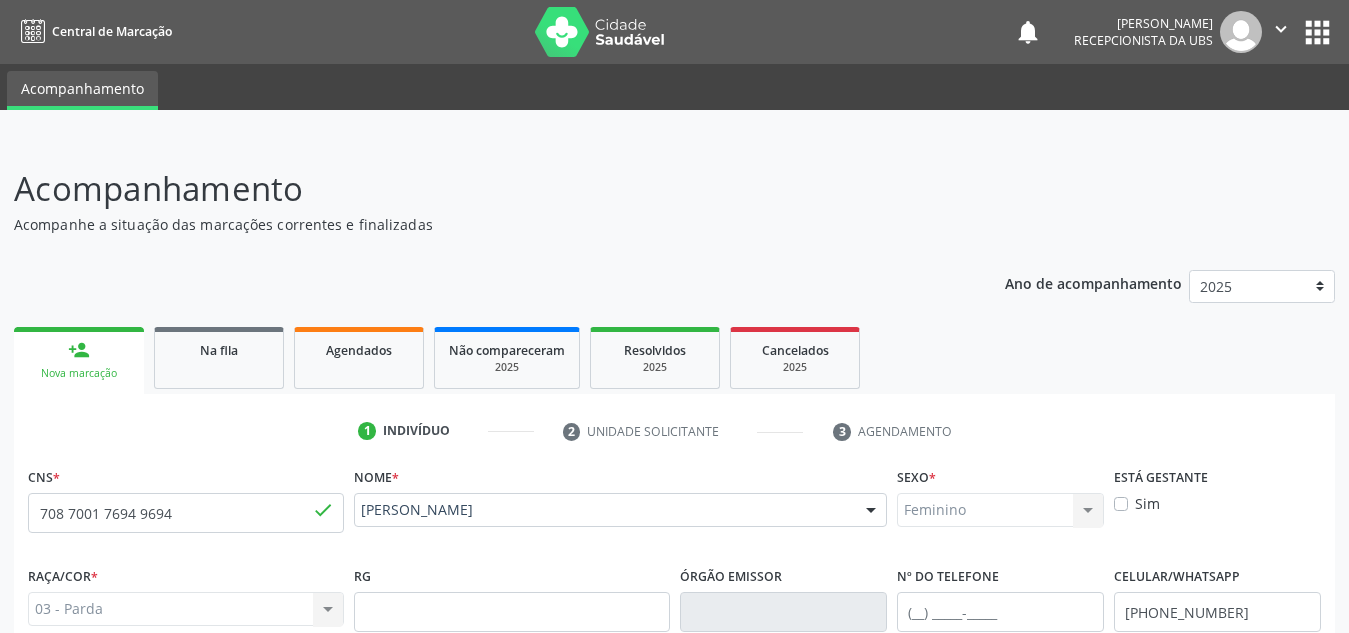 scroll, scrollTop: 0, scrollLeft: 0, axis: both 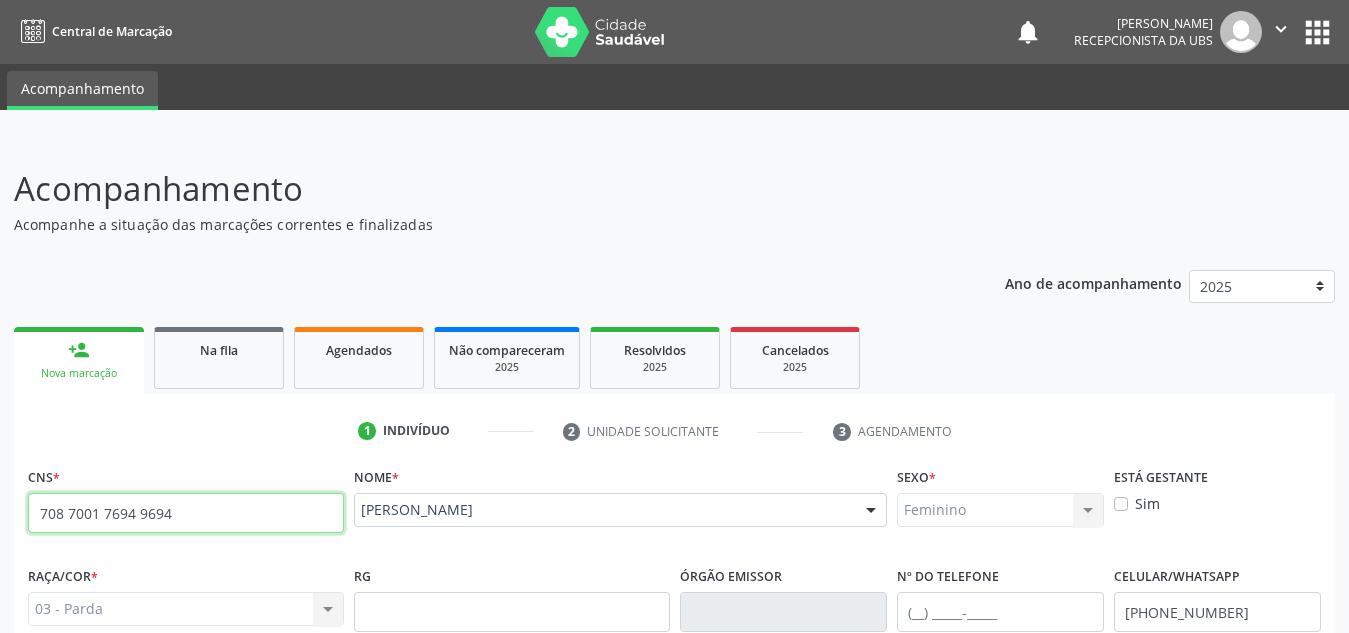 click on "708 7001 7694 9694" at bounding box center (186, 513) 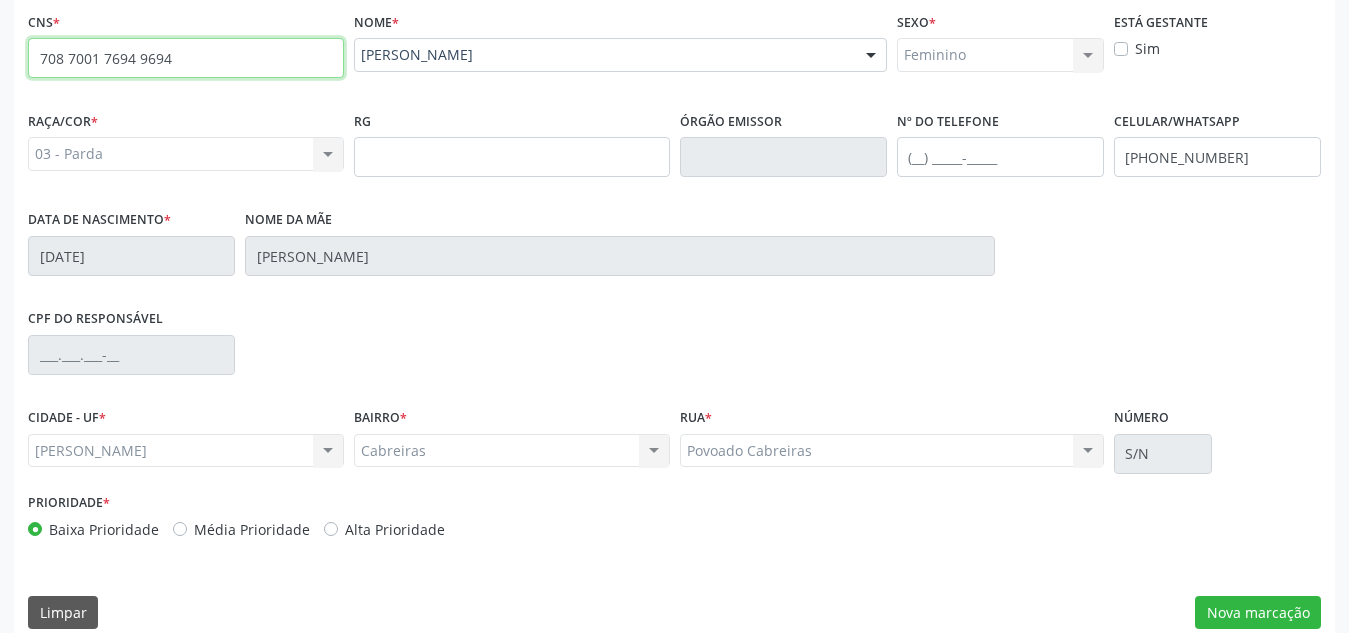 scroll, scrollTop: 479, scrollLeft: 0, axis: vertical 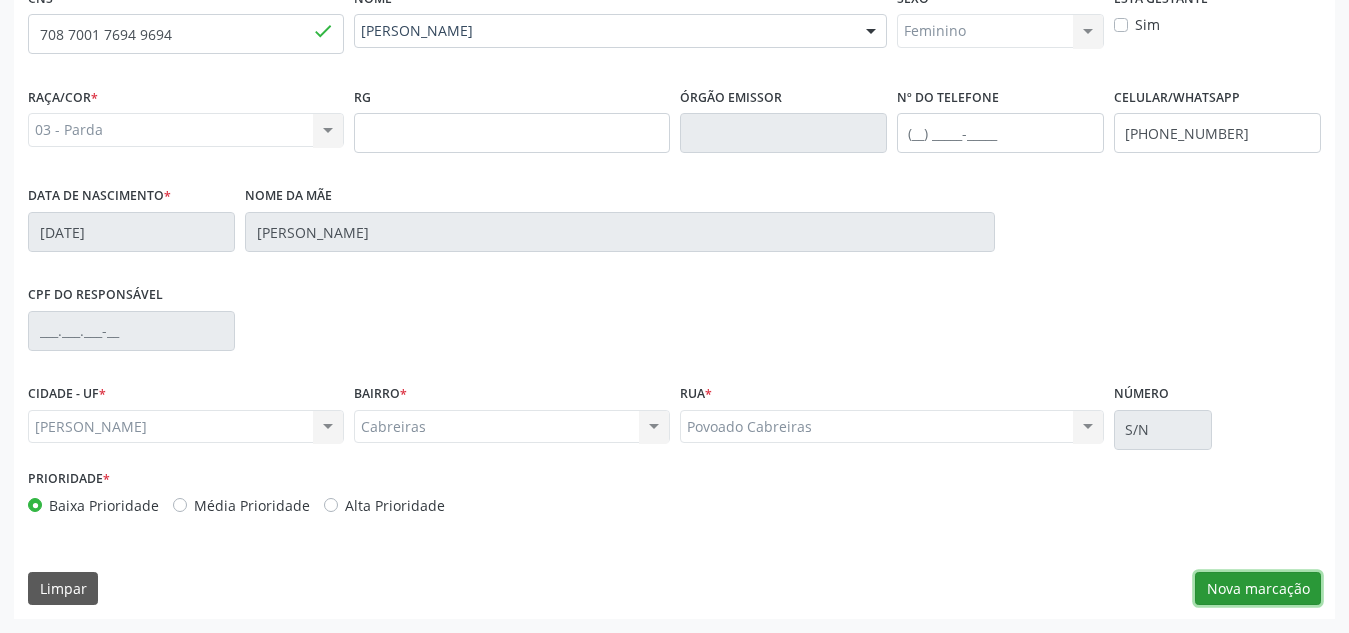 click on "Nova marcação" at bounding box center [1258, 589] 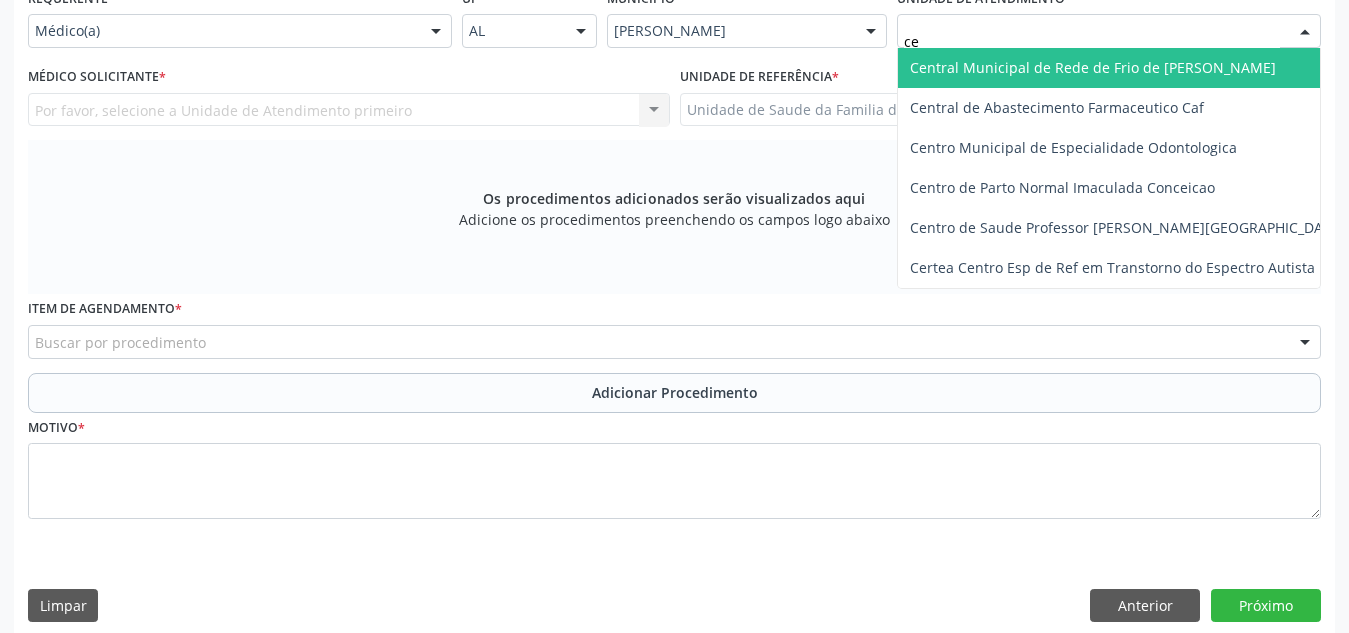 type on "c" 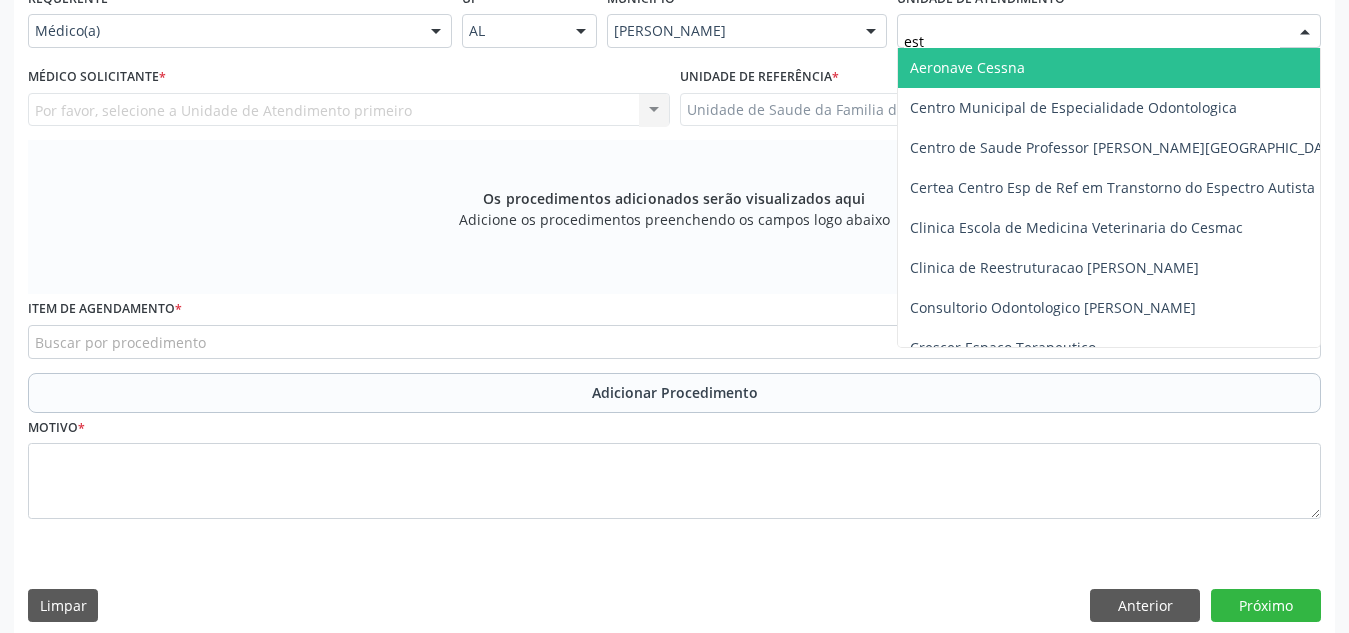type on "esta" 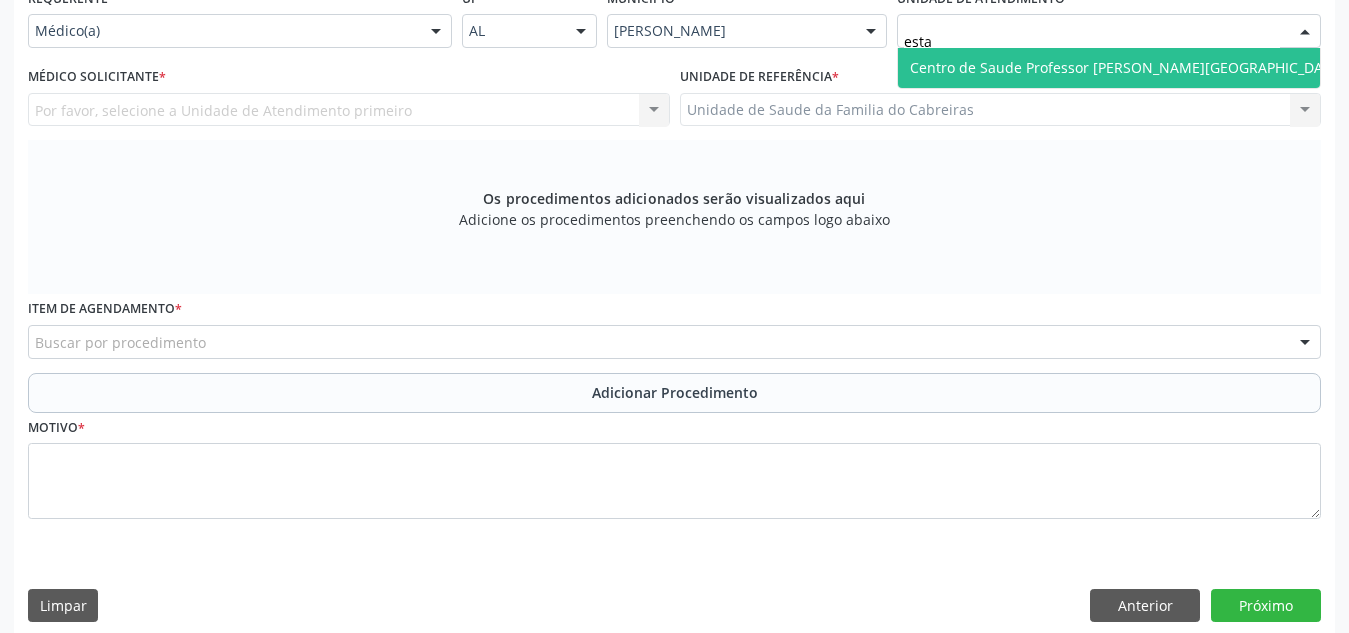 click on "Centro de Saude Professor [PERSON_NAME][GEOGRAPHIC_DATA]" at bounding box center (1127, 67) 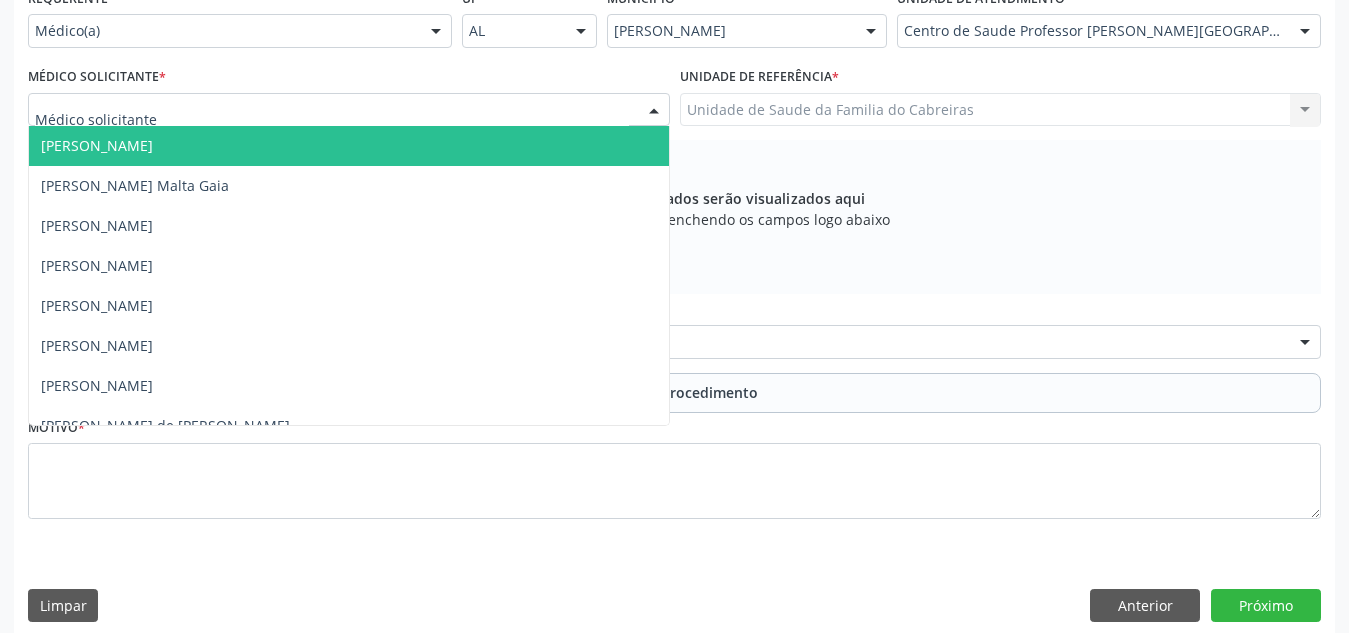 click at bounding box center [349, 110] 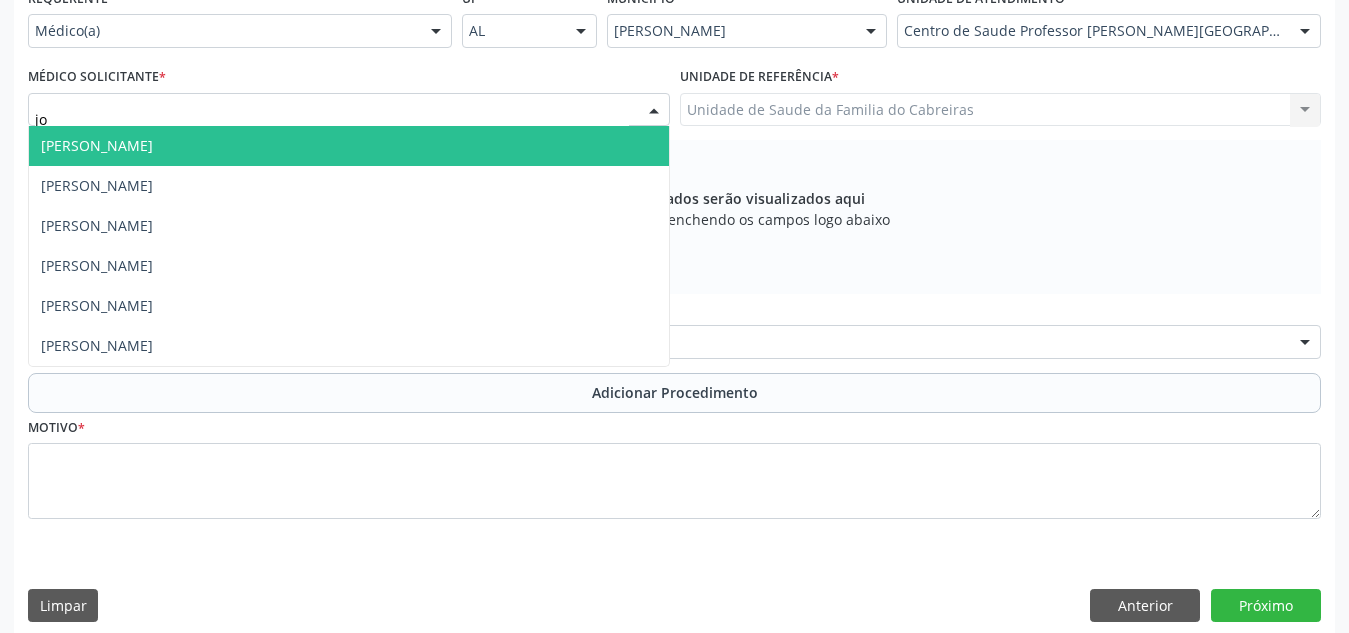 type on "[PERSON_NAME]" 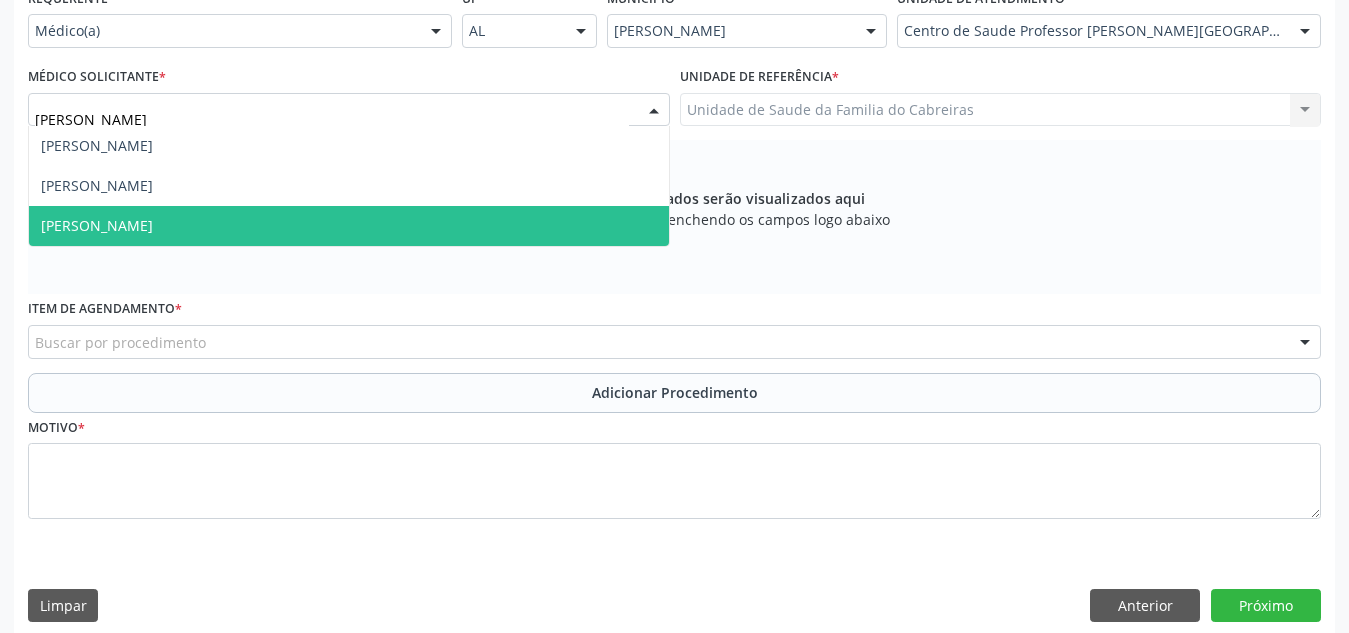 click on "[PERSON_NAME]" at bounding box center (349, 226) 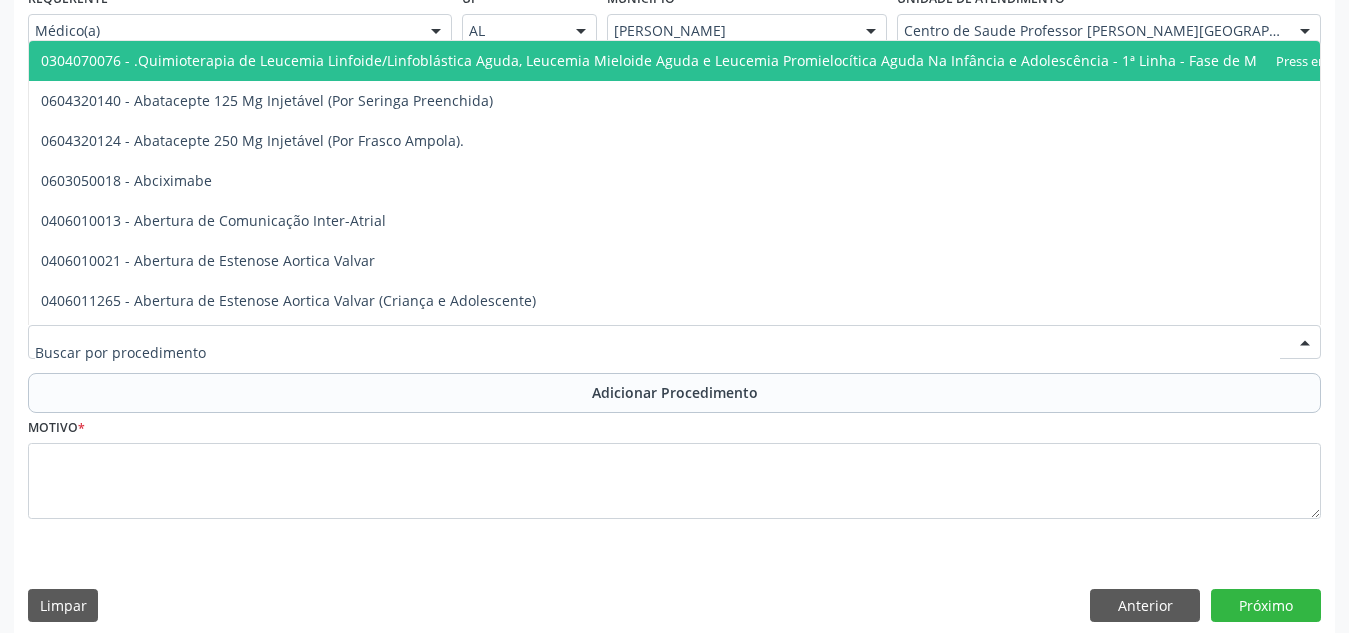 click at bounding box center [674, 342] 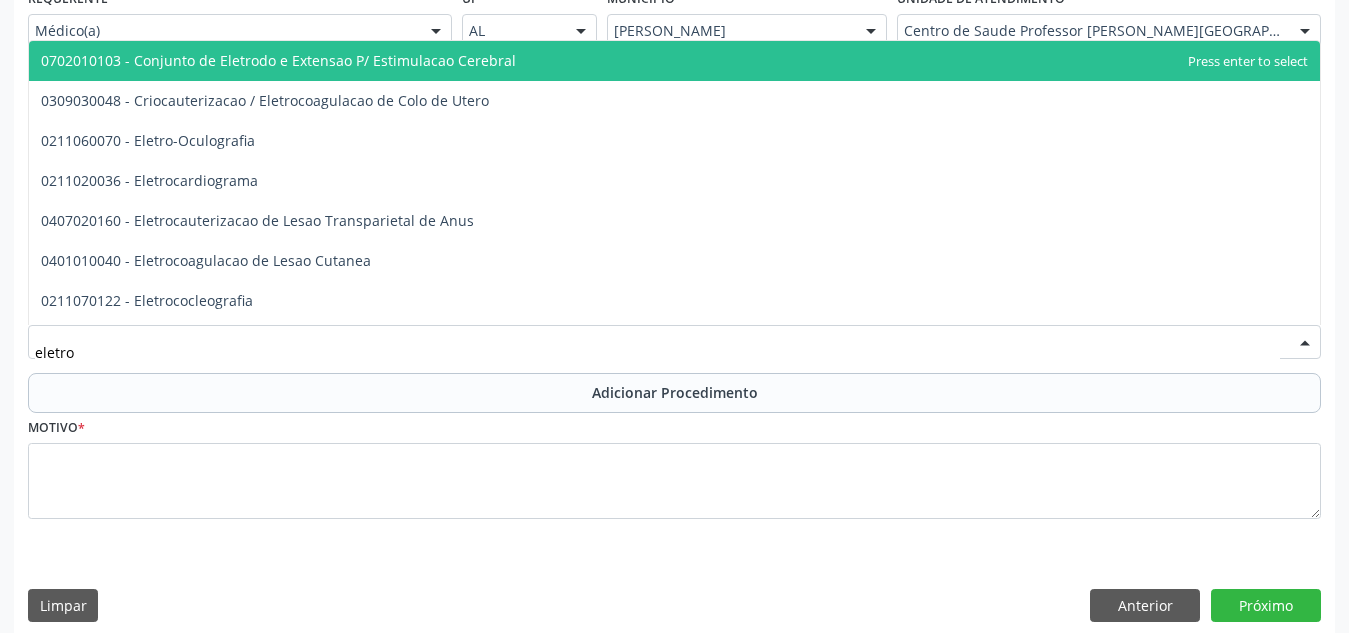type on "eletroc" 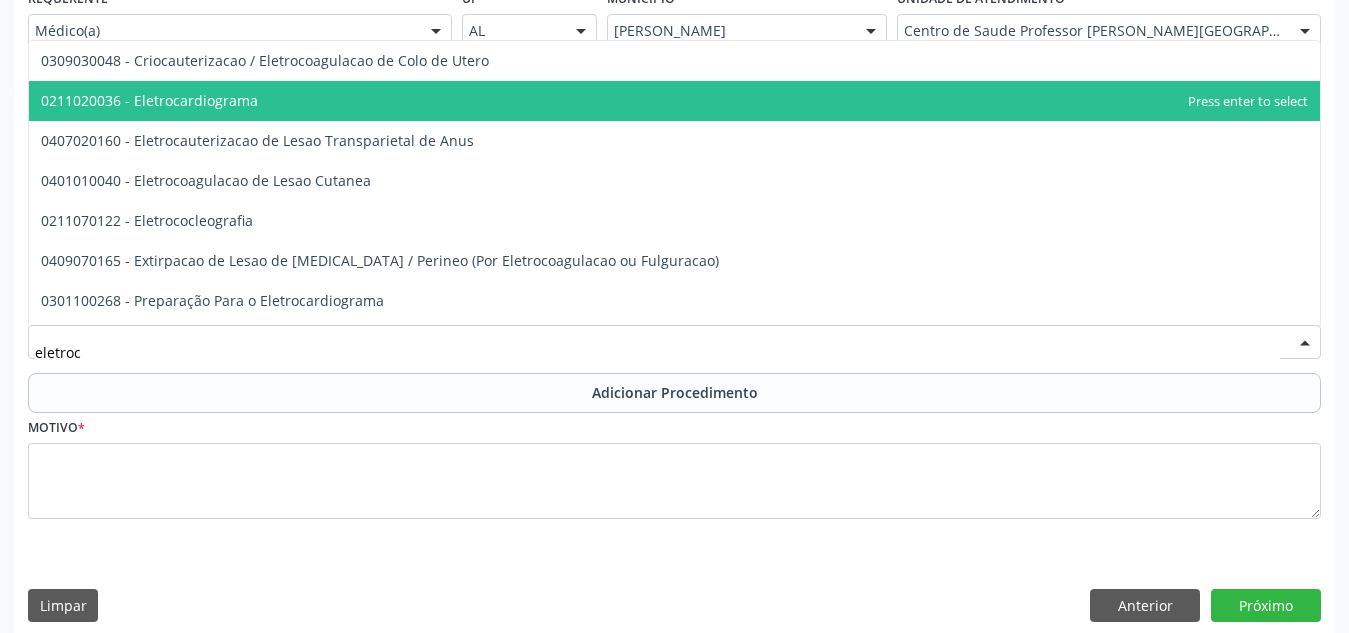 click on "0211020036 - Eletrocardiograma" at bounding box center (674, 101) 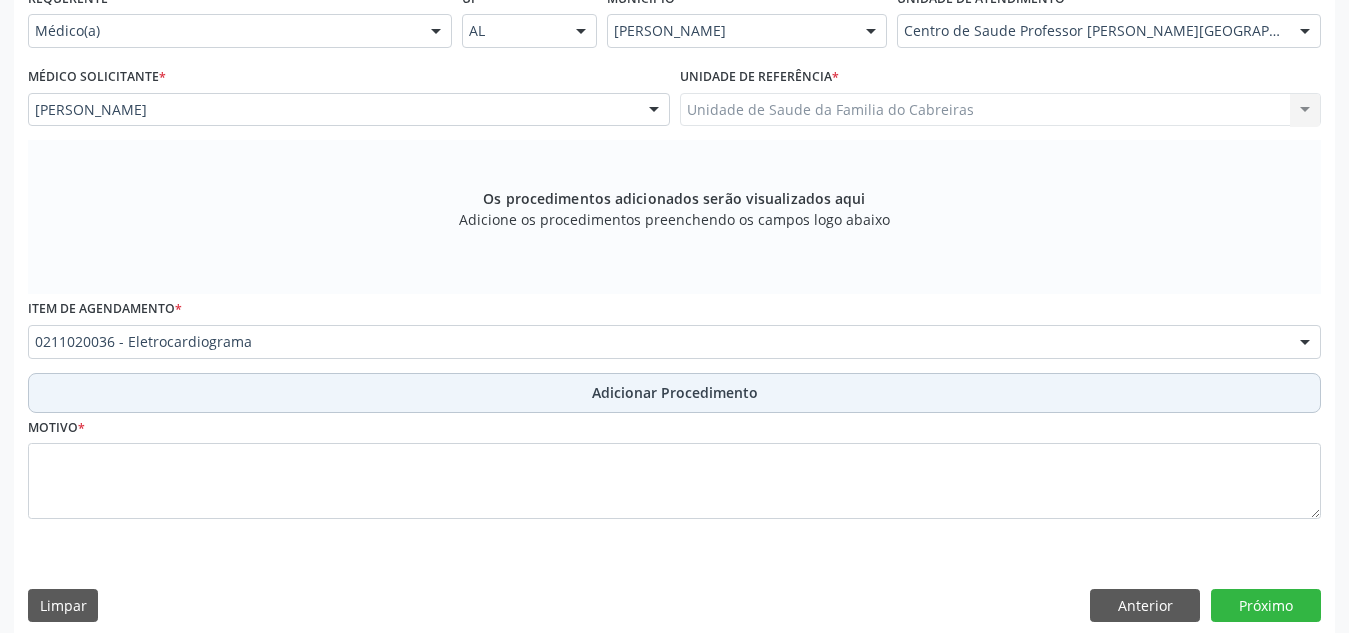click on "Adicionar Procedimento" at bounding box center [674, 393] 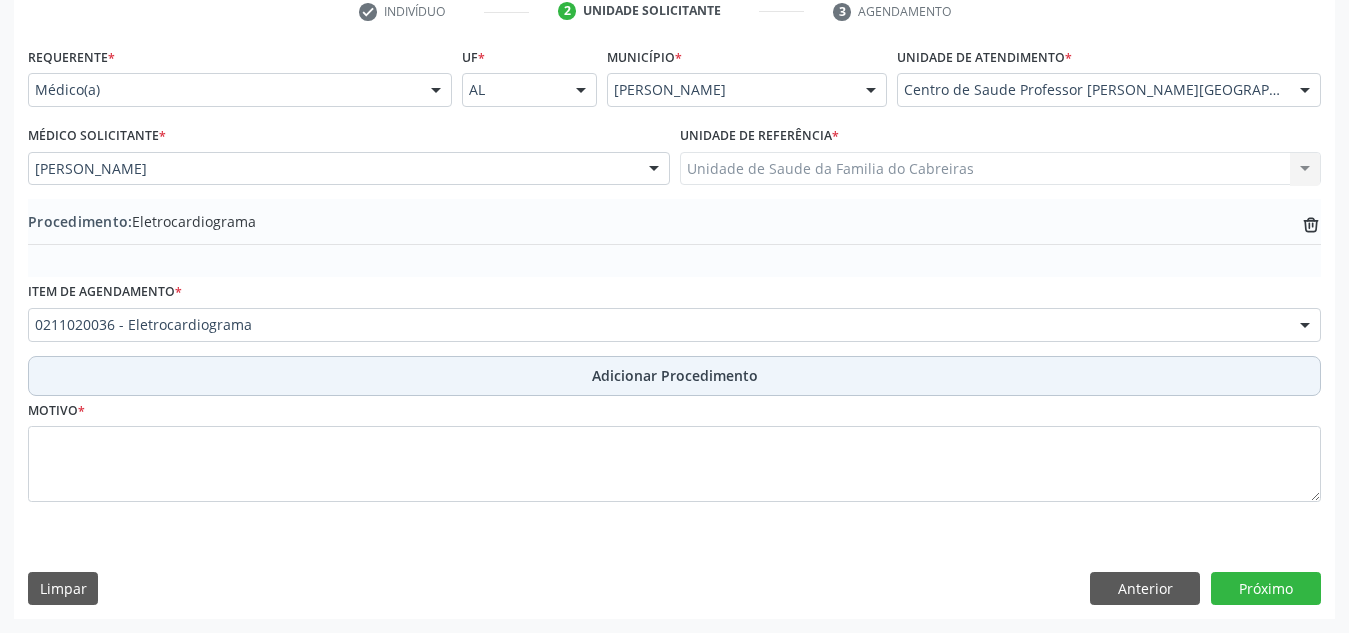 scroll, scrollTop: 420, scrollLeft: 0, axis: vertical 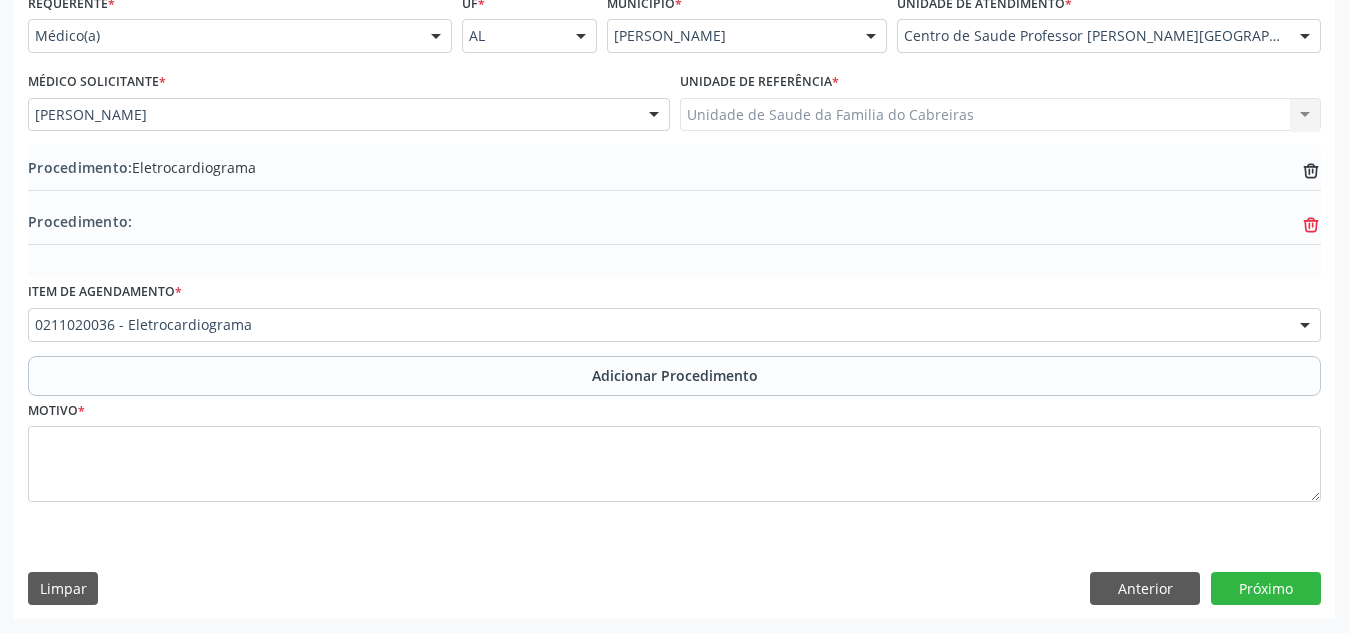 click 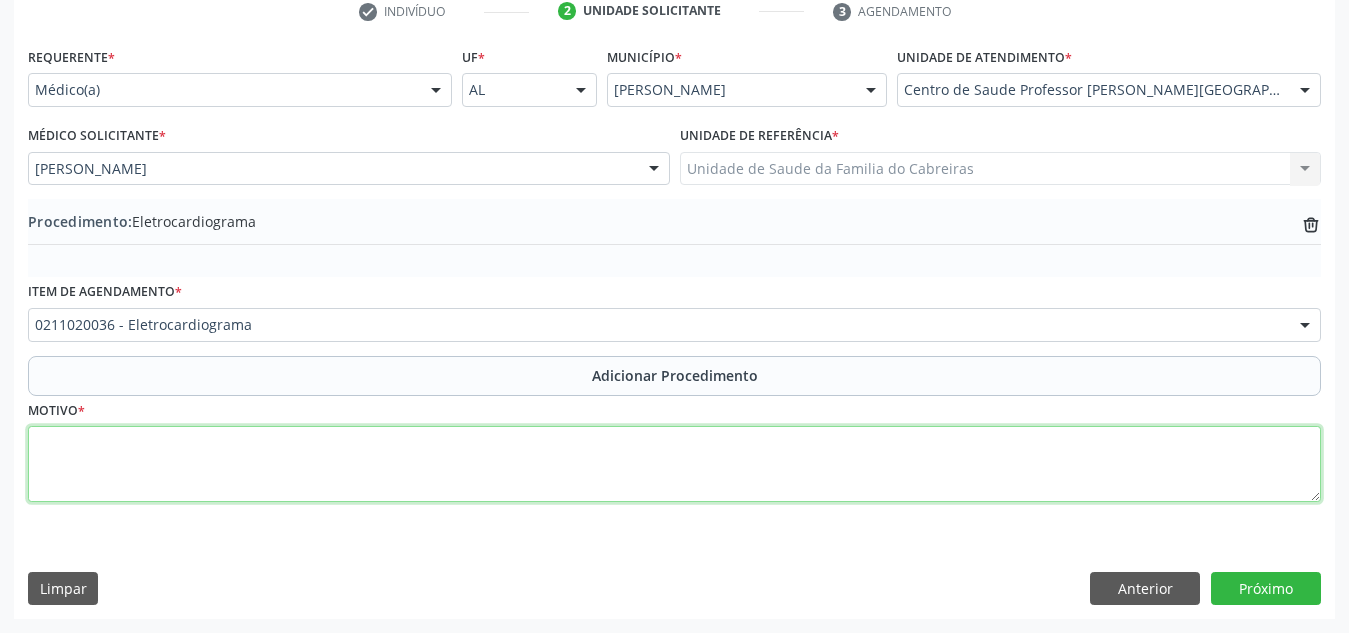 click at bounding box center (674, 464) 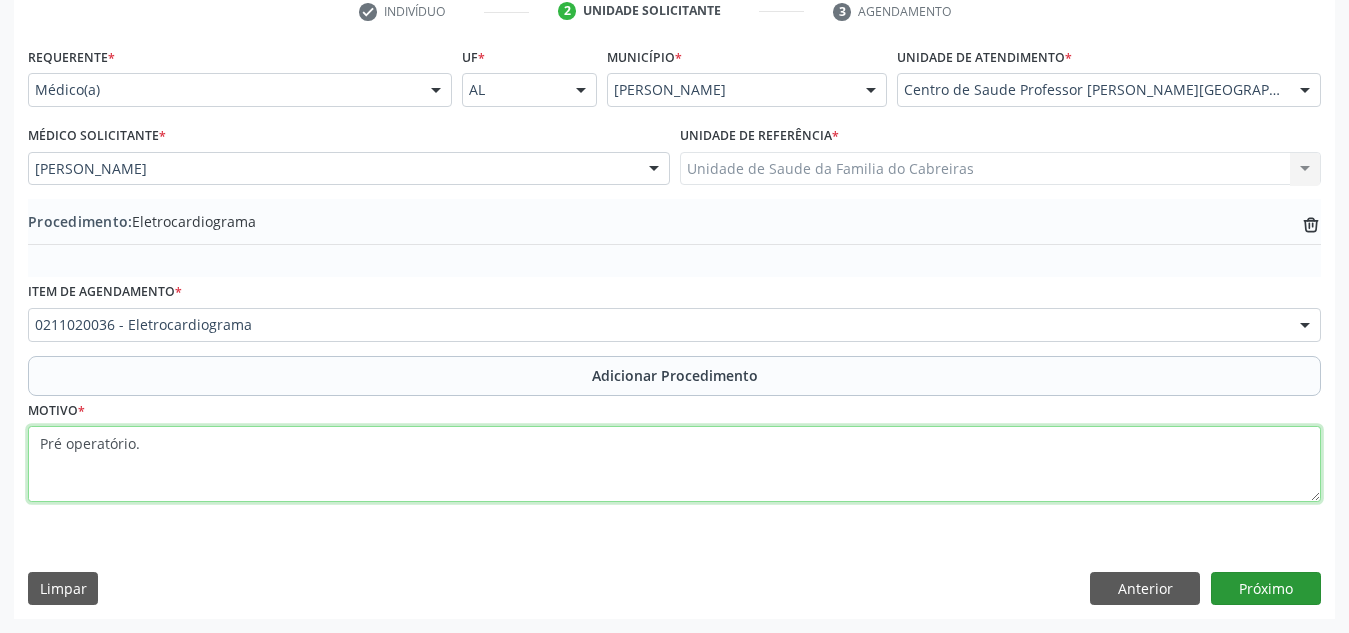 type on "Pré operatório." 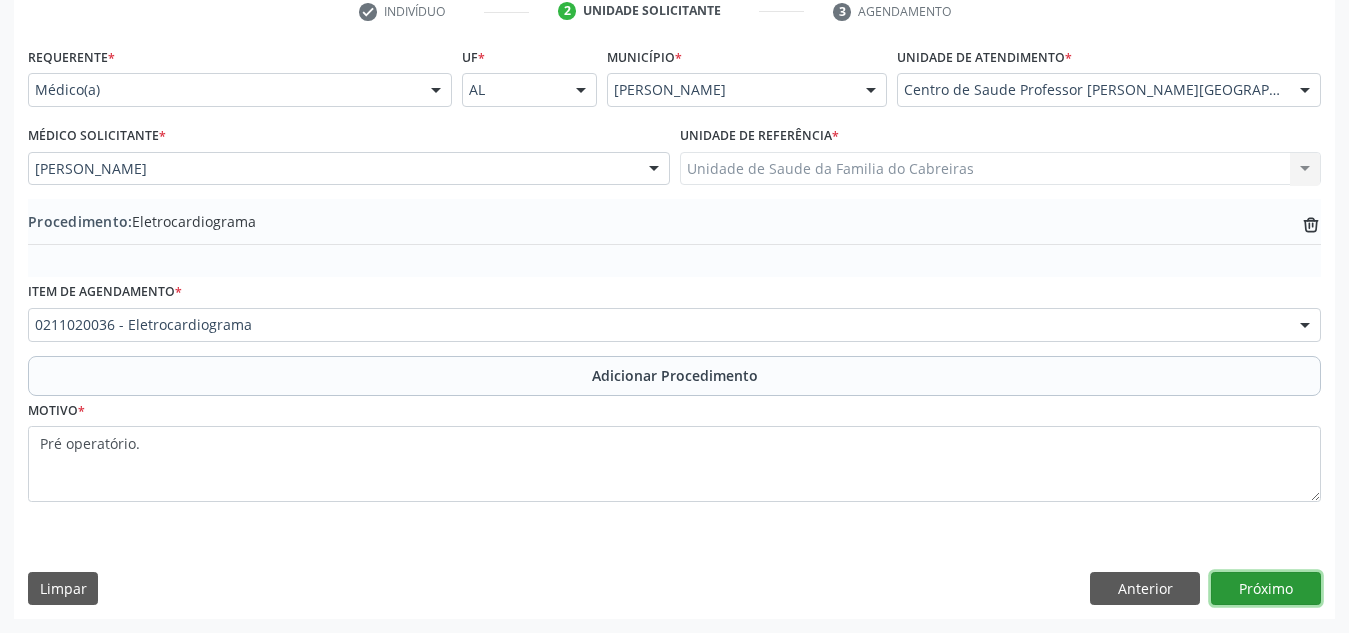 click on "Próximo" at bounding box center [1266, 589] 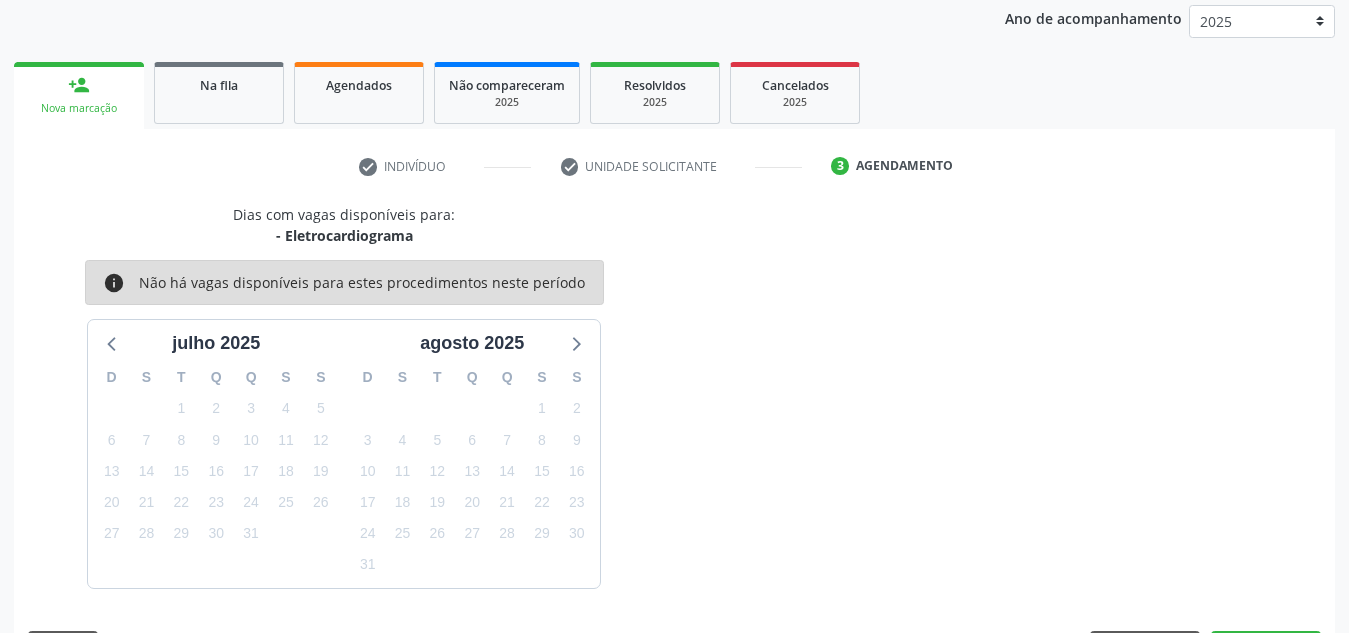 scroll, scrollTop: 324, scrollLeft: 0, axis: vertical 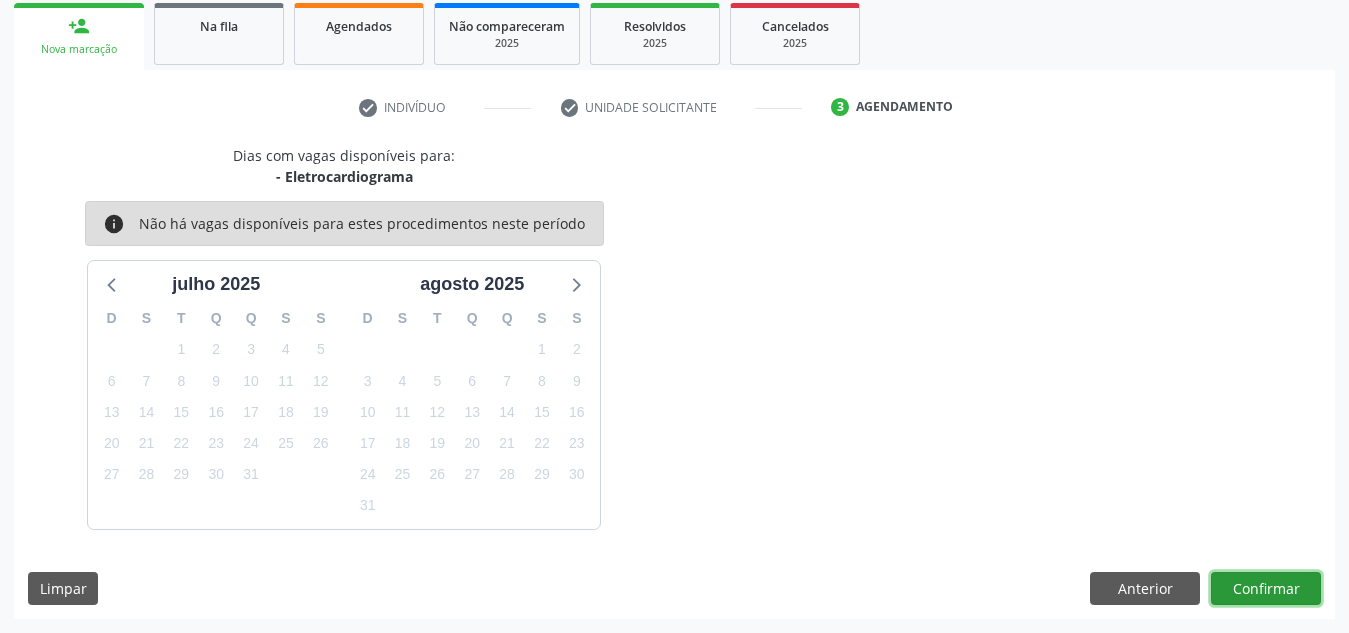 click on "Confirmar" at bounding box center [1266, 589] 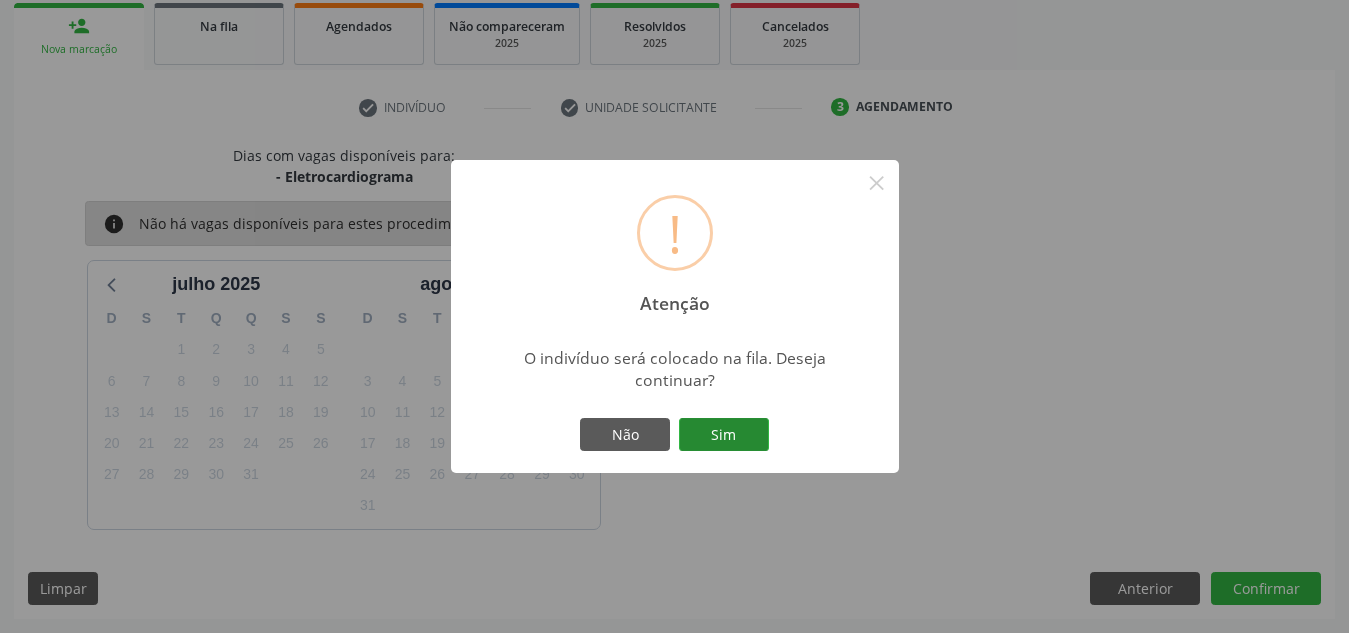 click on "Sim" at bounding box center [724, 435] 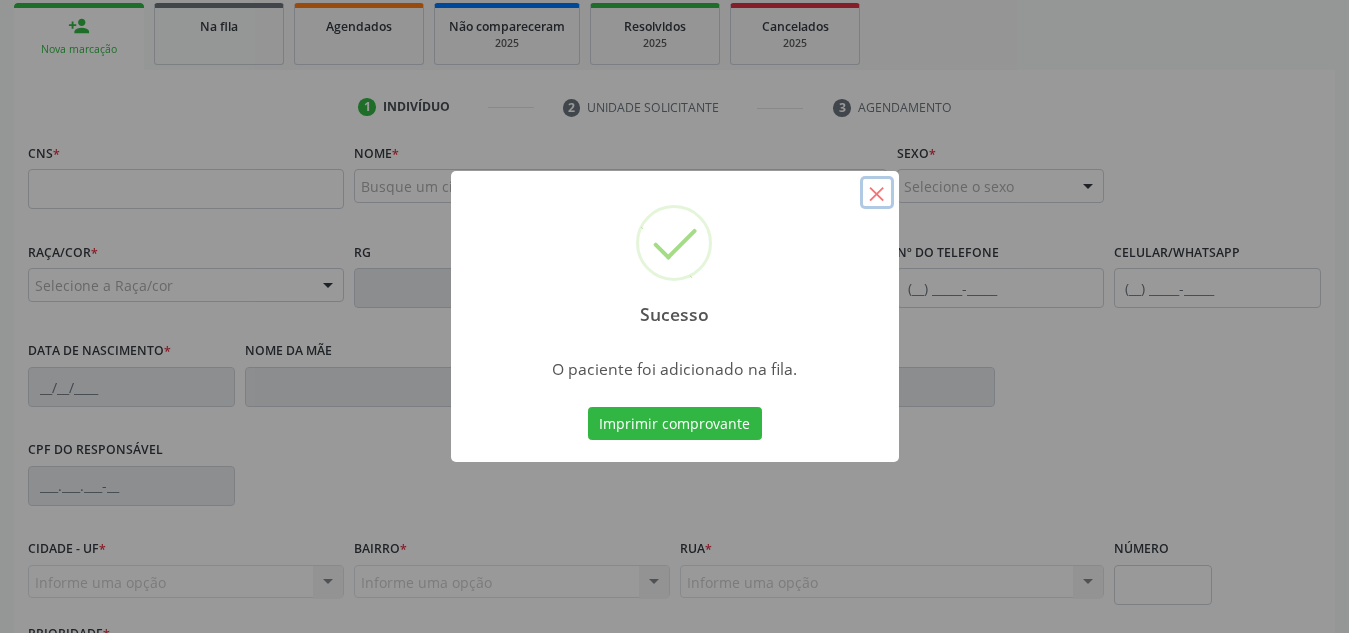 click on "×" at bounding box center (877, 193) 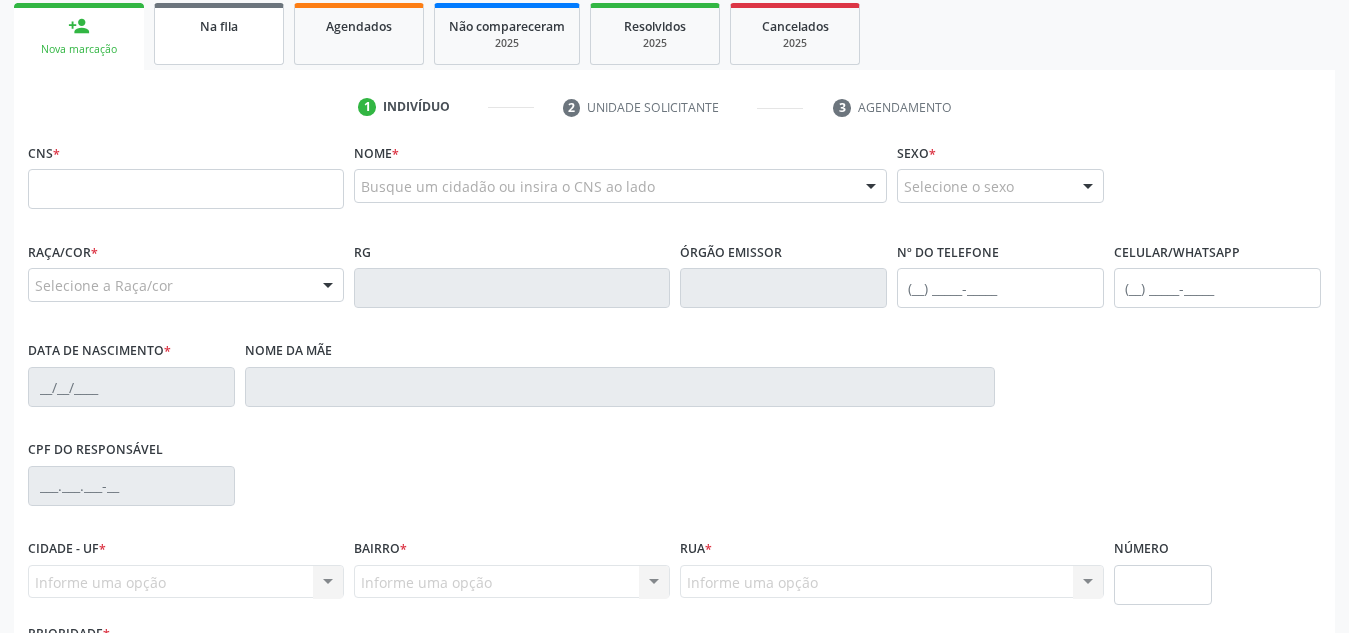click on "Na fila" at bounding box center [219, 26] 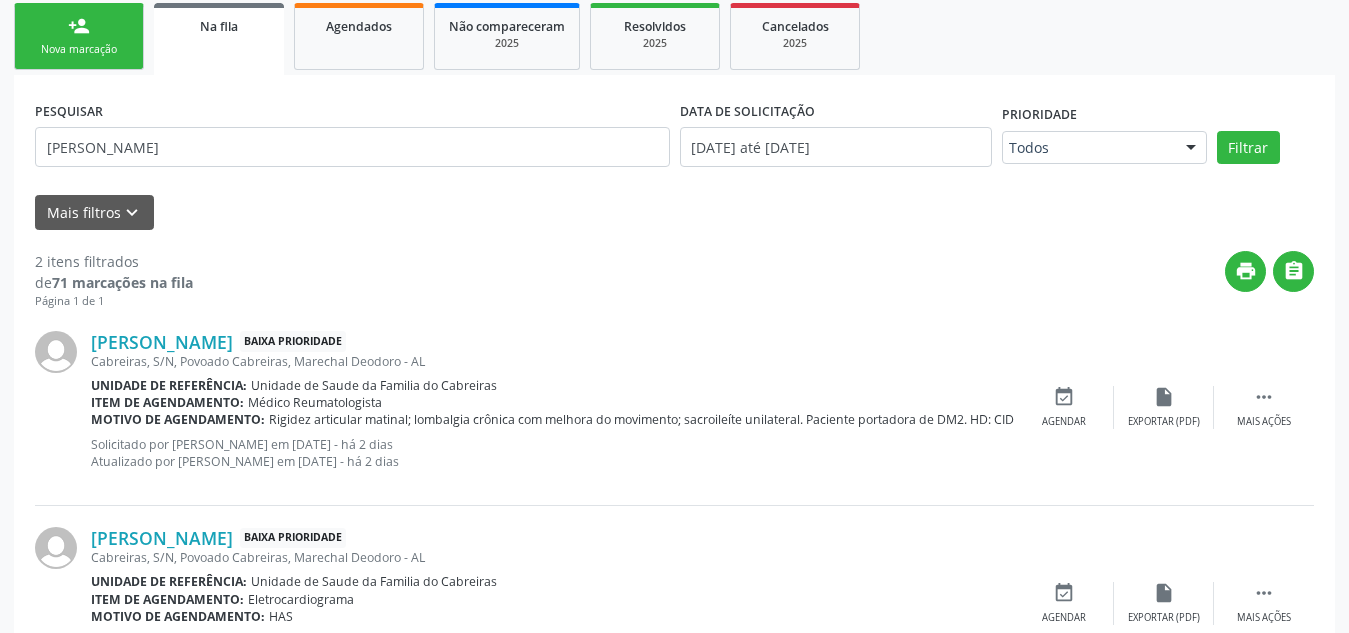 scroll, scrollTop: 62, scrollLeft: 0, axis: vertical 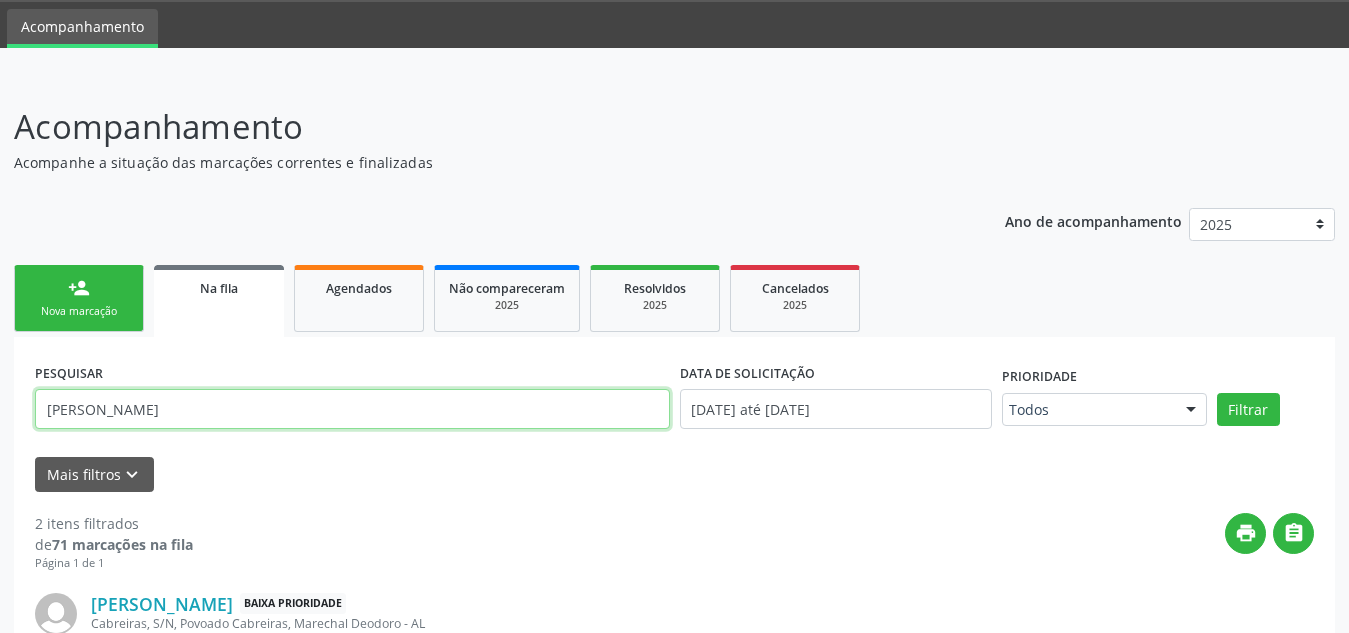 drag, startPoint x: 181, startPoint y: 411, endPoint x: 0, endPoint y: 394, distance: 181.79659 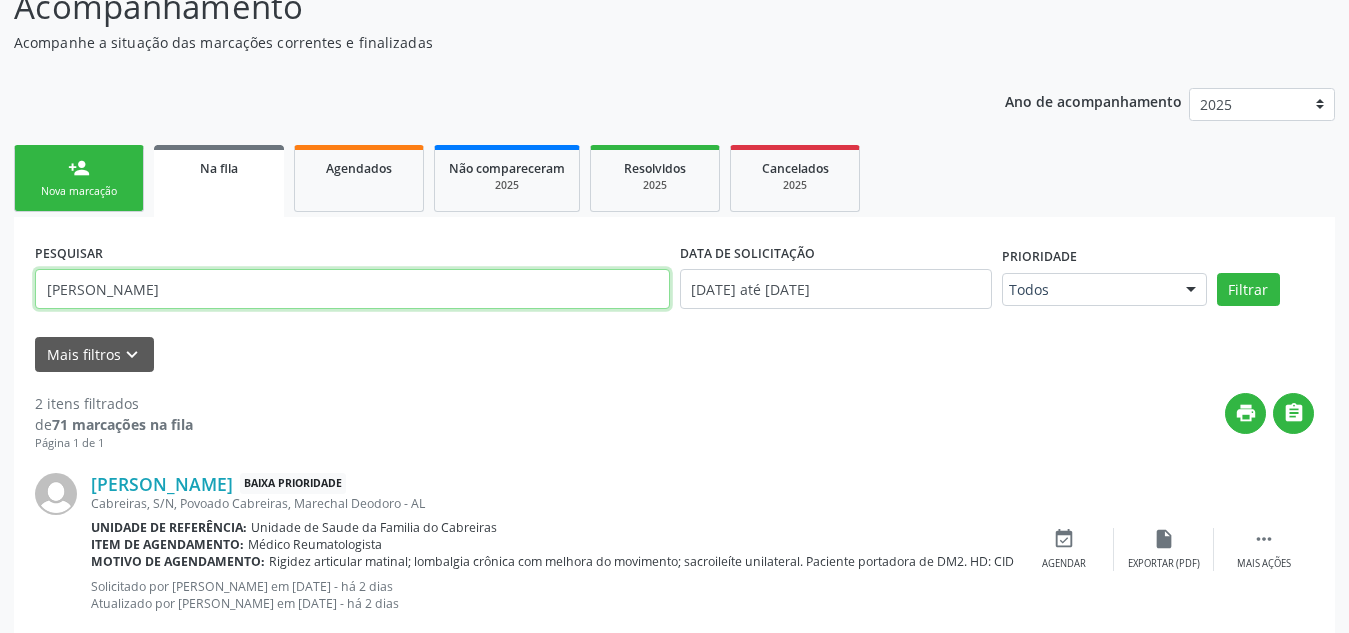 scroll, scrollTop: 191, scrollLeft: 0, axis: vertical 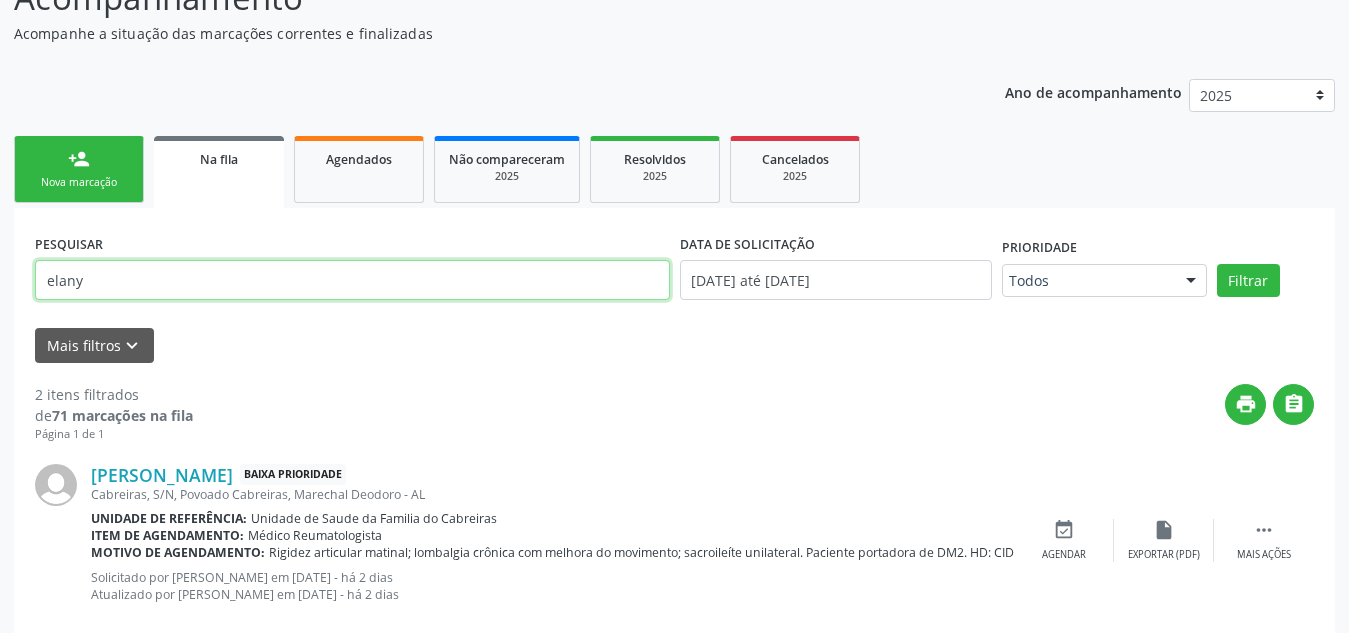 type on "elany" 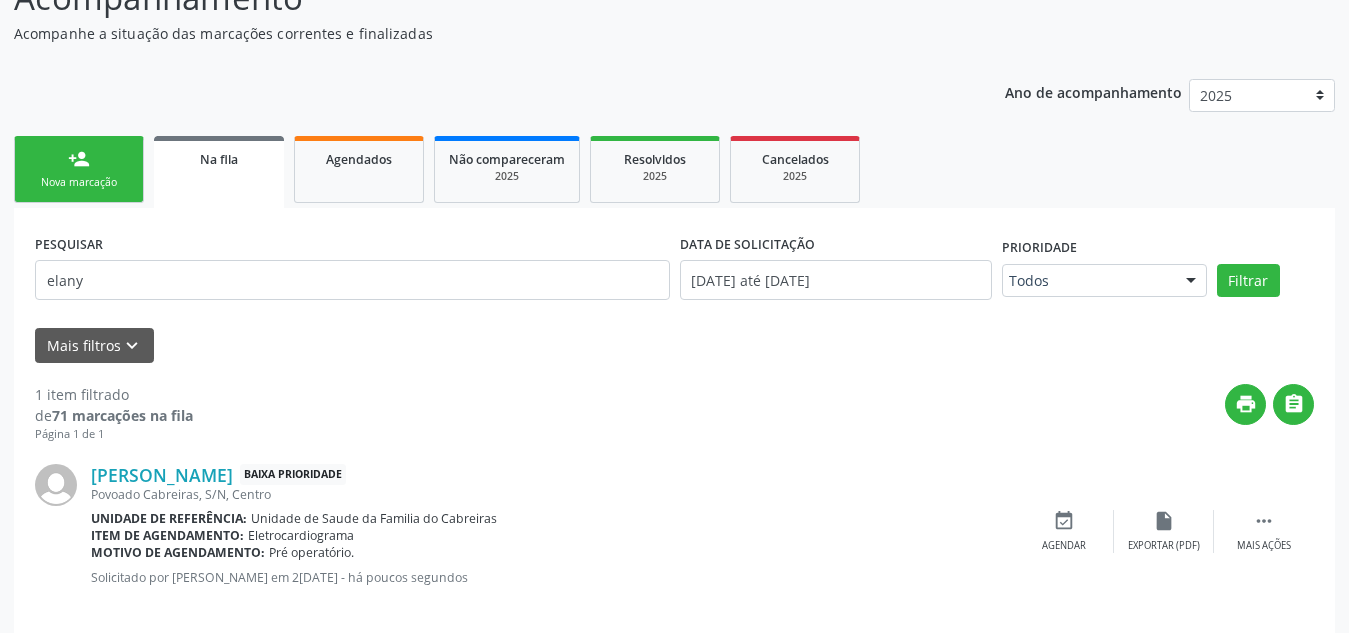 scroll, scrollTop: 214, scrollLeft: 0, axis: vertical 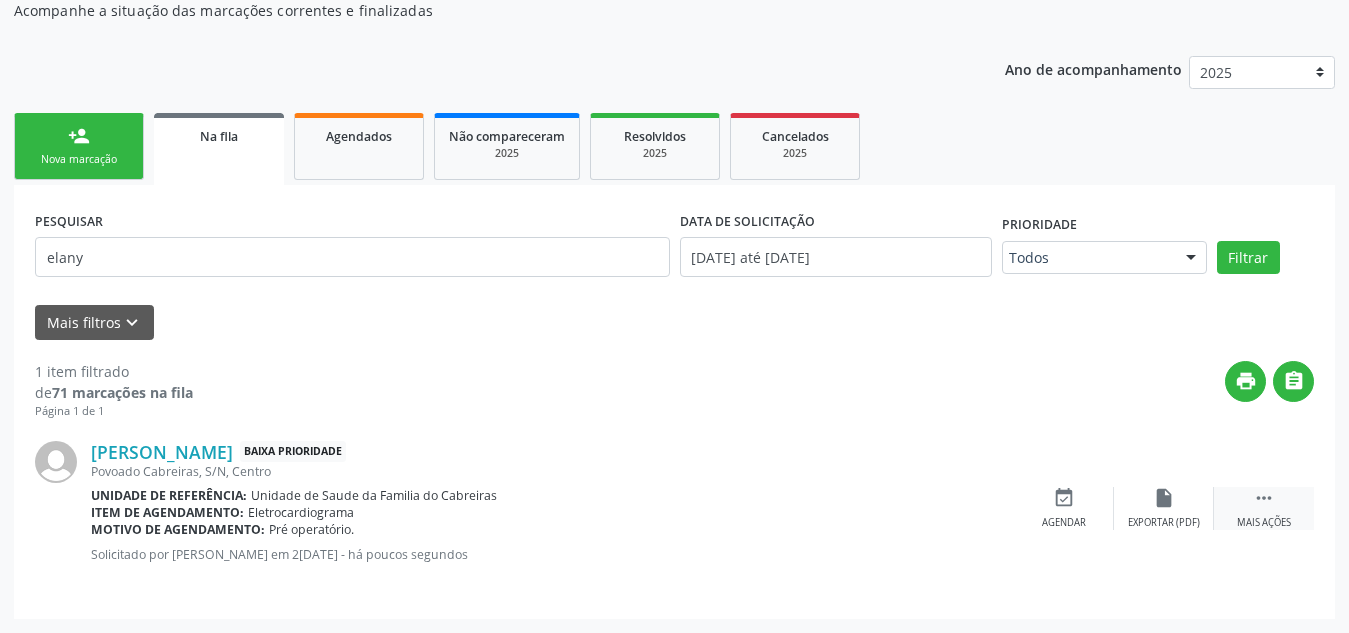 click on "Mais ações" at bounding box center (1264, 523) 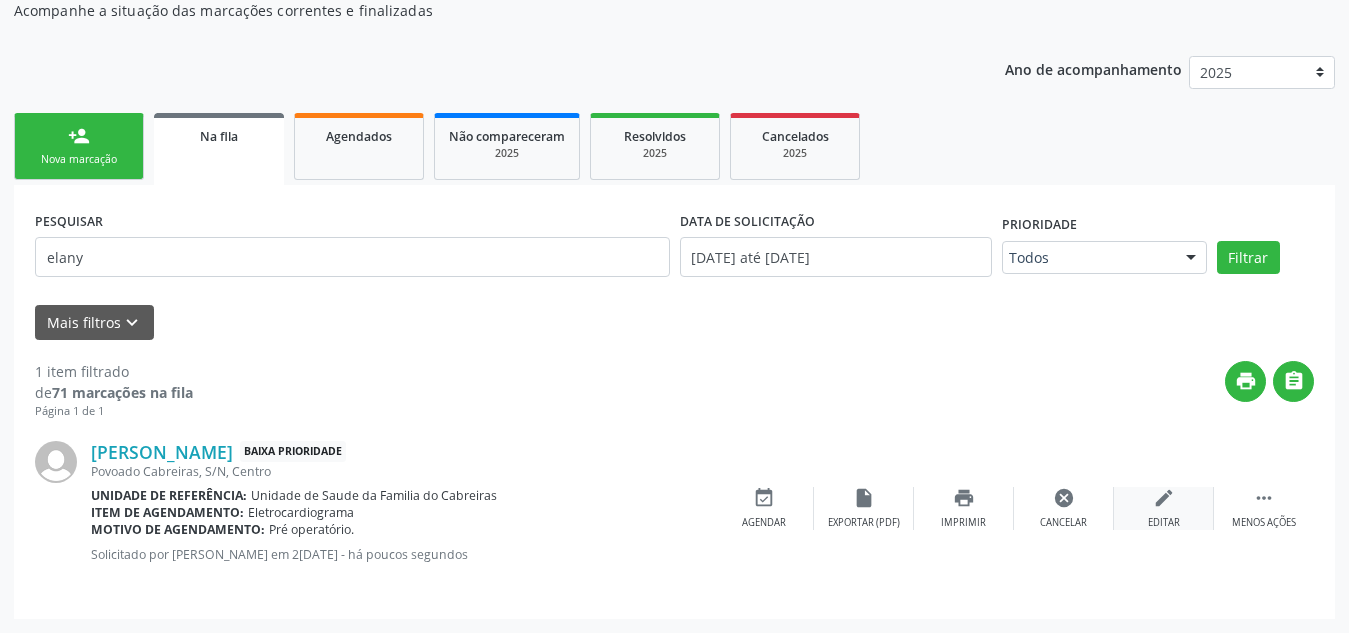 click on "edit
Editar" at bounding box center (1164, 508) 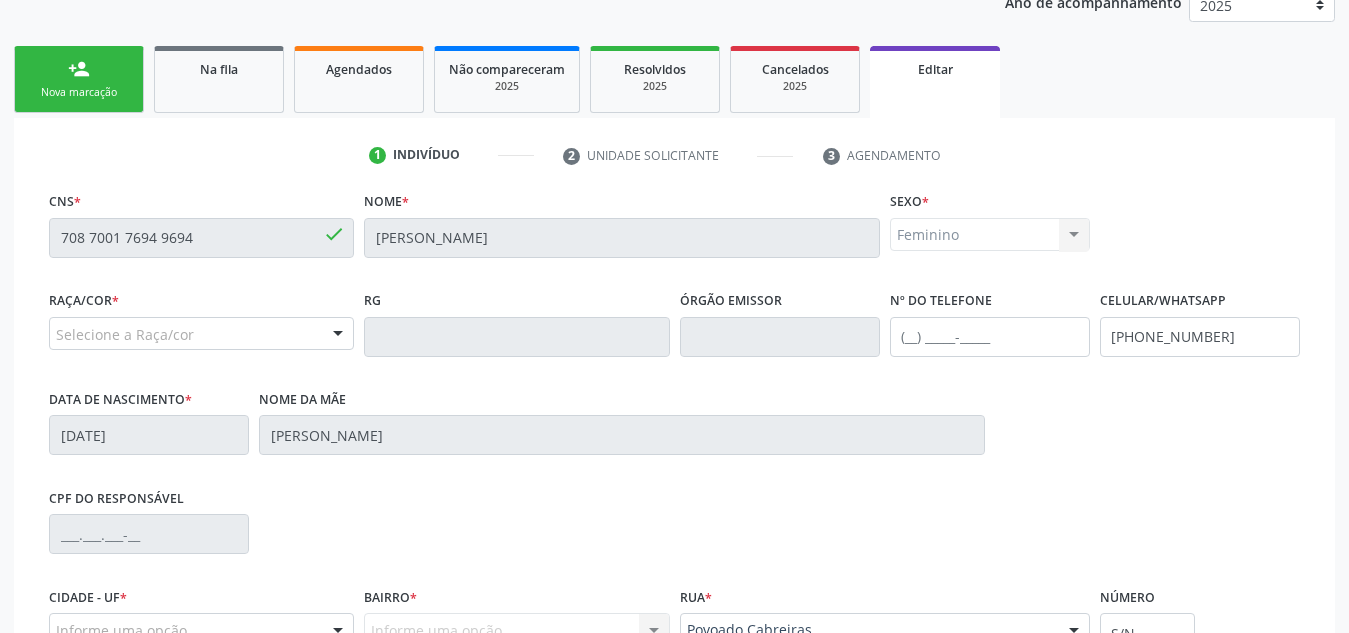 scroll, scrollTop: 282, scrollLeft: 0, axis: vertical 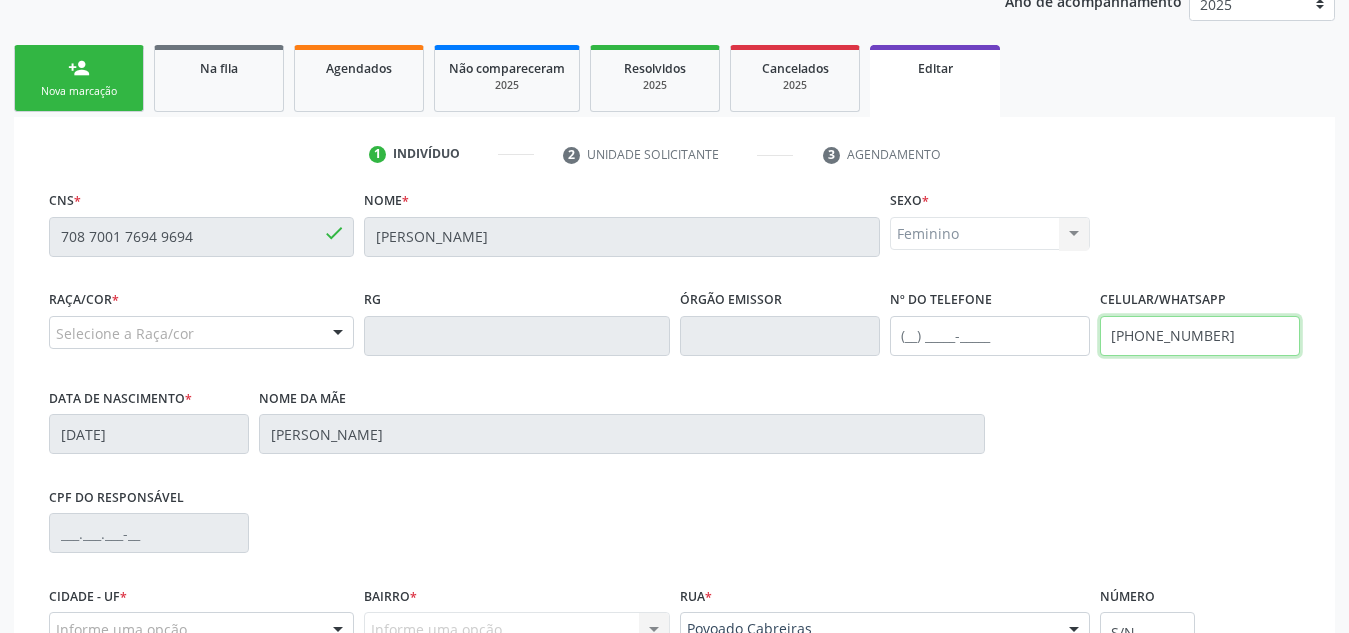 click on "[PHONE_NUMBER]" at bounding box center (1200, 336) 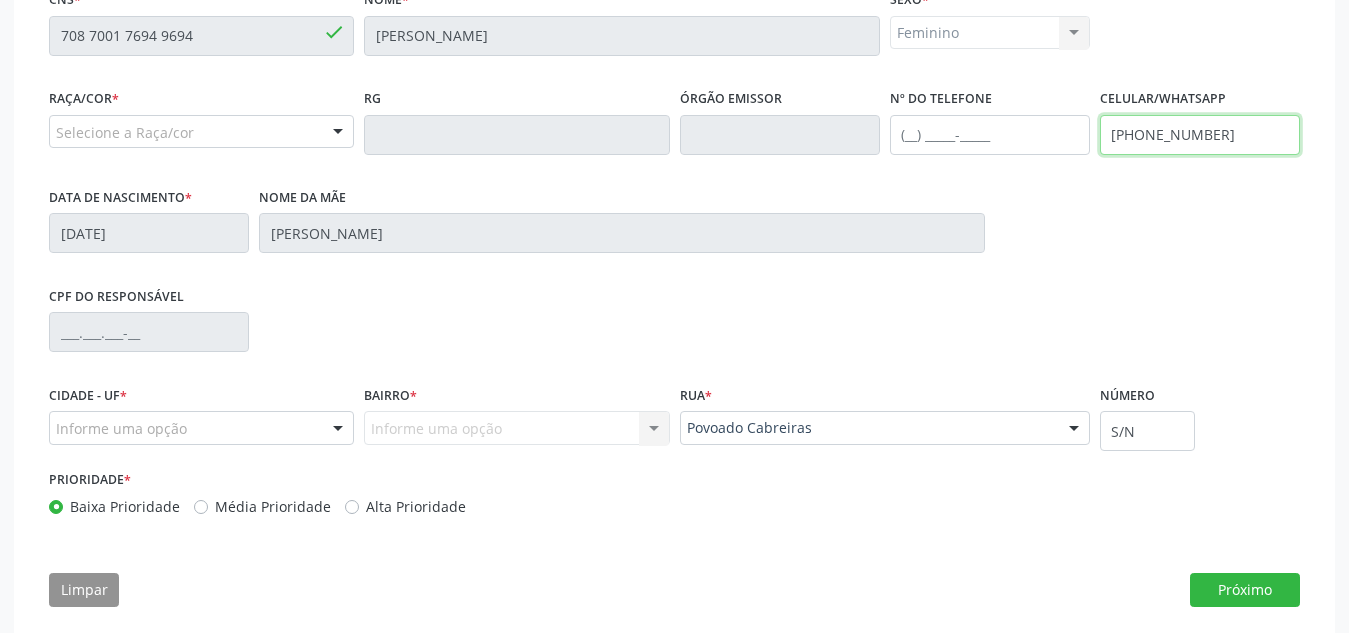 scroll, scrollTop: 506, scrollLeft: 0, axis: vertical 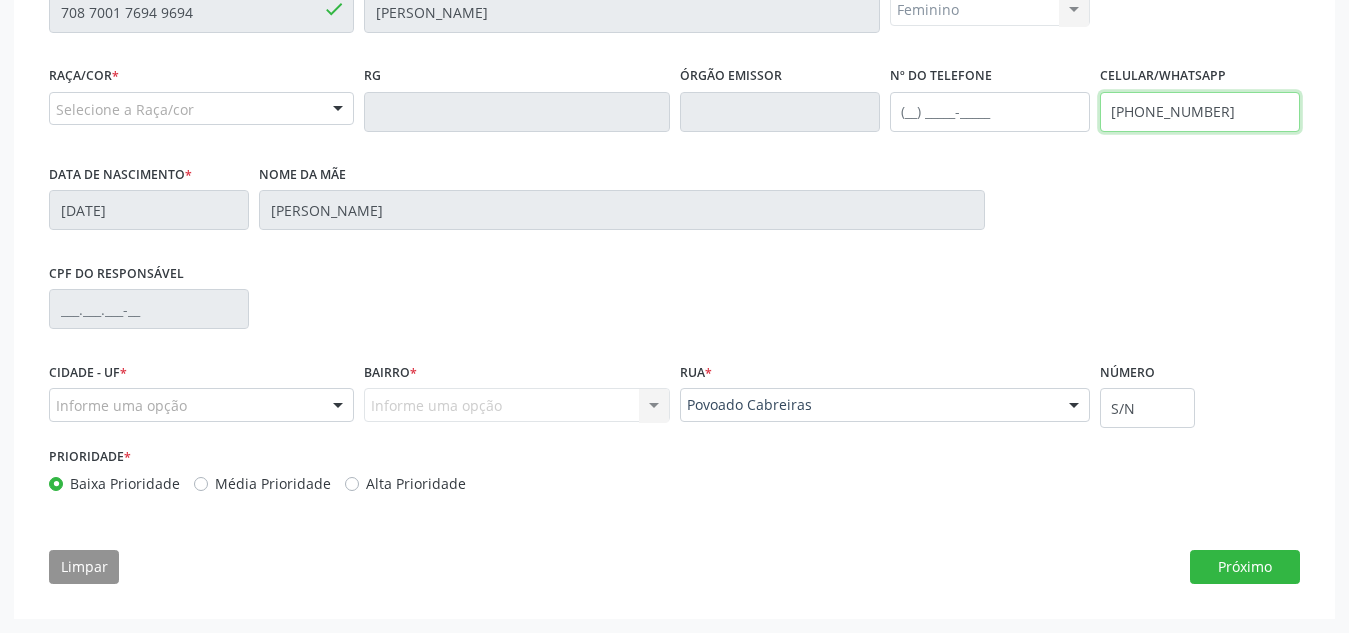 type on "[PHONE_NUMBER]" 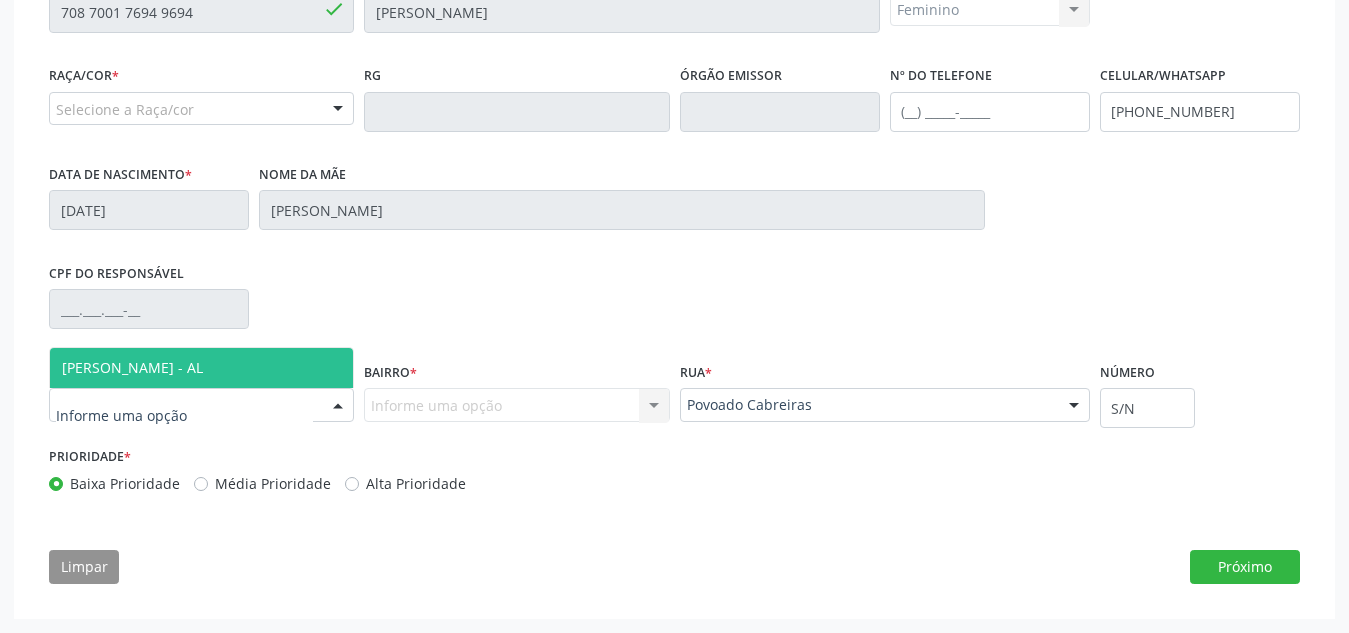 click at bounding box center [201, 405] 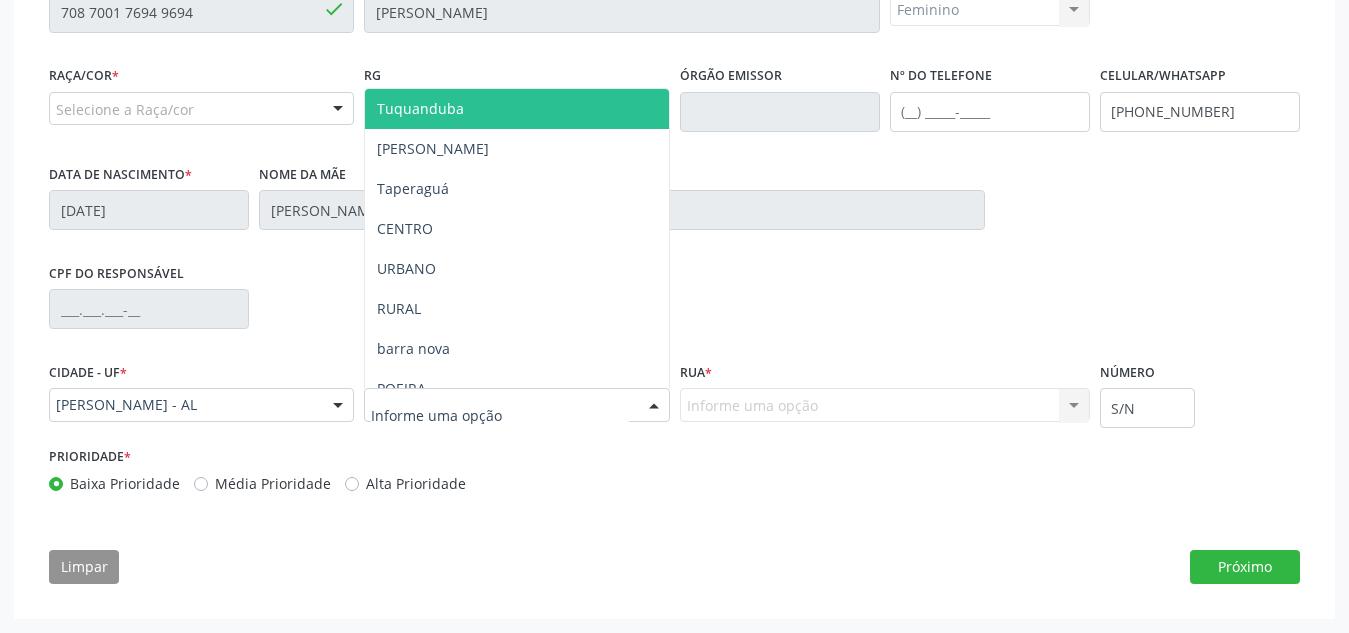 click at bounding box center [516, 405] 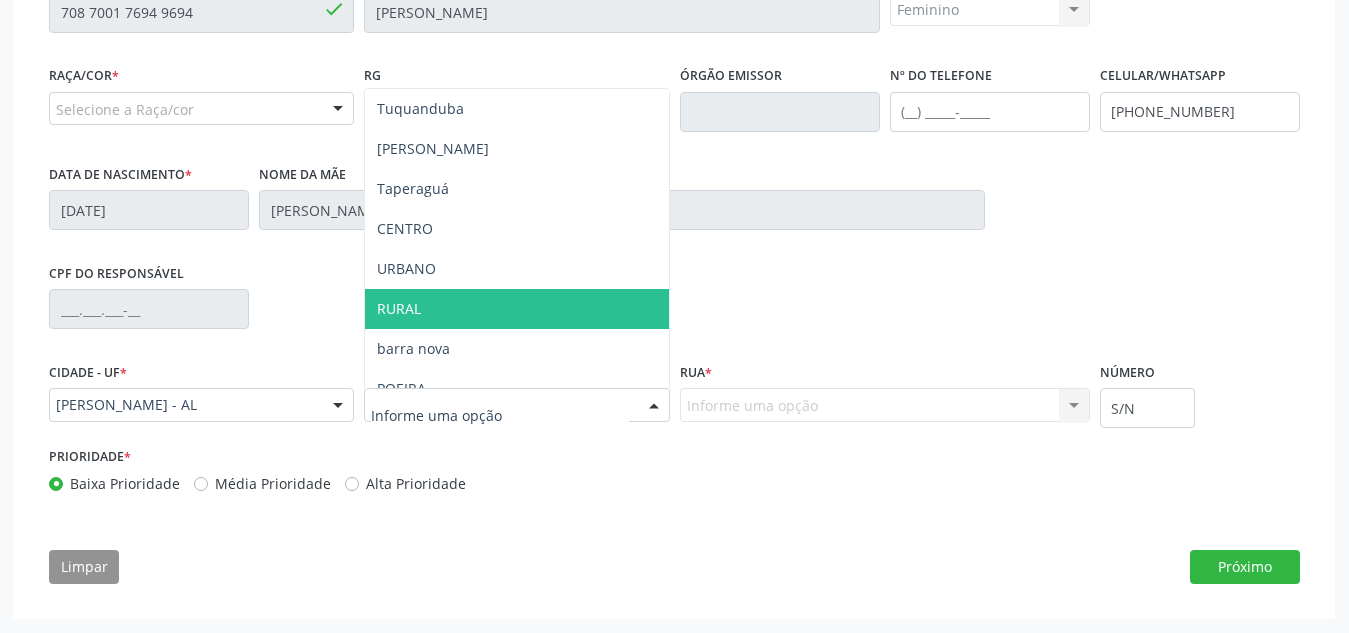 scroll, scrollTop: 301, scrollLeft: 0, axis: vertical 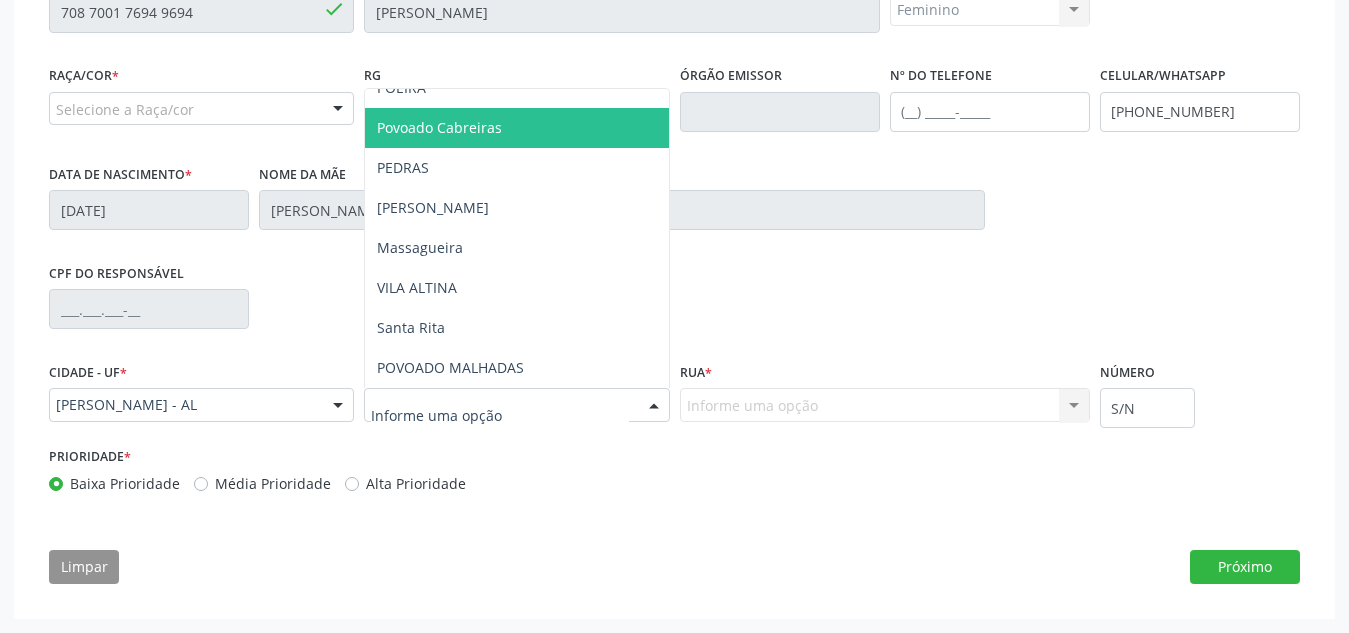 click on "Povoado Cabreiras" at bounding box center (516, 128) 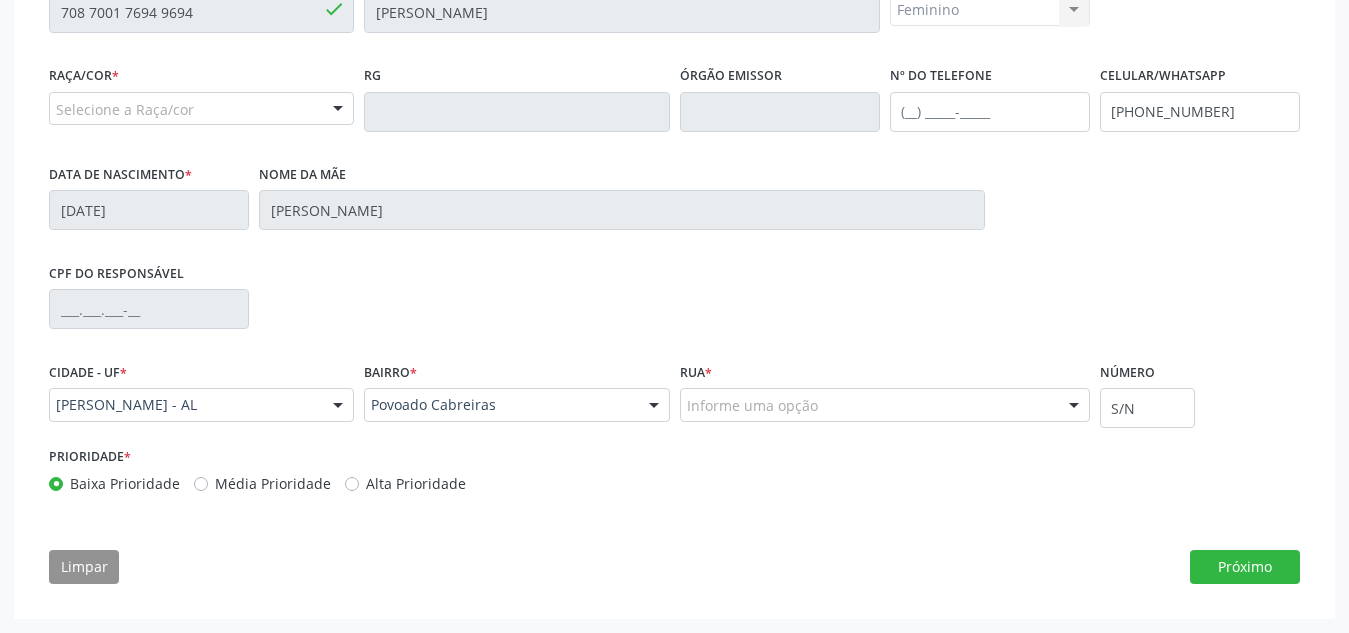 click on "Rua
*
Informe uma opção
Cabreiras   Edval Lemos   BRISAS DO FRANCÊS   Acesso malhadas   [PERSON_NAME]
Nenhum resultado encontrado para: "   "
Nenhuma opção encontrada. Digite para adicionar." at bounding box center (885, 399) 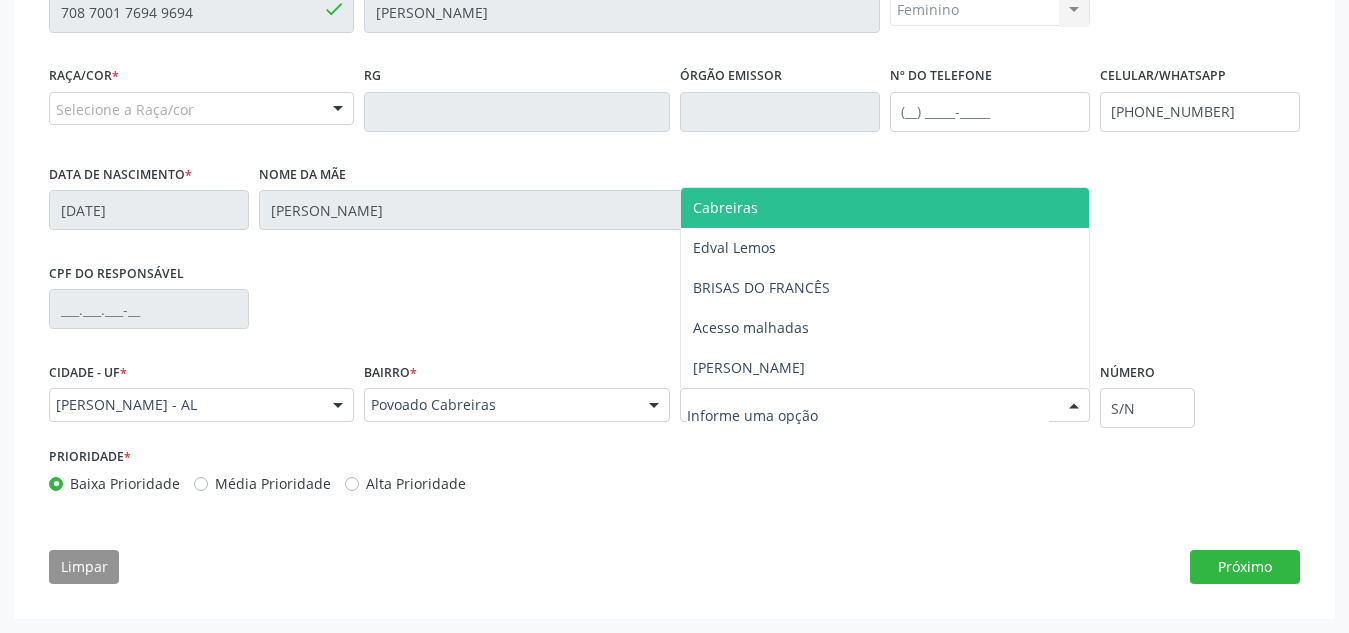 click on "Cabreiras" at bounding box center (885, 208) 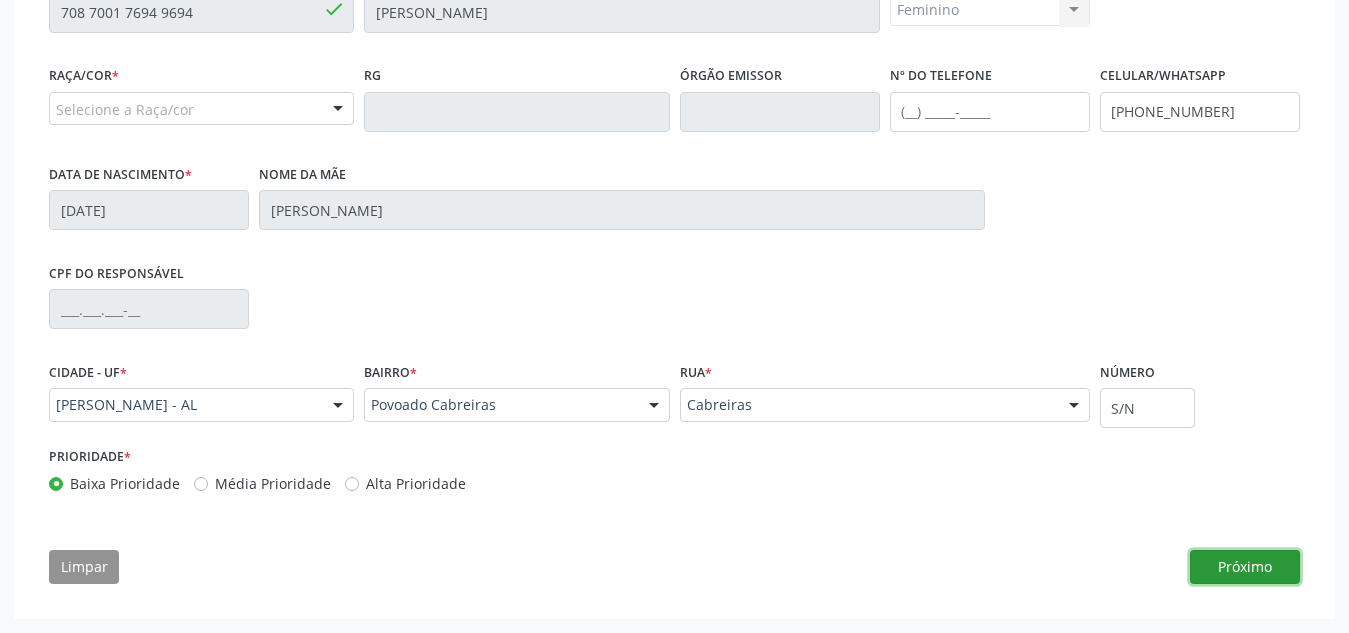click on "Próximo" at bounding box center (1245, 567) 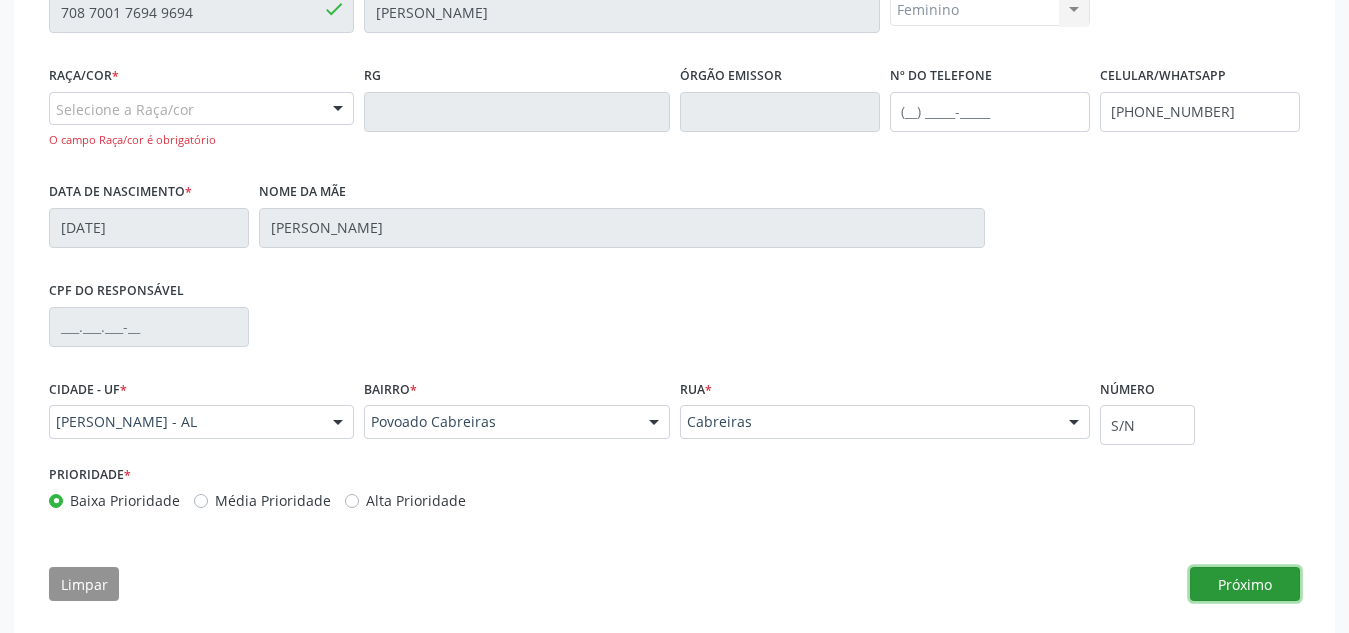 click on "Próximo" at bounding box center (1245, 584) 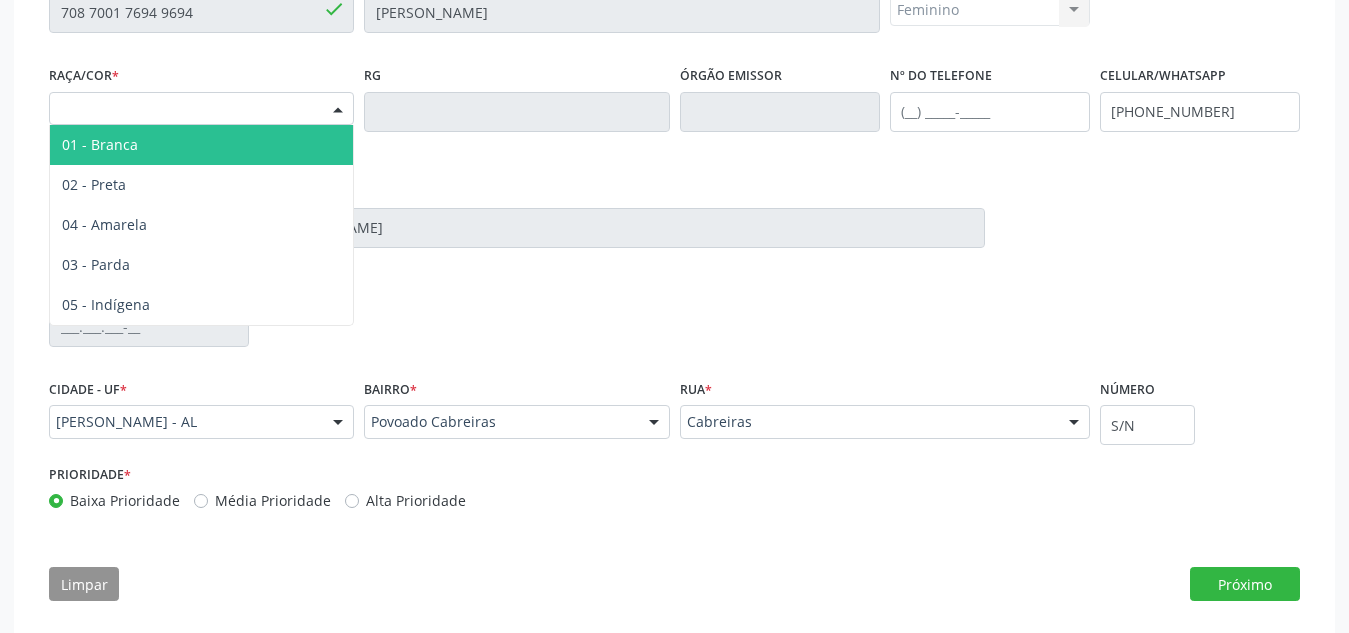 click on "Selecione a Raça/cor" at bounding box center [201, 109] 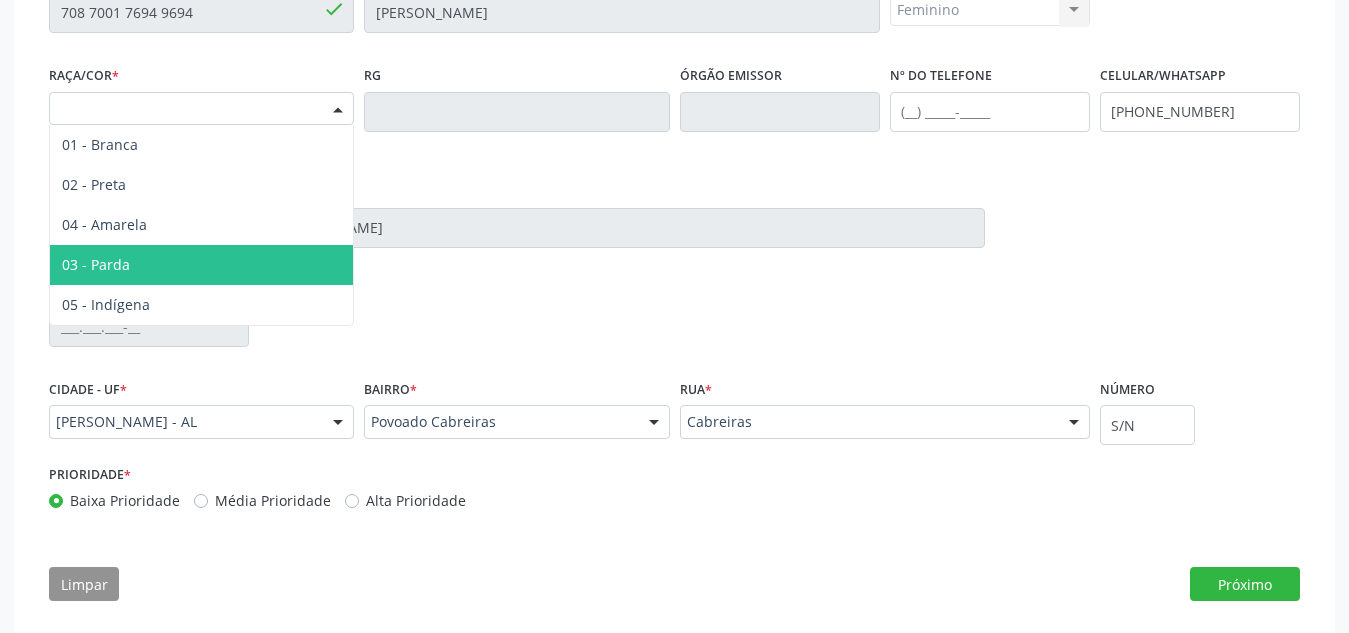 click on "03 - Parda" at bounding box center [201, 265] 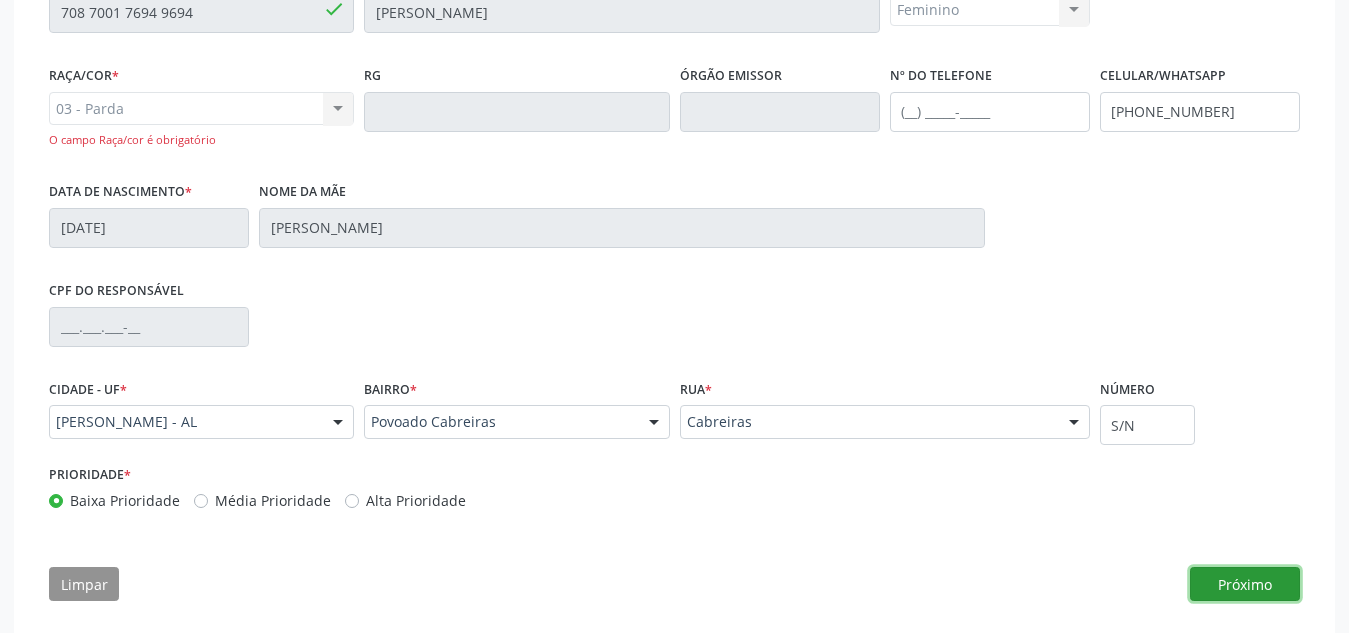 click on "Próximo" at bounding box center [1245, 584] 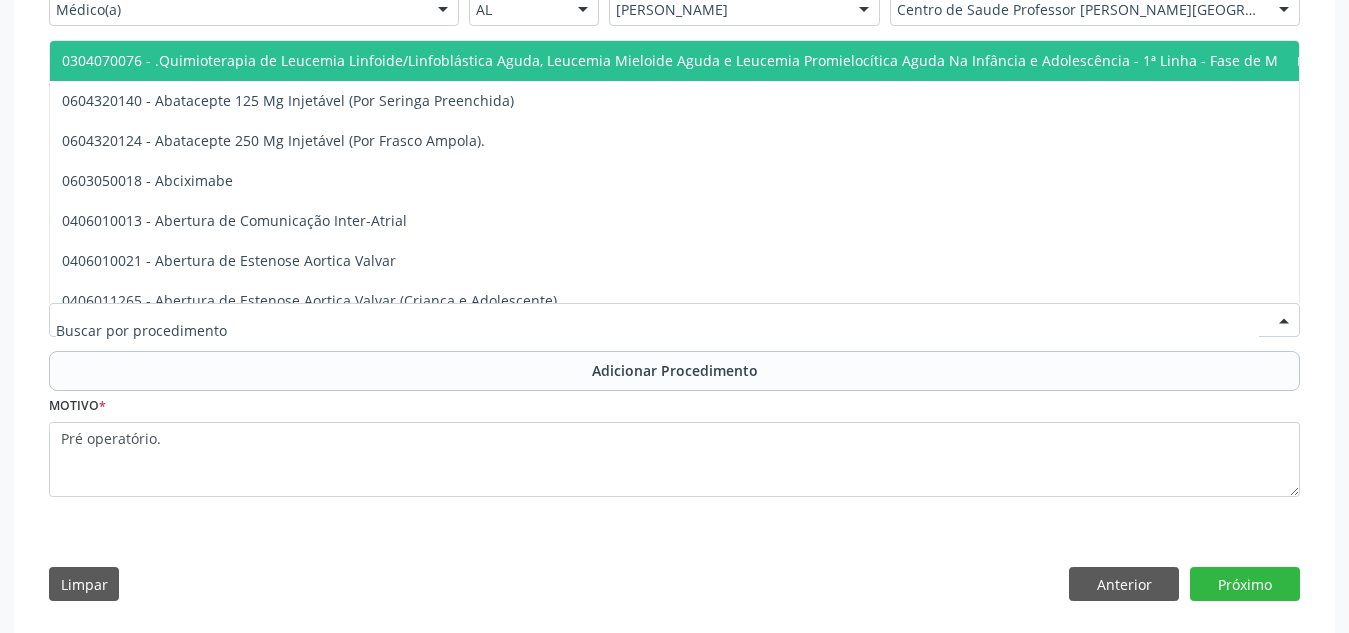 click at bounding box center (674, 320) 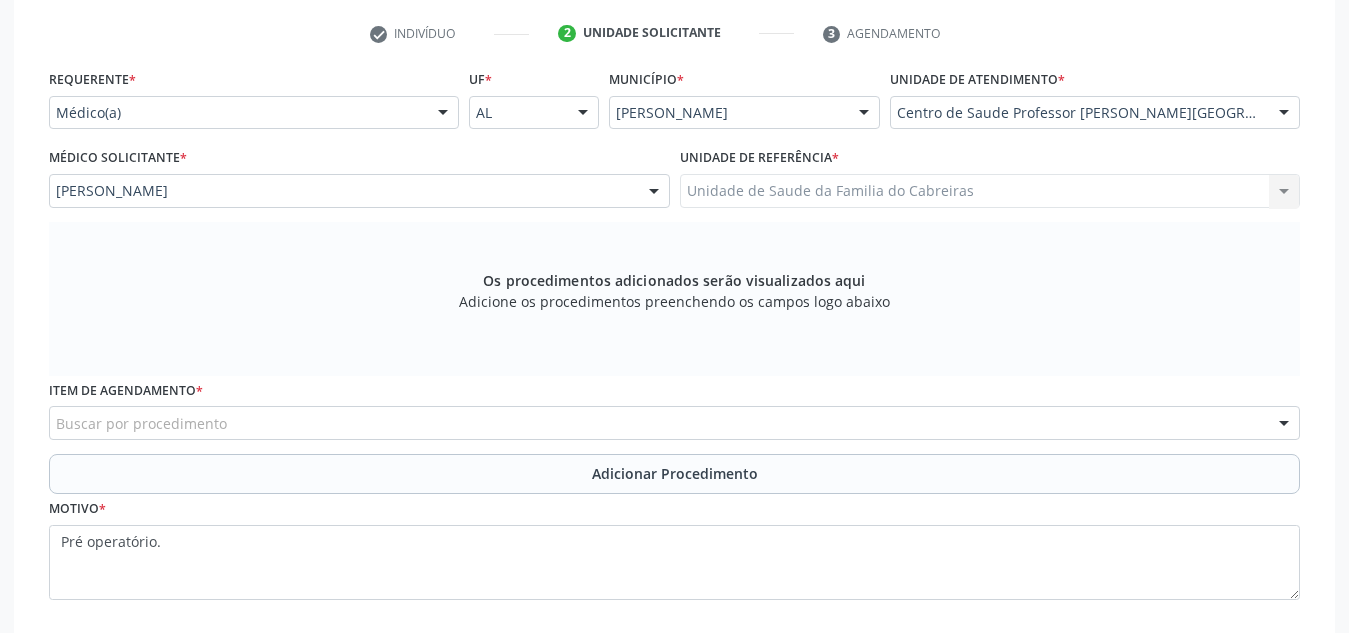 scroll, scrollTop: 402, scrollLeft: 0, axis: vertical 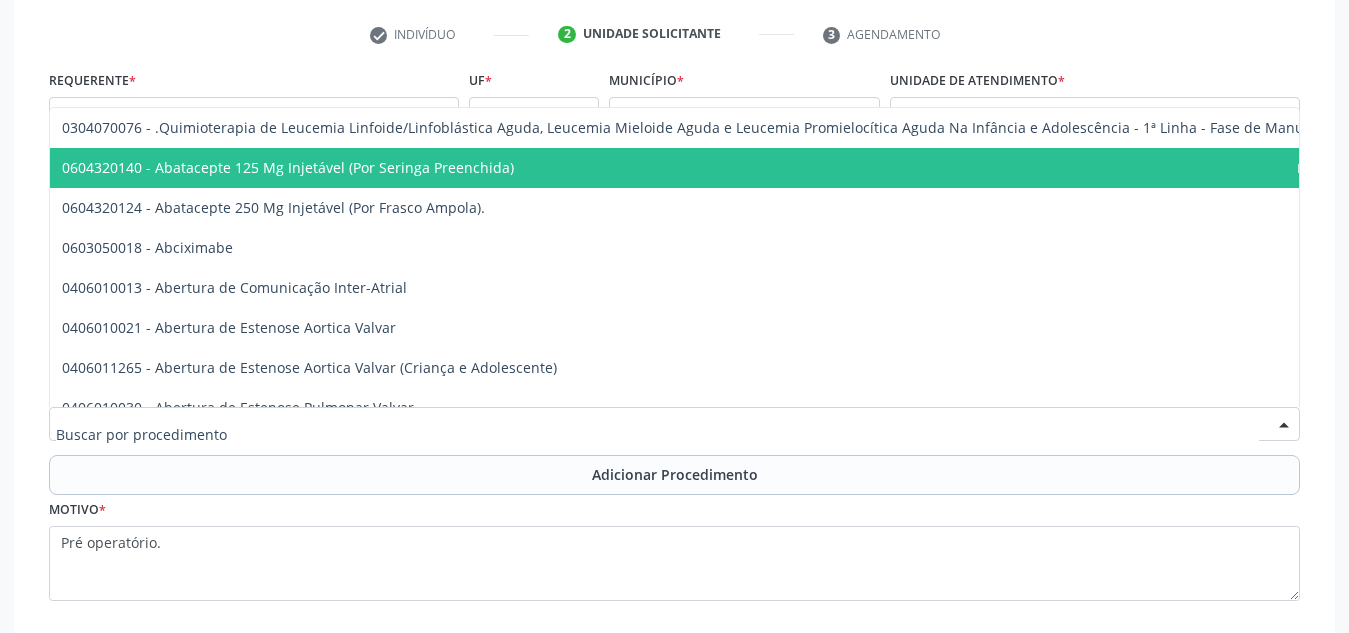 click at bounding box center (674, 424) 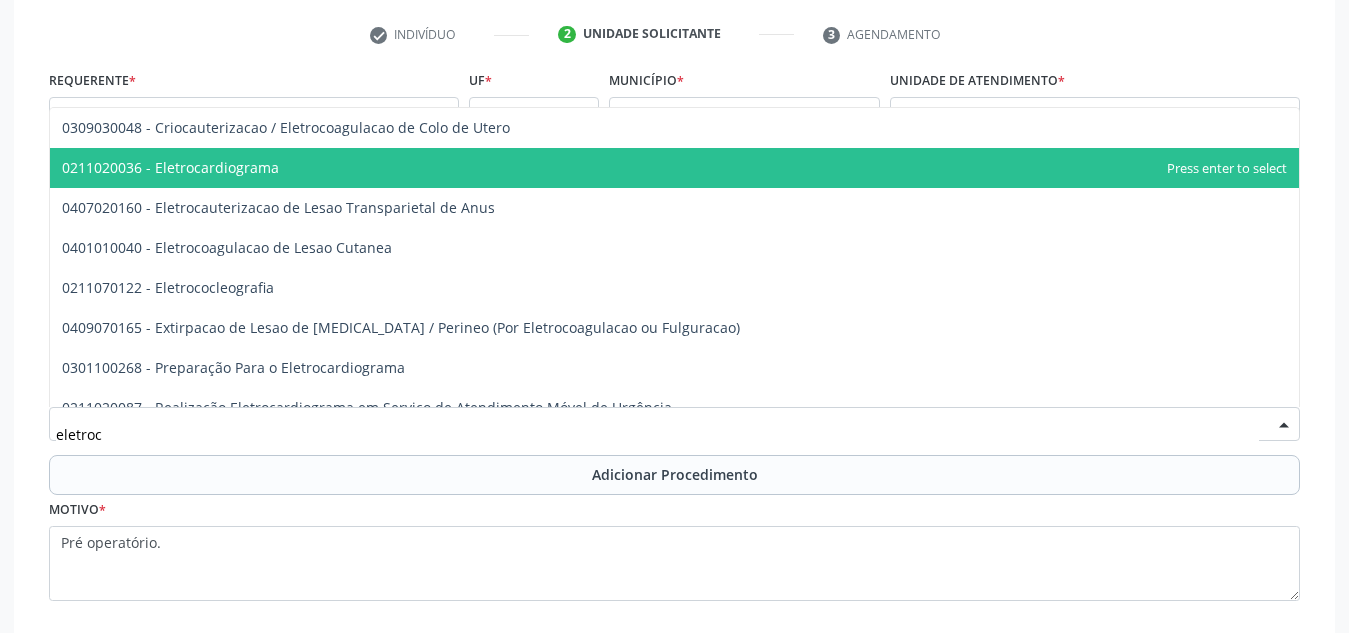 type on "eletroca" 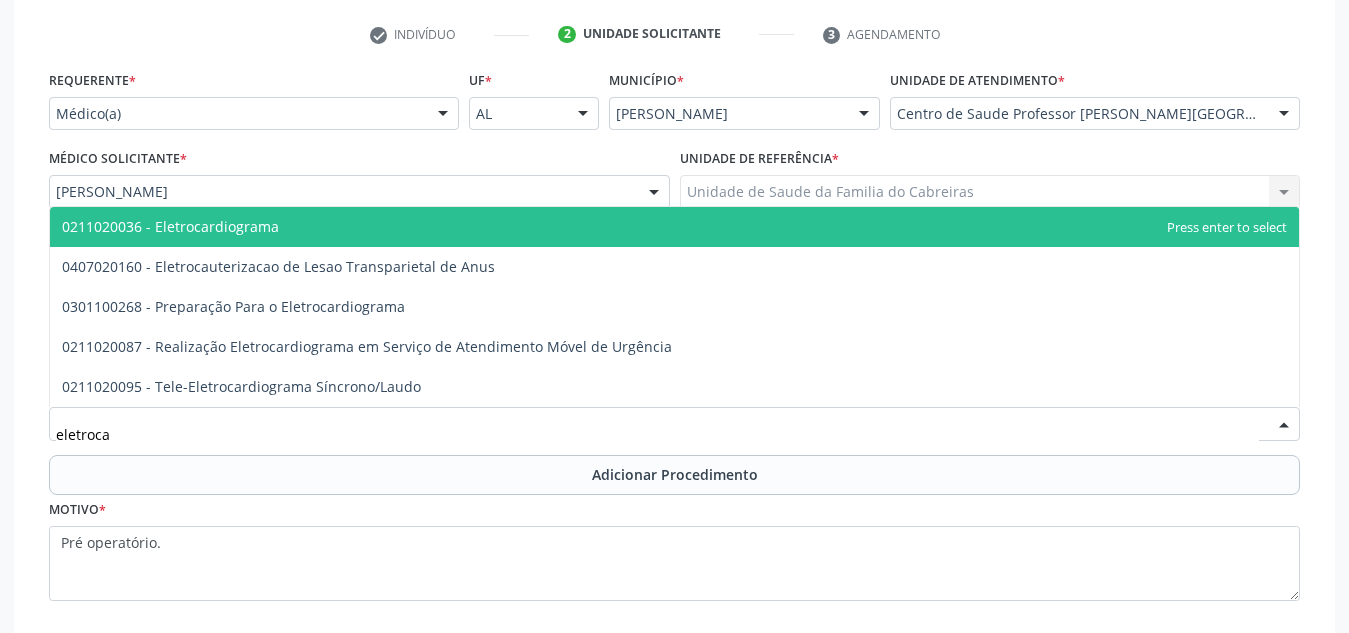 click on "0211020036 - Eletrocardiograma" at bounding box center [674, 227] 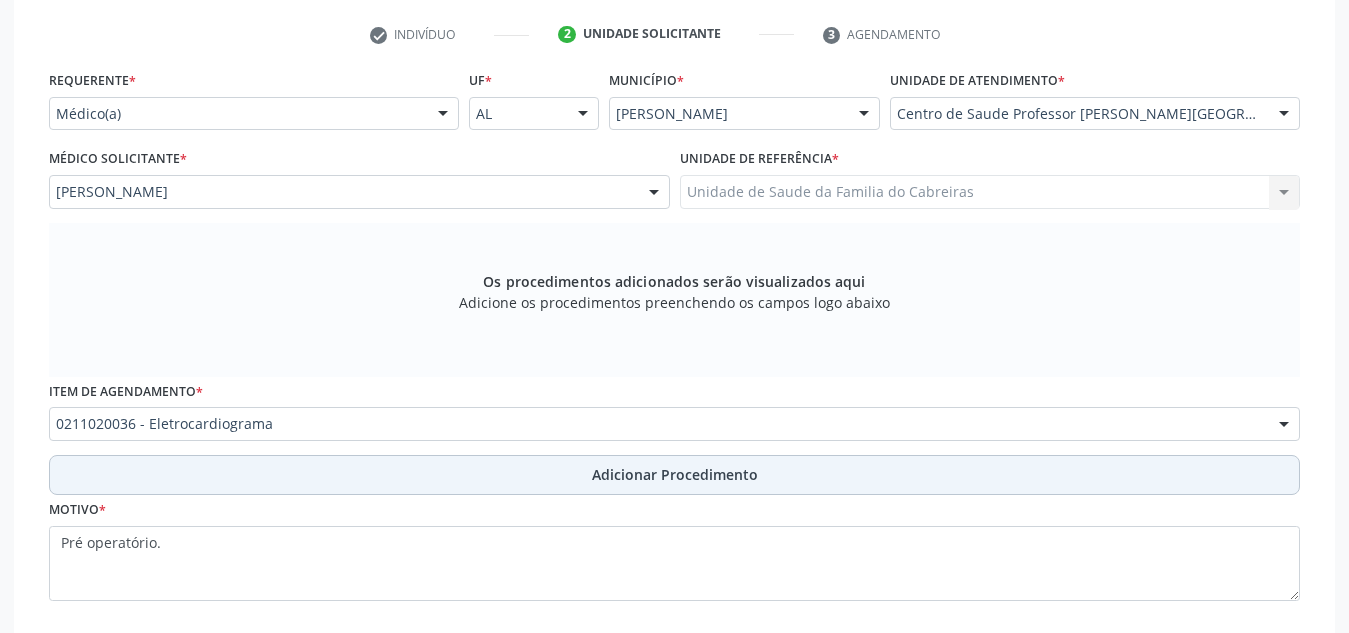 click on "Adicionar Procedimento" at bounding box center (674, 475) 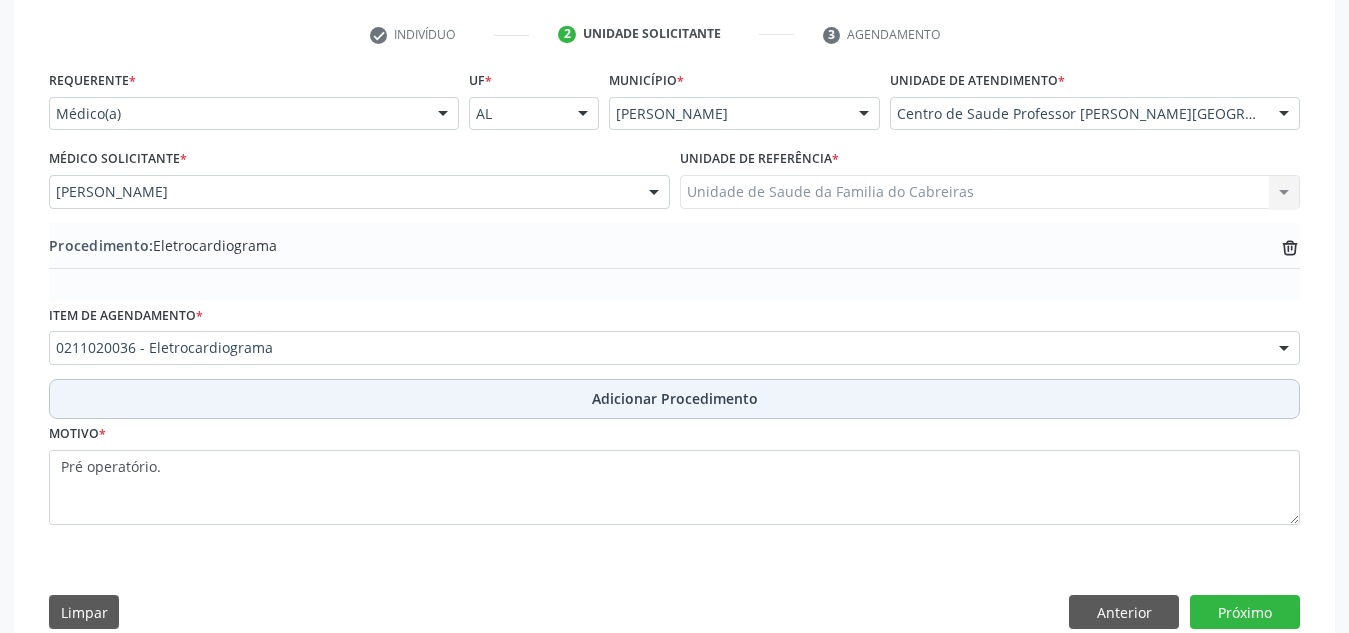 scroll, scrollTop: 447, scrollLeft: 0, axis: vertical 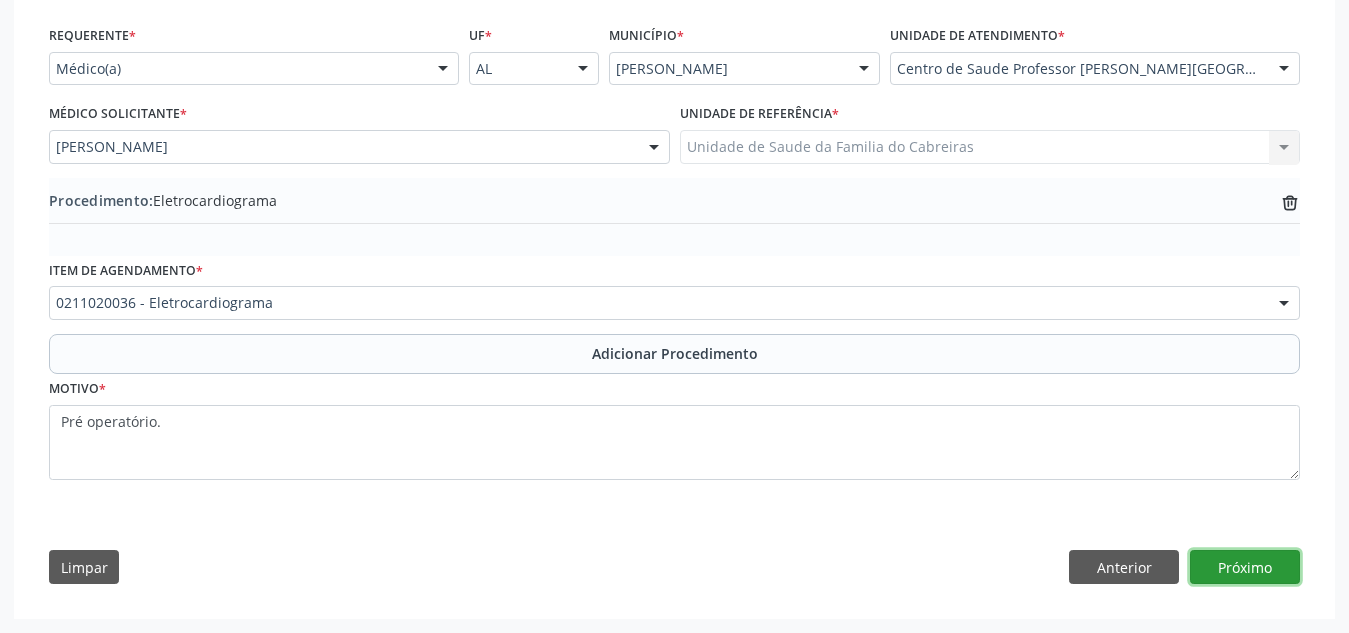 click on "Próximo" at bounding box center [1245, 567] 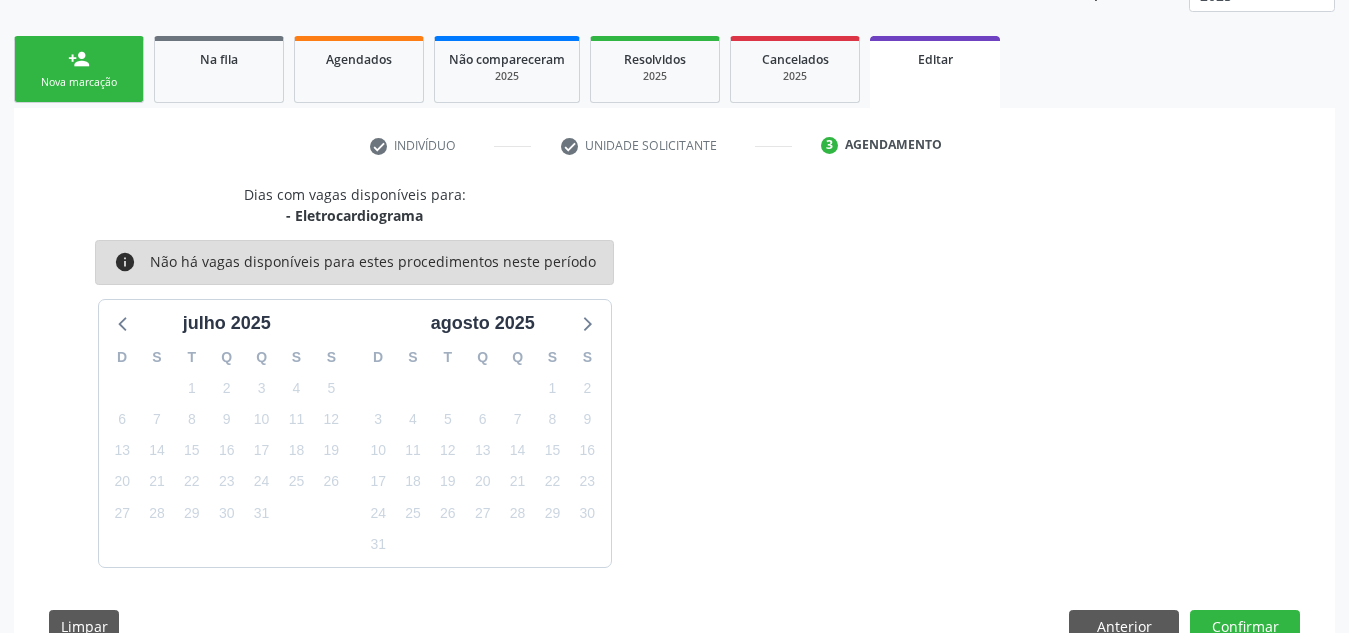 scroll, scrollTop: 350, scrollLeft: 0, axis: vertical 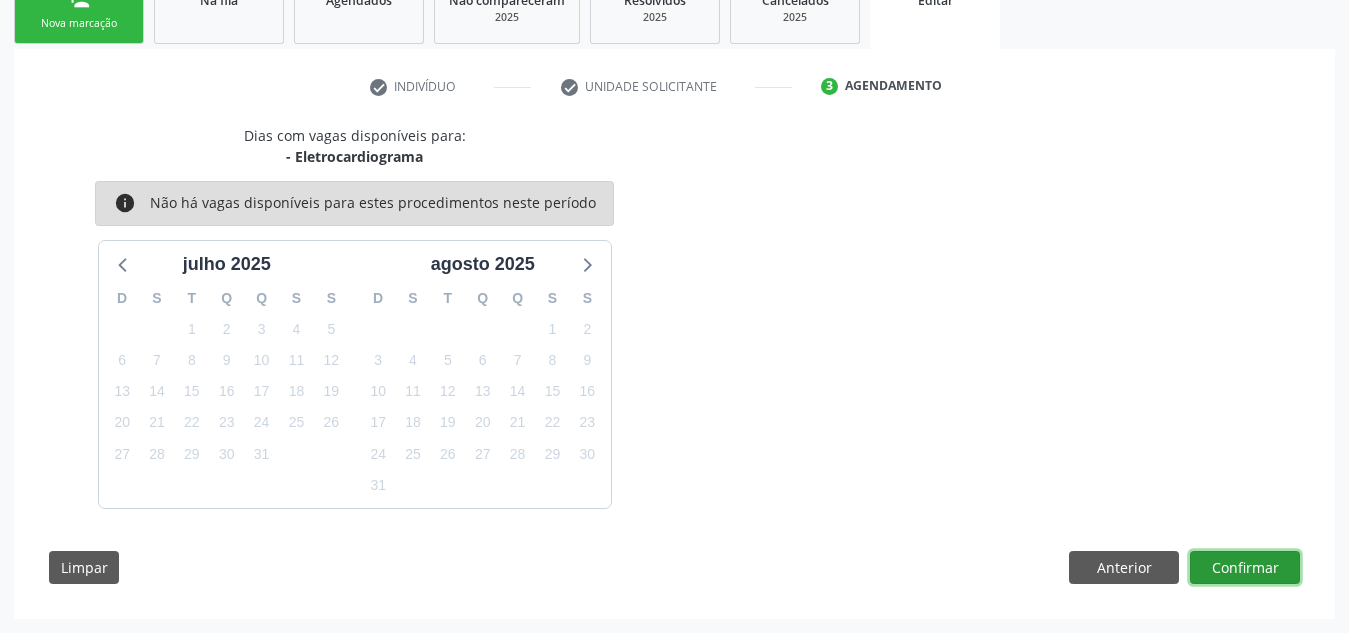 click on "Confirmar" at bounding box center [1245, 568] 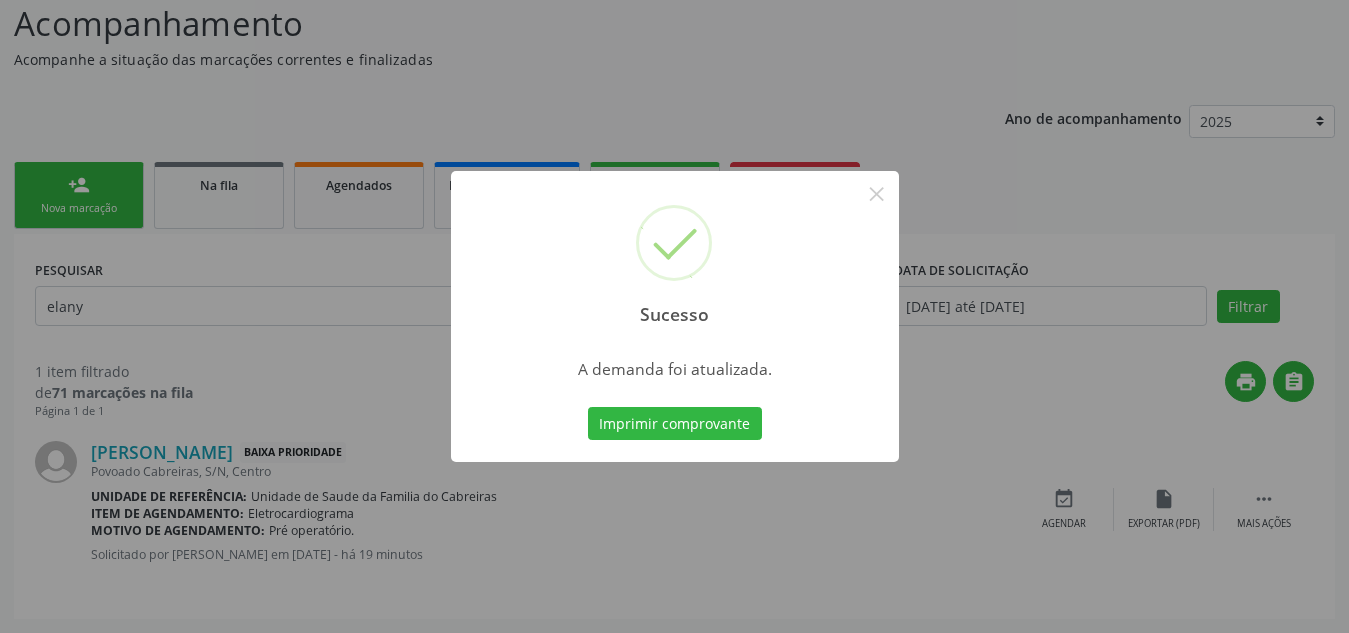 scroll, scrollTop: 0, scrollLeft: 0, axis: both 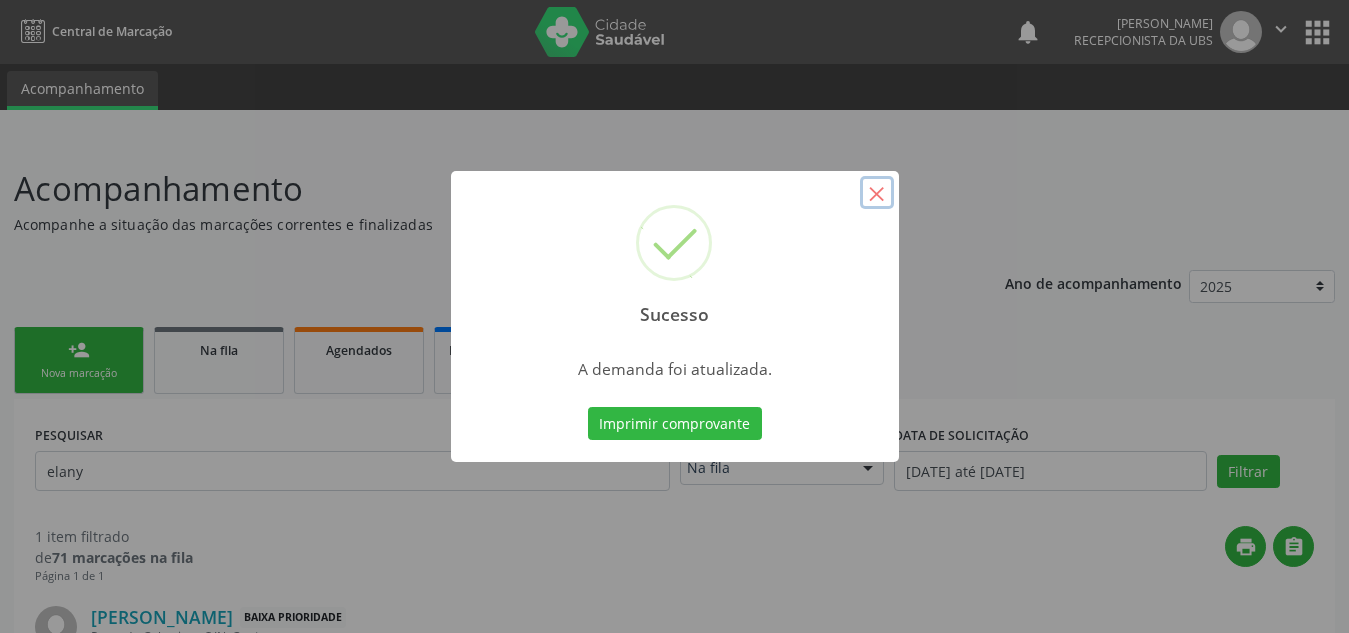 click on "×" at bounding box center [877, 193] 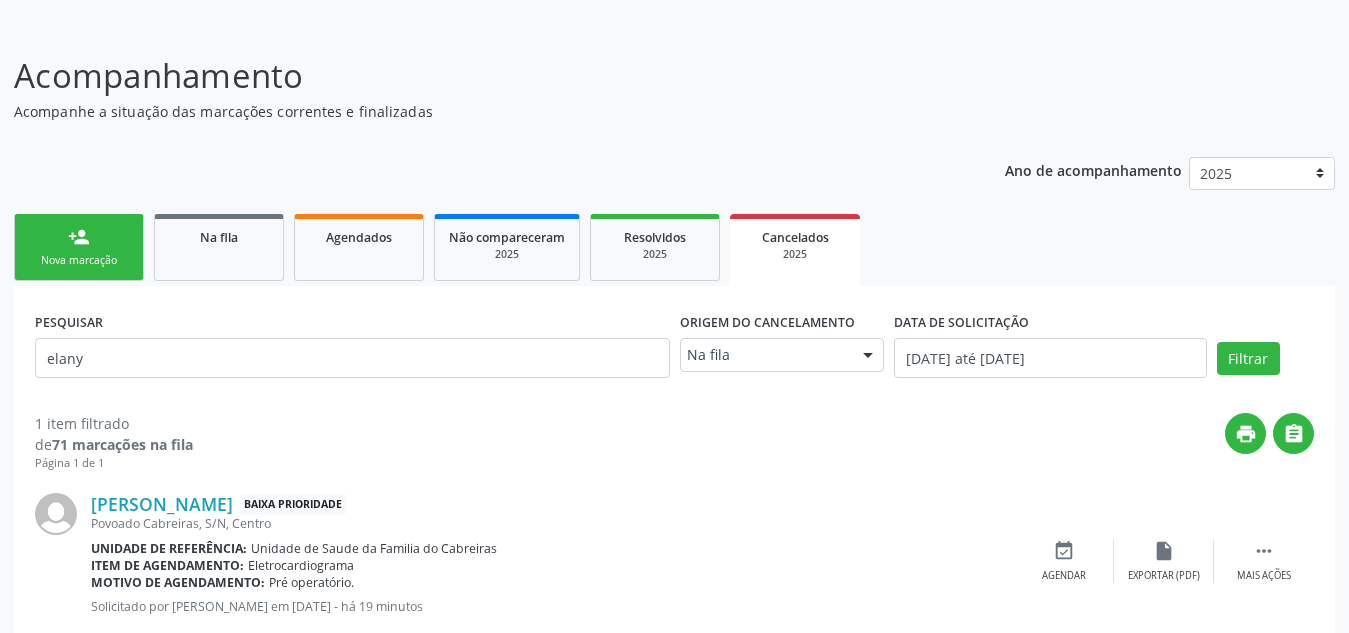 scroll, scrollTop: 165, scrollLeft: 0, axis: vertical 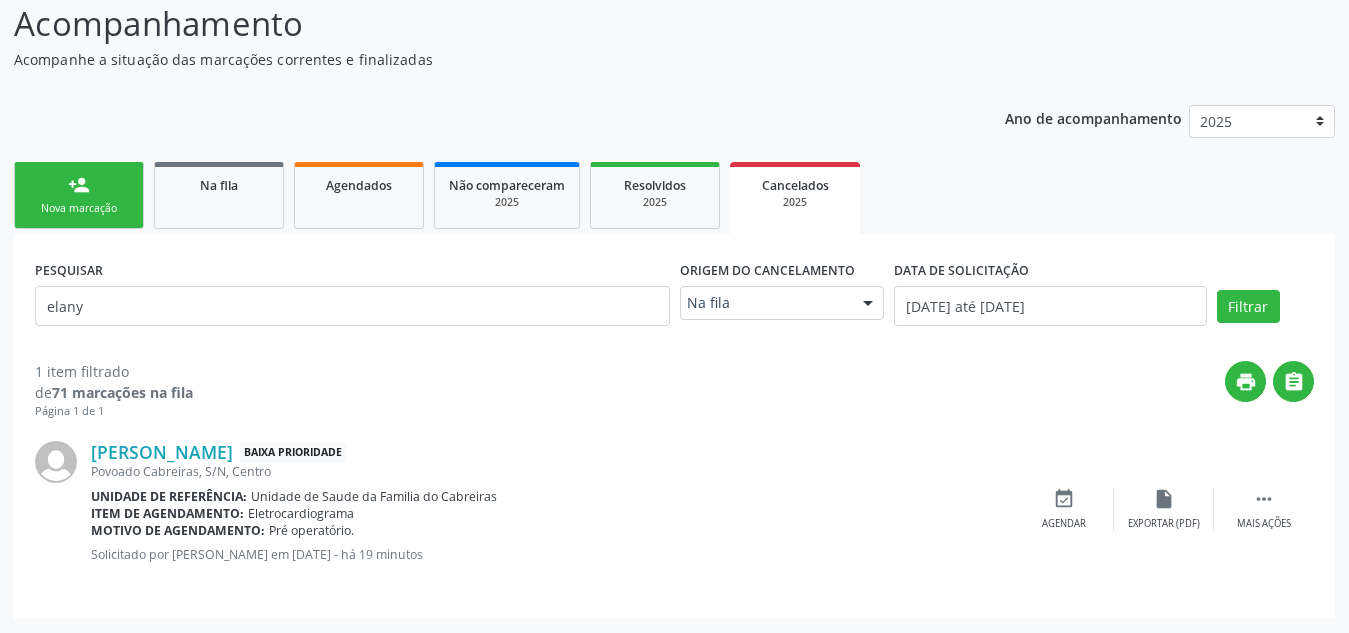click on "Nova marcação" at bounding box center [79, 208] 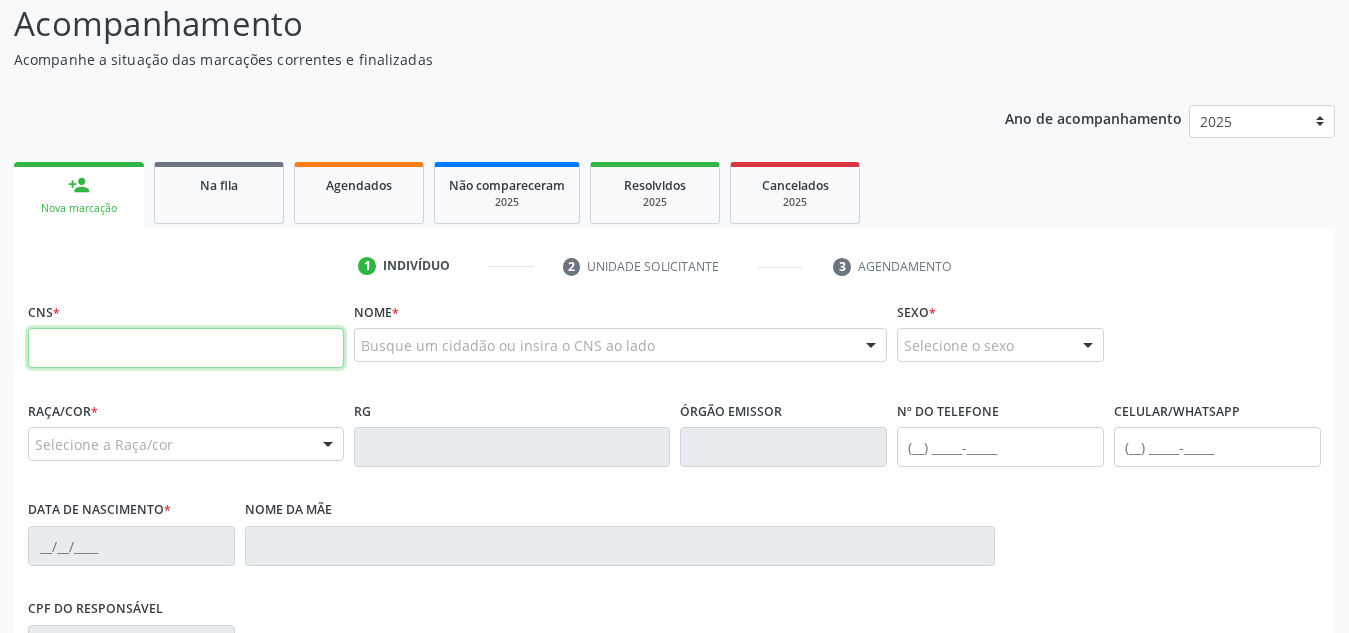 click at bounding box center (186, 348) 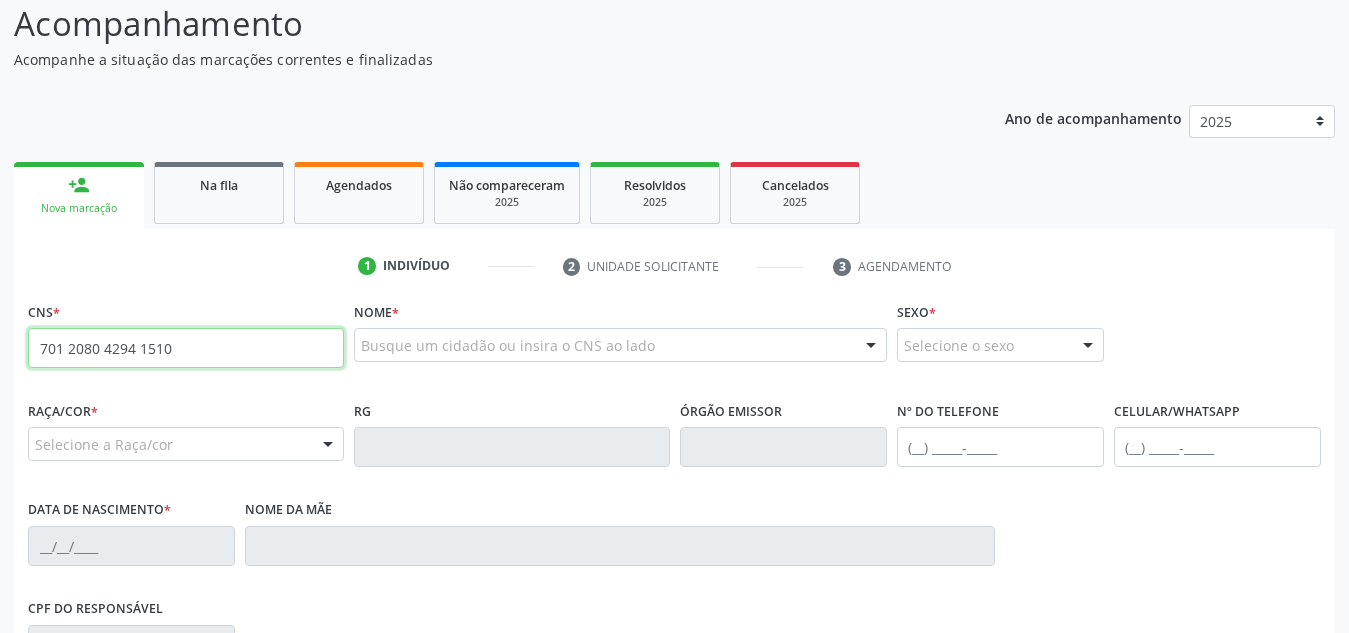 type on "701 2080 4294 1510" 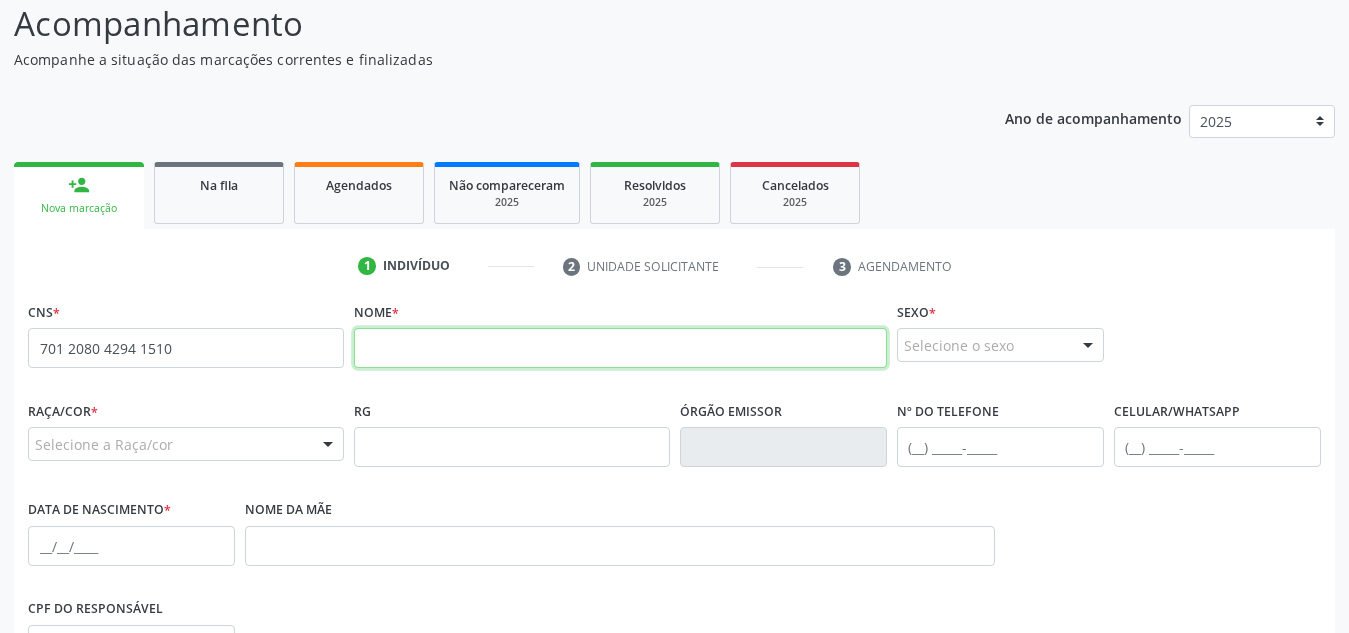 click at bounding box center [620, 348] 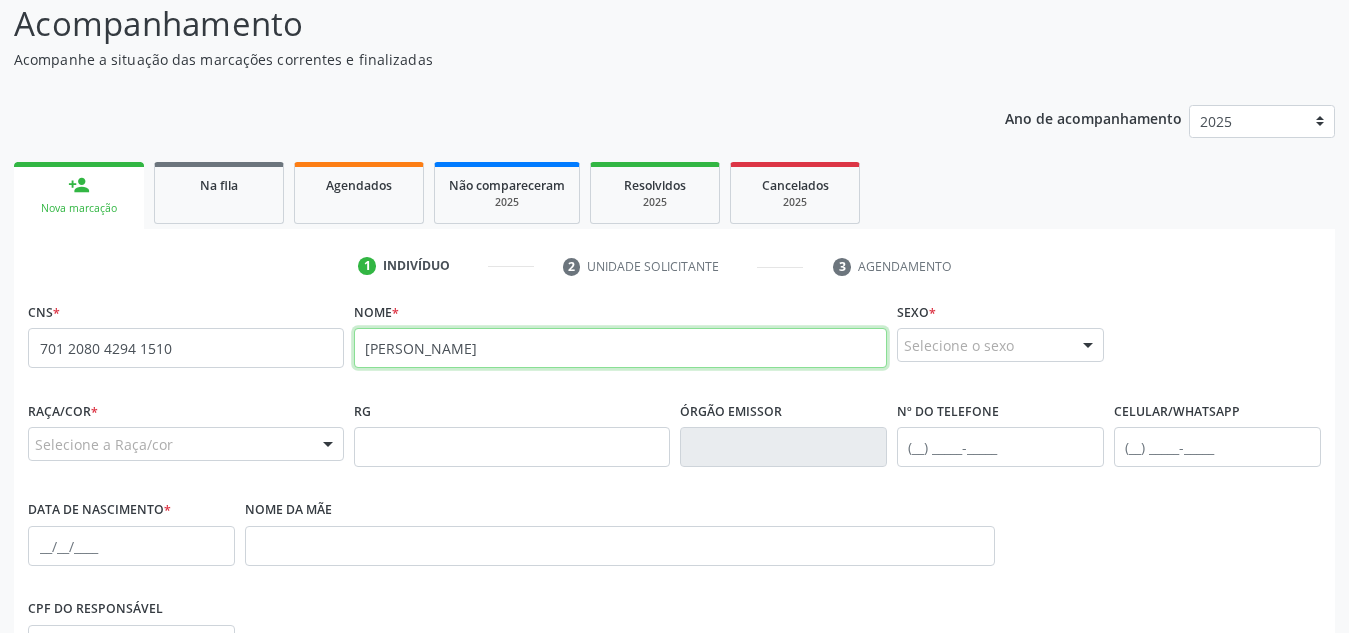 type on "[PERSON_NAME]" 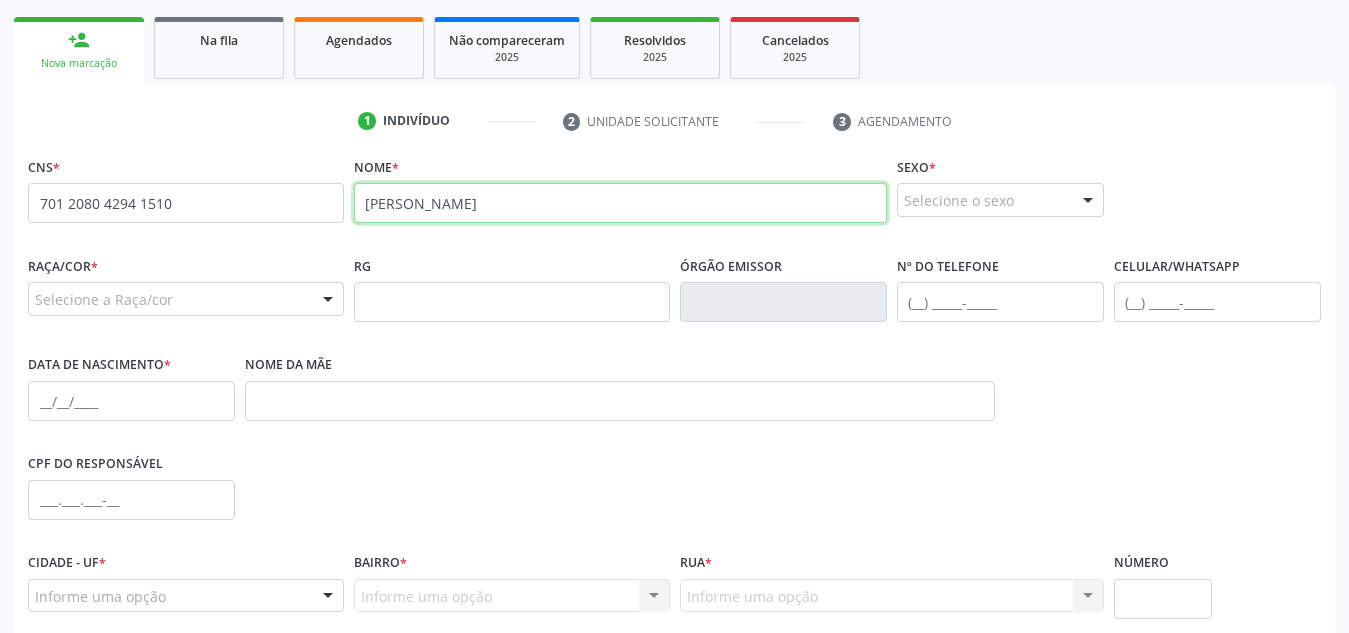 scroll, scrollTop: 315, scrollLeft: 0, axis: vertical 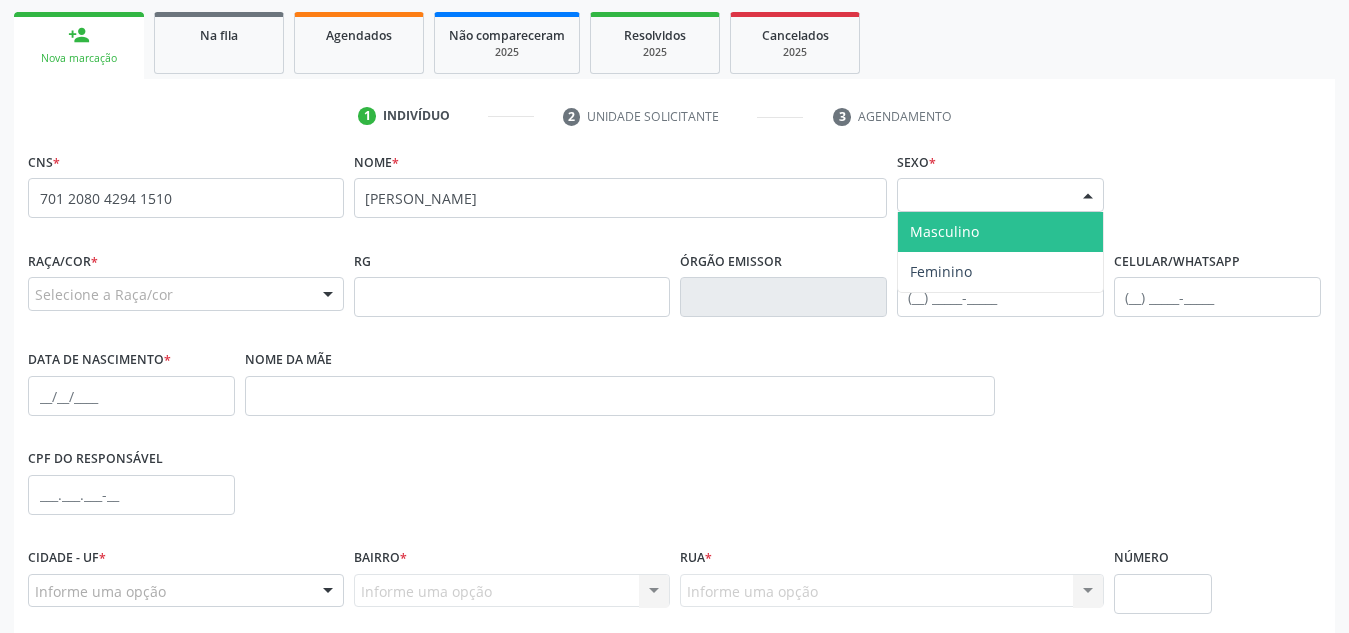click on "Selecione o sexo" at bounding box center (1000, 195) 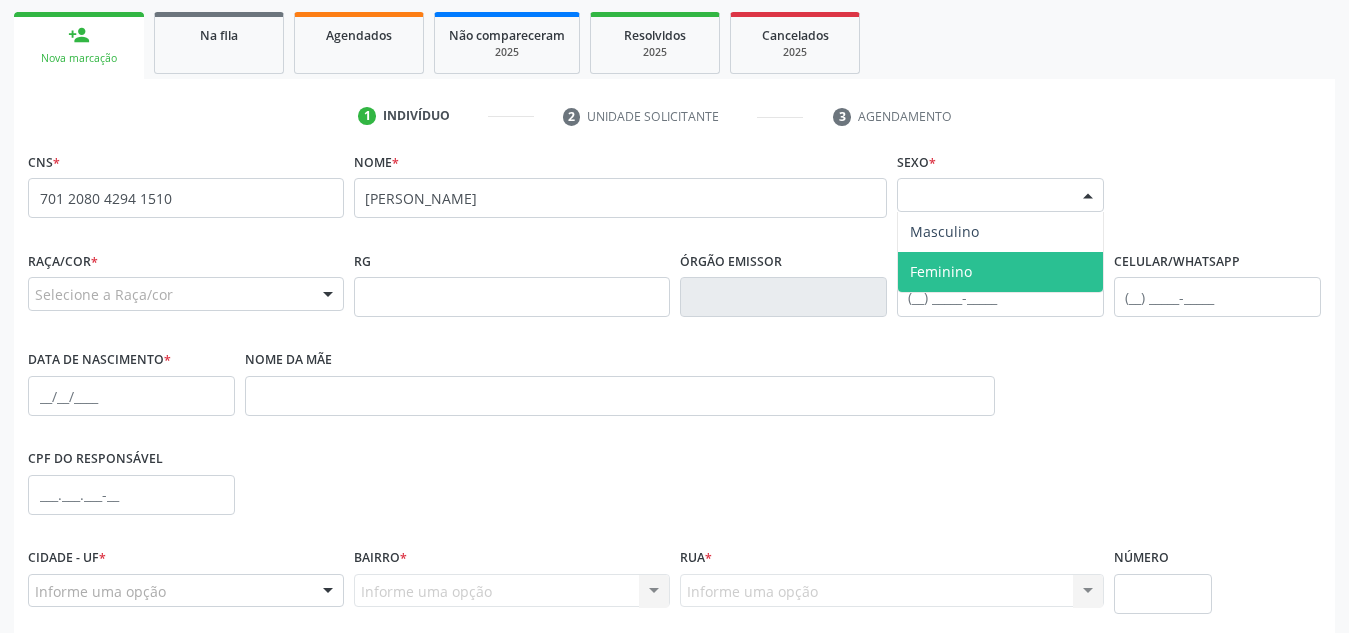 click on "Feminino" at bounding box center [1000, 272] 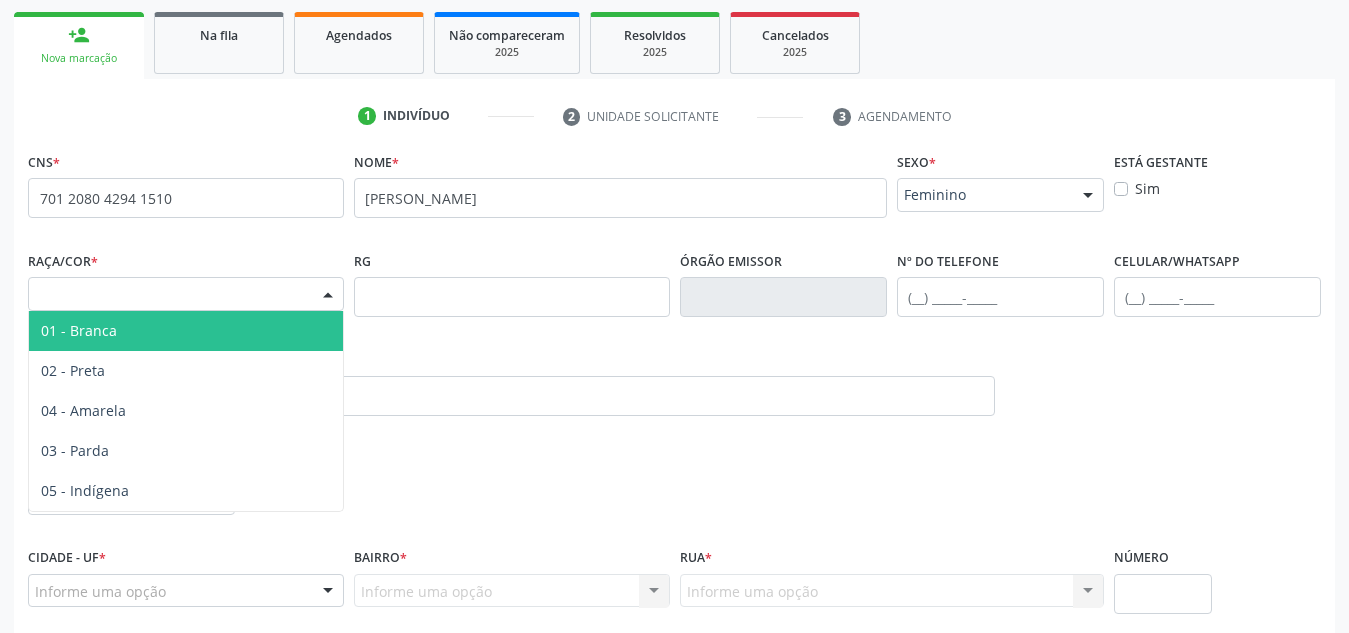 click on "Selecione a Raça/cor" at bounding box center (186, 294) 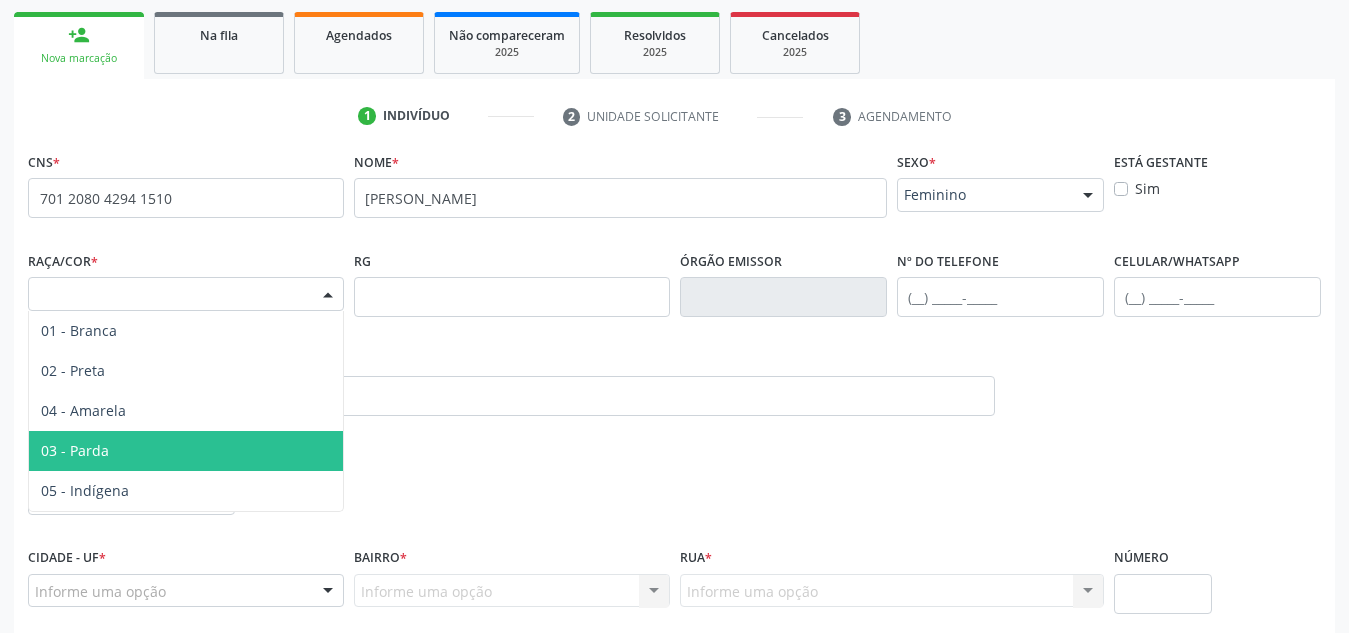 click on "03 - Parda" at bounding box center (186, 451) 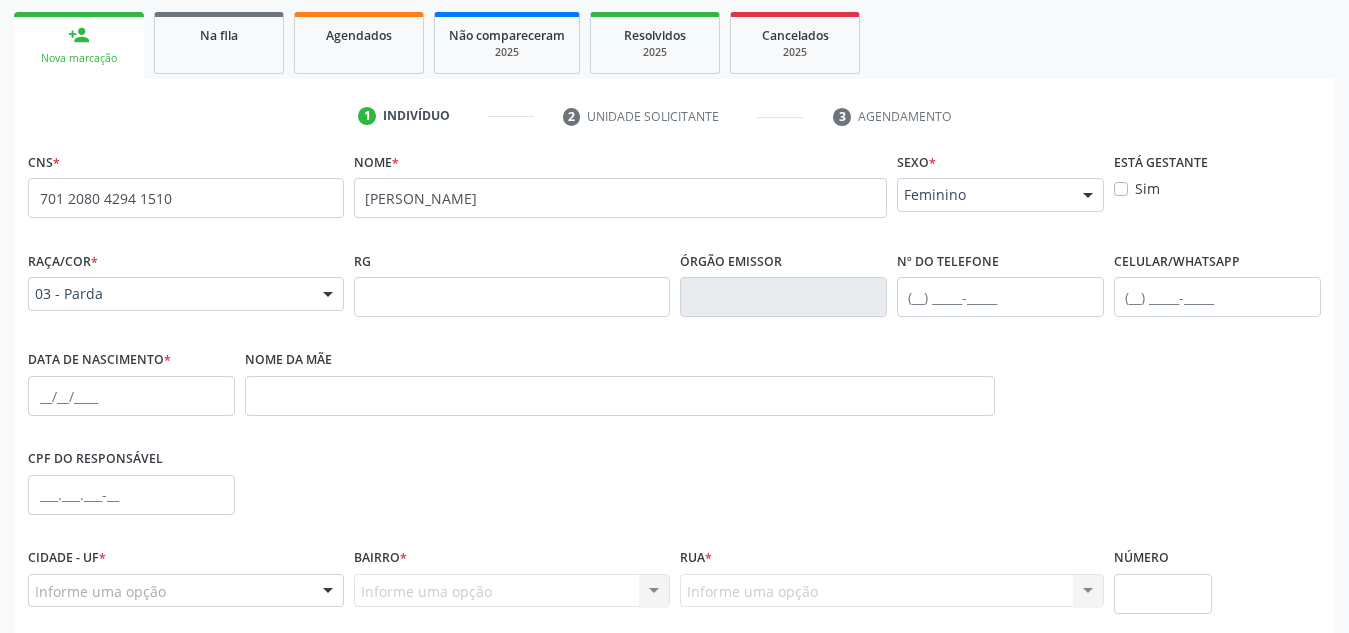 scroll, scrollTop: 388, scrollLeft: 0, axis: vertical 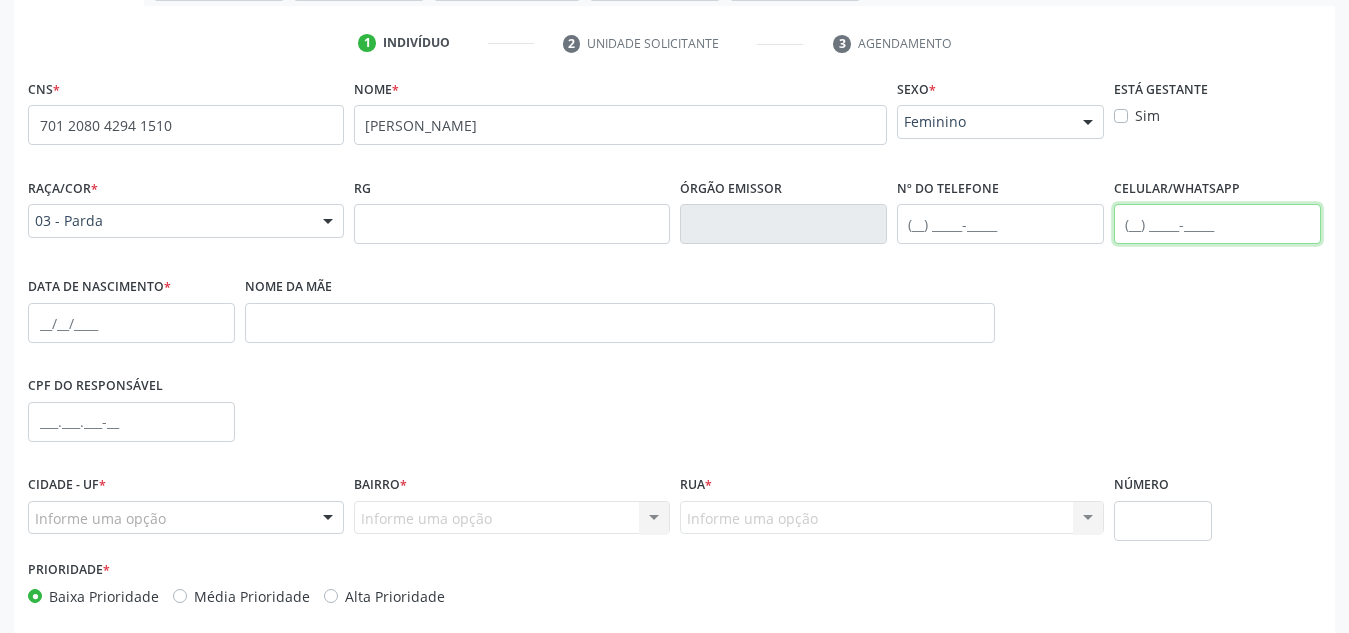 click at bounding box center (1217, 224) 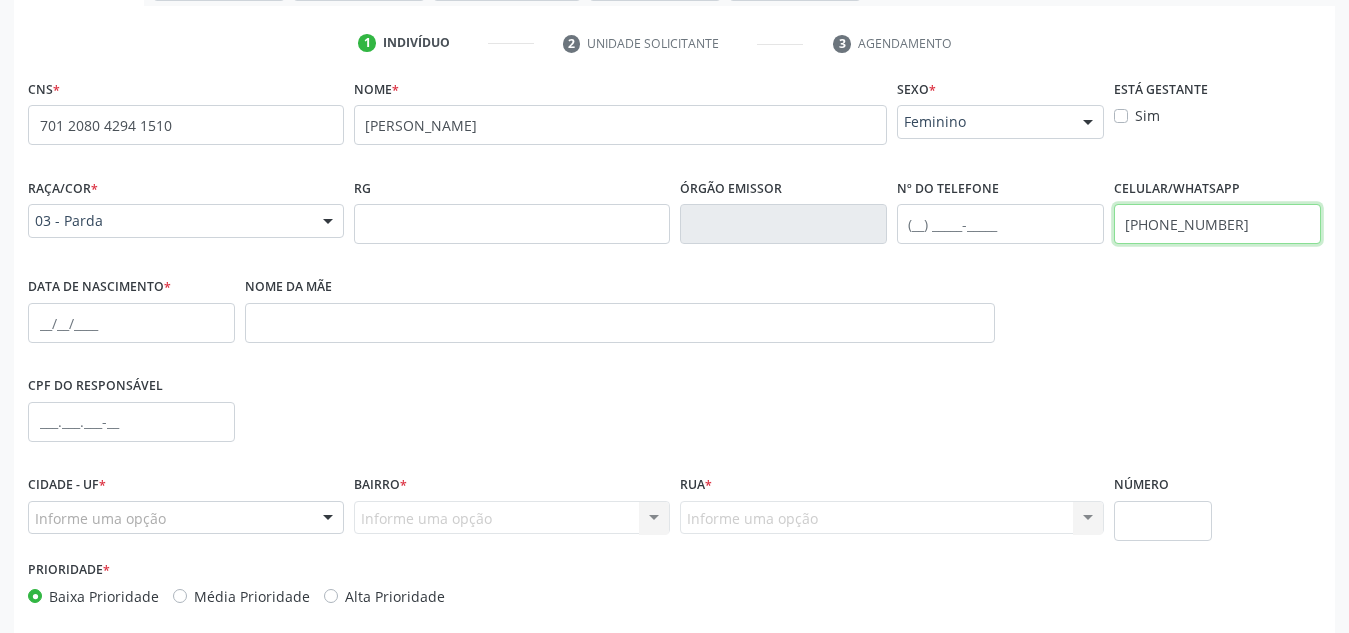 type on "[PHONE_NUMBER]" 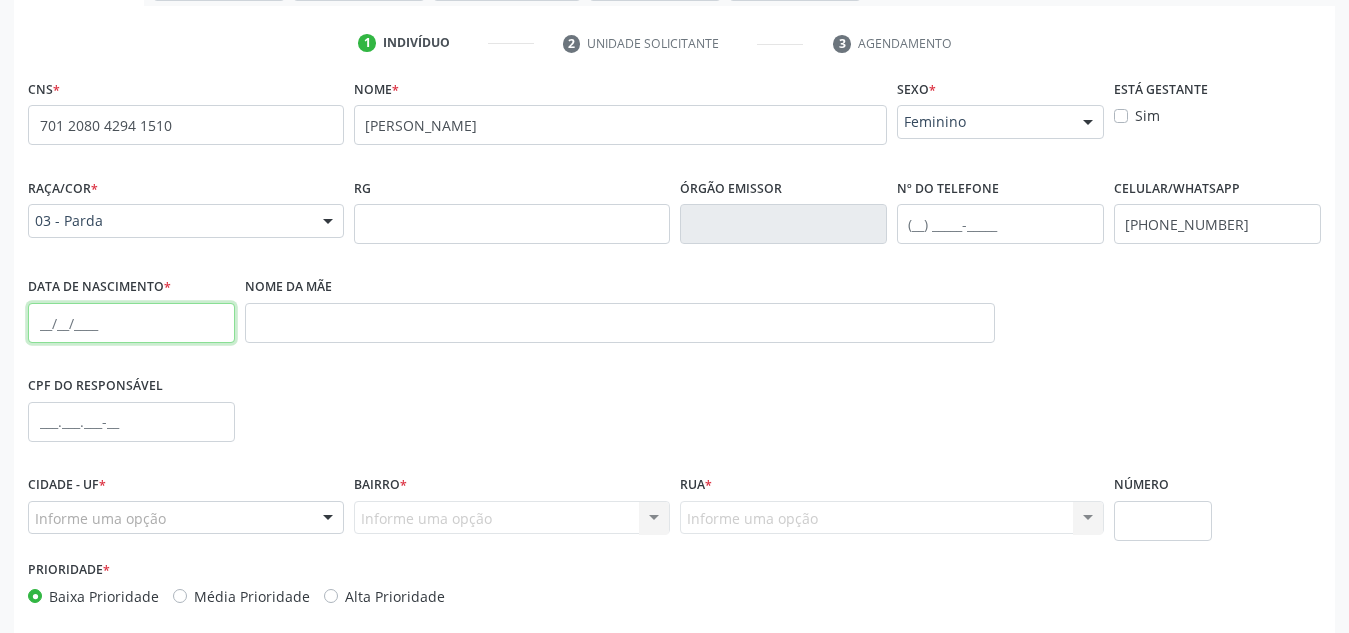 click at bounding box center [131, 323] 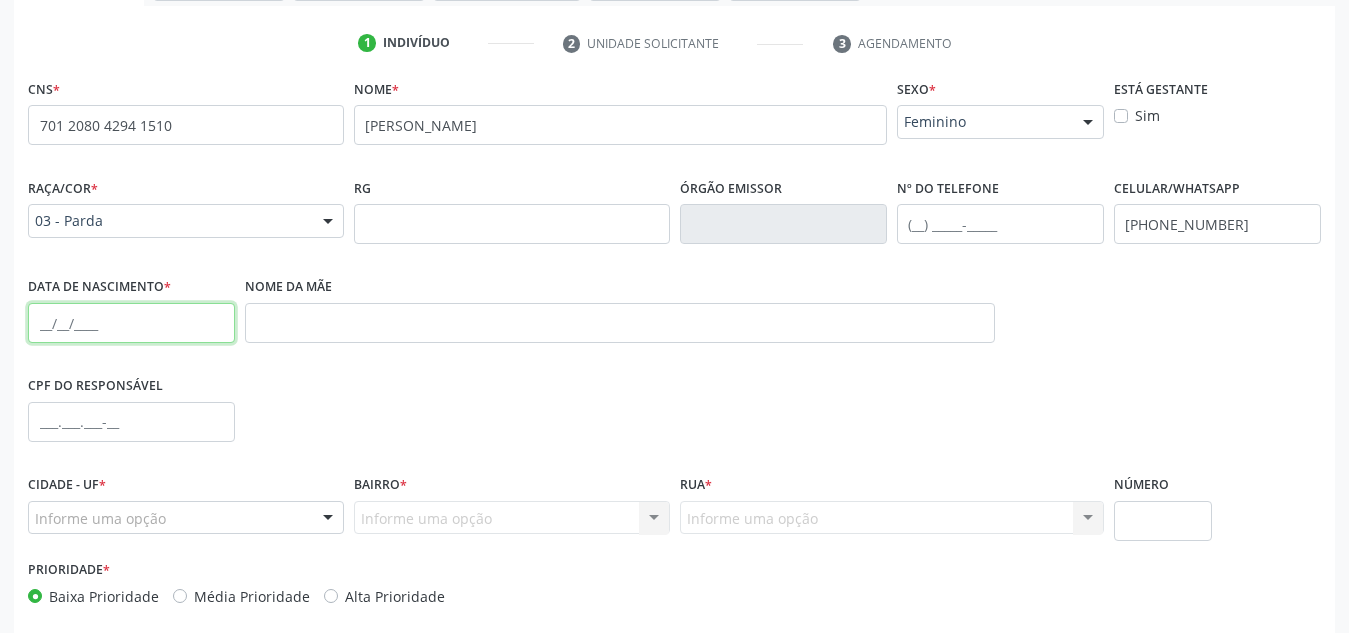 paste on "[DATE]" 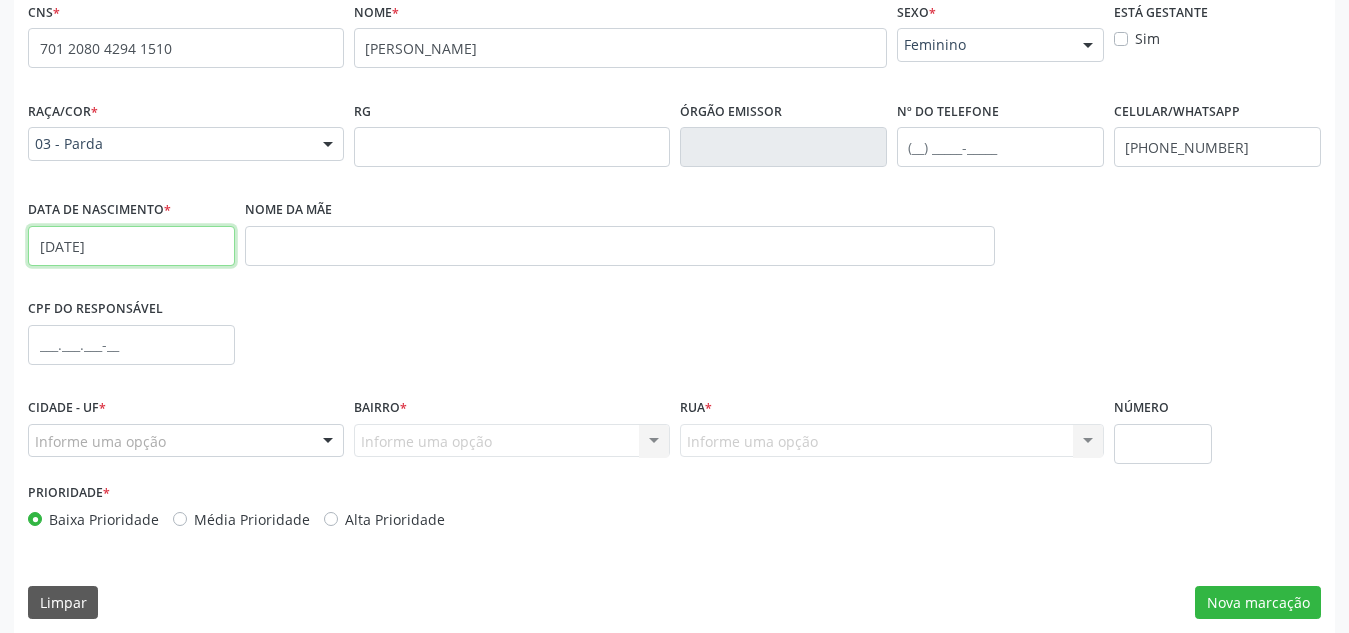 scroll, scrollTop: 479, scrollLeft: 0, axis: vertical 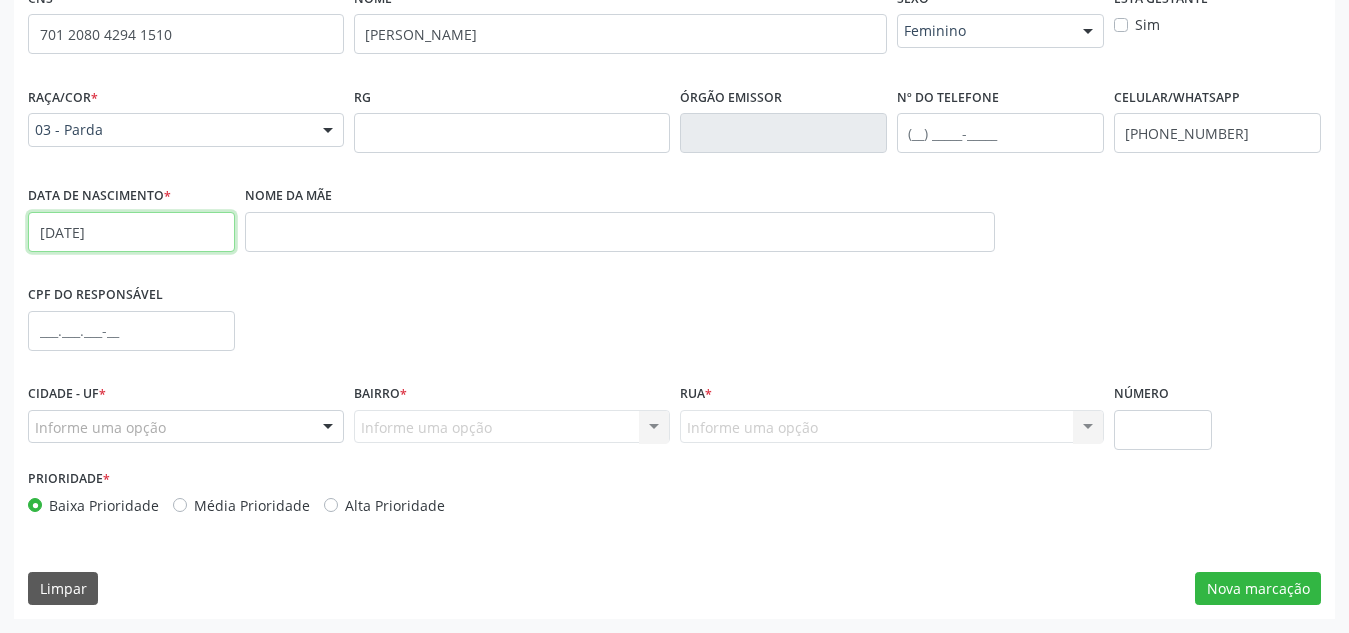 type on "[DATE]" 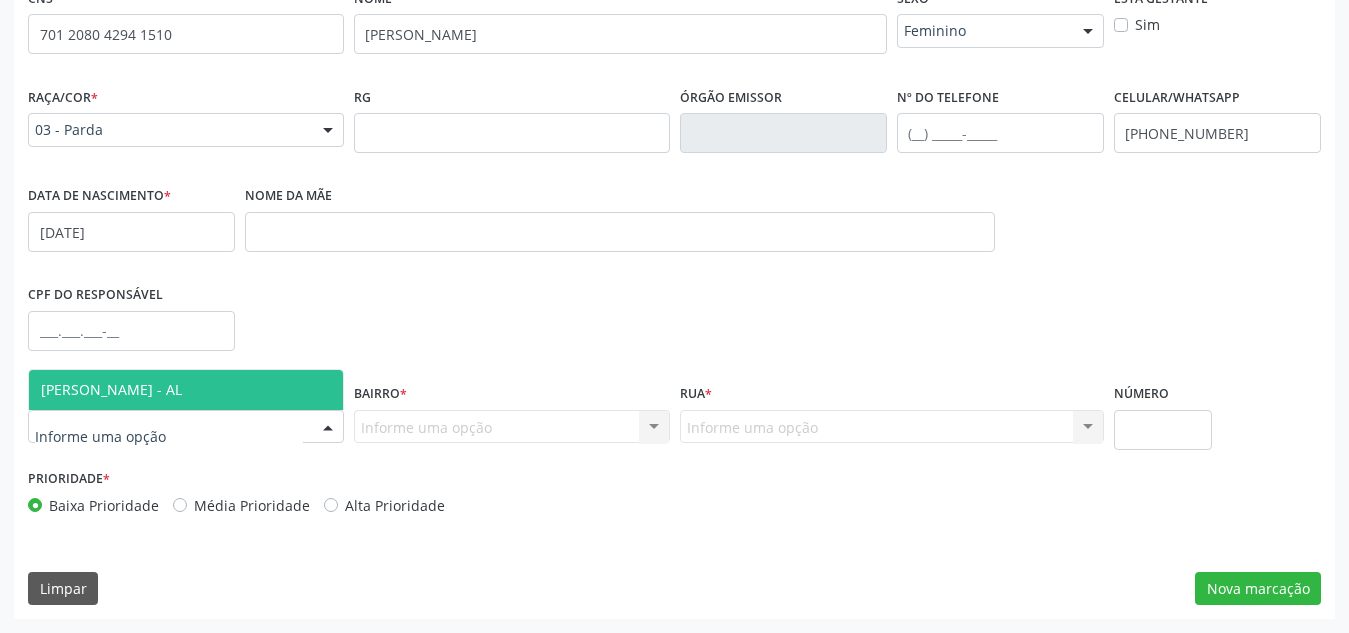click at bounding box center (186, 427) 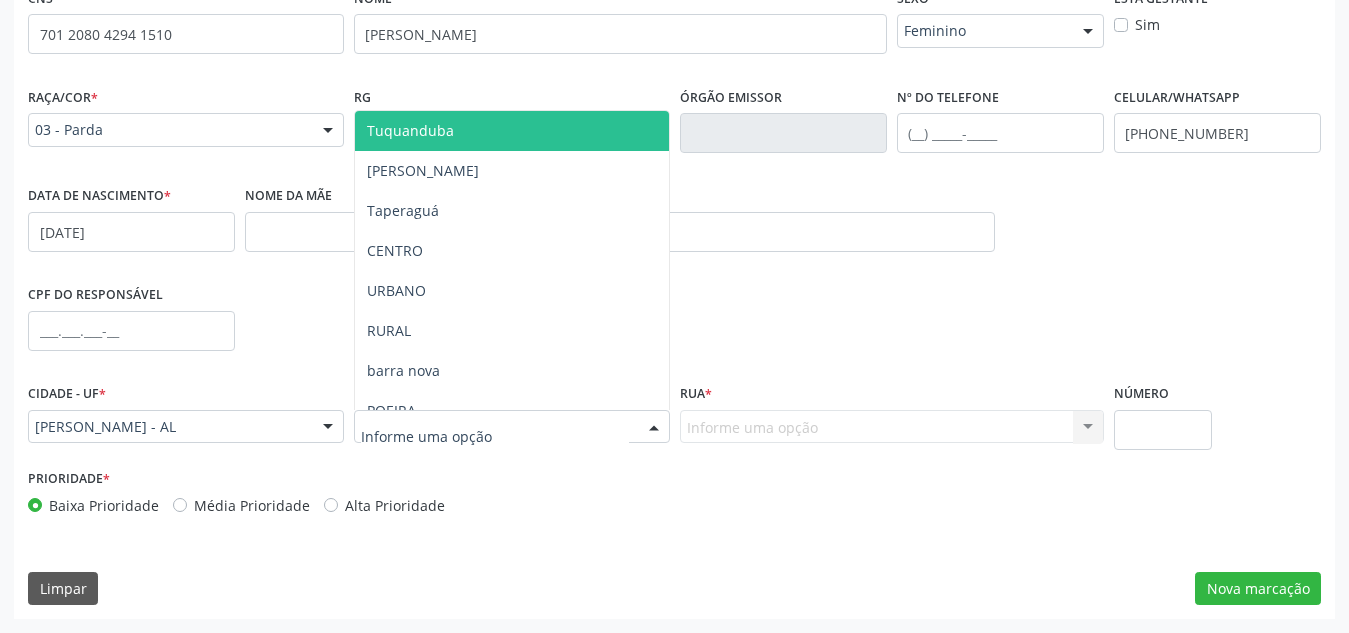 click at bounding box center [512, 427] 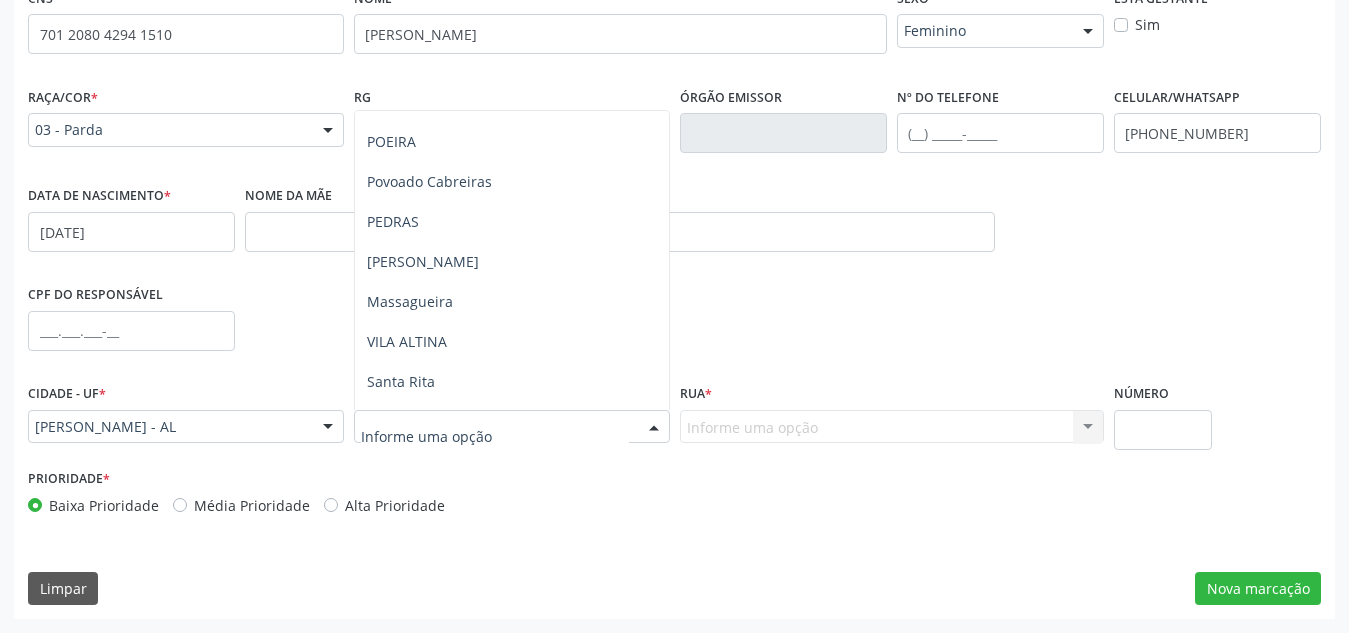 scroll, scrollTop: 301, scrollLeft: 0, axis: vertical 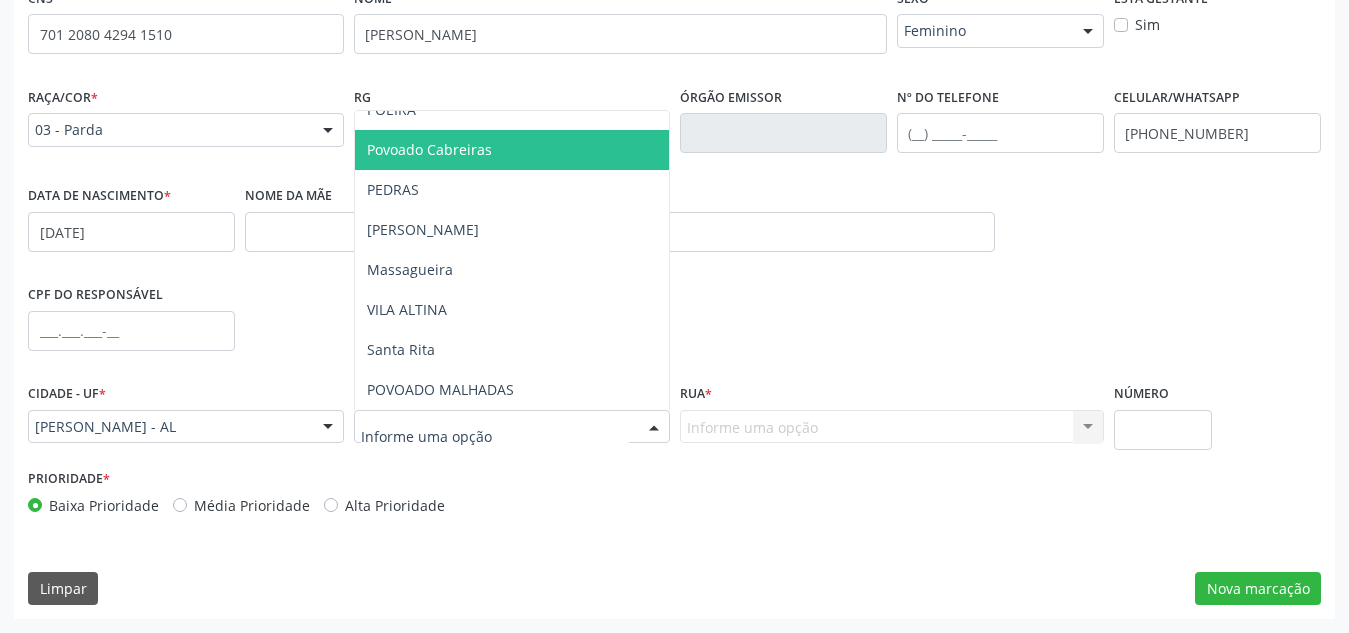 click on "Povoado Cabreiras" at bounding box center (512, 150) 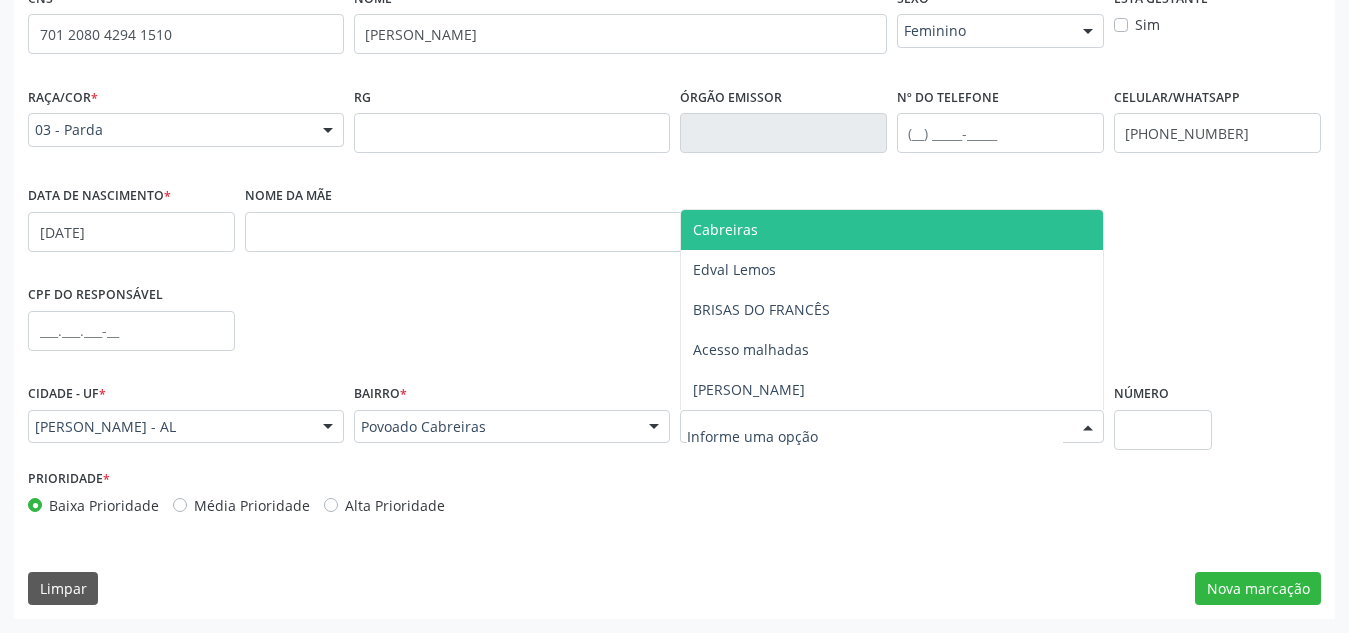 click at bounding box center (892, 427) 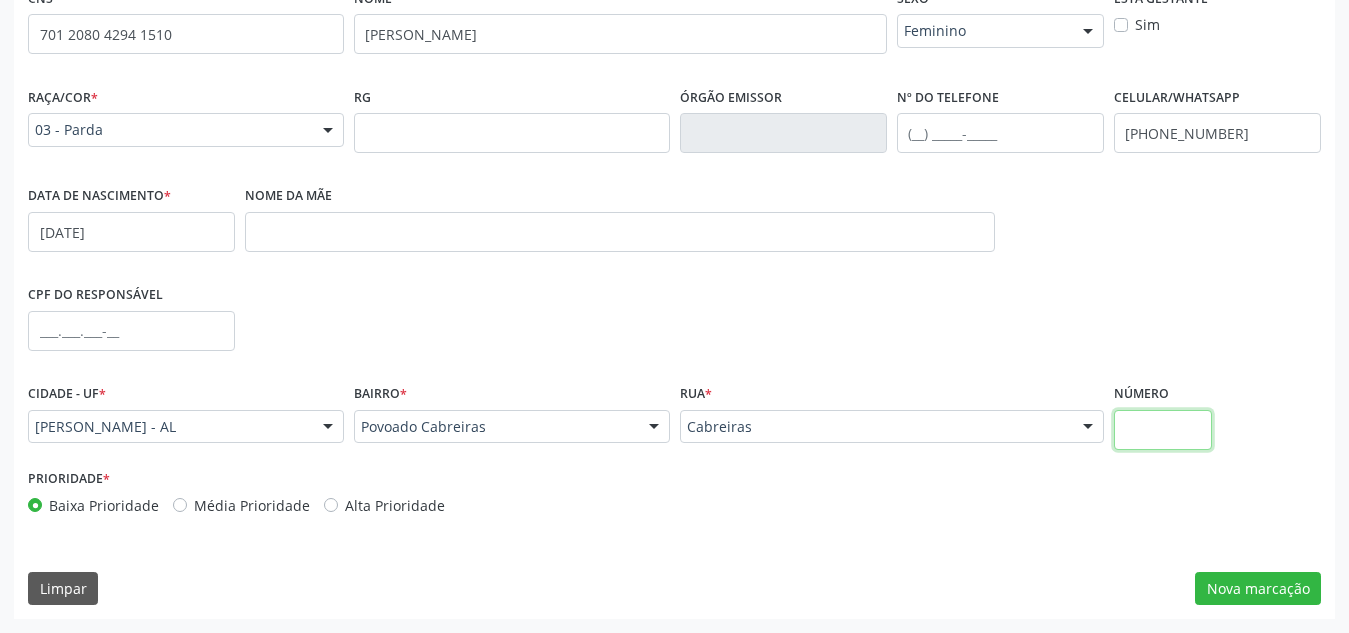 click at bounding box center [1163, 430] 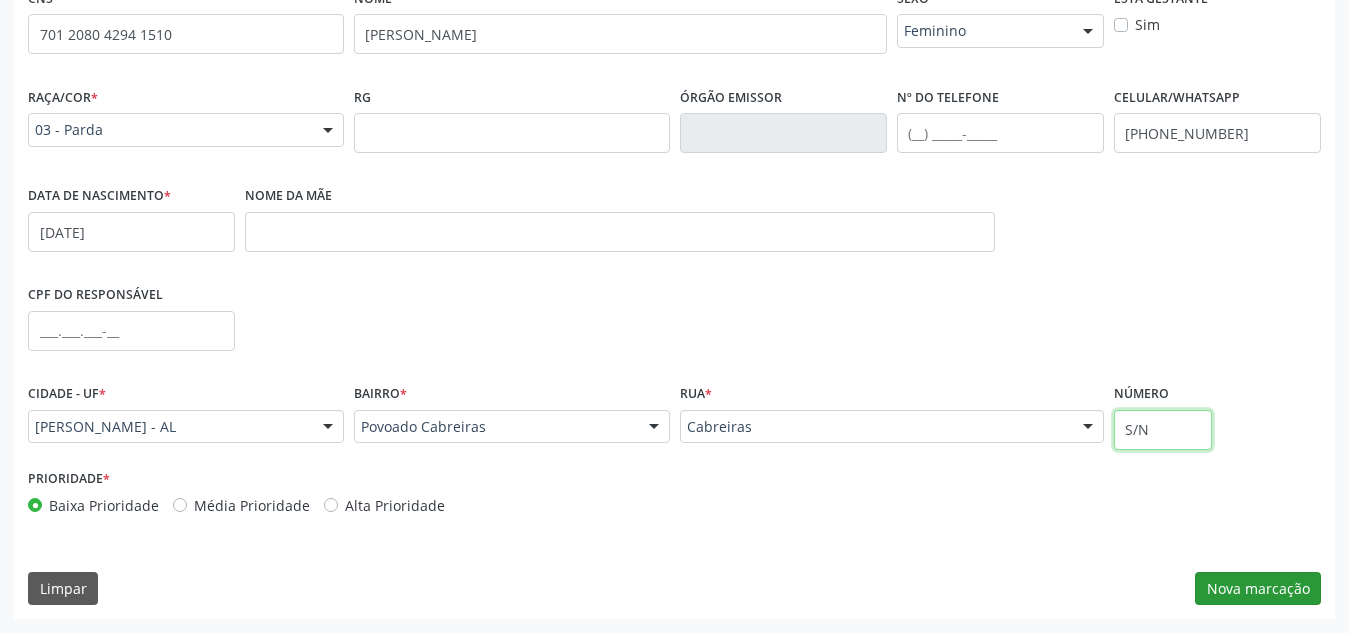 type on "S/N" 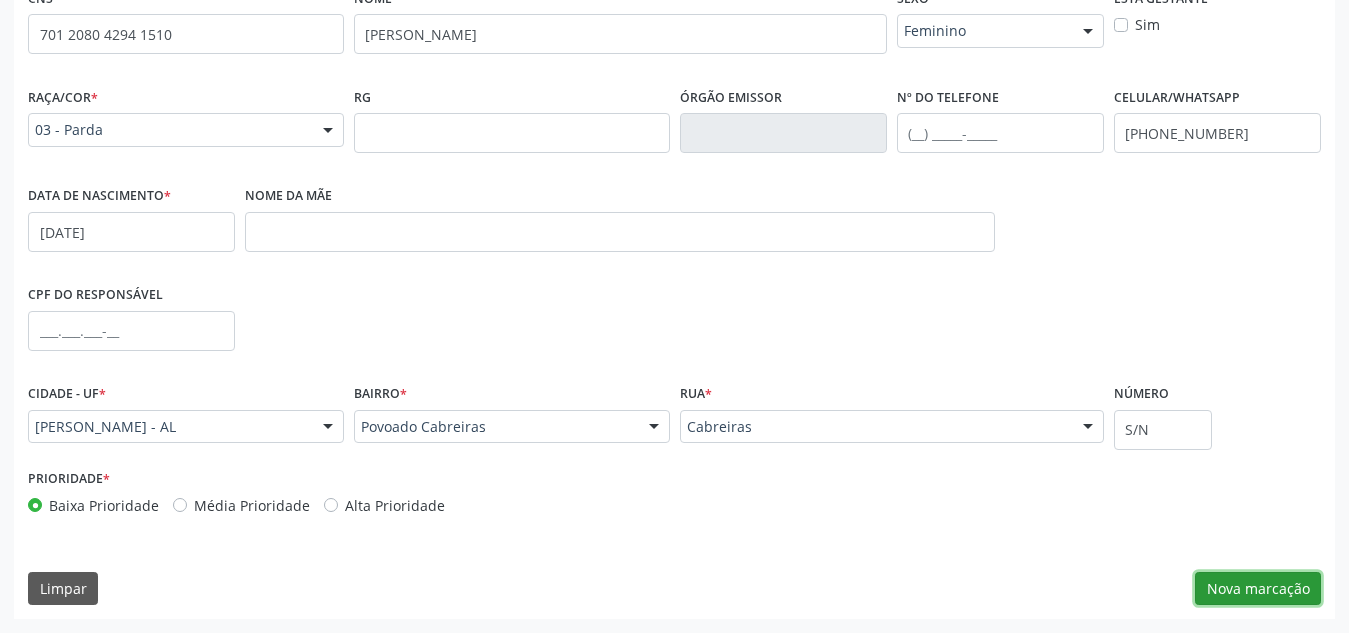 click on "Nova marcação" at bounding box center [1258, 589] 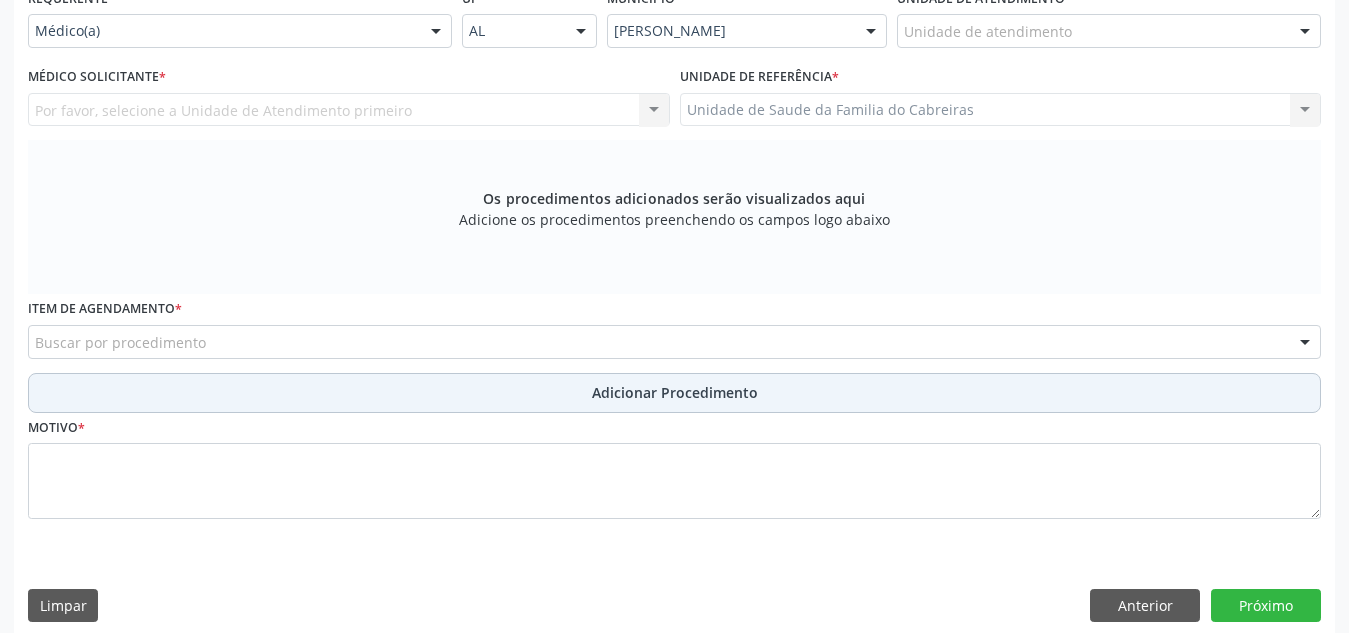 scroll, scrollTop: 450, scrollLeft: 0, axis: vertical 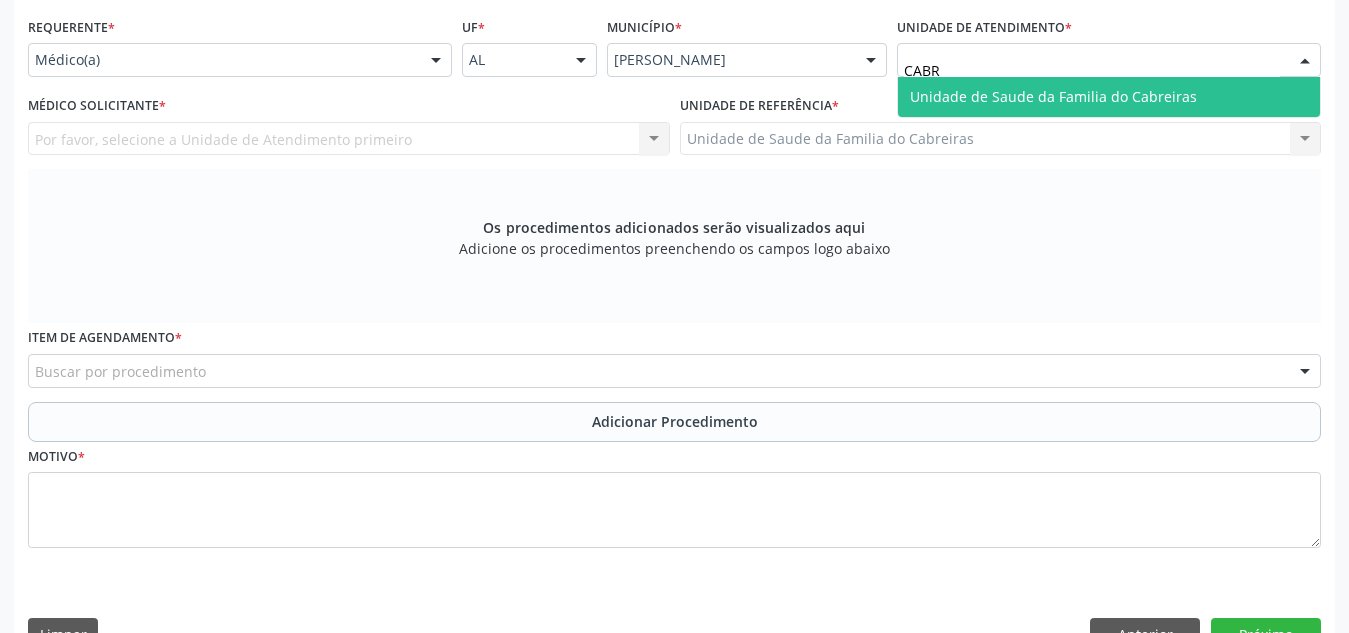 type on "CABRE" 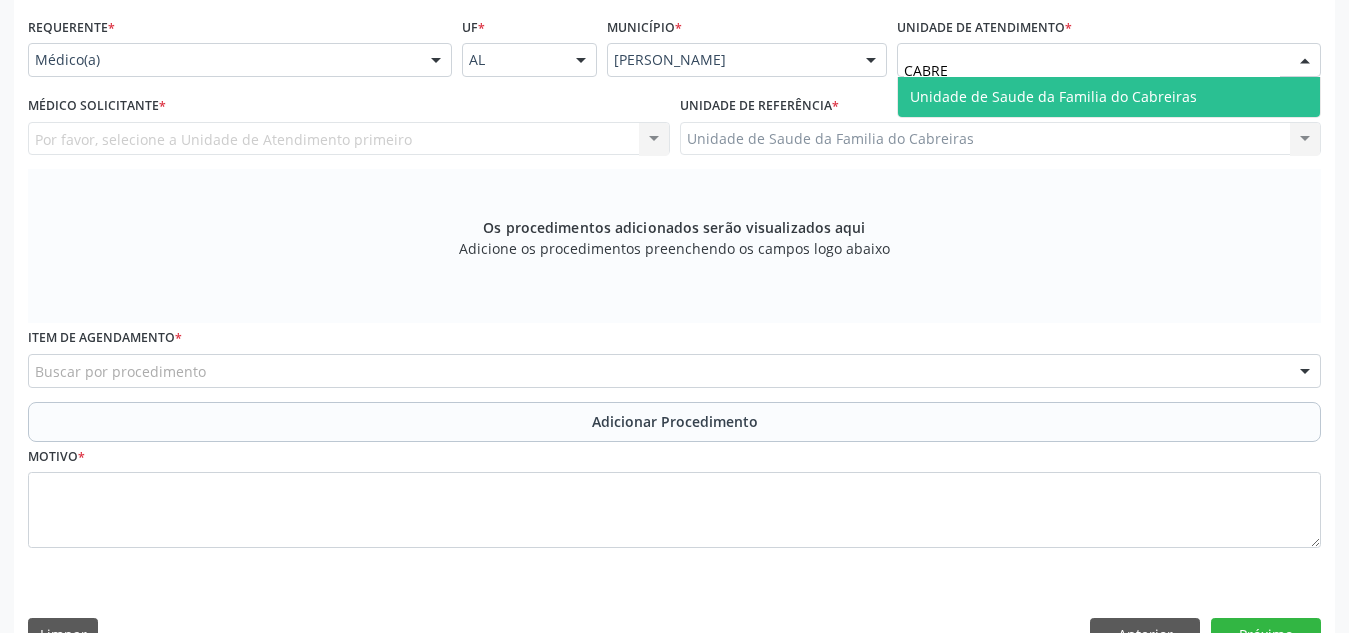 click on "Unidade de Saude da Familia do Cabreiras" at bounding box center [1109, 97] 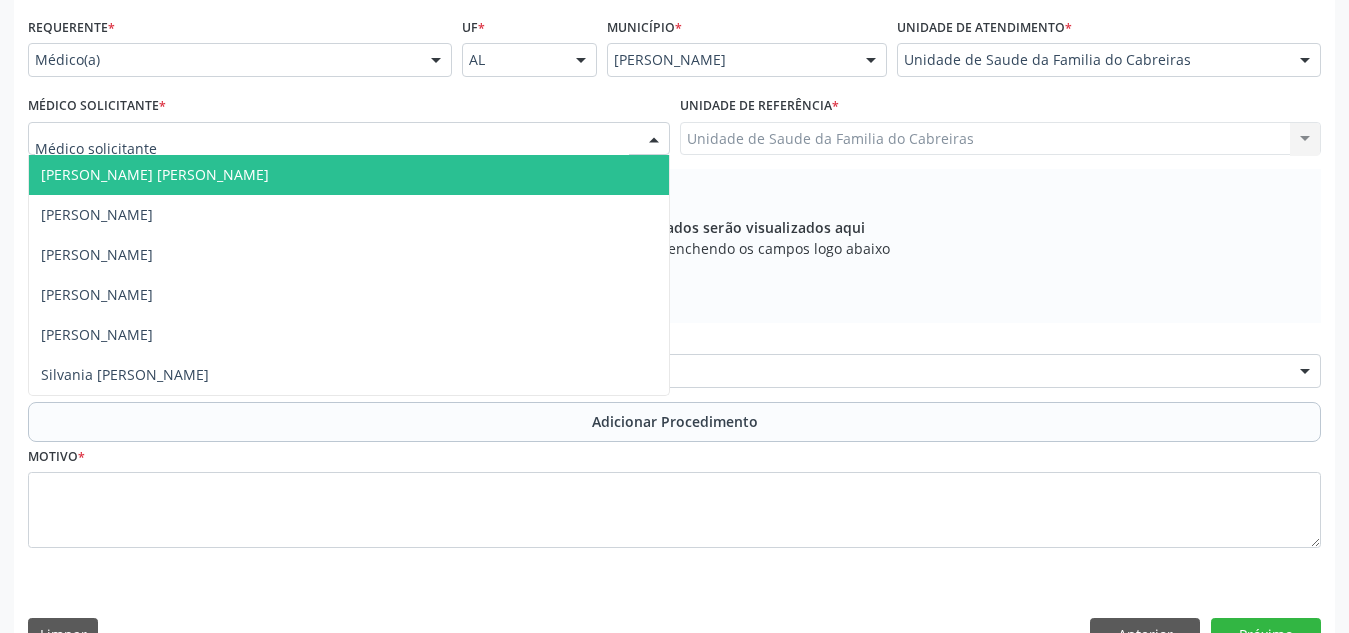 click at bounding box center [349, 139] 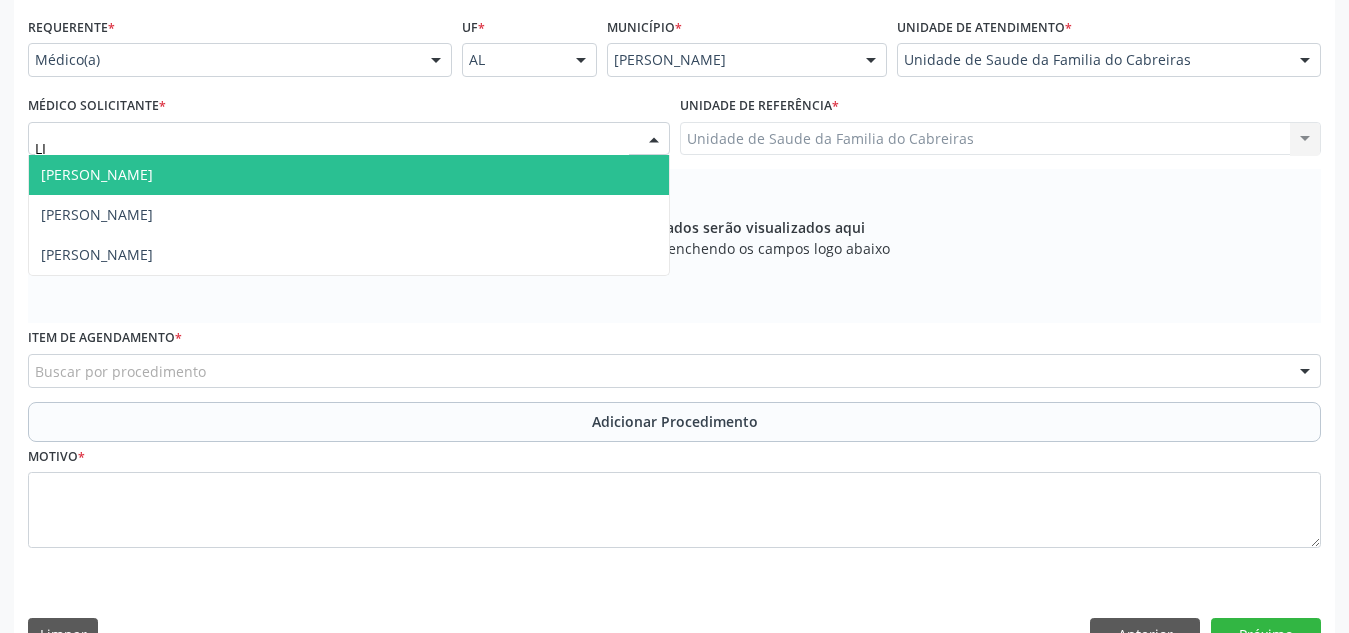 type on "LIL" 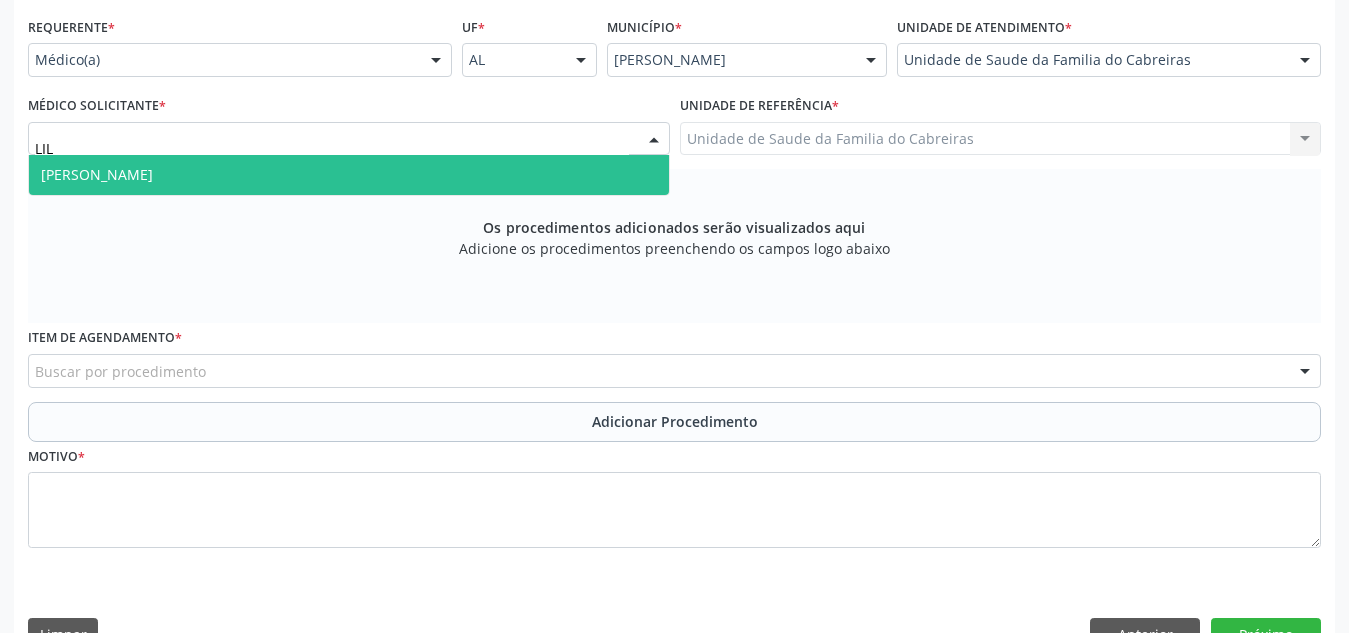 click on "[PERSON_NAME]" at bounding box center (349, 175) 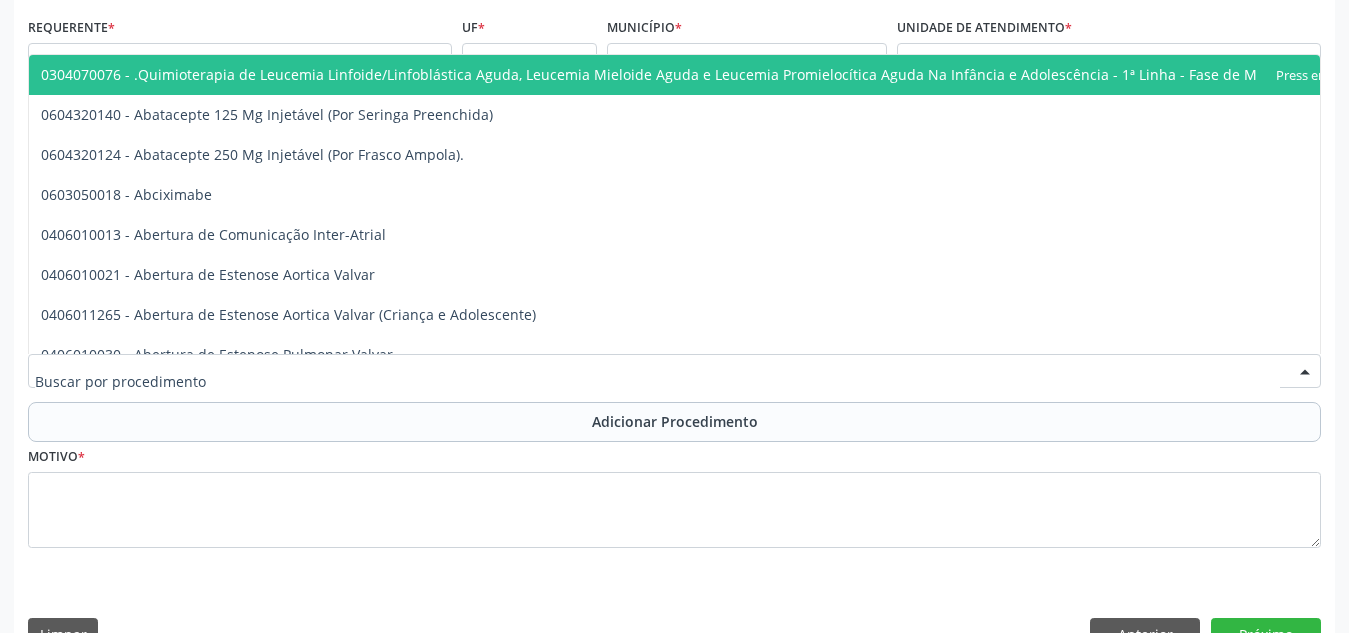 click at bounding box center (674, 371) 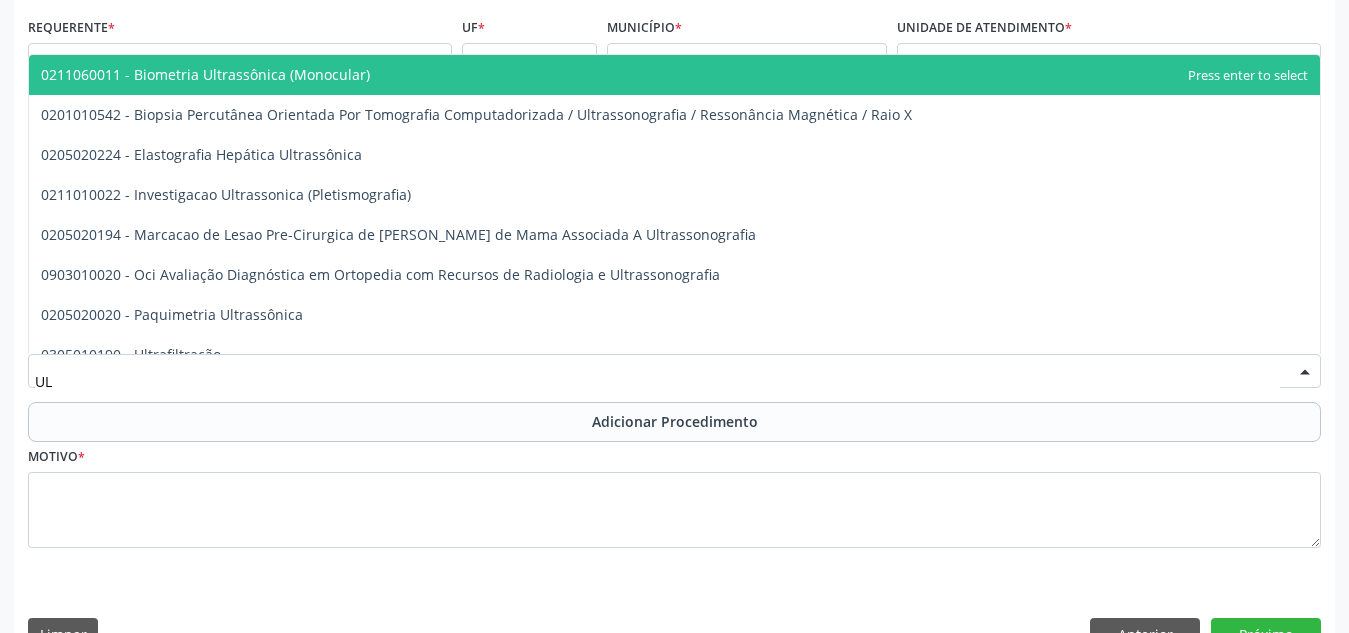 type on "U" 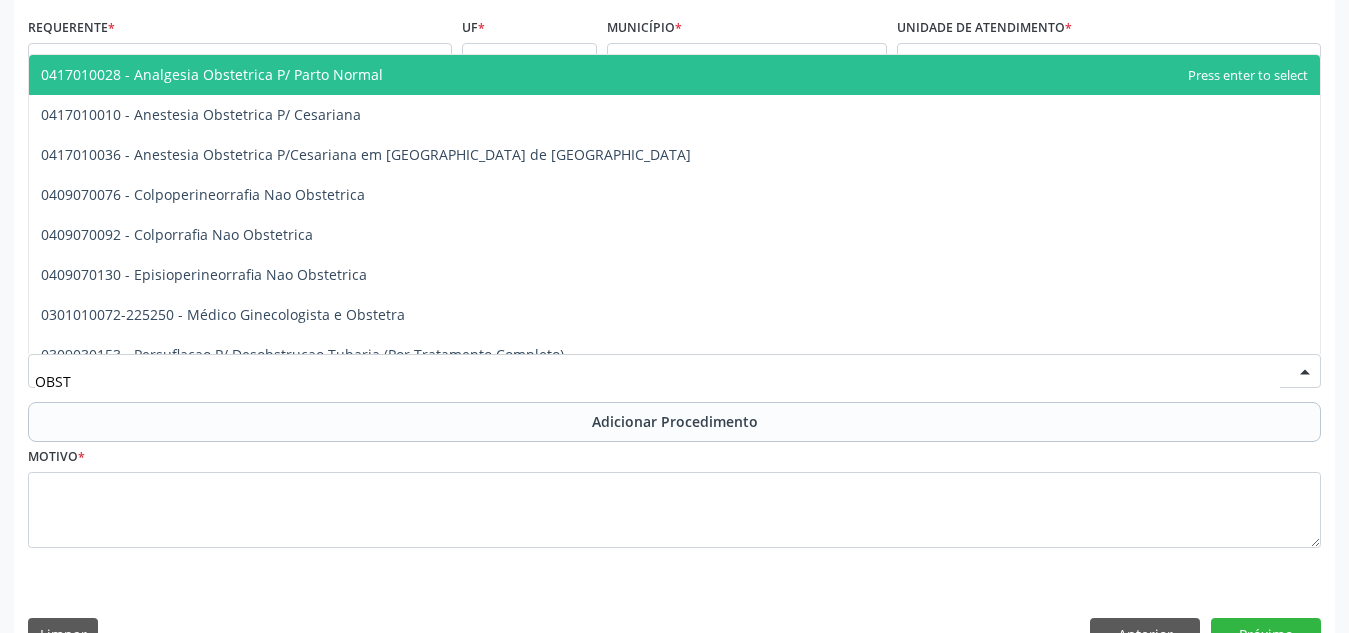type on "OBSTE" 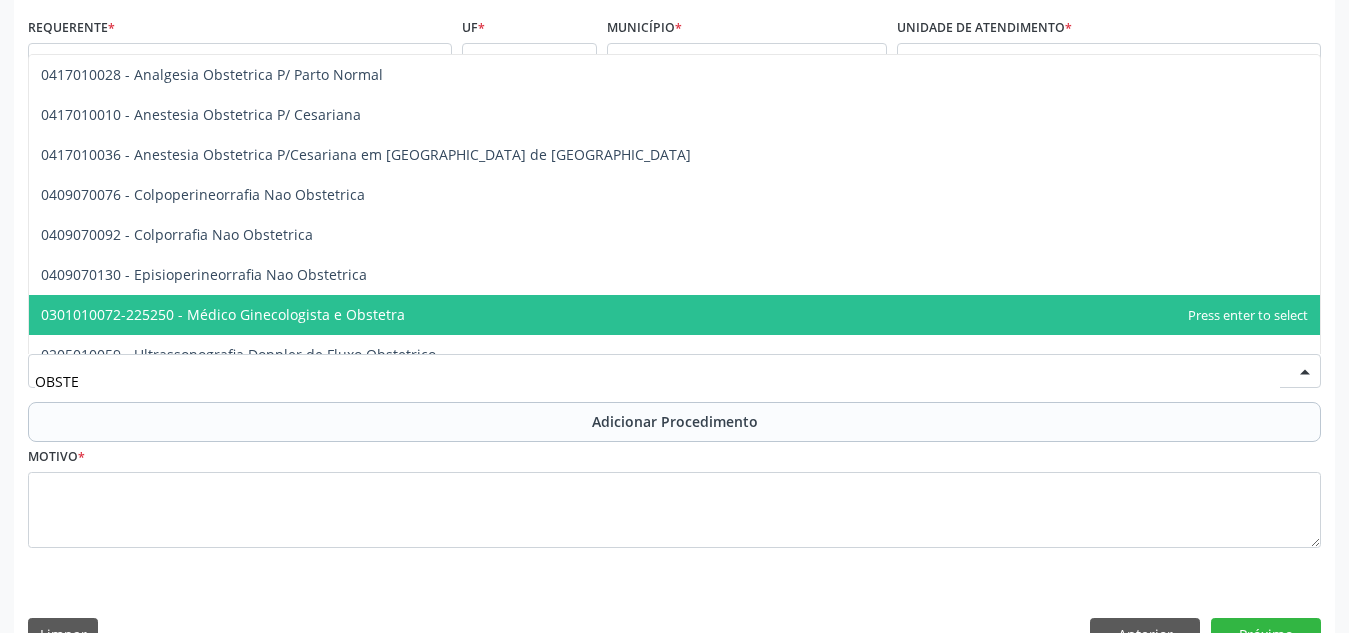 scroll, scrollTop: 101, scrollLeft: 0, axis: vertical 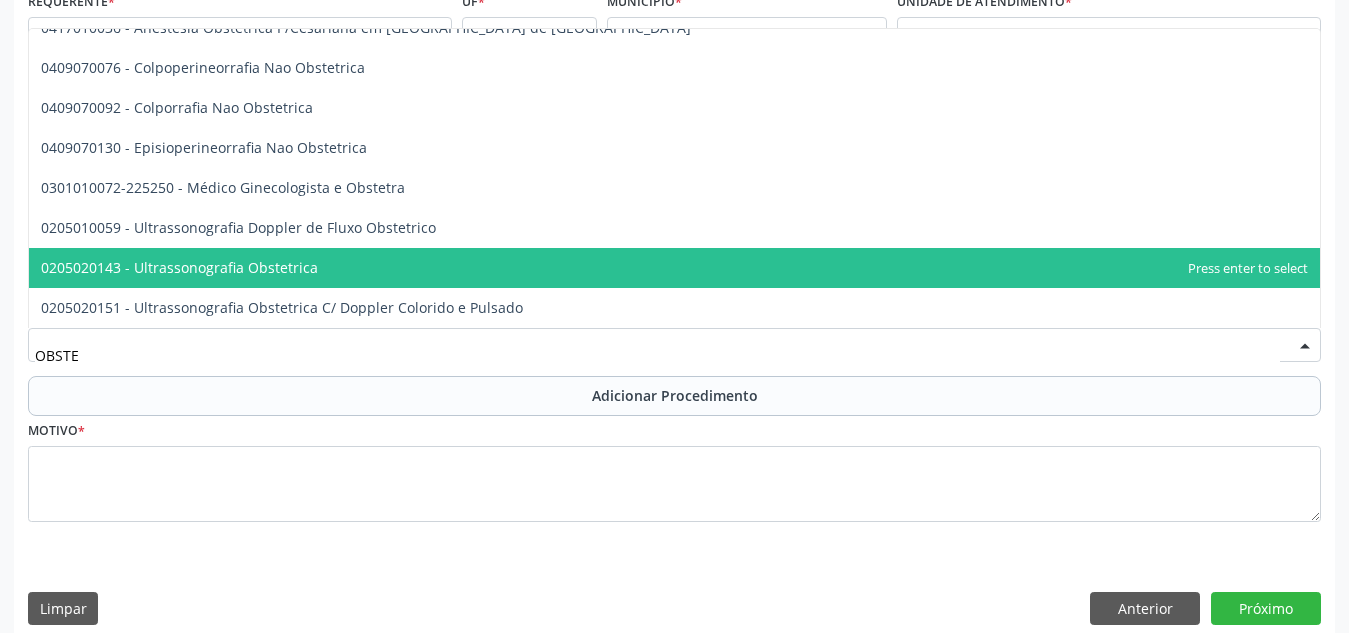 click on "0205020143 - Ultrassonografia Obstetrica" at bounding box center [674, 268] 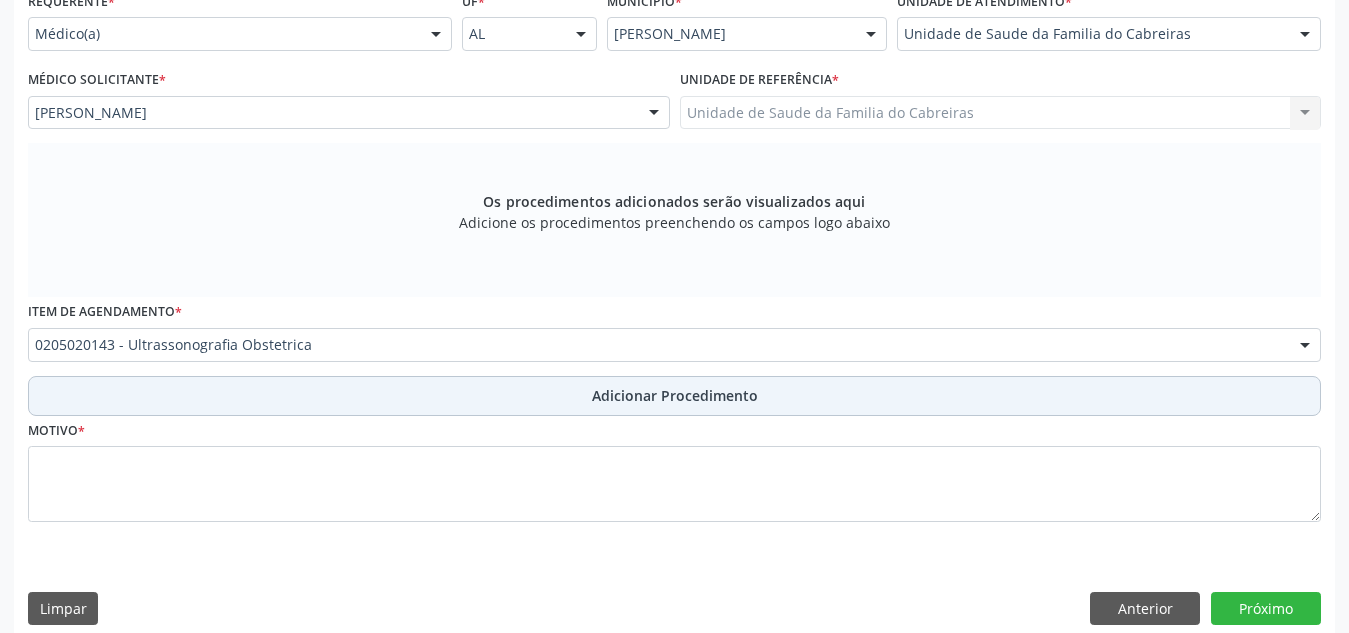 click on "Adicionar Procedimento" at bounding box center (675, 395) 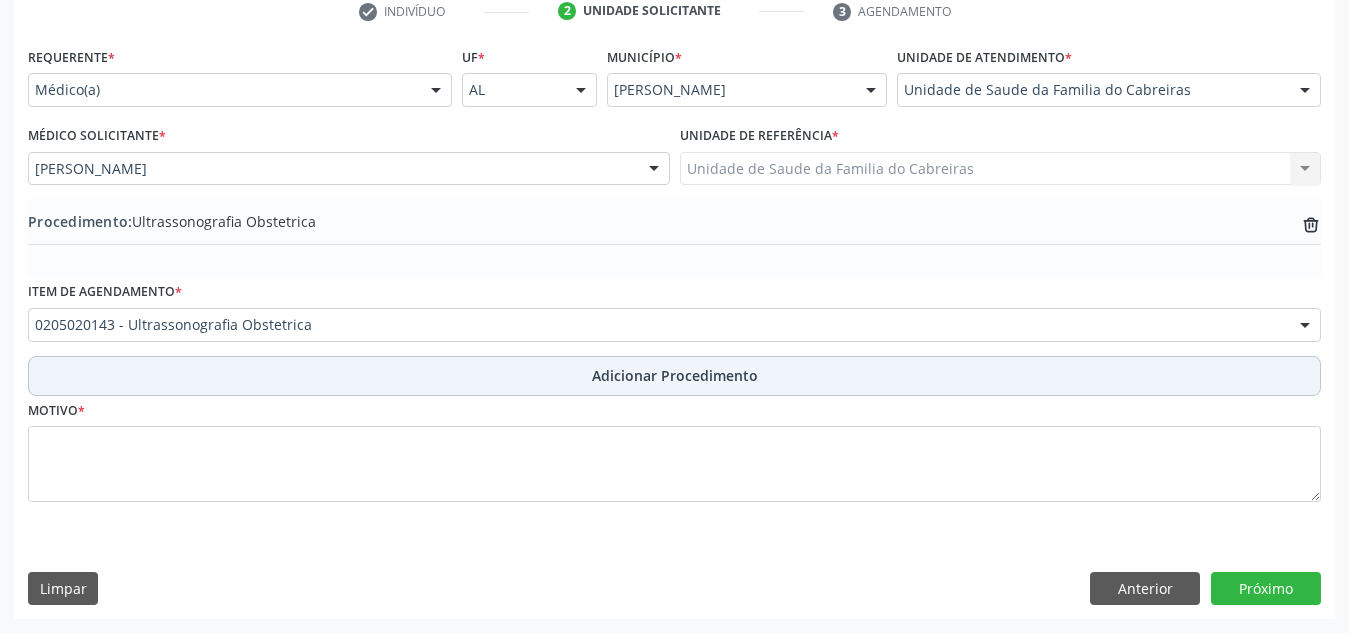 scroll, scrollTop: 420, scrollLeft: 0, axis: vertical 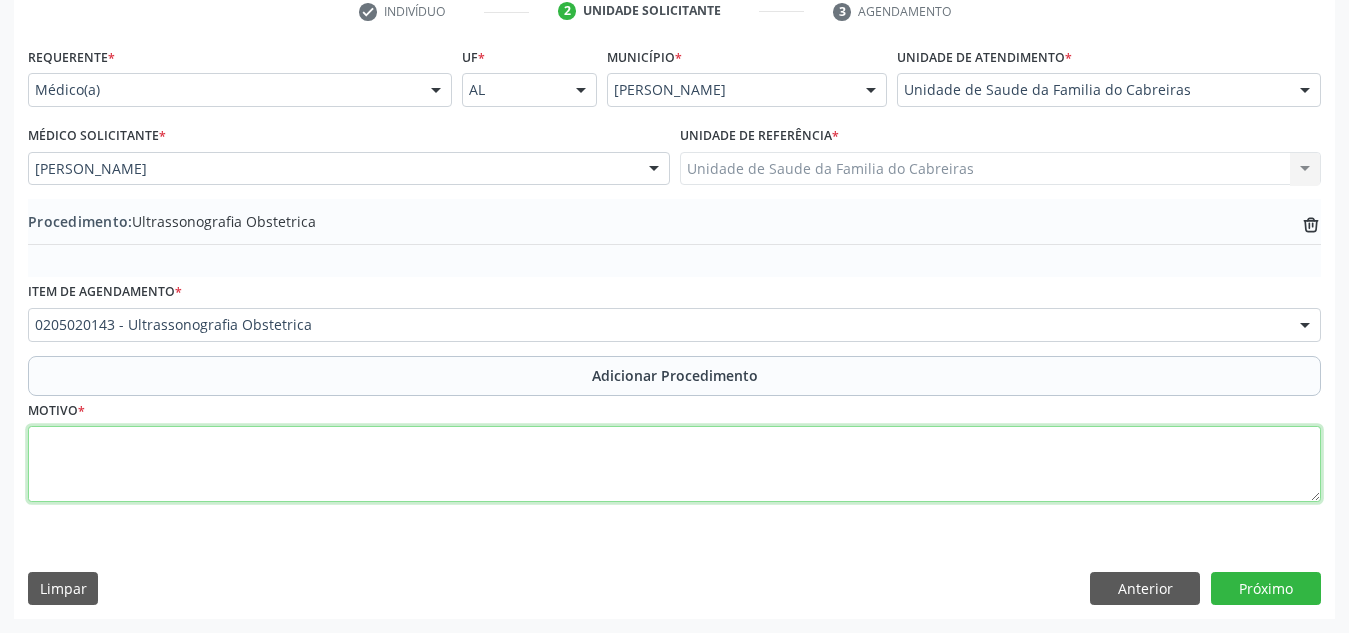 click at bounding box center [674, 464] 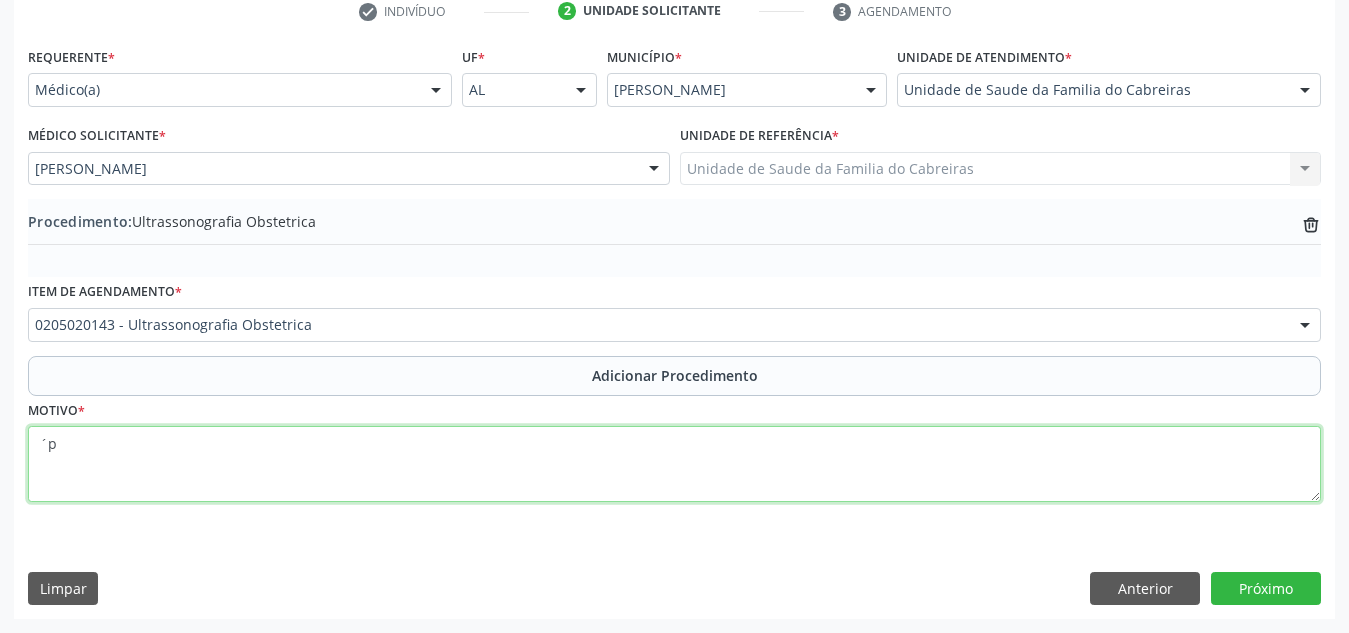 type on "´" 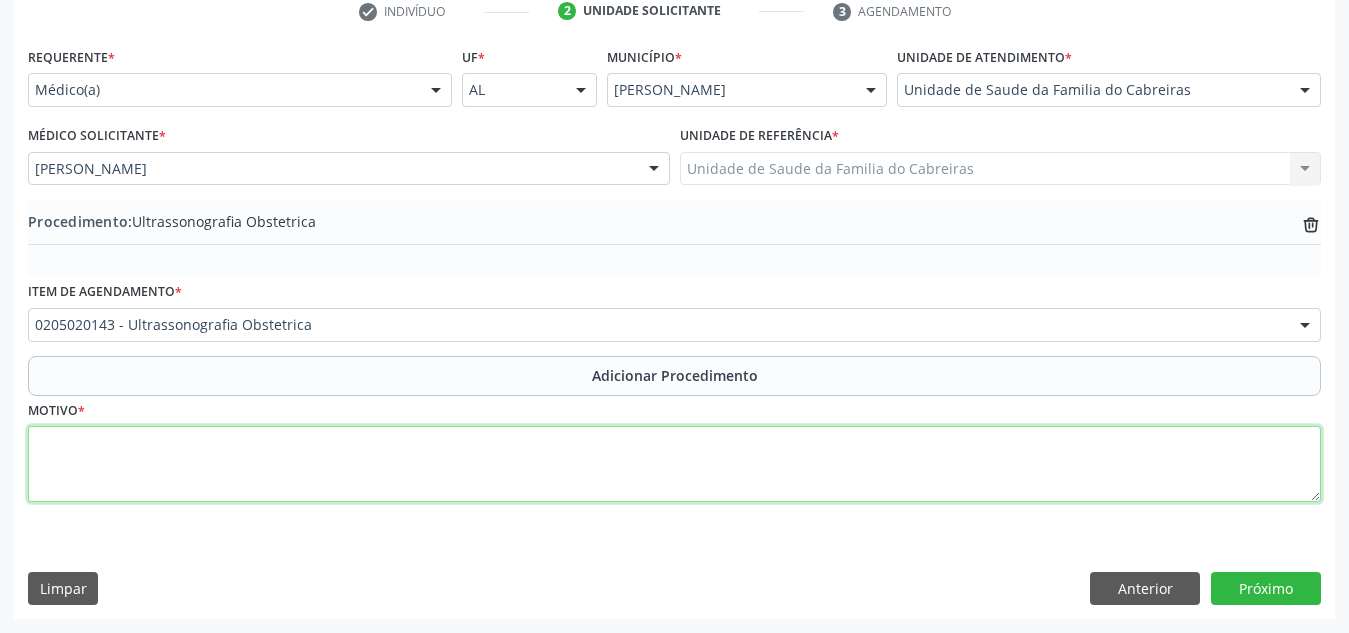 type on "p" 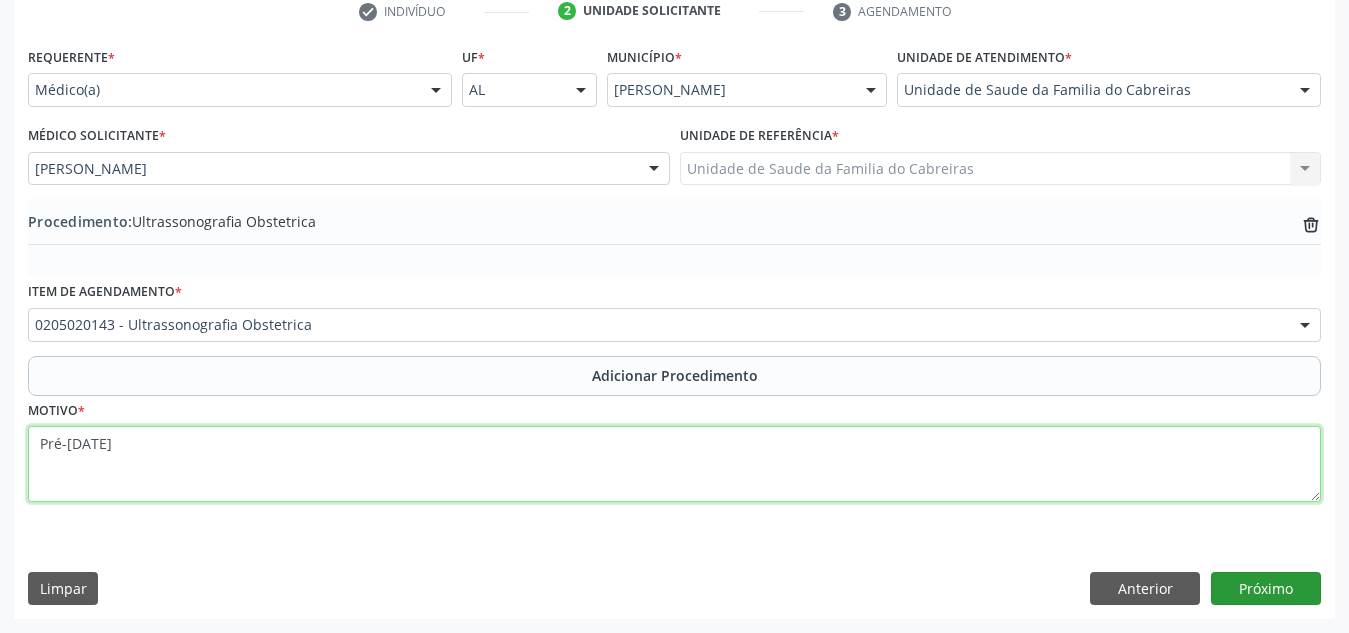 type on "Pré-[DATE]" 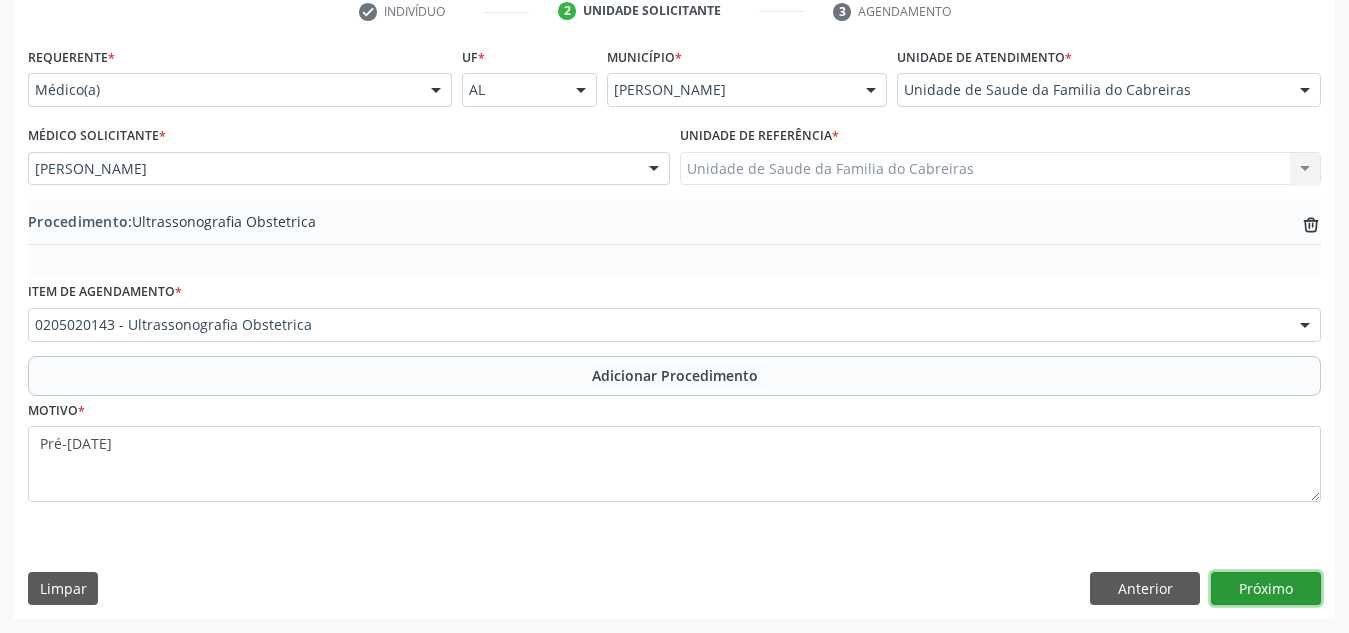 click on "Próximo" at bounding box center [1266, 589] 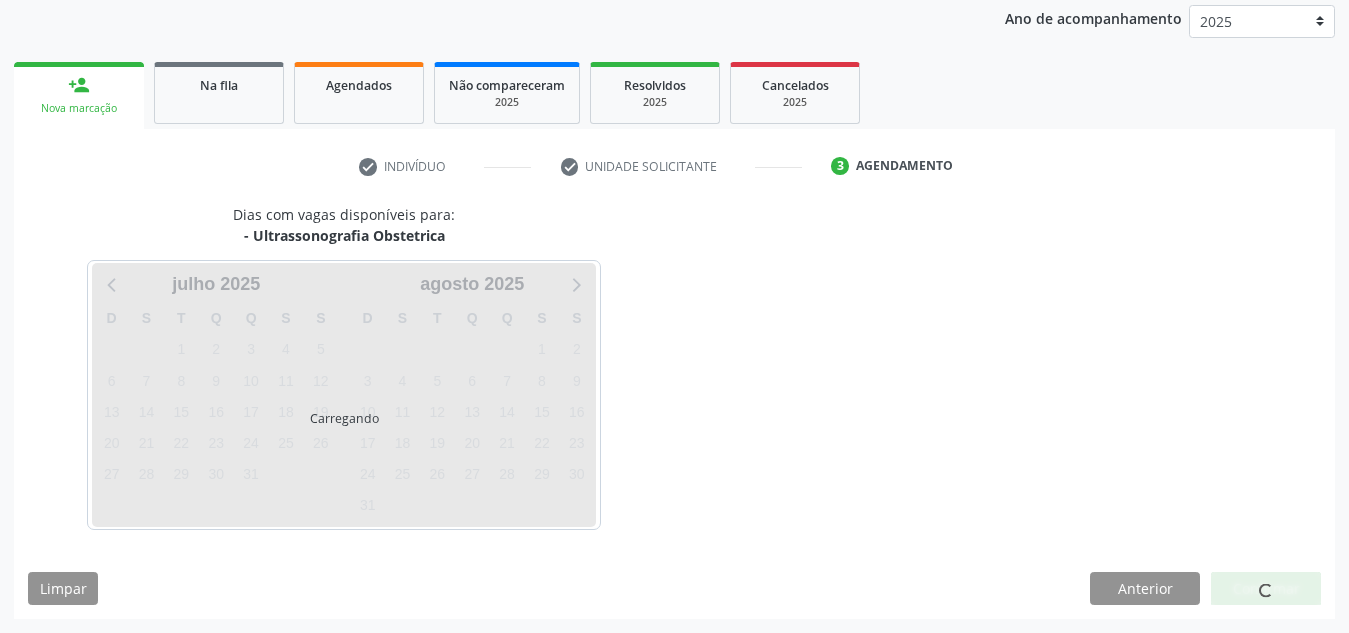 scroll, scrollTop: 324, scrollLeft: 0, axis: vertical 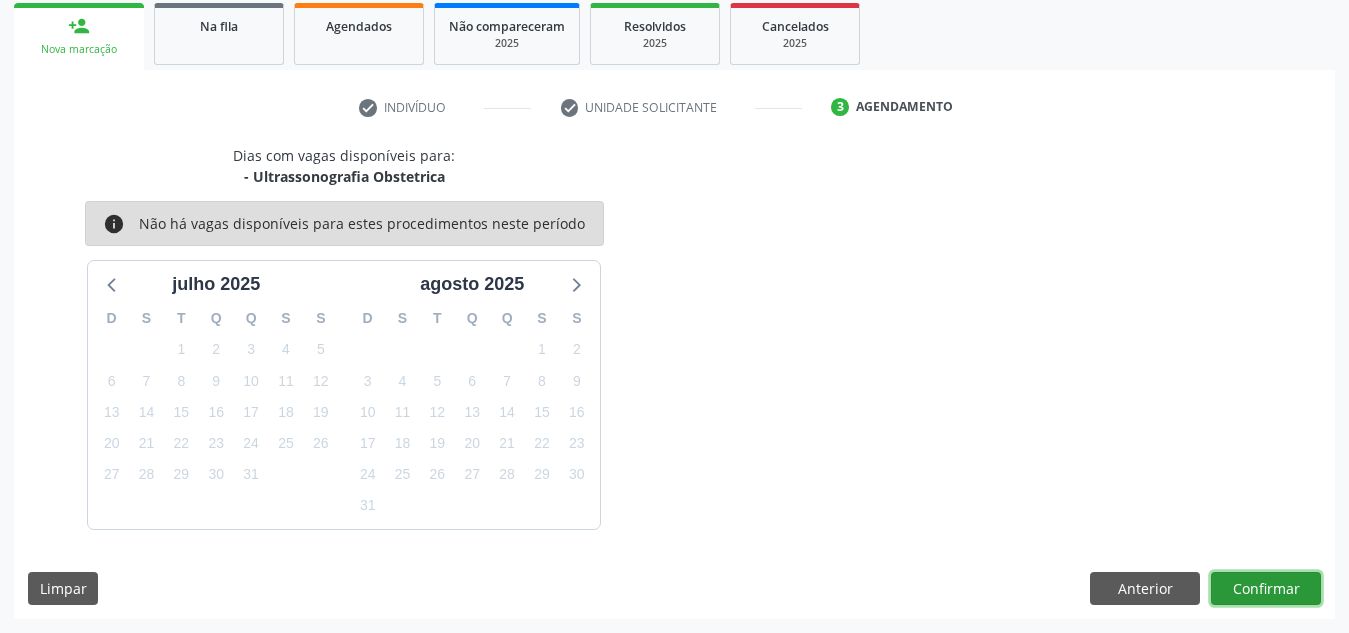 click on "Confirmar" at bounding box center [1266, 589] 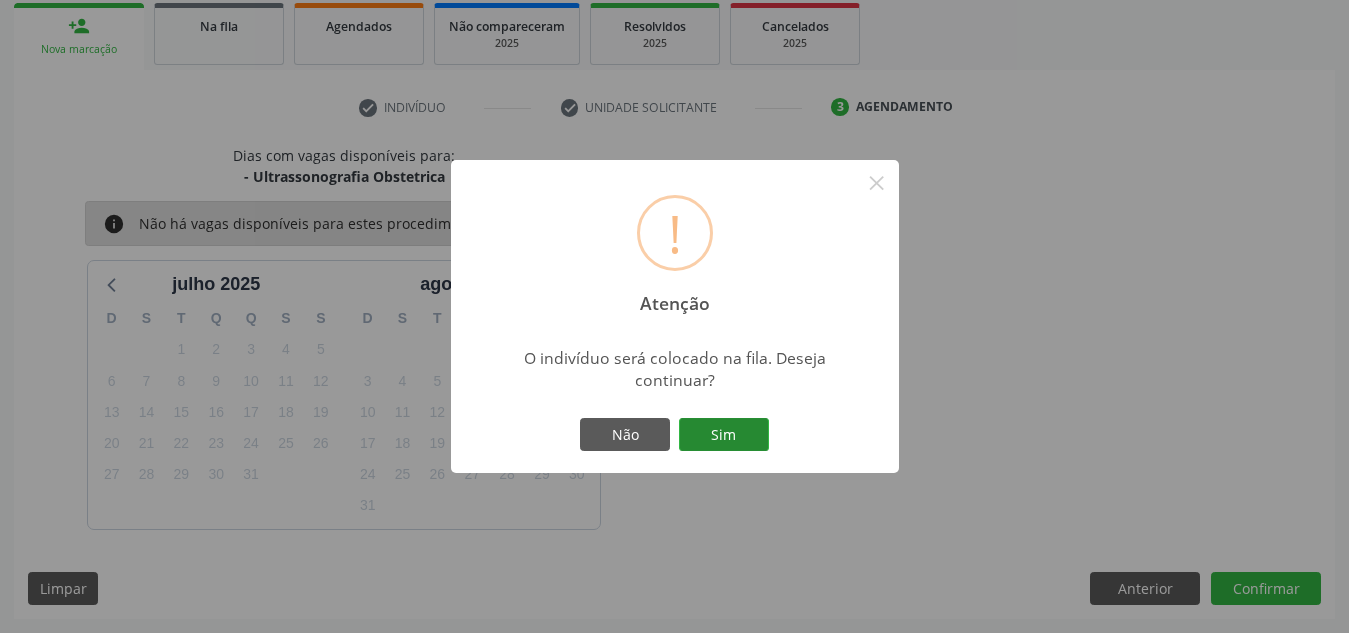 click on "Sim" at bounding box center (724, 435) 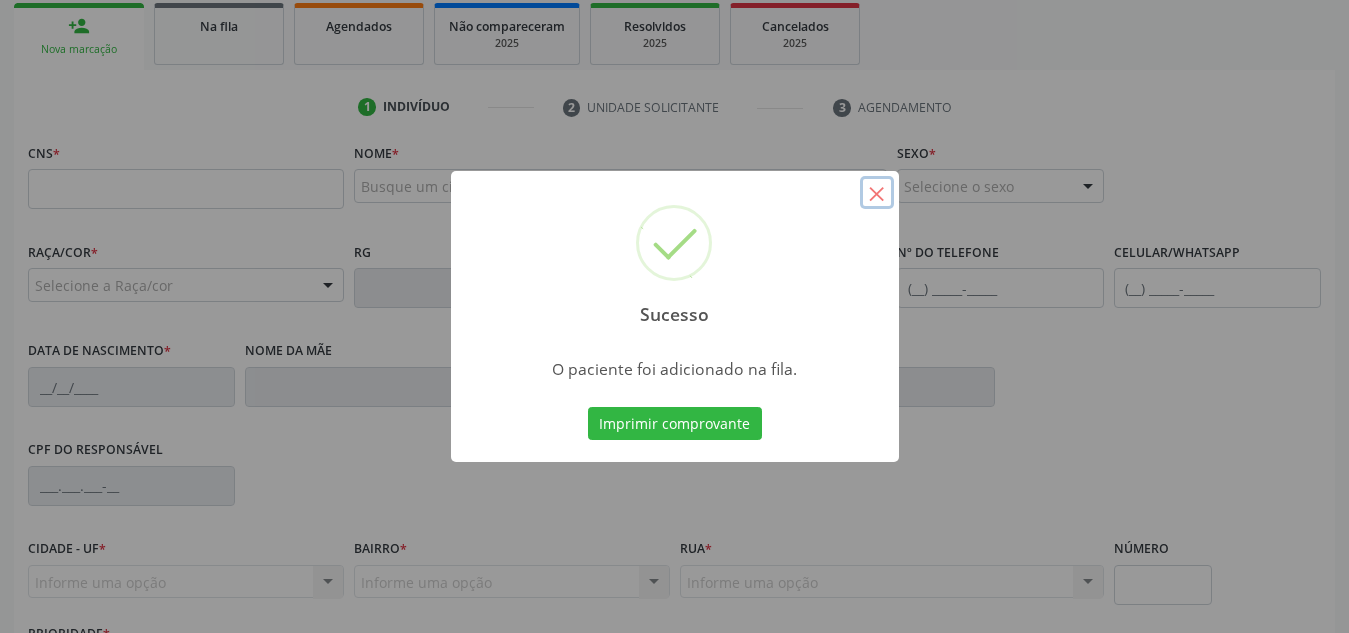 click on "×" at bounding box center [877, 193] 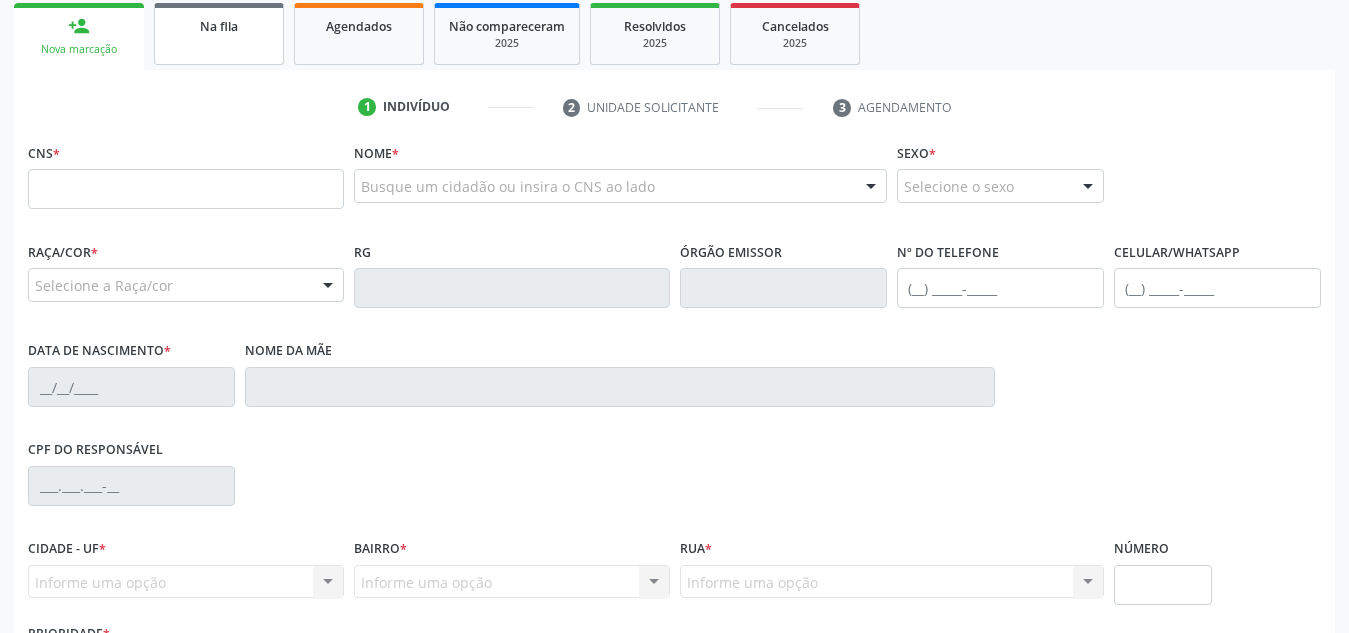 click on "Na fila" at bounding box center (219, 34) 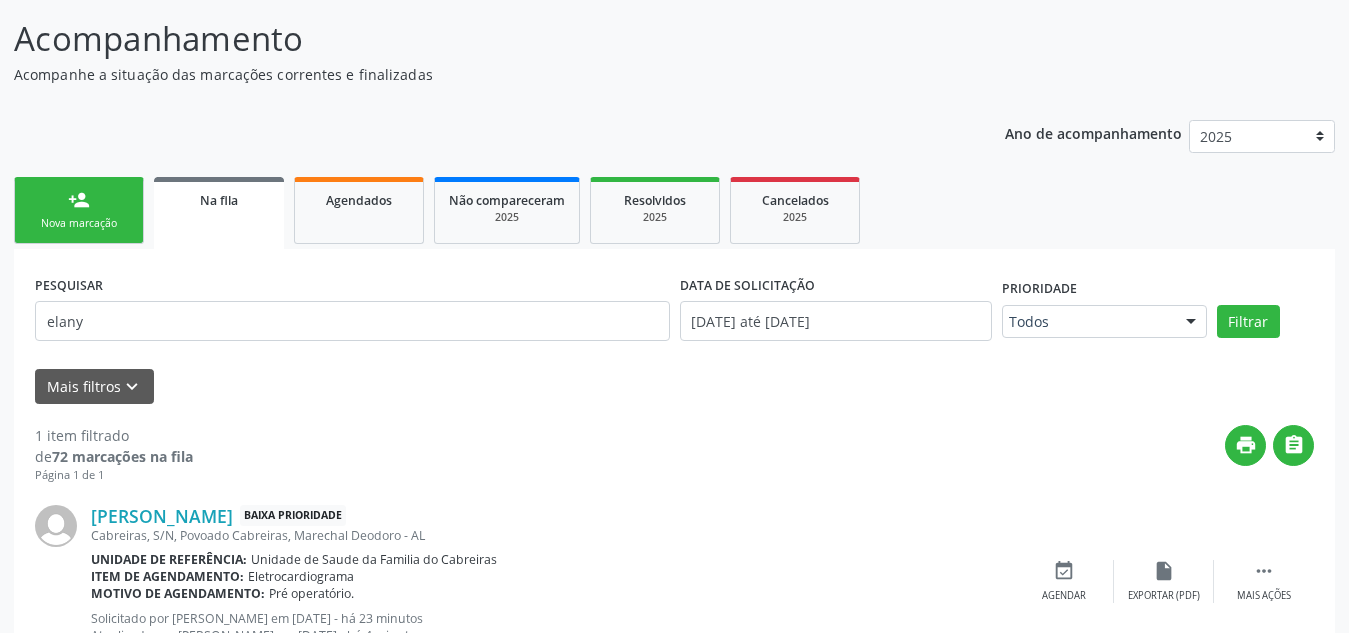 scroll, scrollTop: 147, scrollLeft: 0, axis: vertical 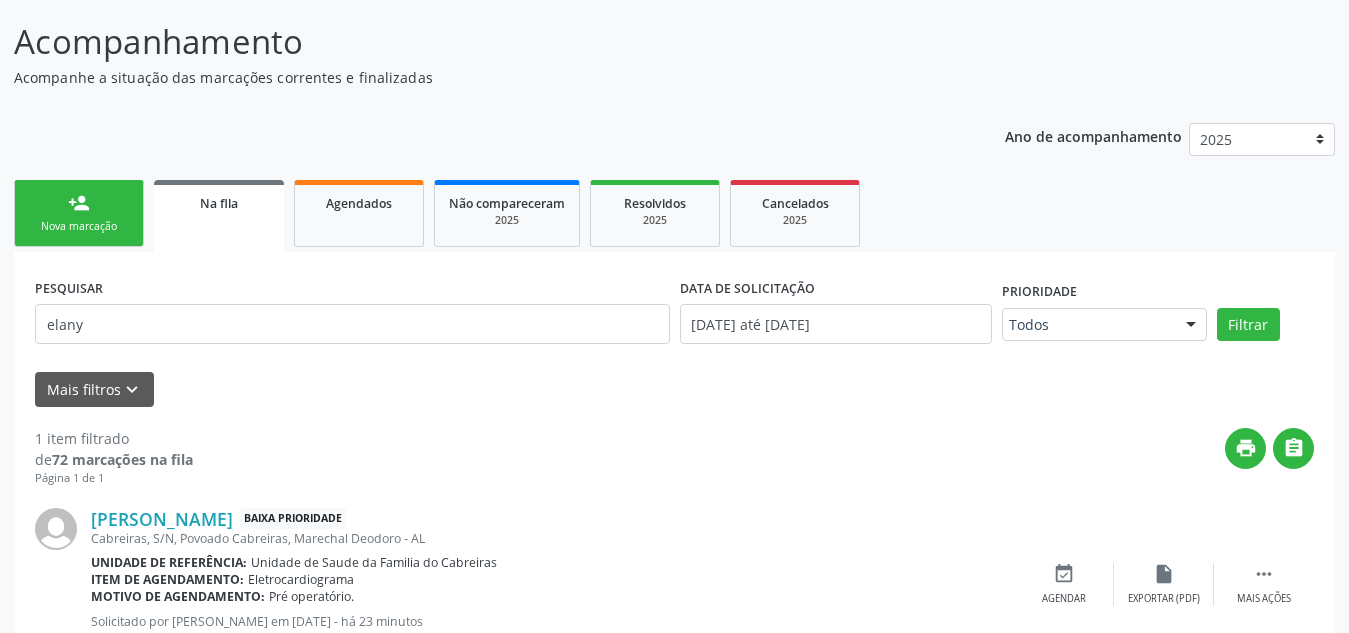 click on "person_add
Nova marcação" at bounding box center (79, 213) 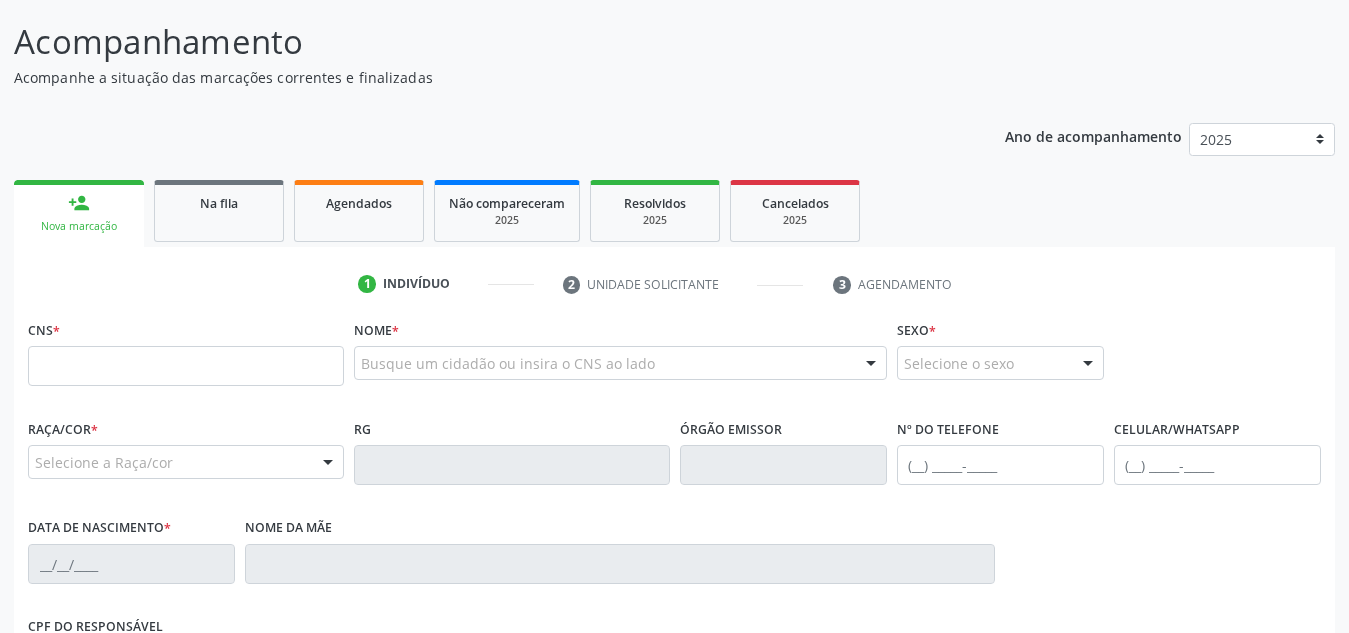 click on "person_add" at bounding box center [79, 203] 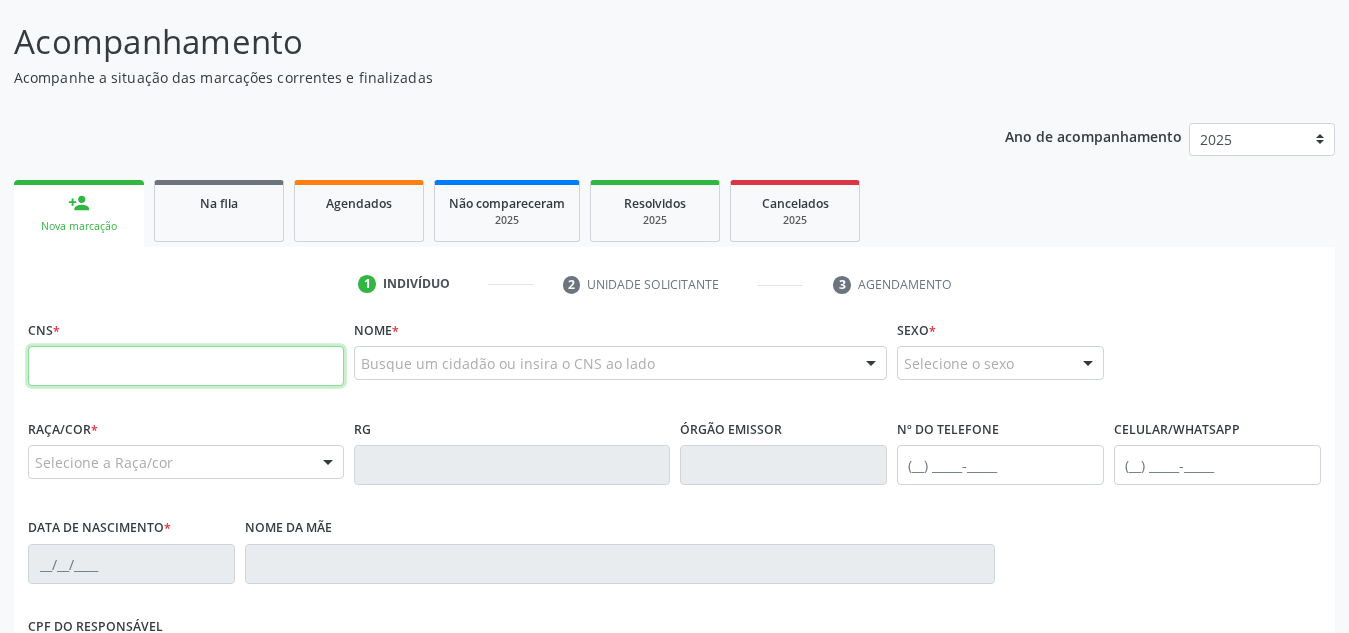 click at bounding box center (186, 366) 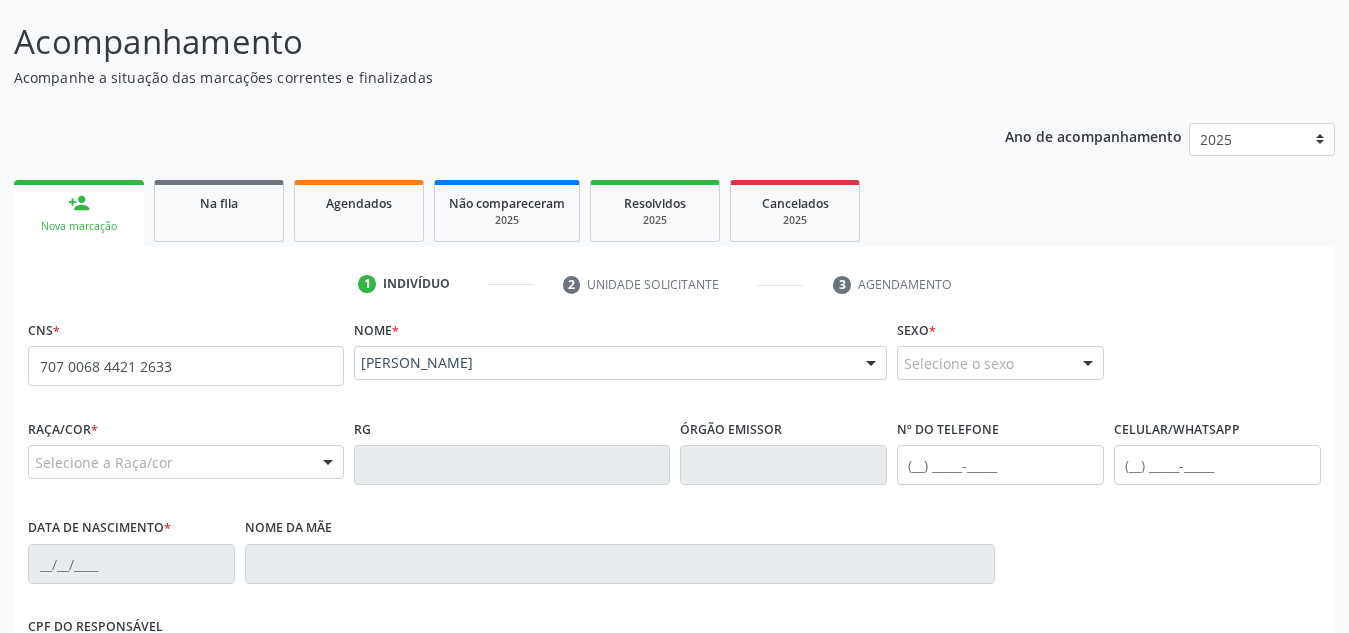 type on "707 0068 4421 2633" 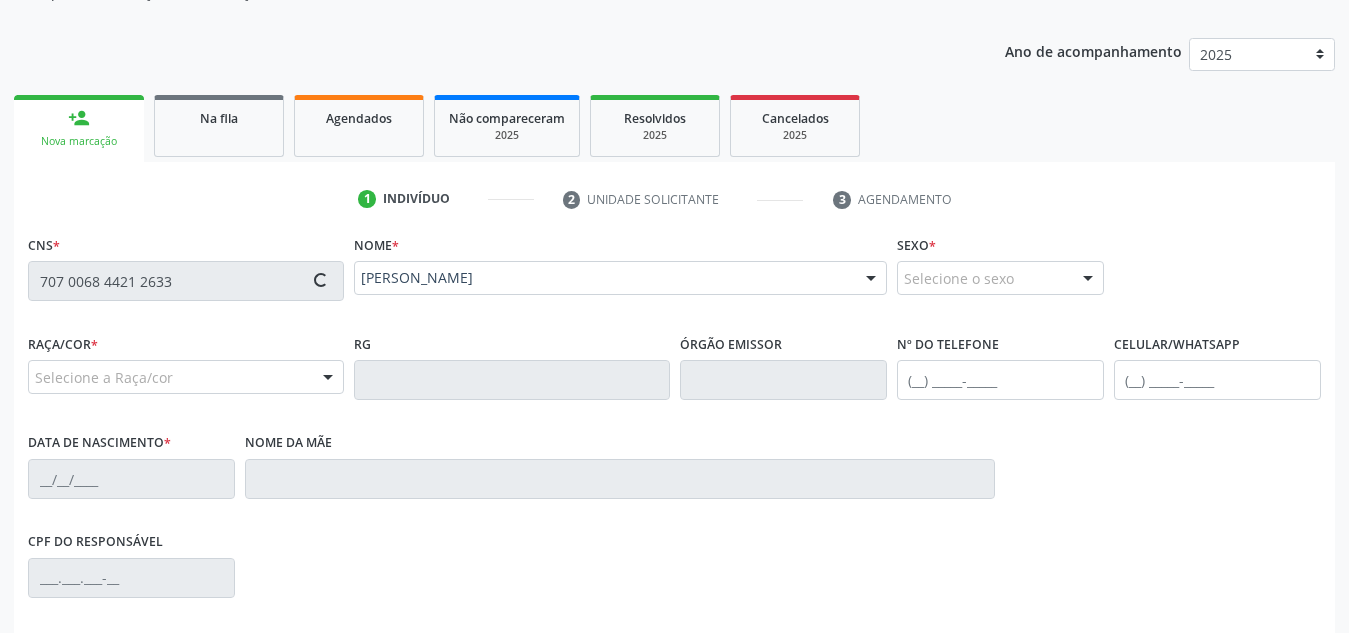 type on "[PHONE_NUMBER]" 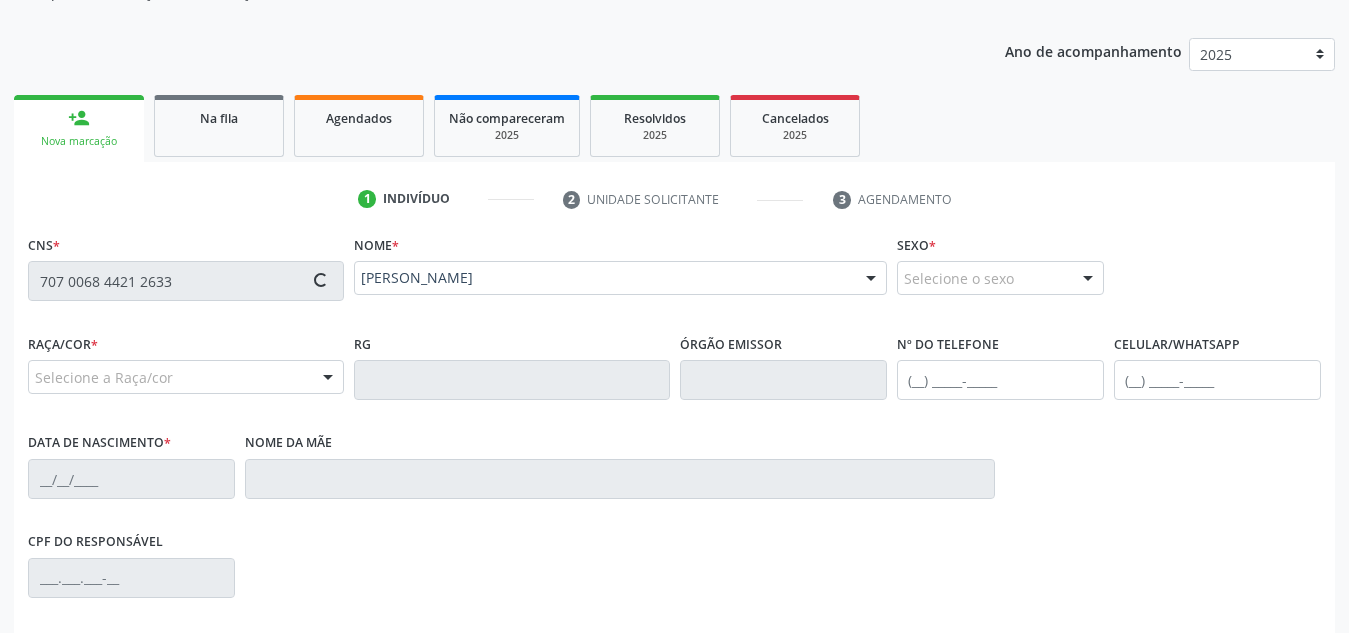 type on "2[DATE]" 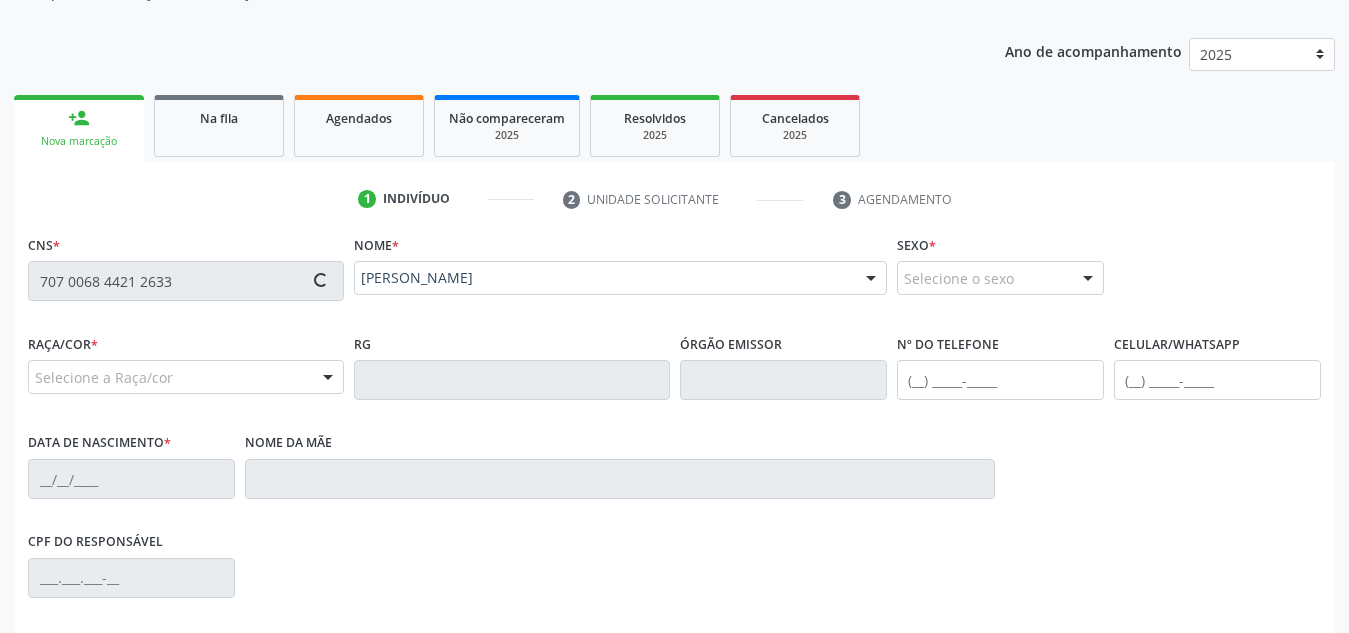 type on "[PERSON_NAME]" 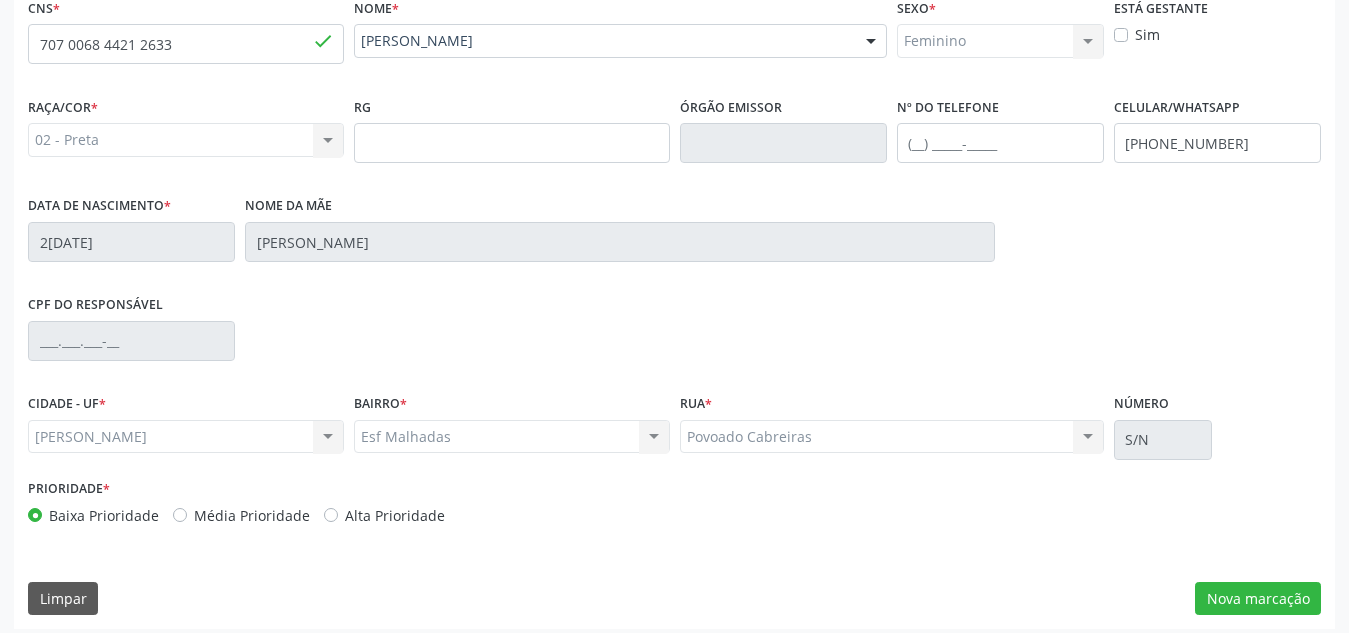 scroll, scrollTop: 479, scrollLeft: 0, axis: vertical 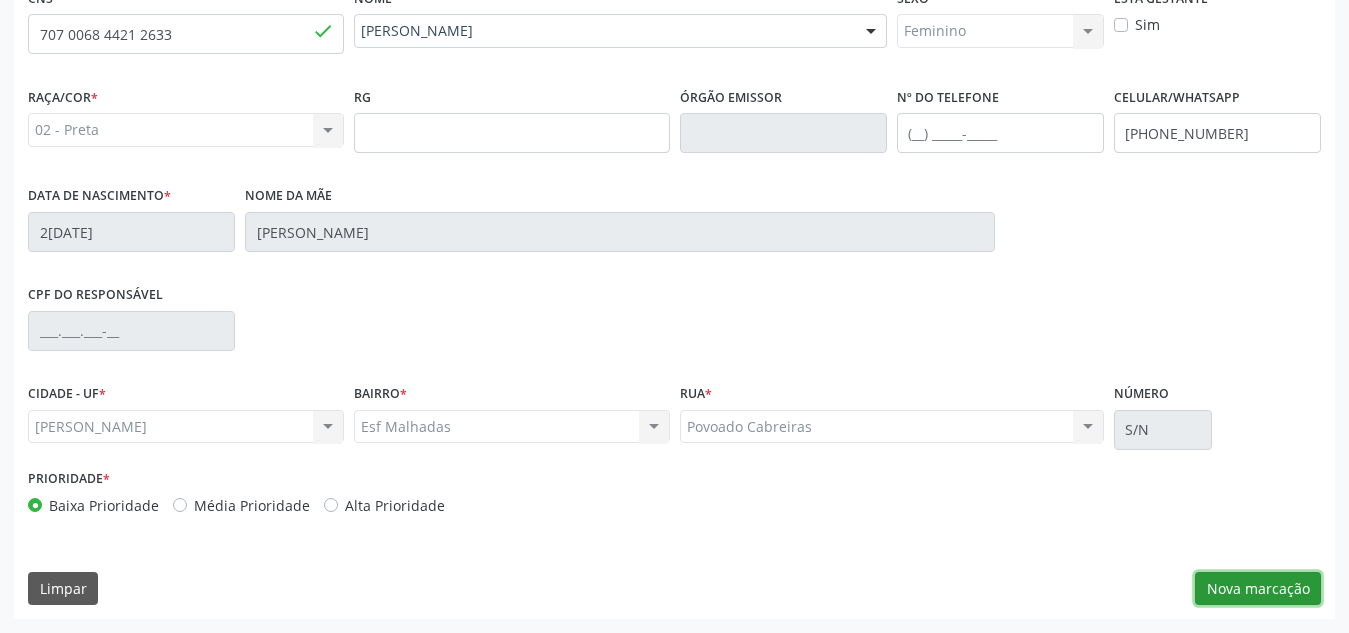 click on "Nova marcação" at bounding box center (1258, 589) 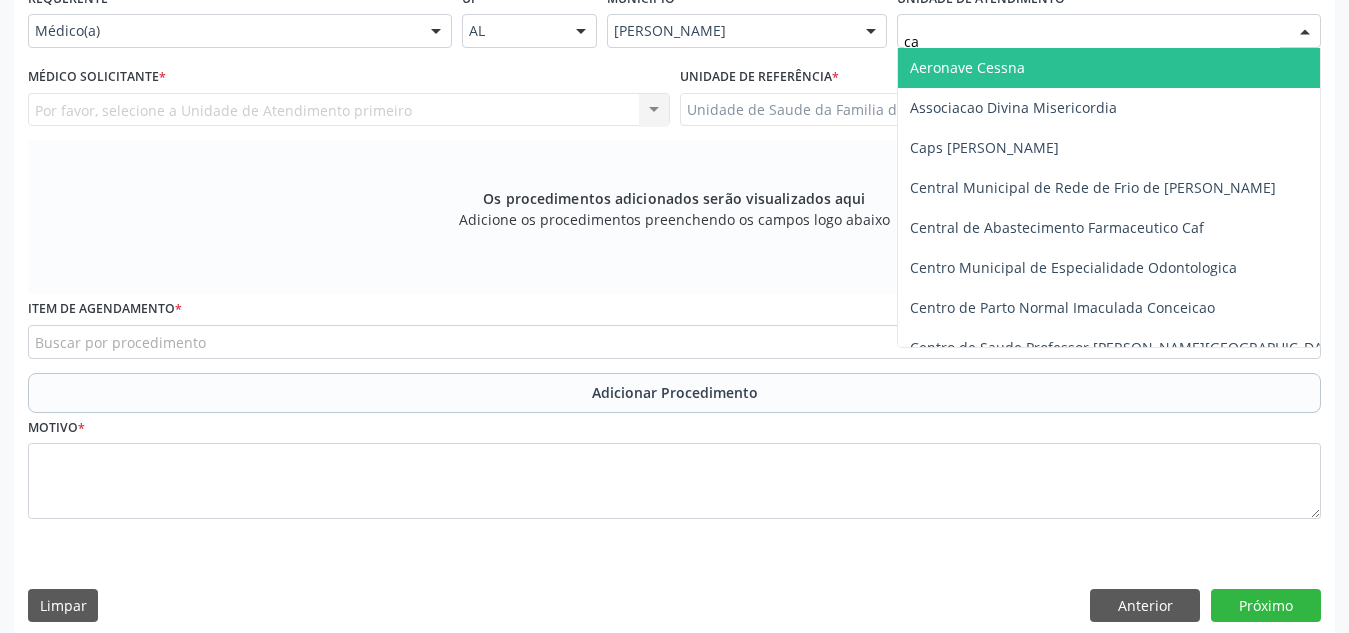type on "cab" 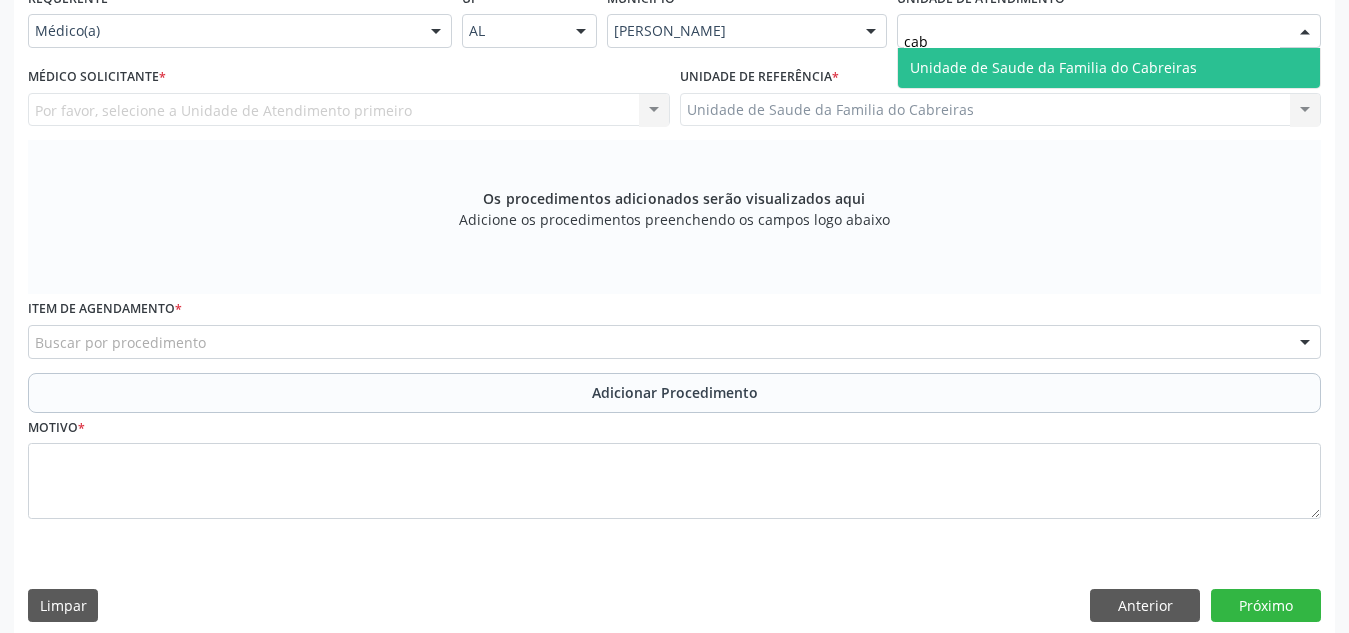 click on "Unidade de Saude da Familia do Cabreiras" at bounding box center (1053, 67) 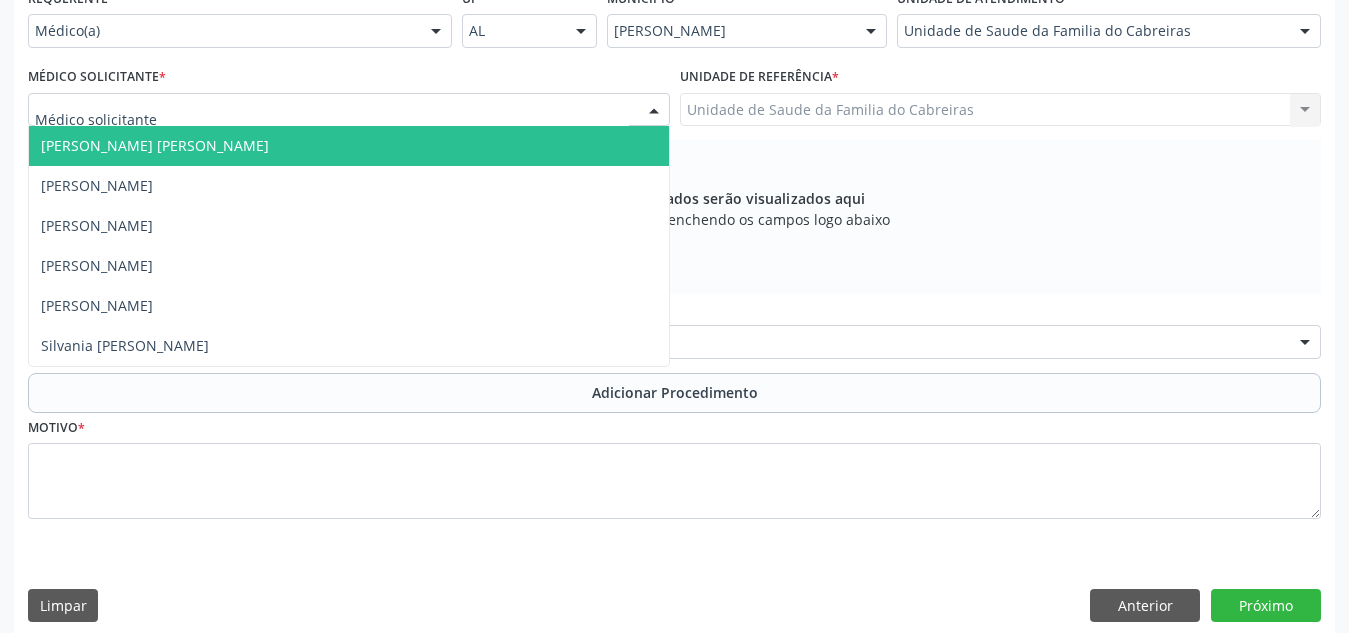 click at bounding box center (349, 110) 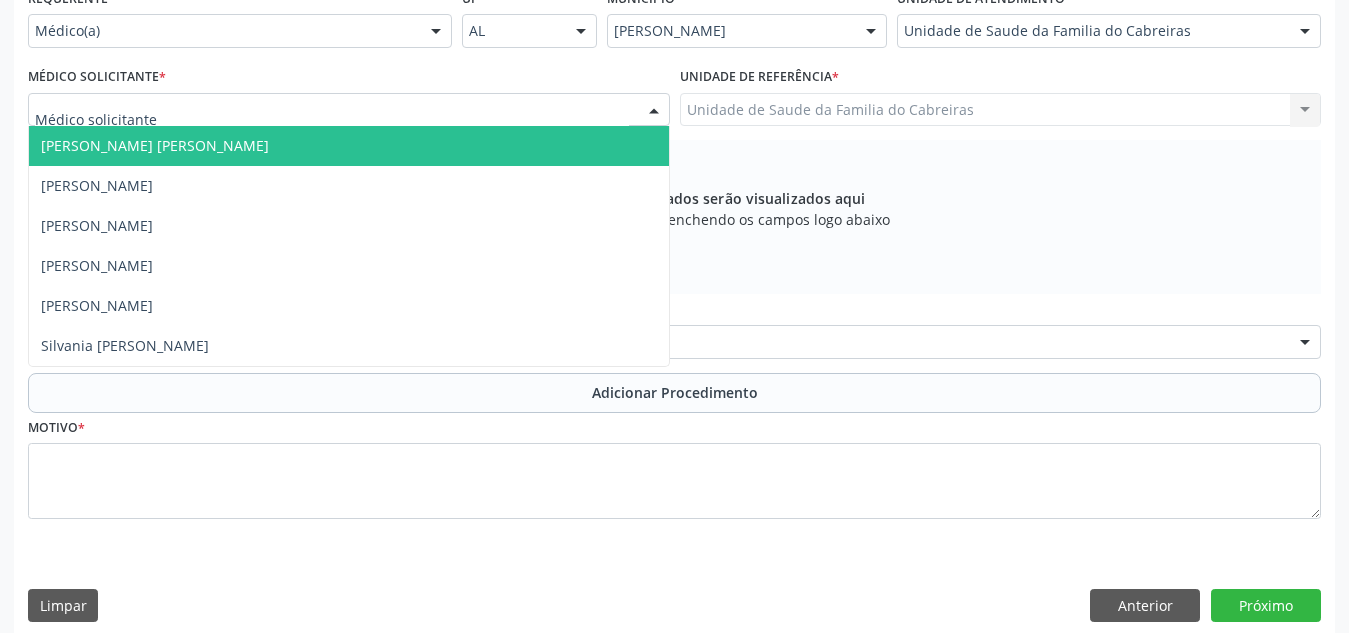 click on "[PERSON_NAME] [PERSON_NAME]" at bounding box center (349, 146) 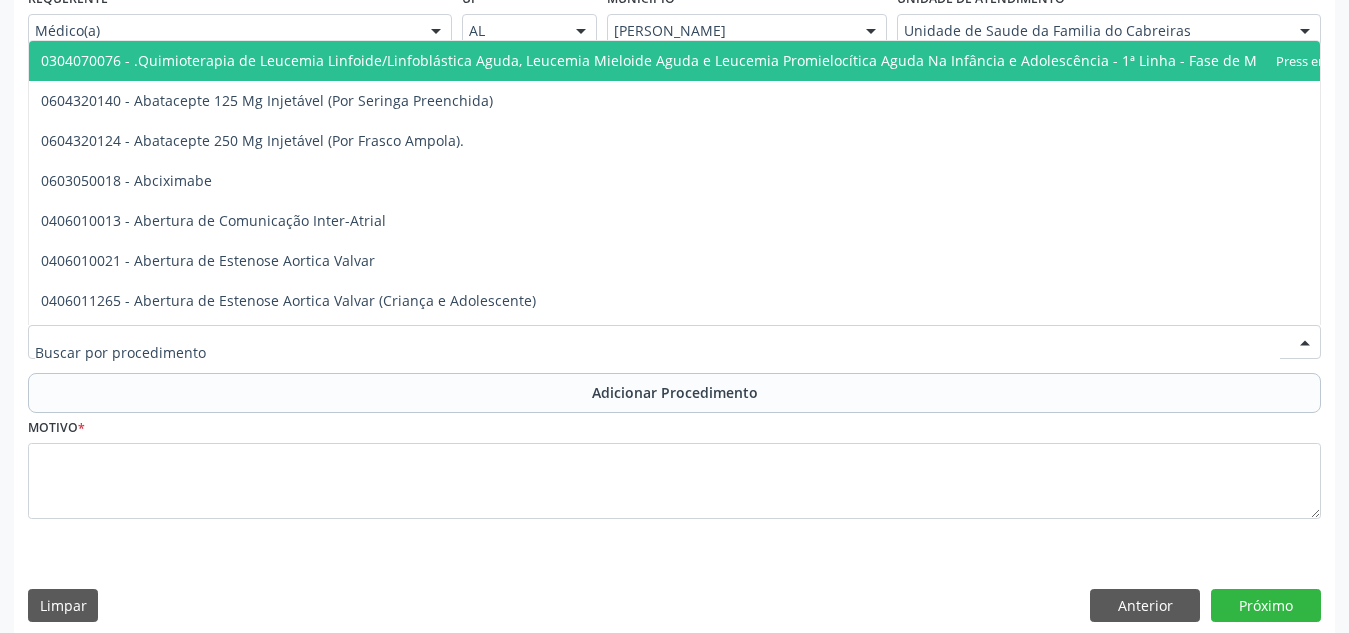 click at bounding box center (674, 342) 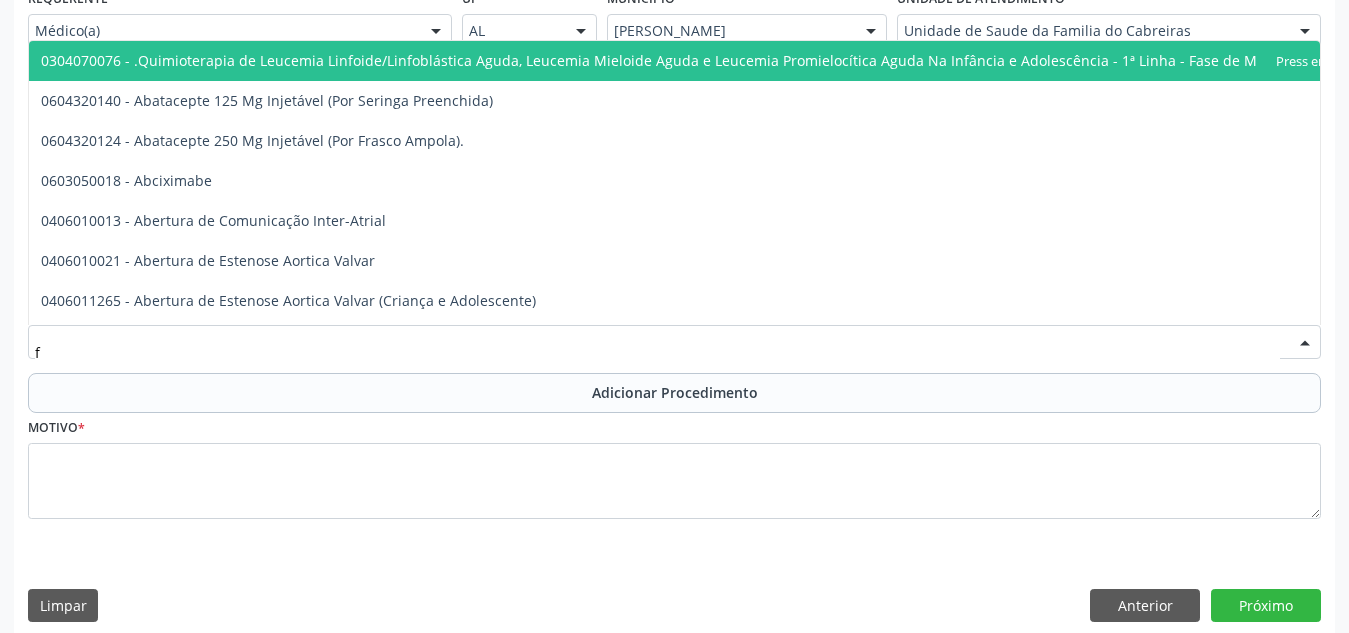 click on "f" at bounding box center (657, 352) 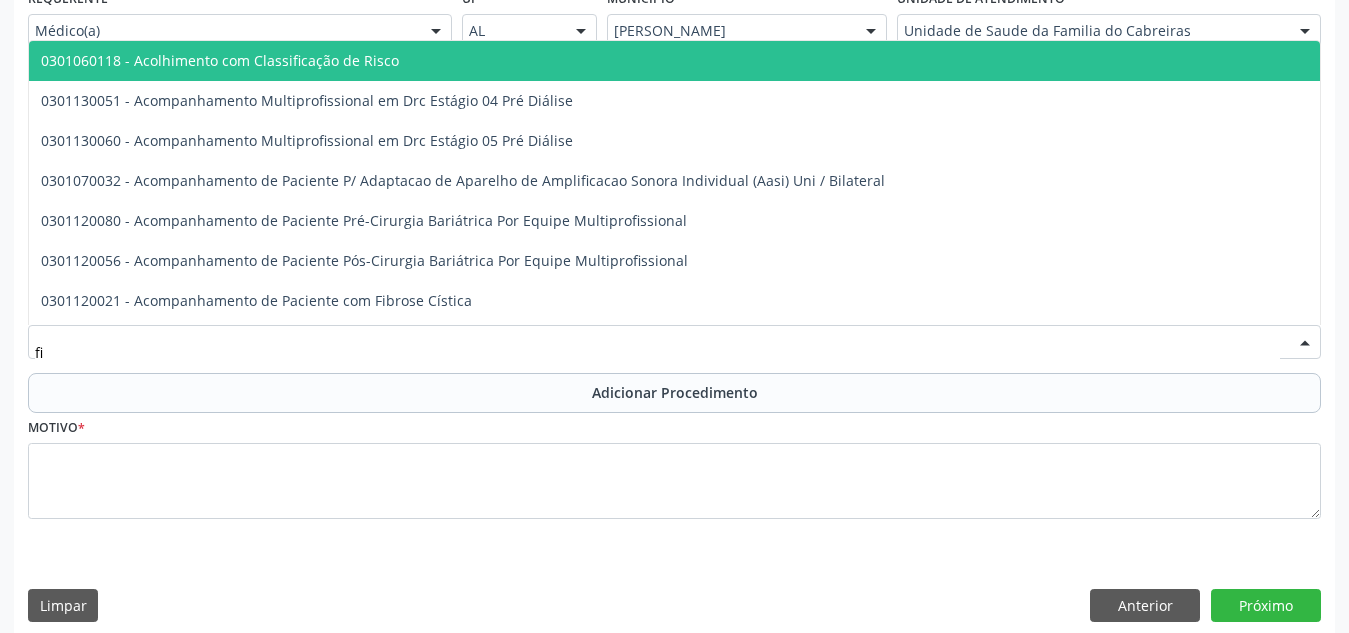 type on "f" 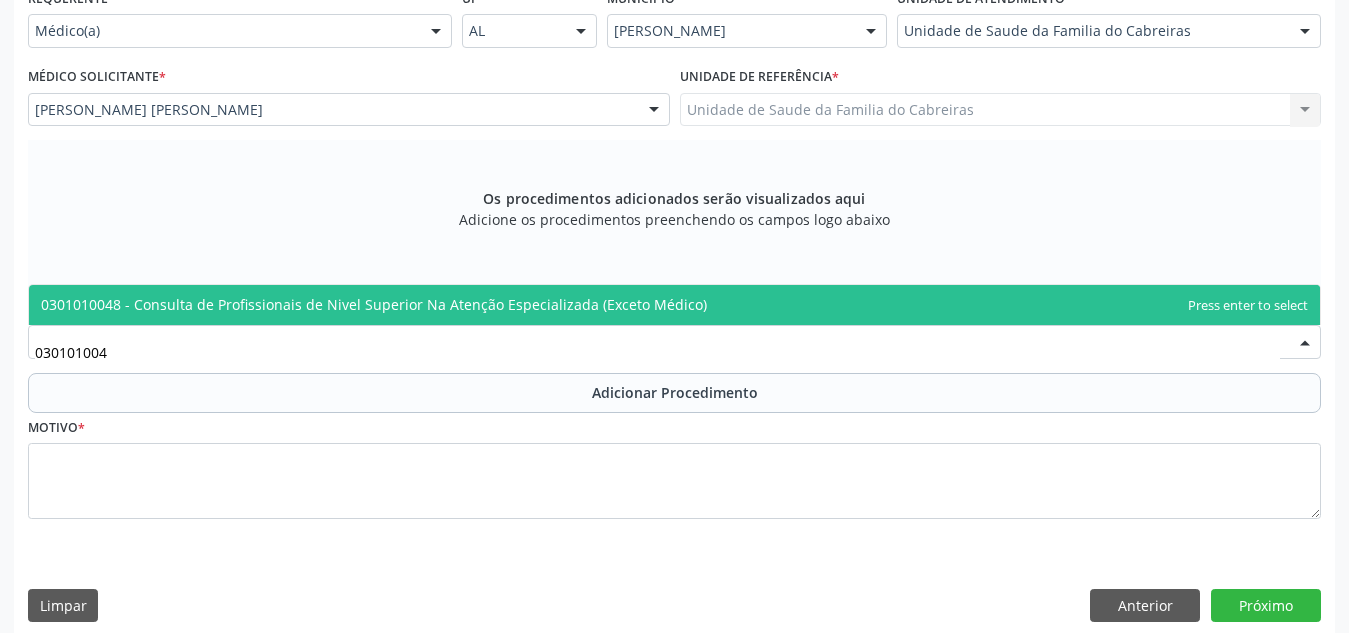 type on "0301010048" 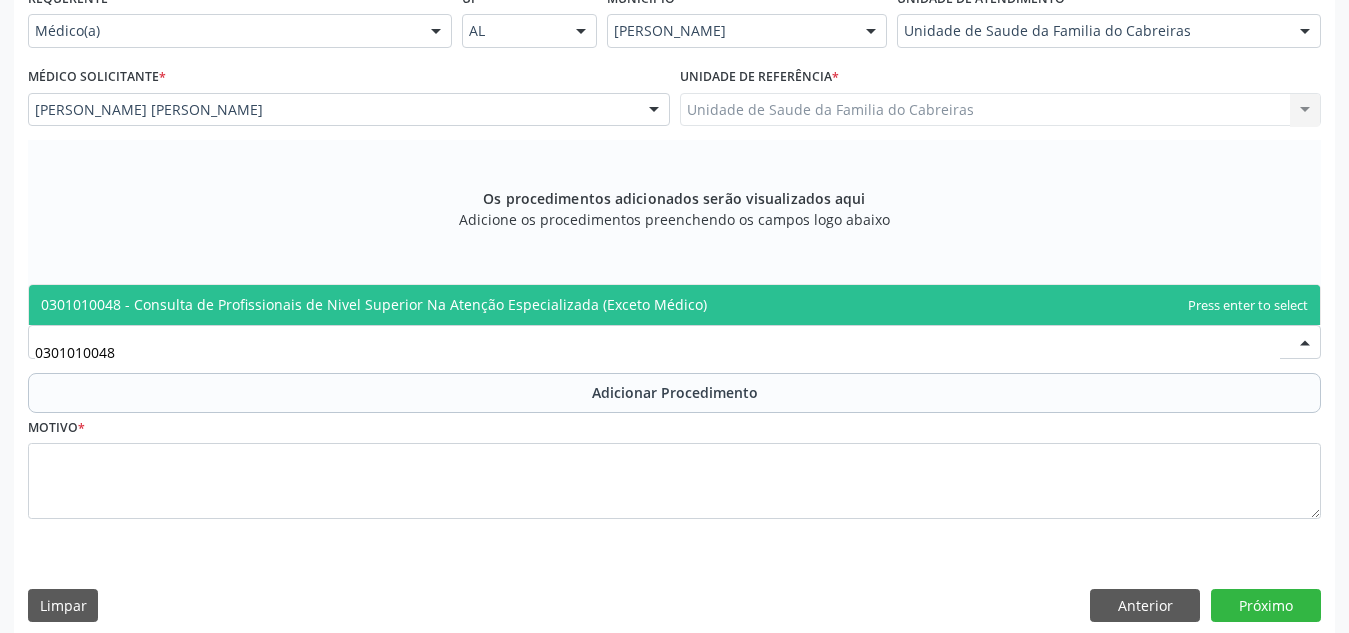 click on "0301010048 - Consulta de Profissionais de Nivel Superior Na Atenção Especializada (Exceto Médico)" at bounding box center (374, 304) 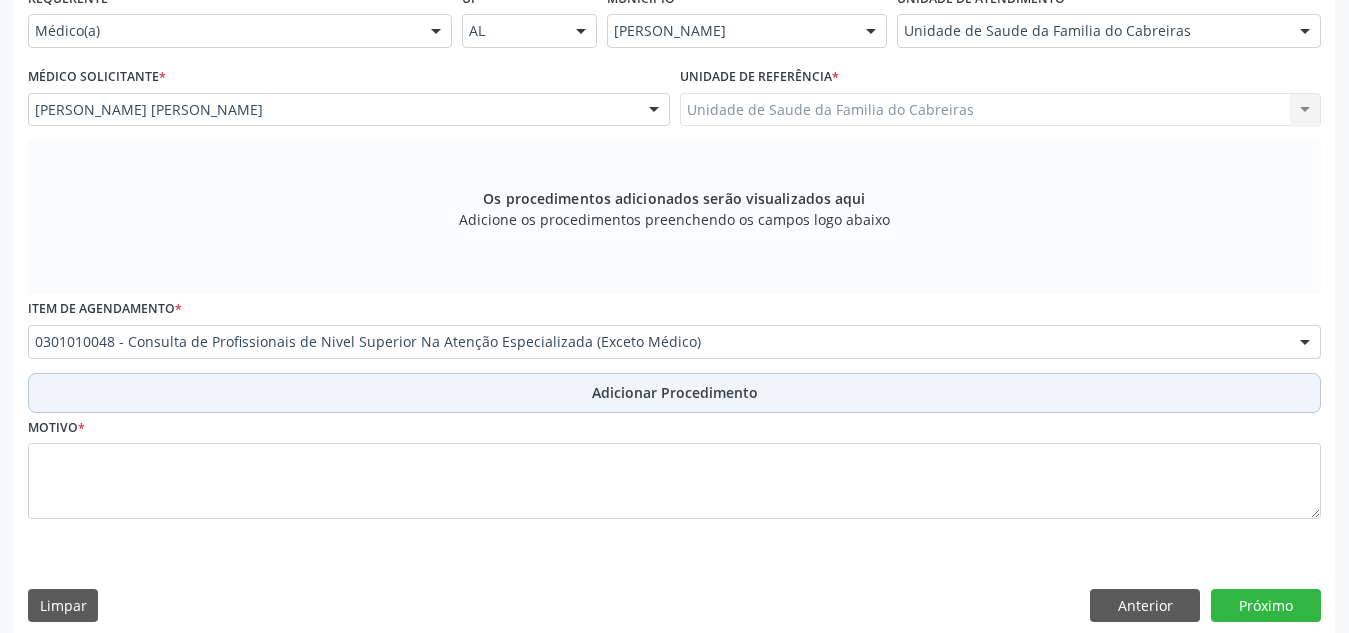 click on "Adicionar Procedimento" at bounding box center (674, 393) 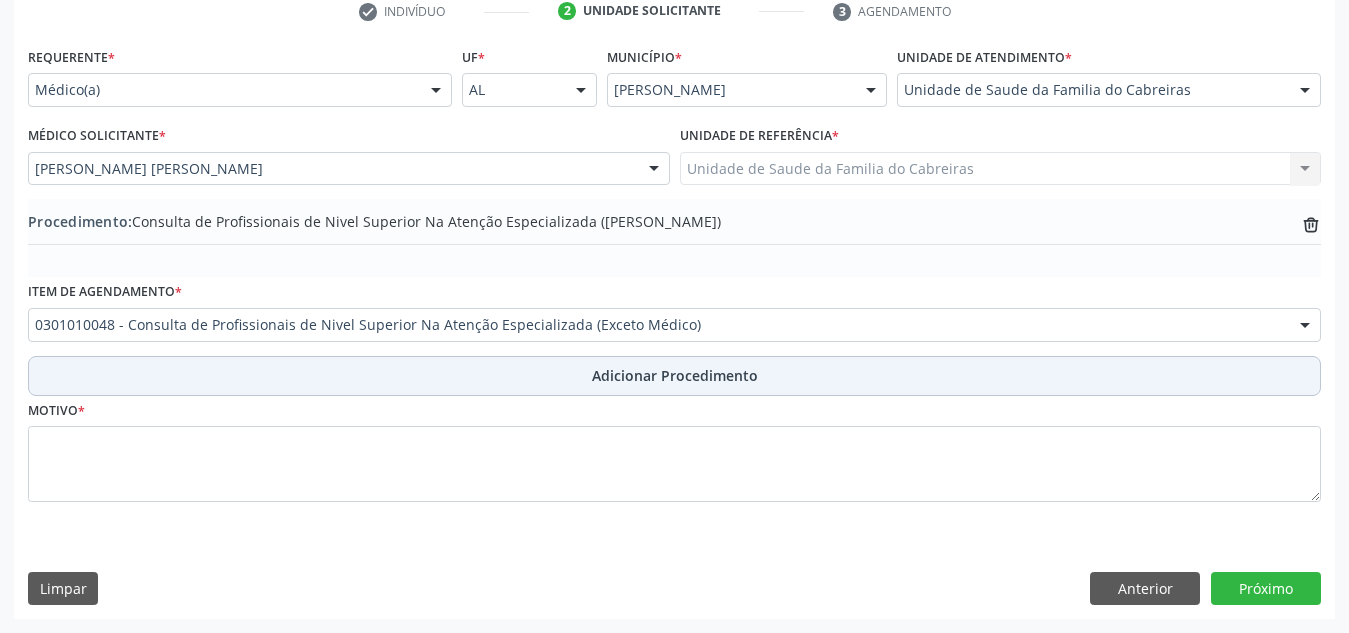 scroll, scrollTop: 420, scrollLeft: 0, axis: vertical 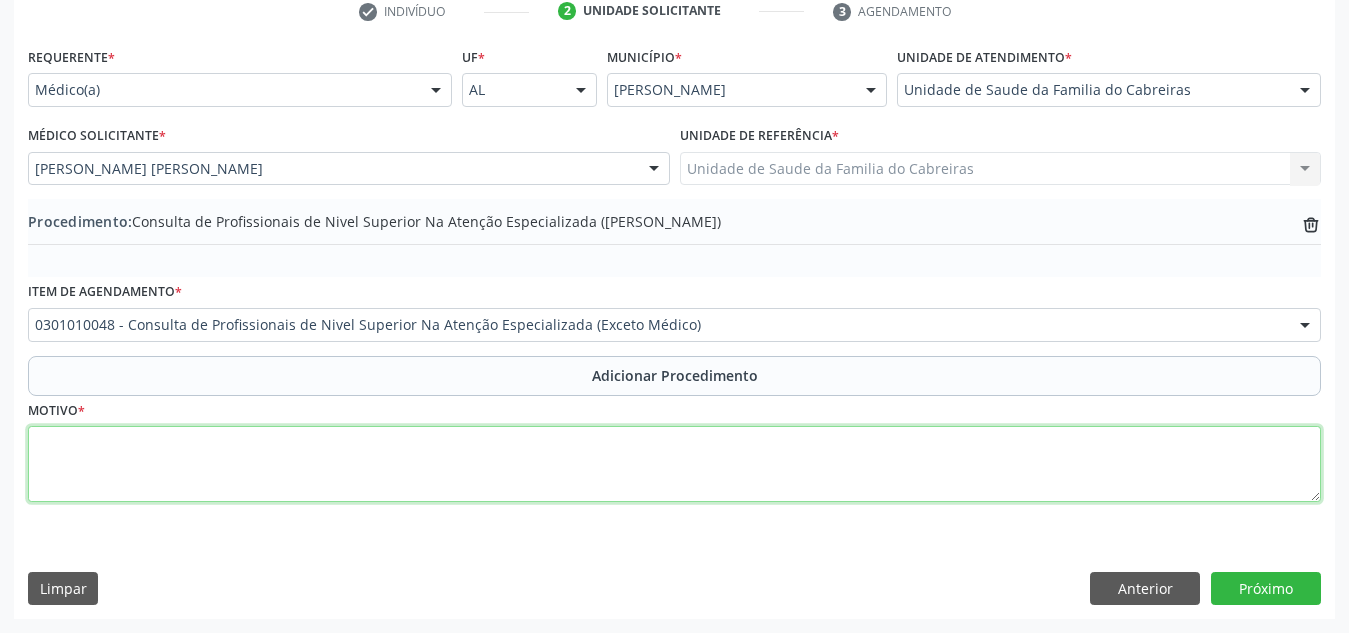 click at bounding box center (674, 464) 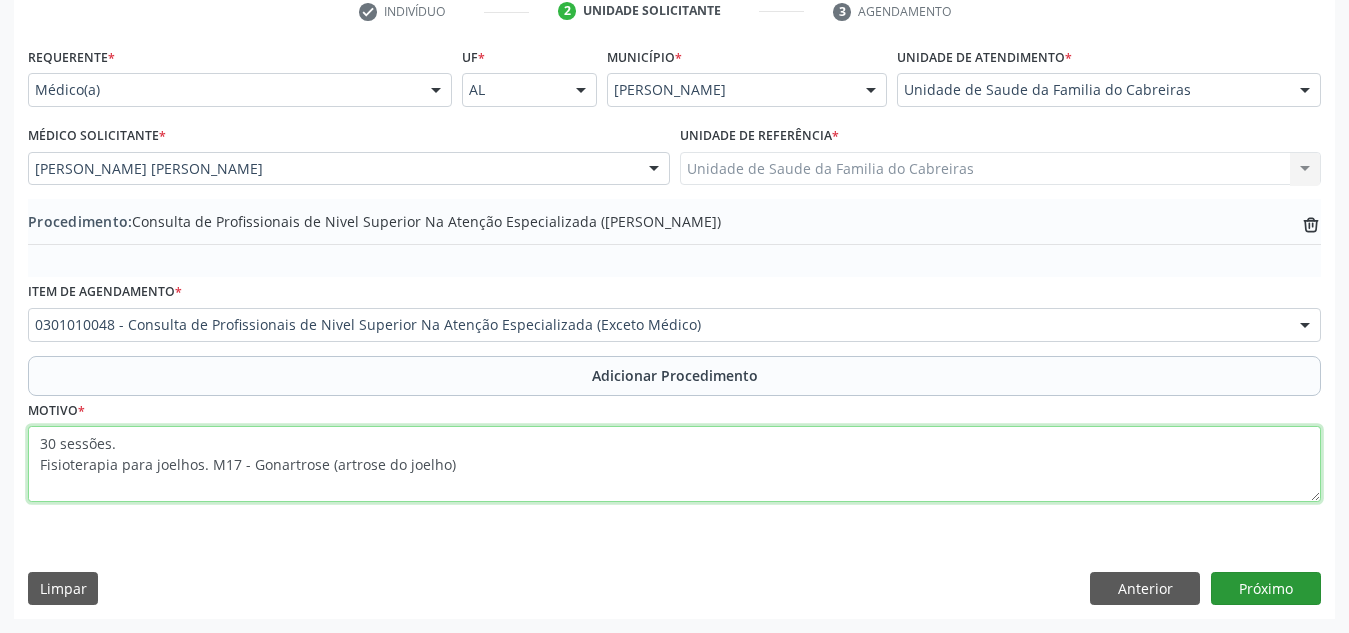 type on "30 sessões.
Fisioterapia para joelhos. M17 - Gonartrose (artrose do joelho)" 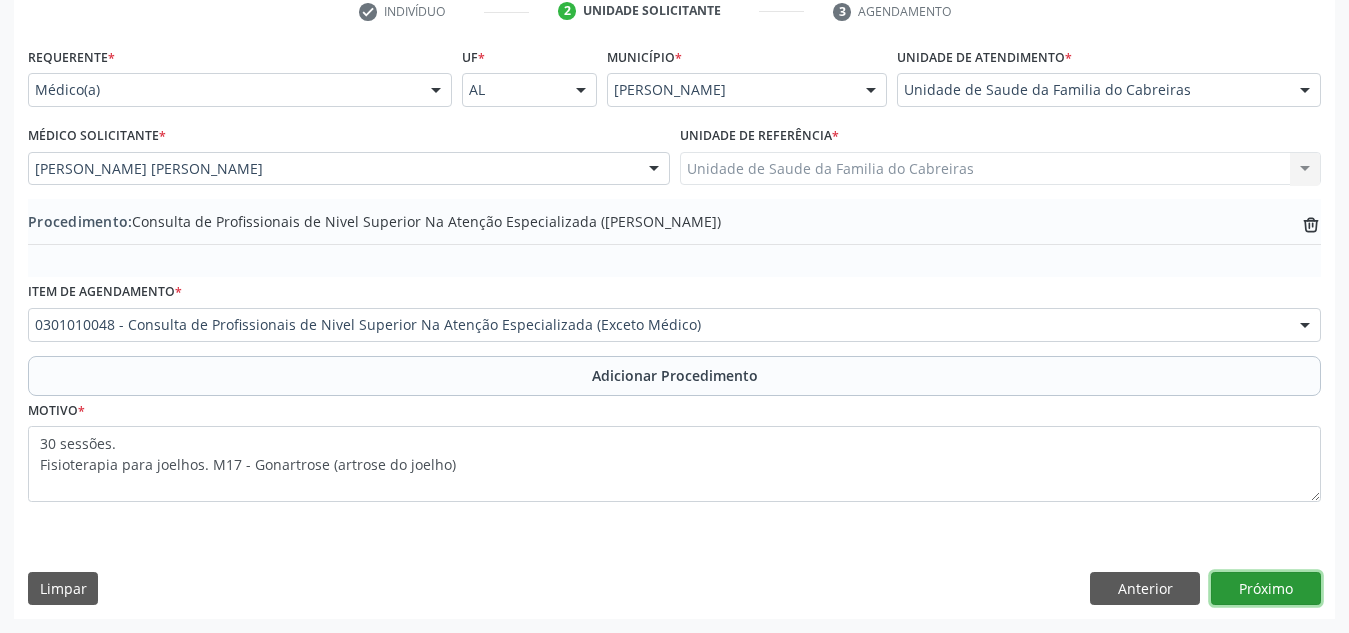 click on "Próximo" at bounding box center [1266, 589] 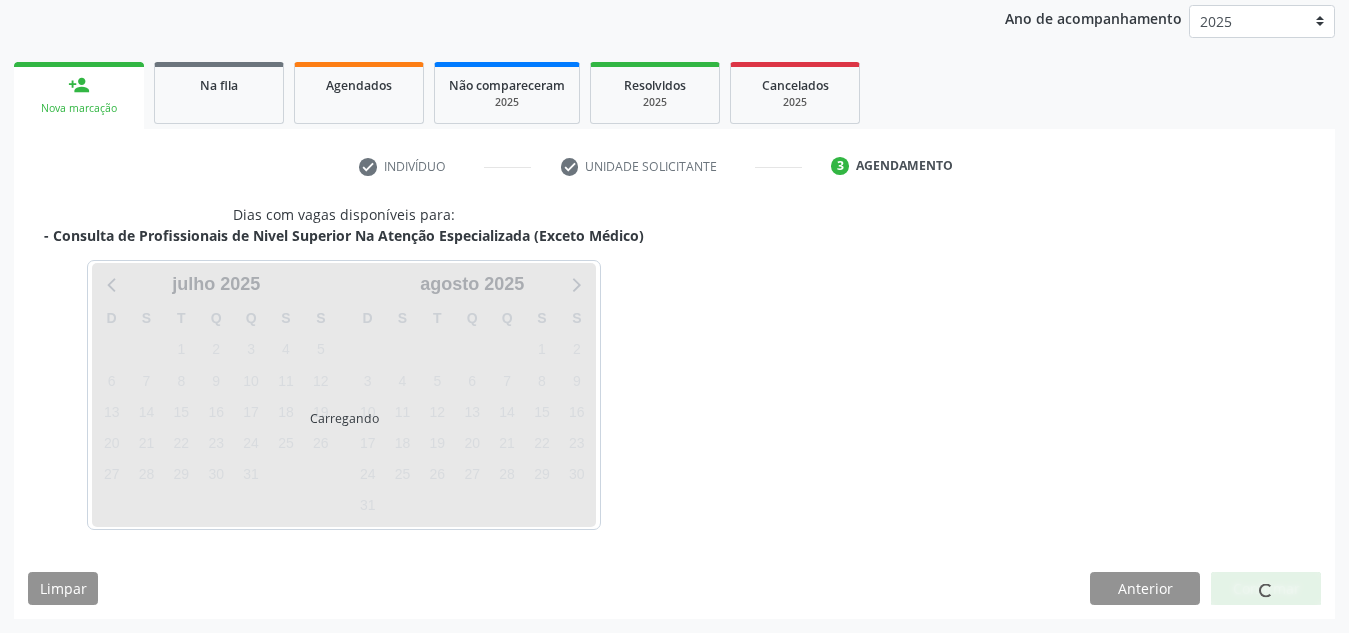 scroll, scrollTop: 324, scrollLeft: 0, axis: vertical 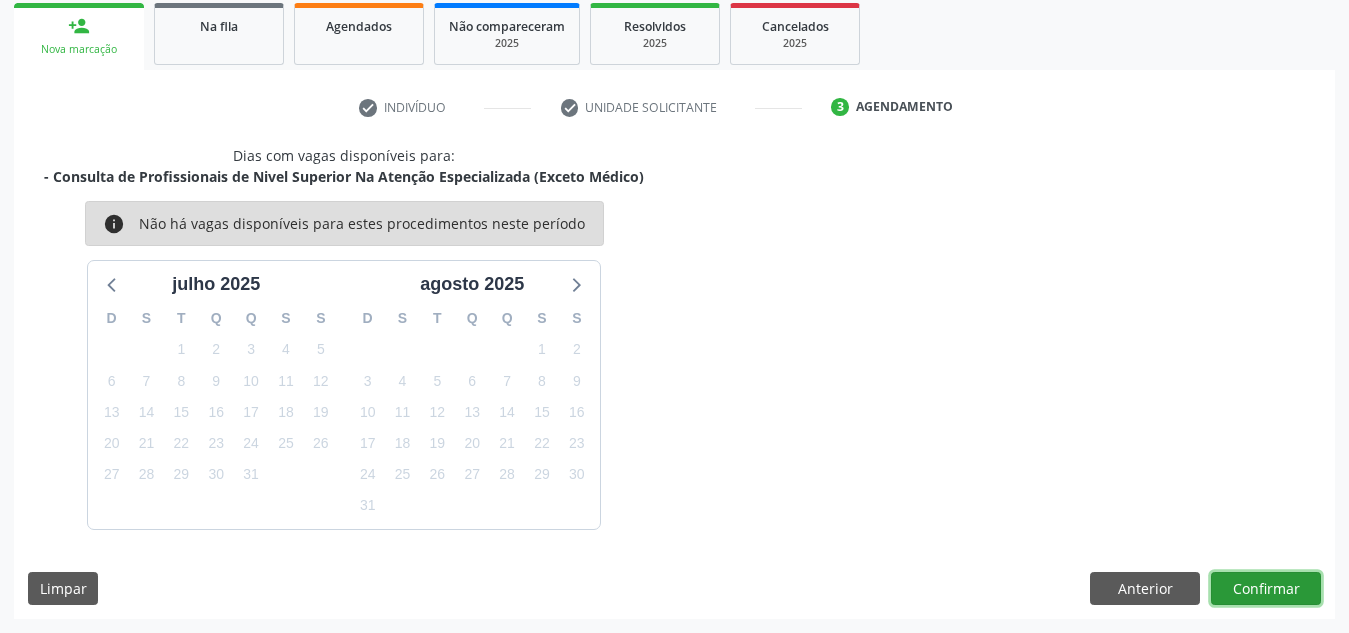 click on "Confirmar" at bounding box center [1266, 589] 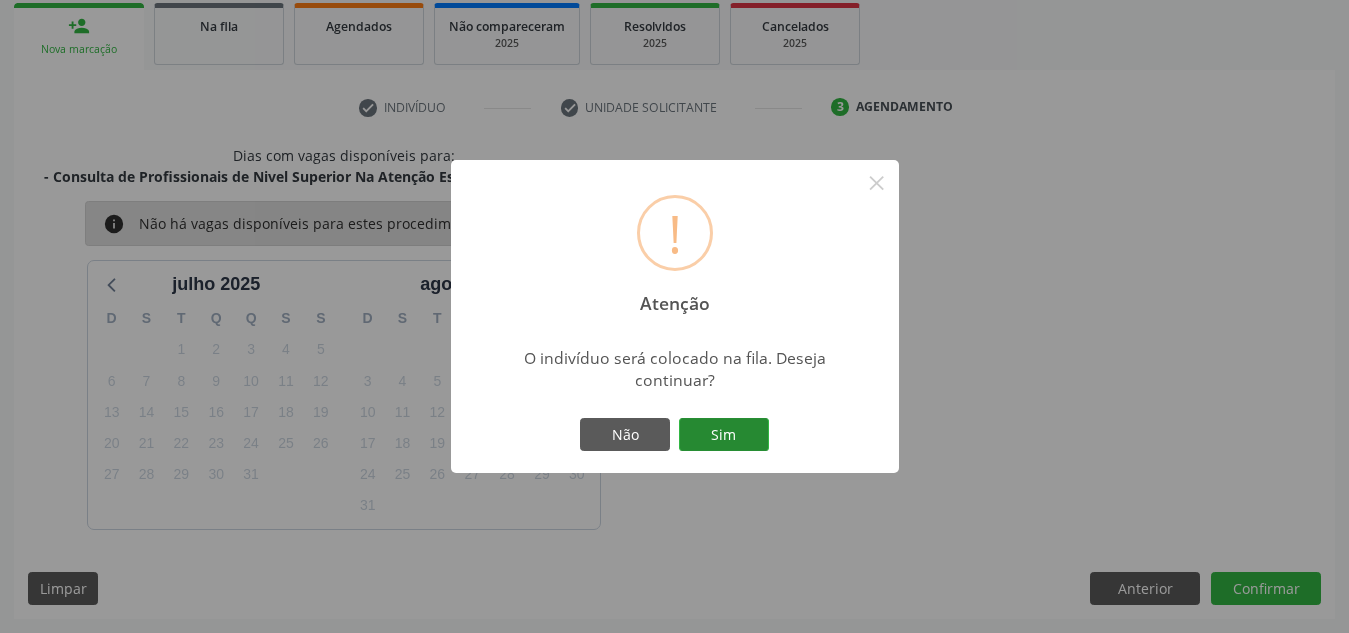 click on "Sim" at bounding box center [724, 435] 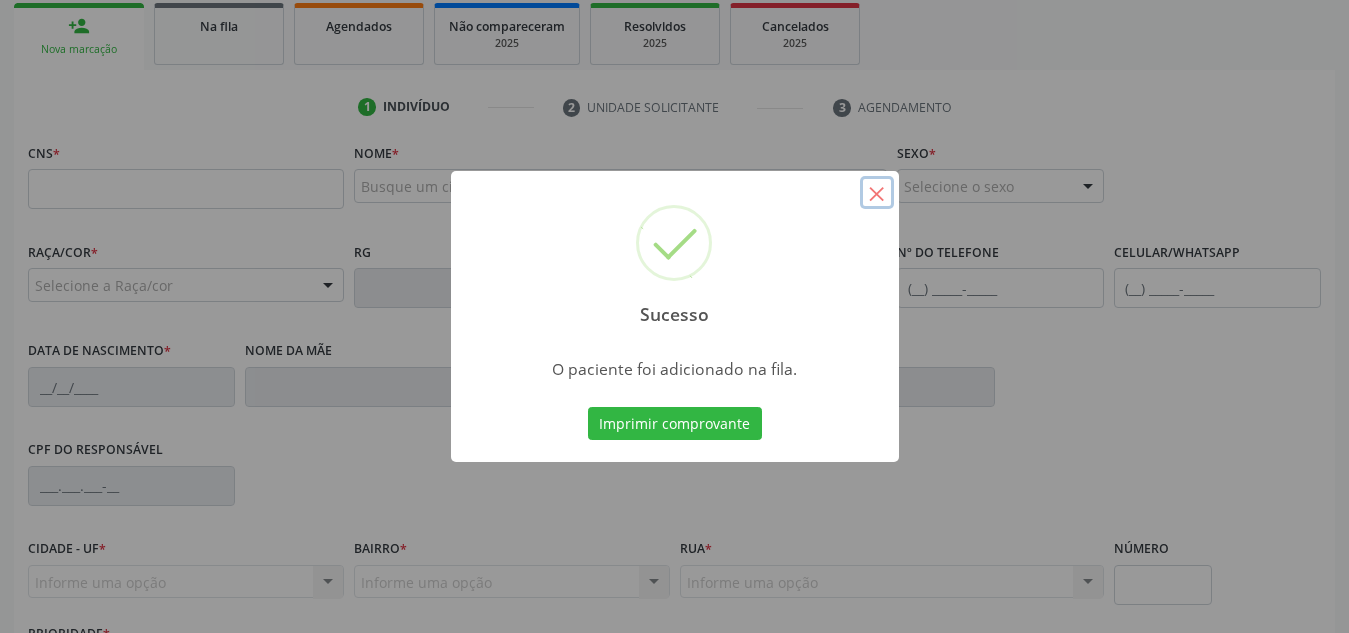 click on "×" at bounding box center [877, 193] 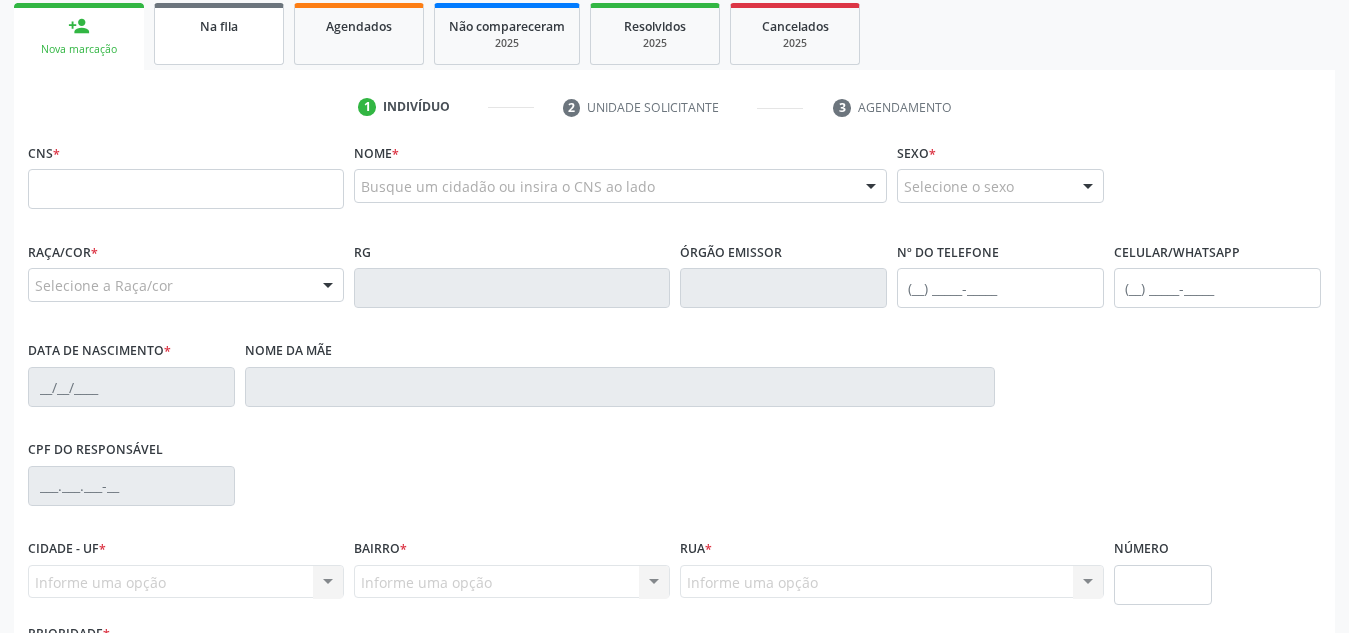 click on "Na fila" at bounding box center (219, 25) 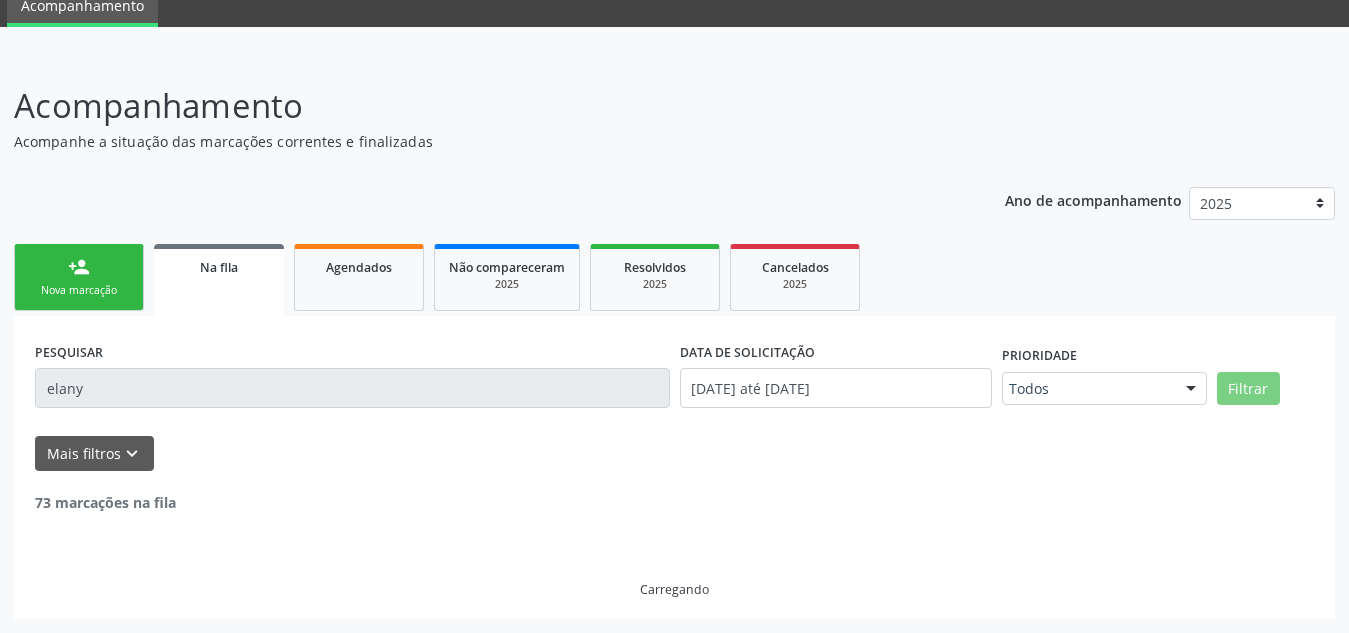 scroll, scrollTop: 62, scrollLeft: 0, axis: vertical 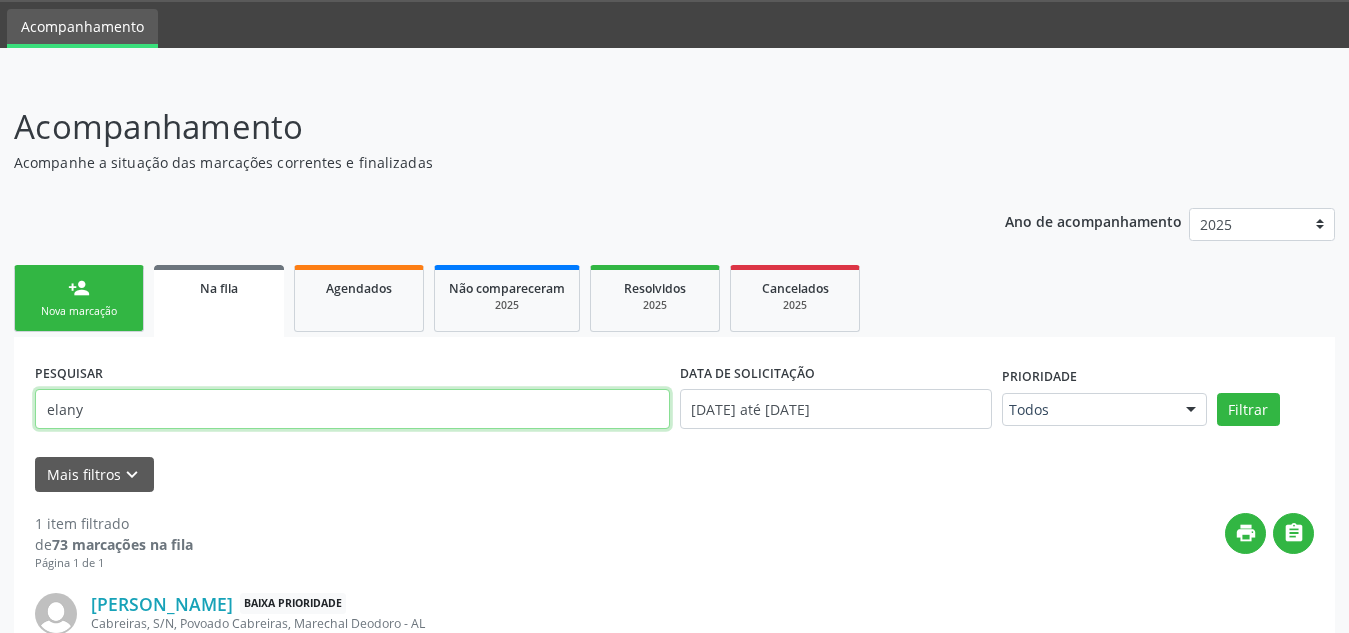 drag, startPoint x: 172, startPoint y: 402, endPoint x: 0, endPoint y: 402, distance: 172 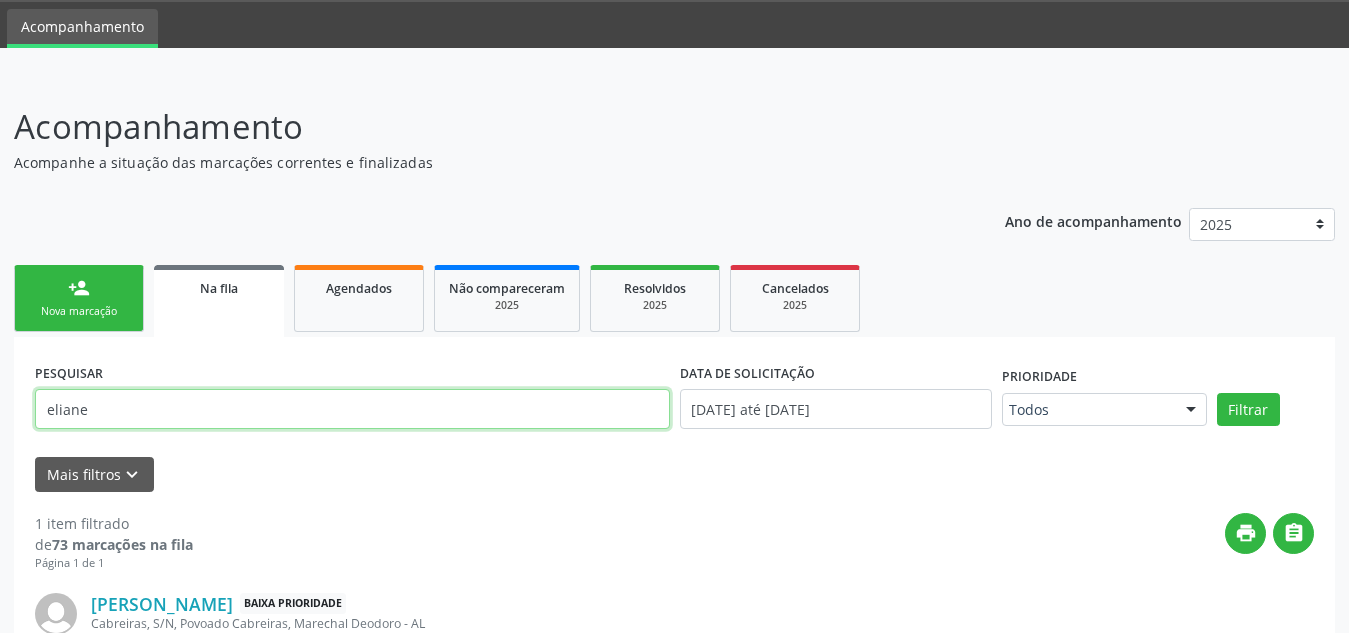 type on "eliane" 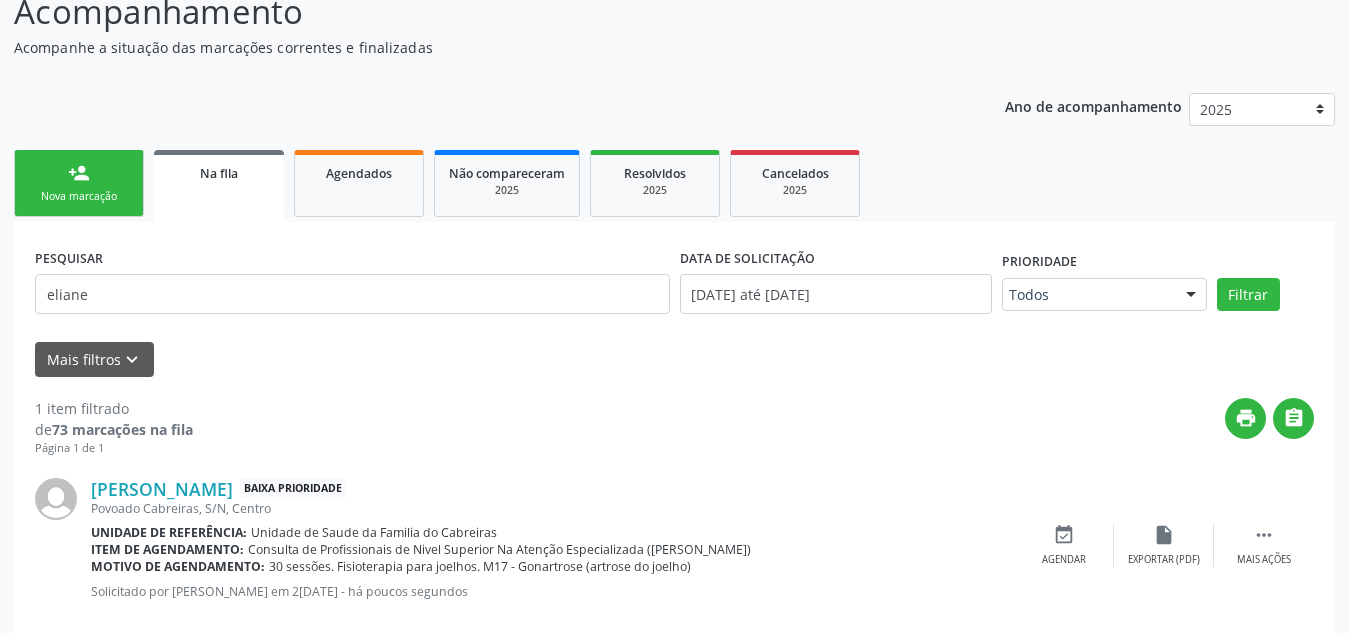 scroll, scrollTop: 214, scrollLeft: 0, axis: vertical 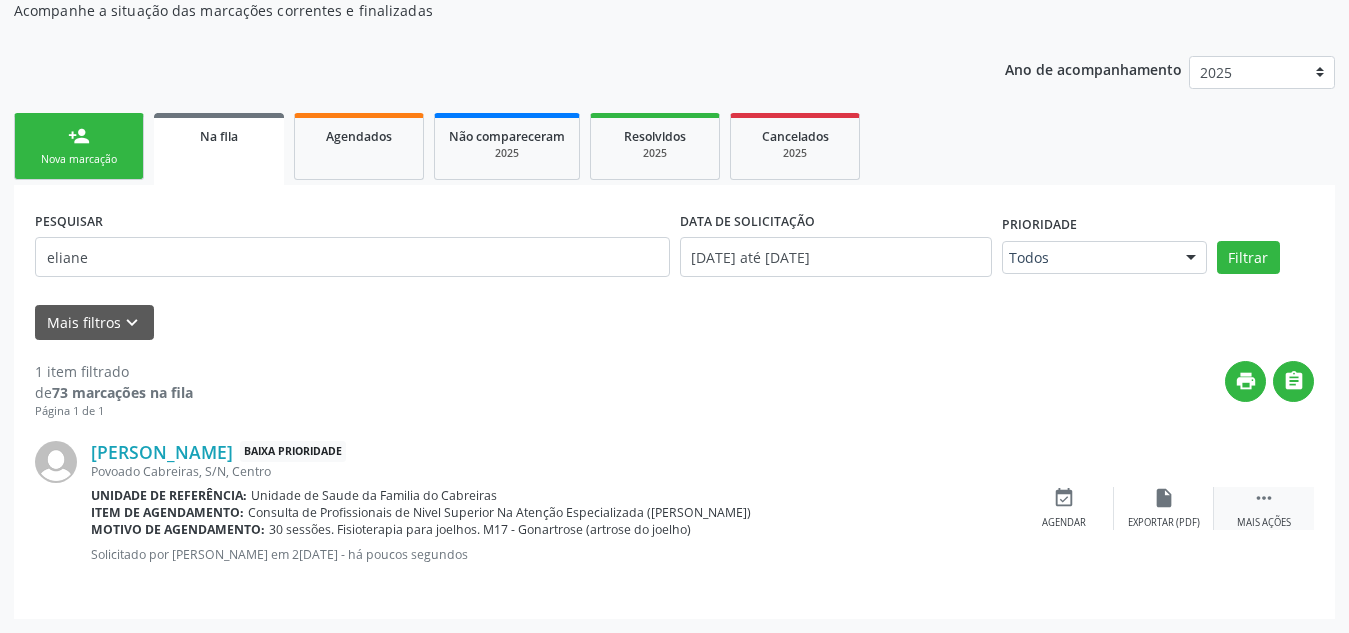 click on "
Mais ações" at bounding box center [1264, 508] 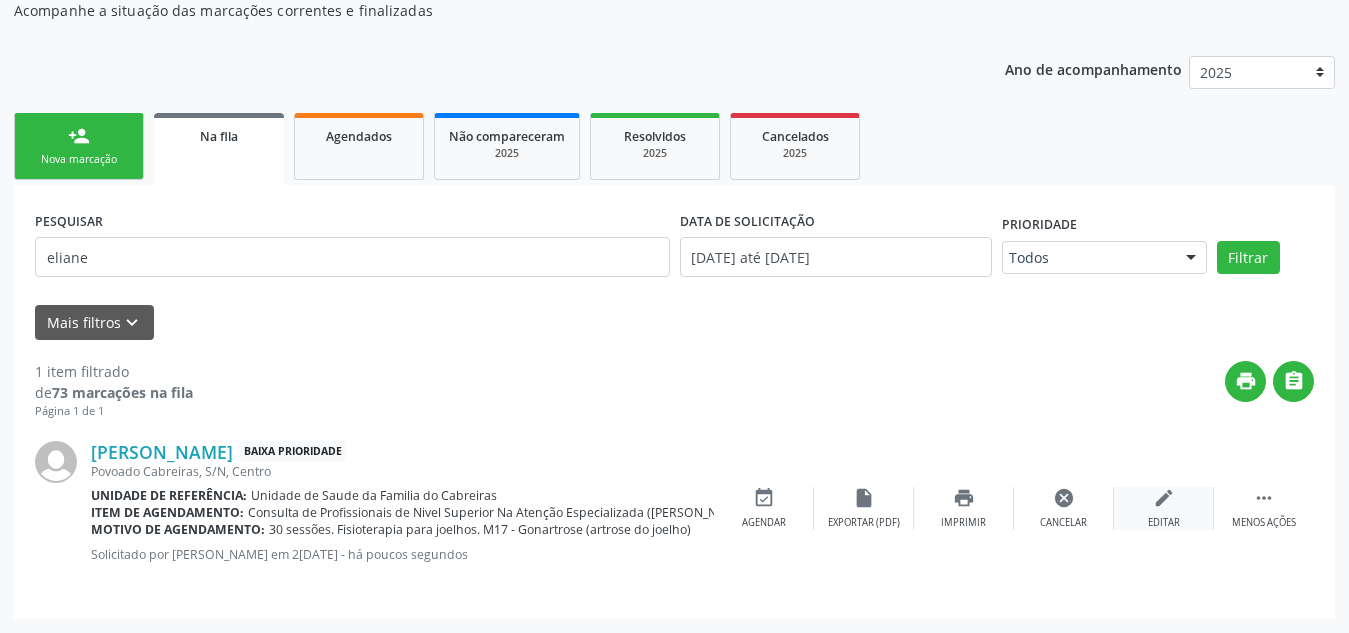 click on "edit
Editar" at bounding box center [1164, 508] 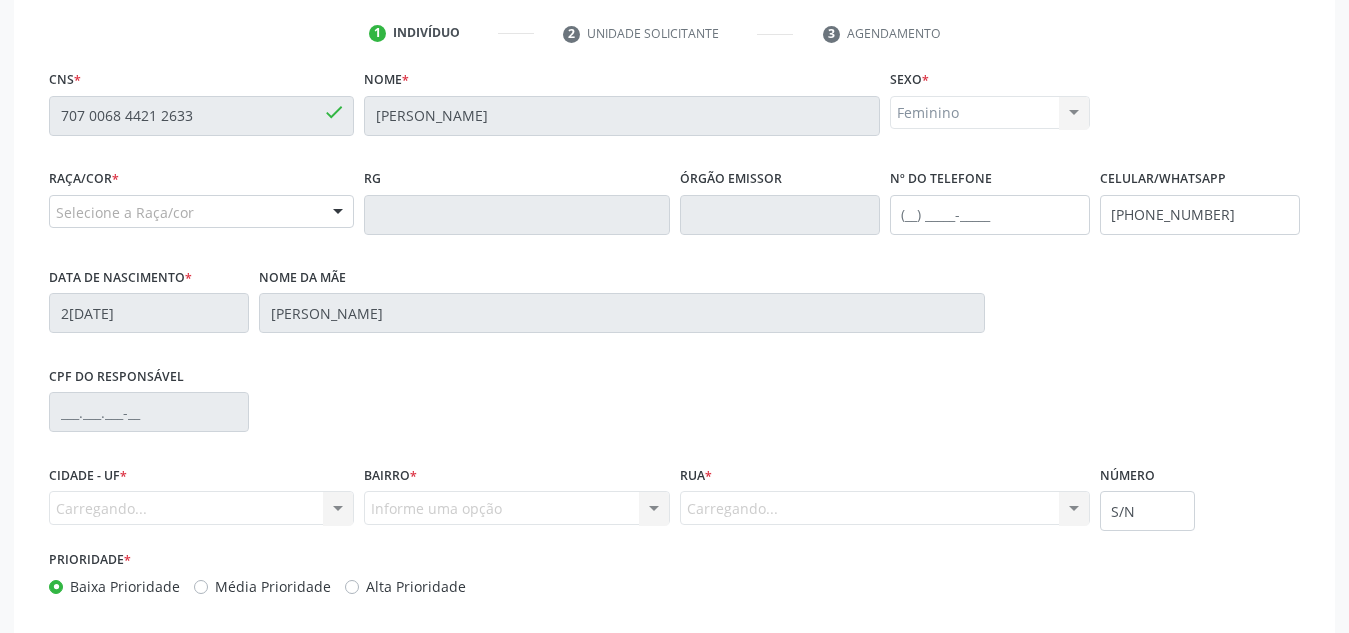 scroll, scrollTop: 506, scrollLeft: 0, axis: vertical 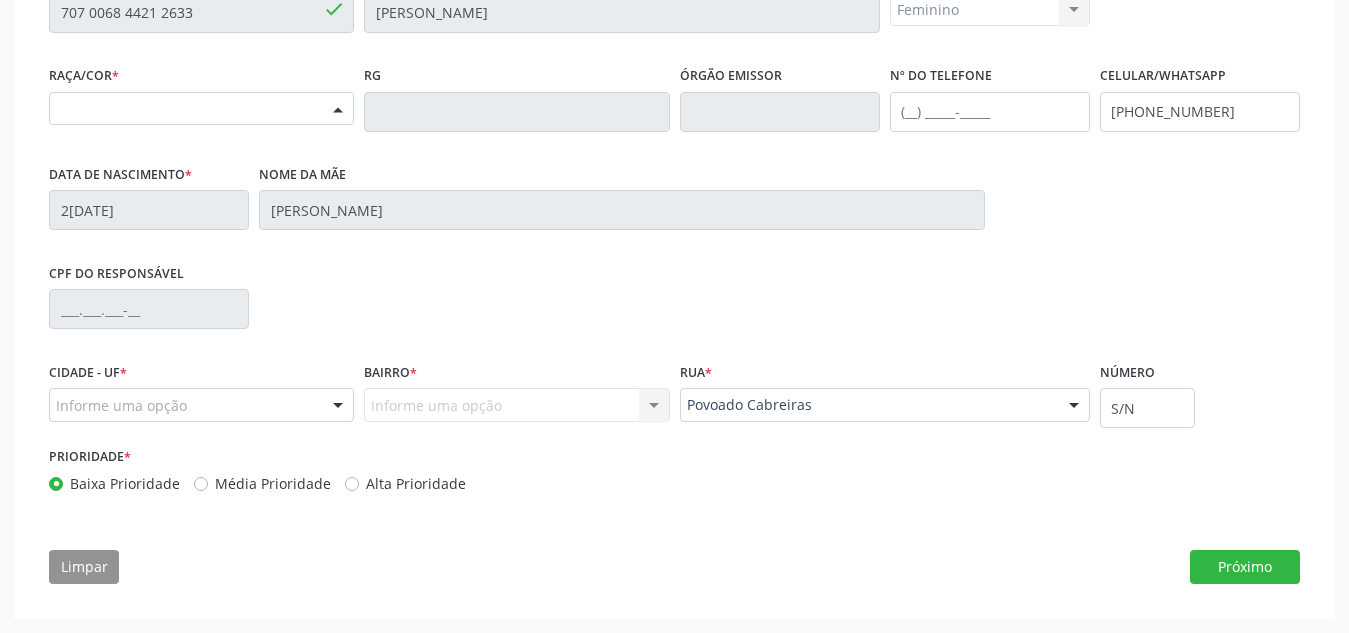 click on "Selecione a Raça/cor
01 - Branca   02 - Preta   04 - [GEOGRAPHIC_DATA]   03 - [MEDICAL_DATA]   05 - Indígena
Nenhum resultado encontrado para: "   "
Não há nenhuma opção para ser exibida." at bounding box center [201, 109] 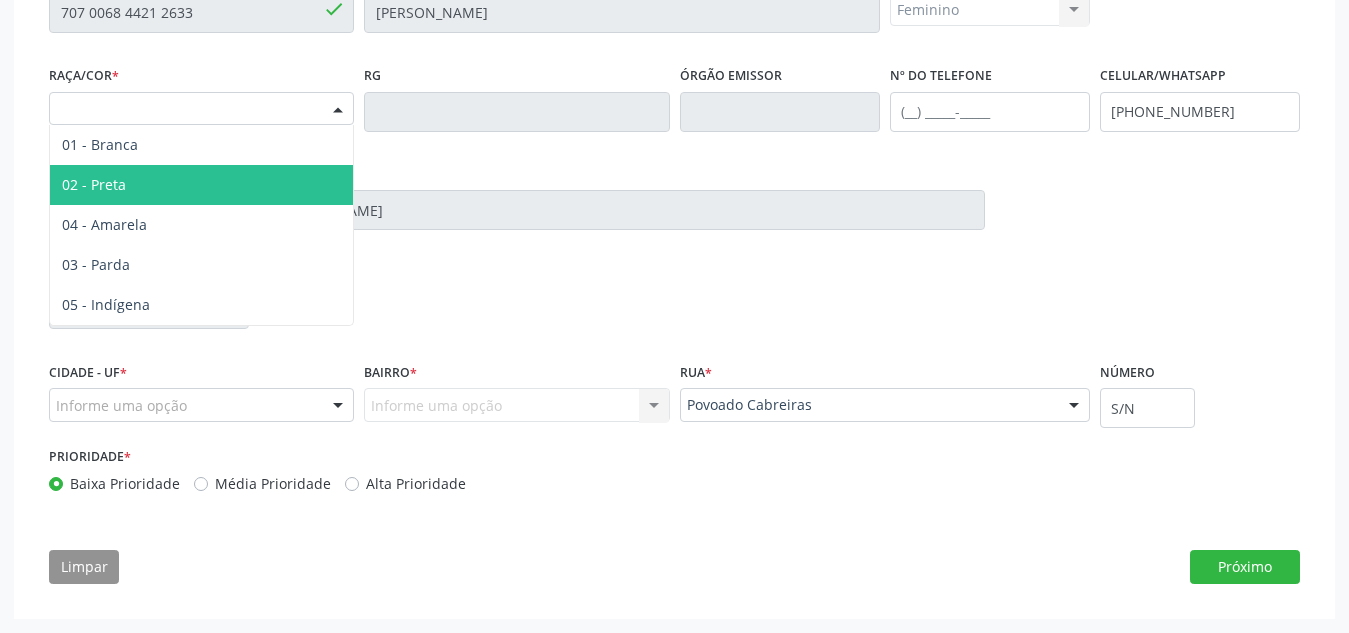 click on "02 - Preta" at bounding box center [201, 185] 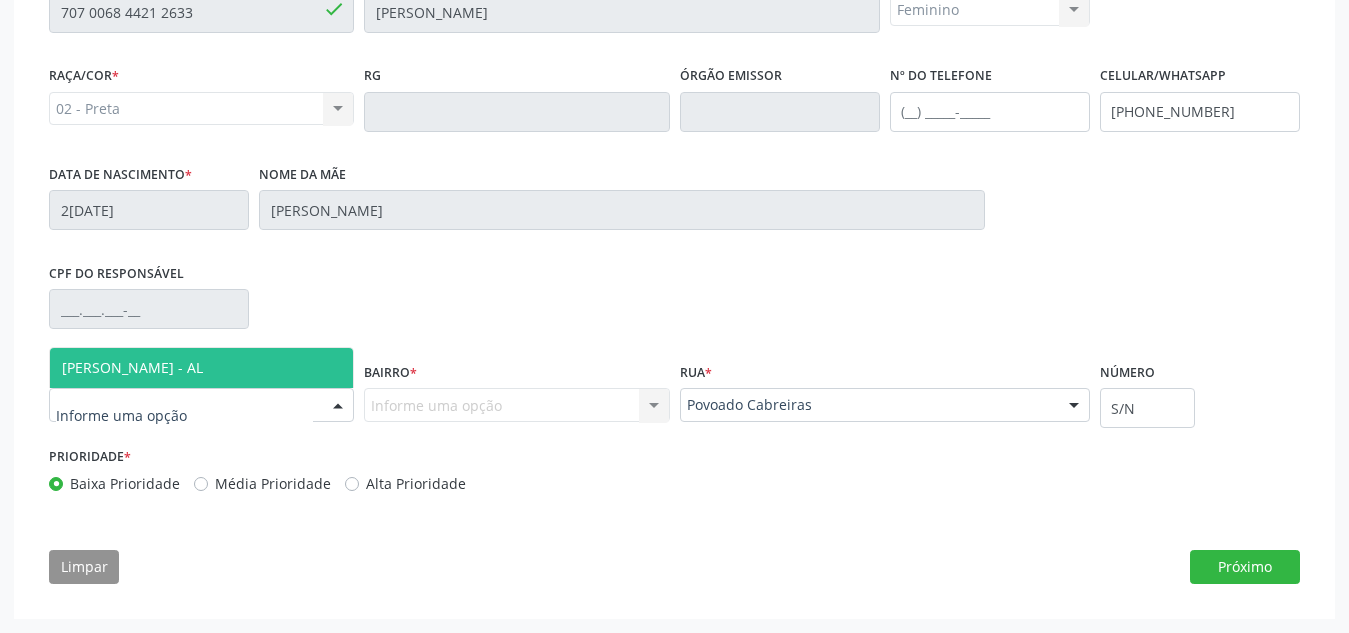 click at bounding box center (201, 405) 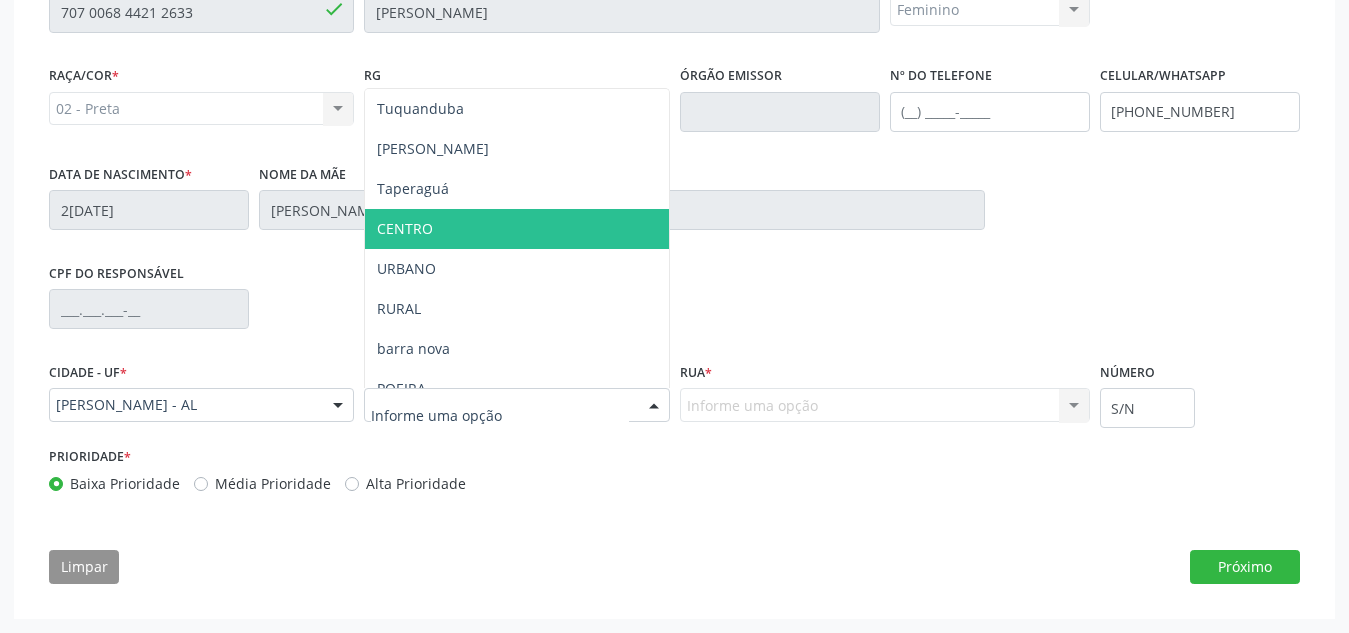 scroll, scrollTop: 301, scrollLeft: 0, axis: vertical 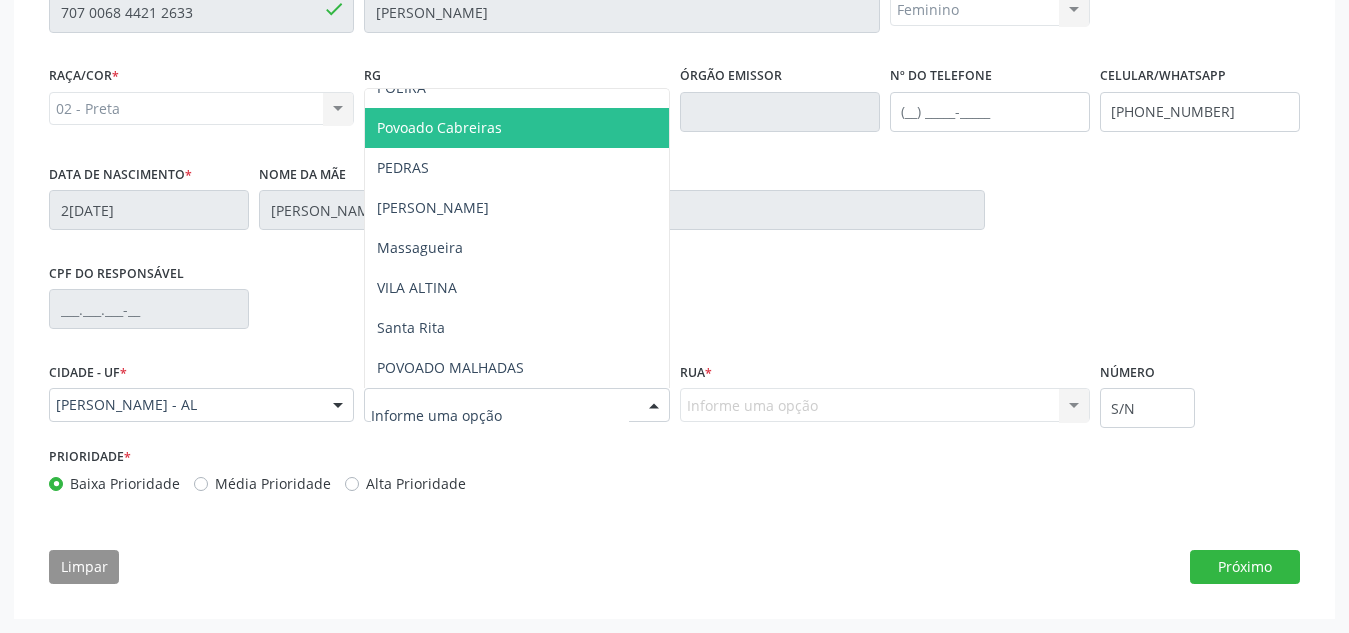 click on "Povoado Cabreiras" at bounding box center (516, 128) 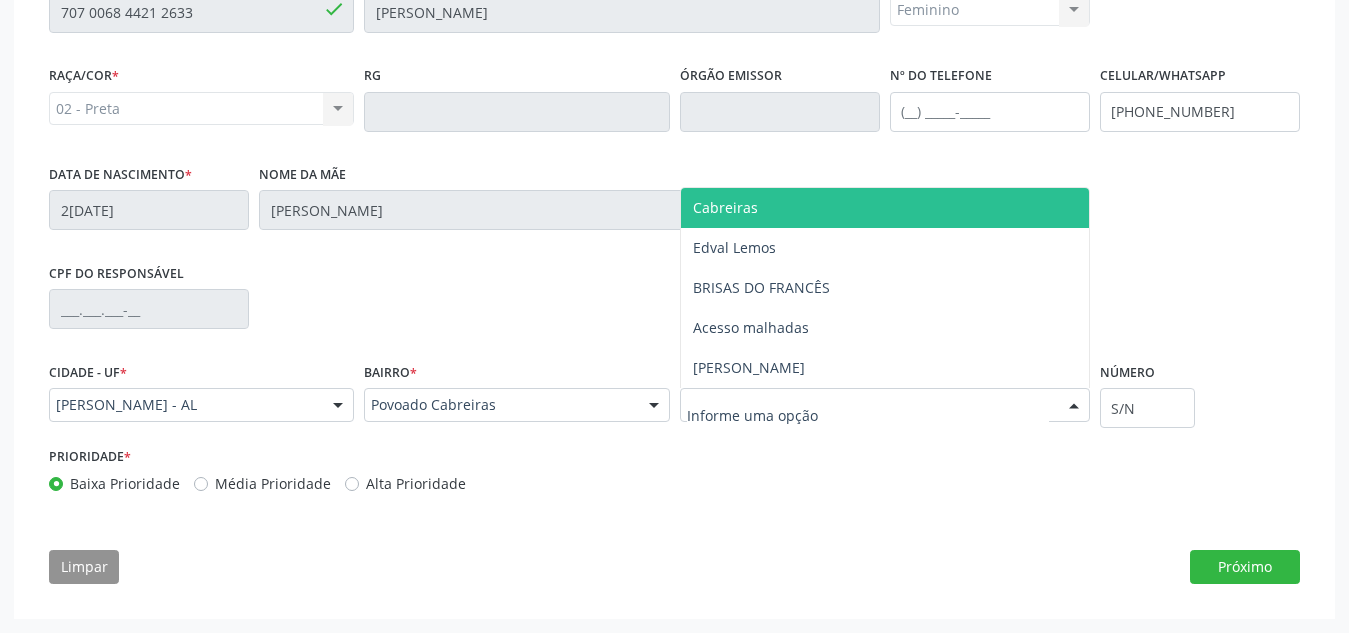 click on "Cabreiras" at bounding box center [725, 207] 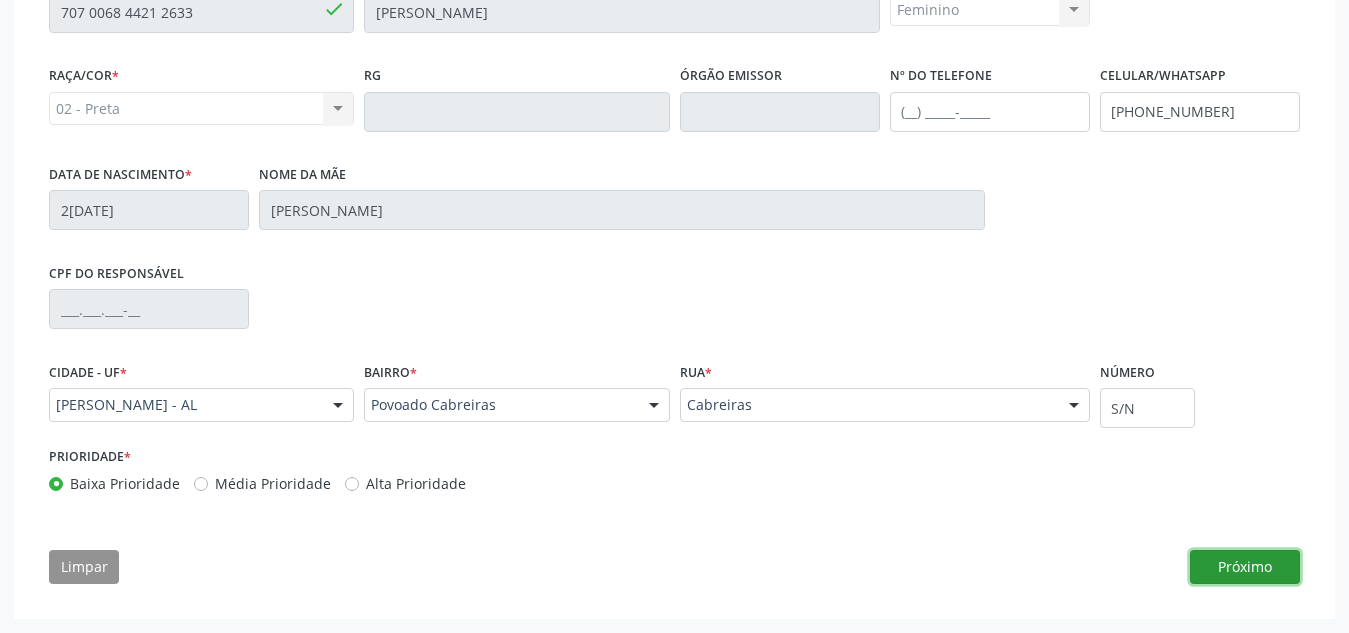 click on "Próximo" at bounding box center (1245, 567) 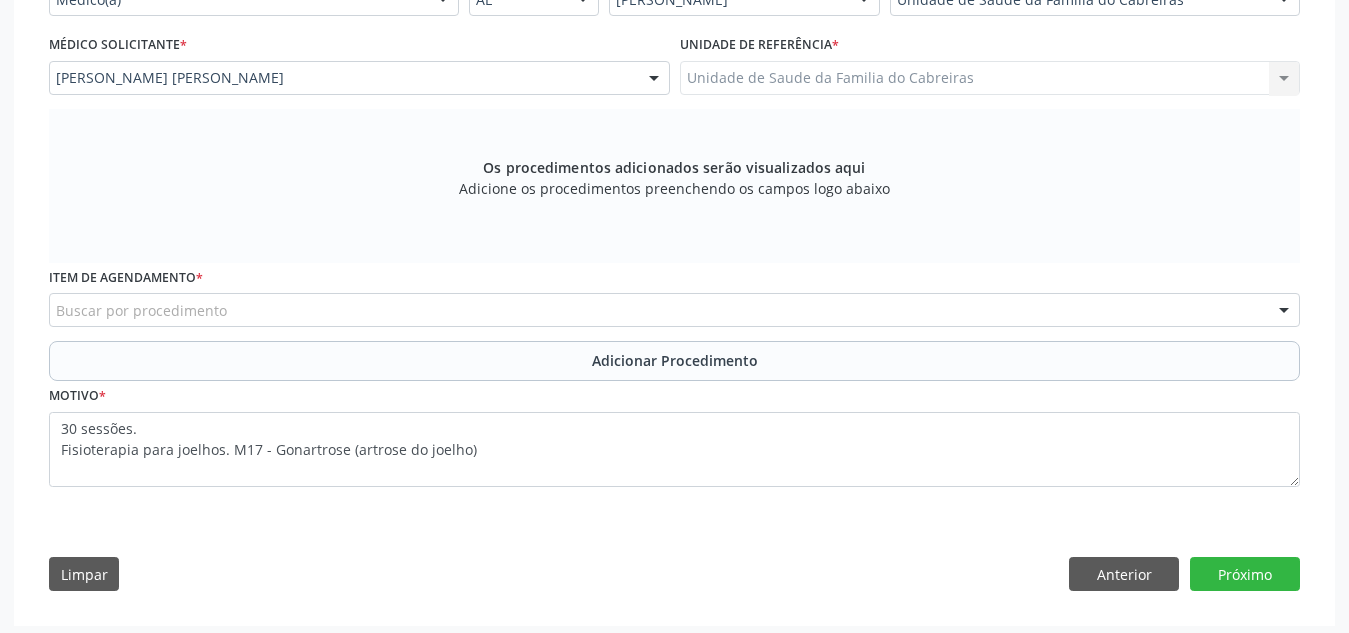 scroll, scrollTop: 517, scrollLeft: 0, axis: vertical 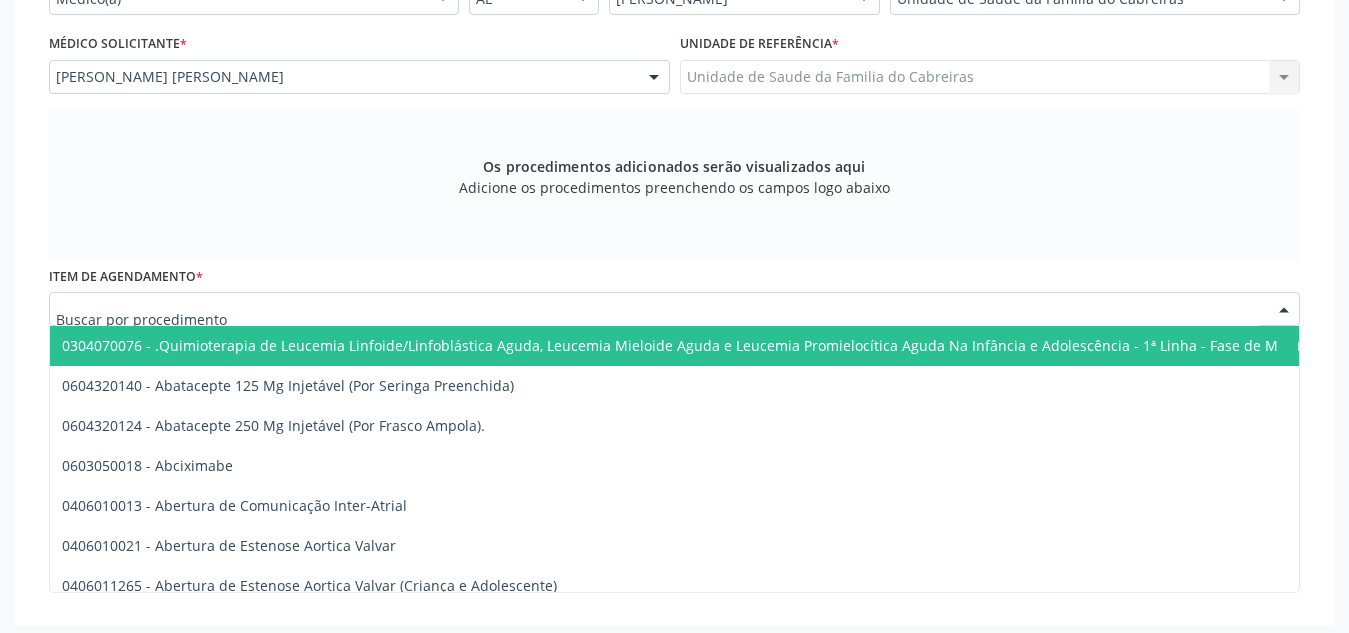 click at bounding box center (674, 309) 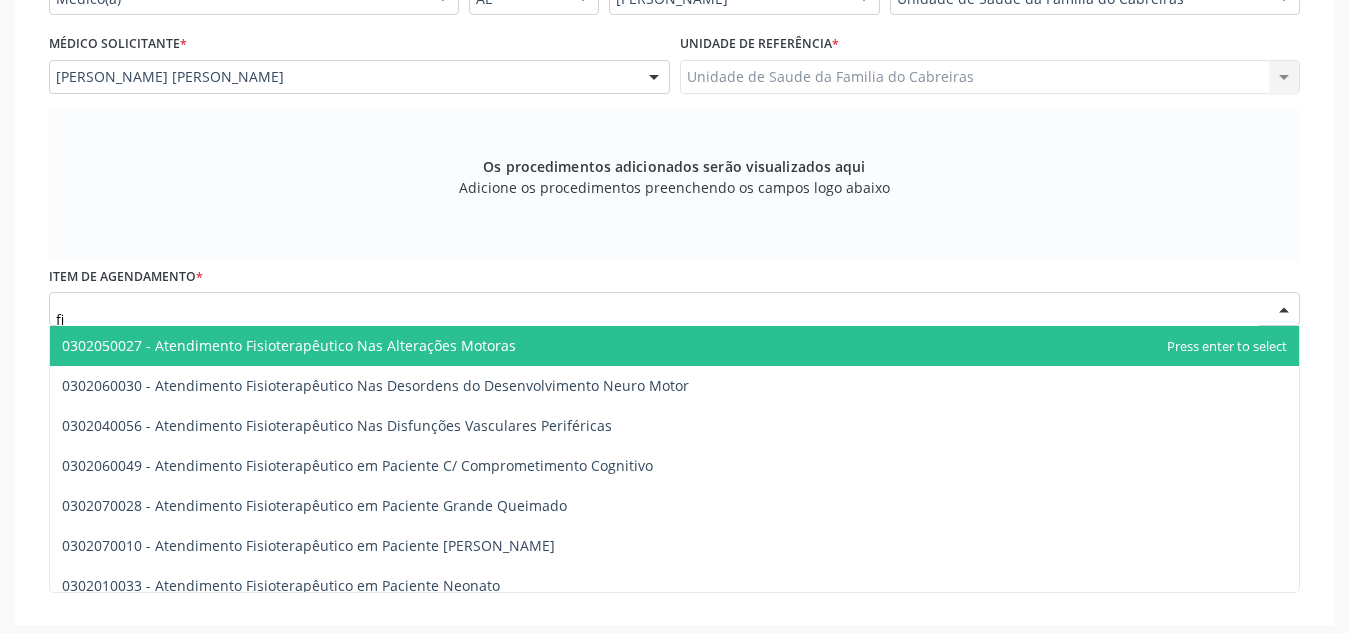 type on "f" 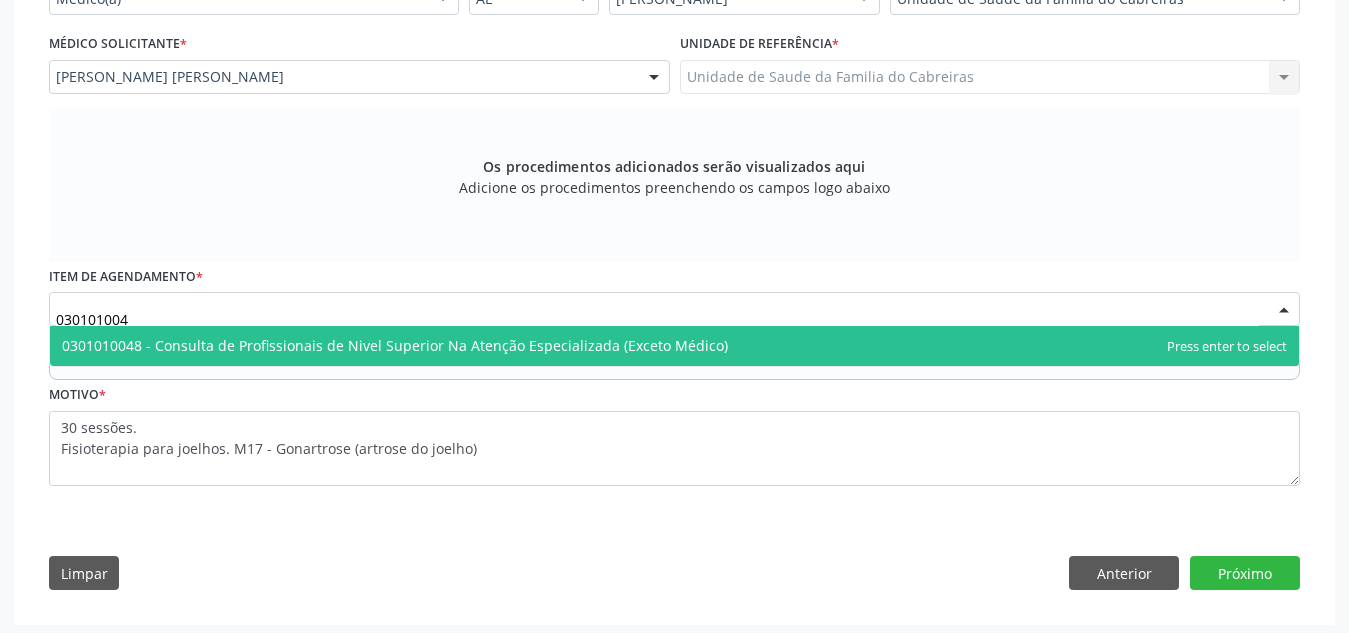 type on "0301010048" 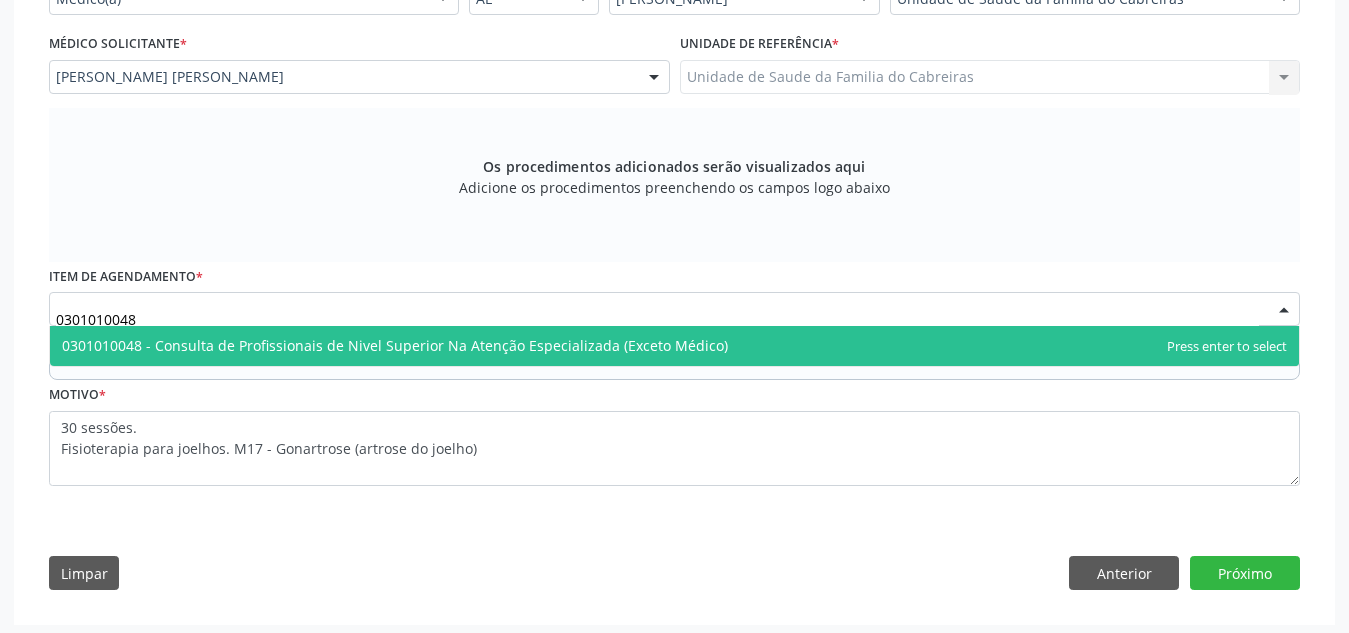 click on "0301010048 - Consulta de Profissionais de Nivel Superior Na Atenção Especializada (Exceto Médico)" at bounding box center (395, 345) 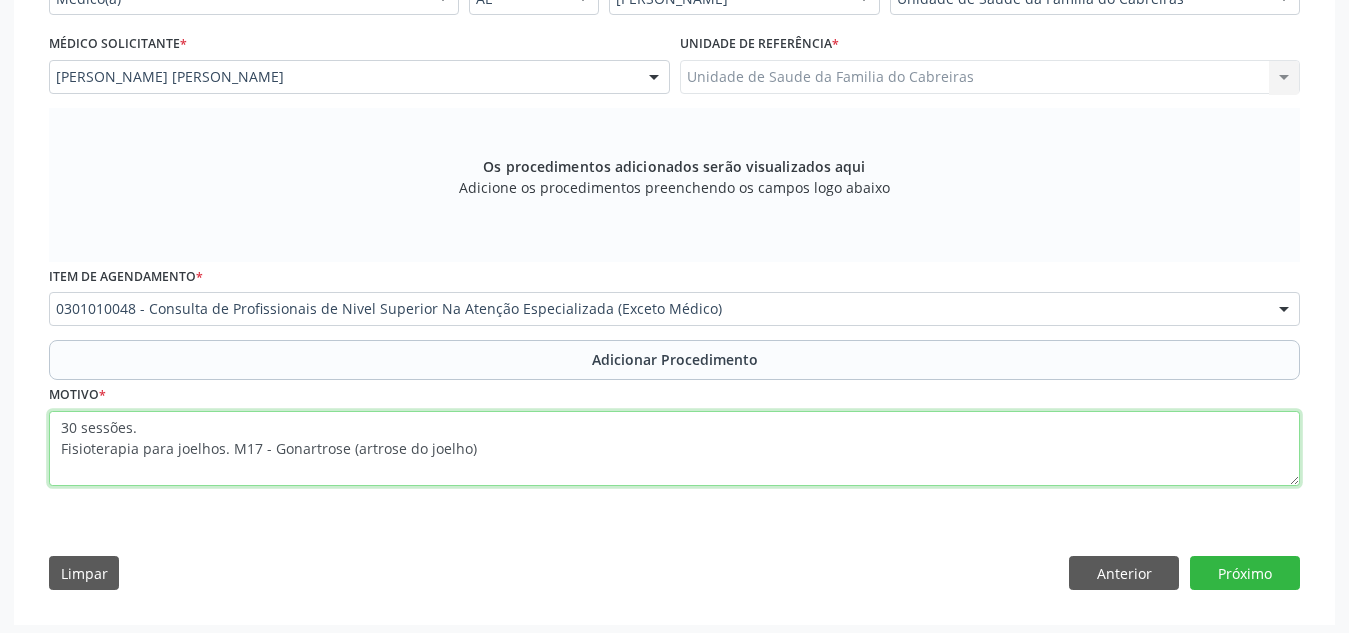 click on "30 sessões.
Fisioterapia para joelhos. M17 - Gonartrose (artrose do joelho)" at bounding box center (674, 449) 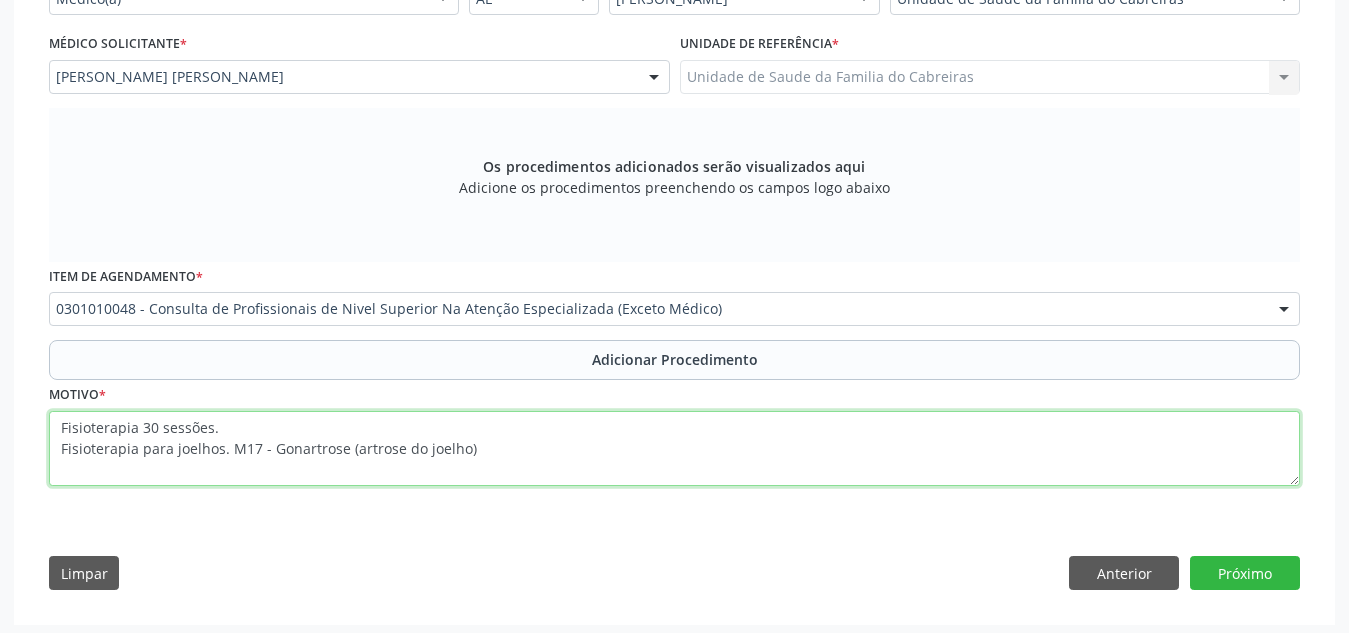 click on "Fisioterapia 30 sessões.
Fisioterapia para joelhos. M17 - Gonartrose (artrose do joelho)" at bounding box center (674, 449) 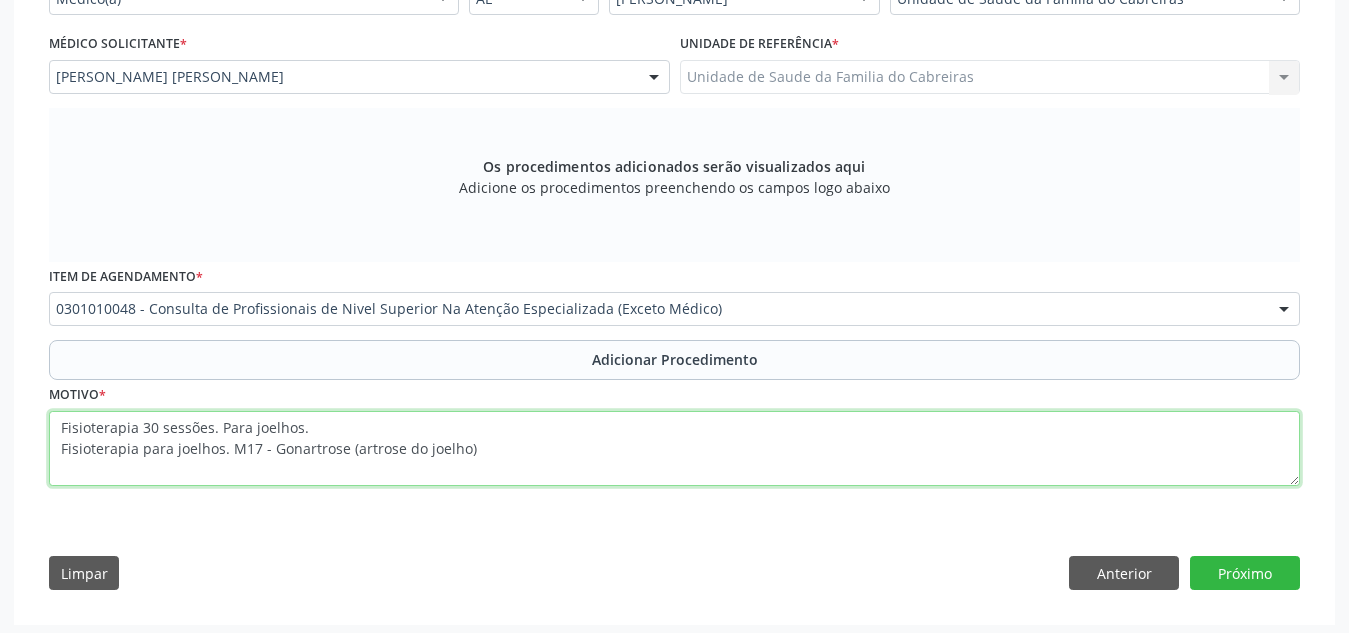 drag, startPoint x: 225, startPoint y: 452, endPoint x: 48, endPoint y: 461, distance: 177.22867 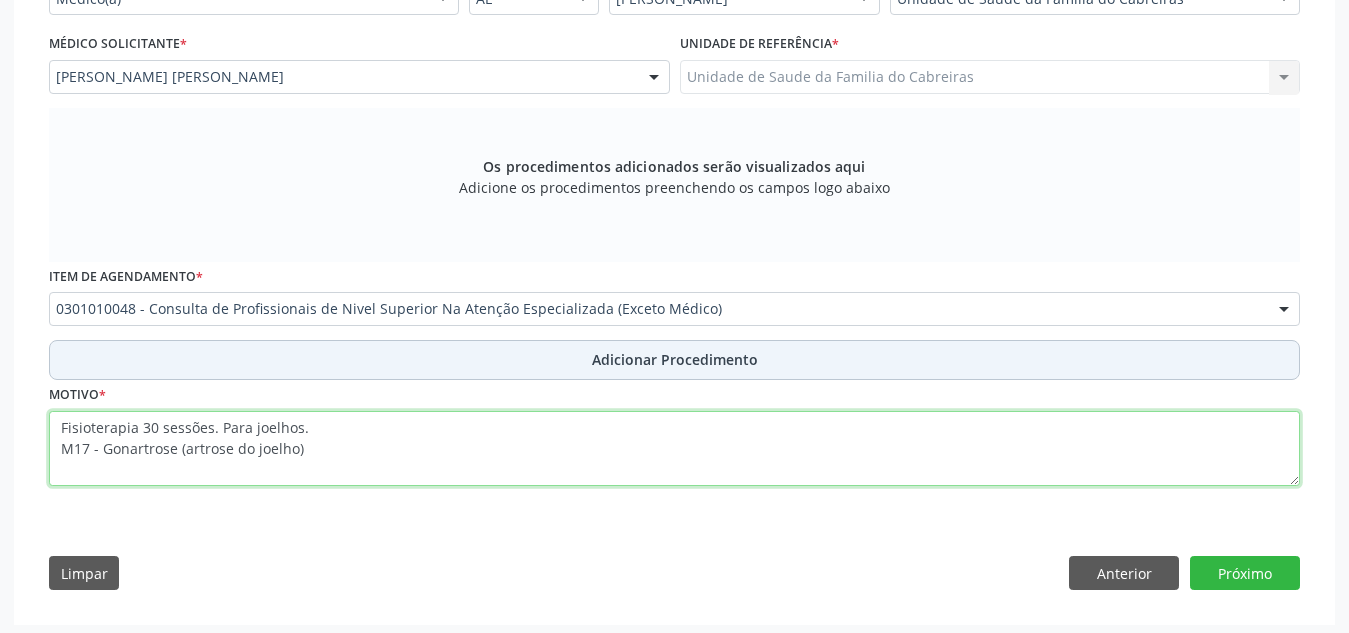 type on "Fisioterapia 30 sessões. Para joelhos.
M17 - Gonartrose (artrose do joelho)" 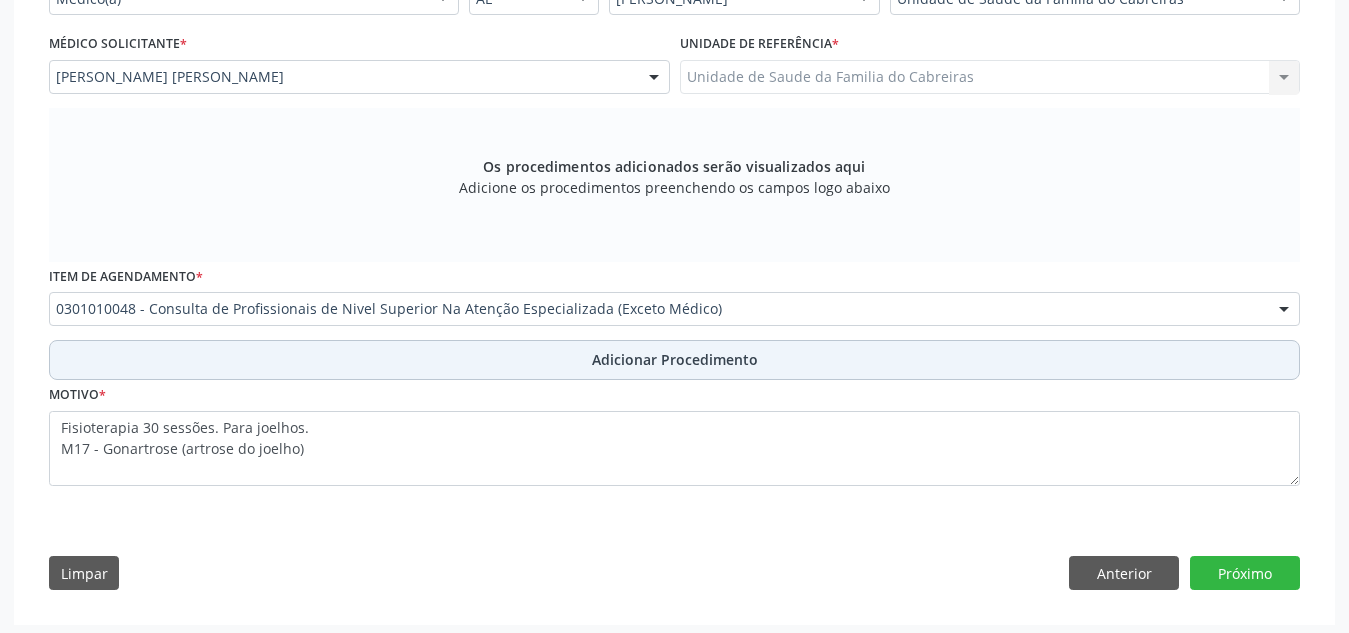 click on "Adicionar Procedimento" at bounding box center (674, 360) 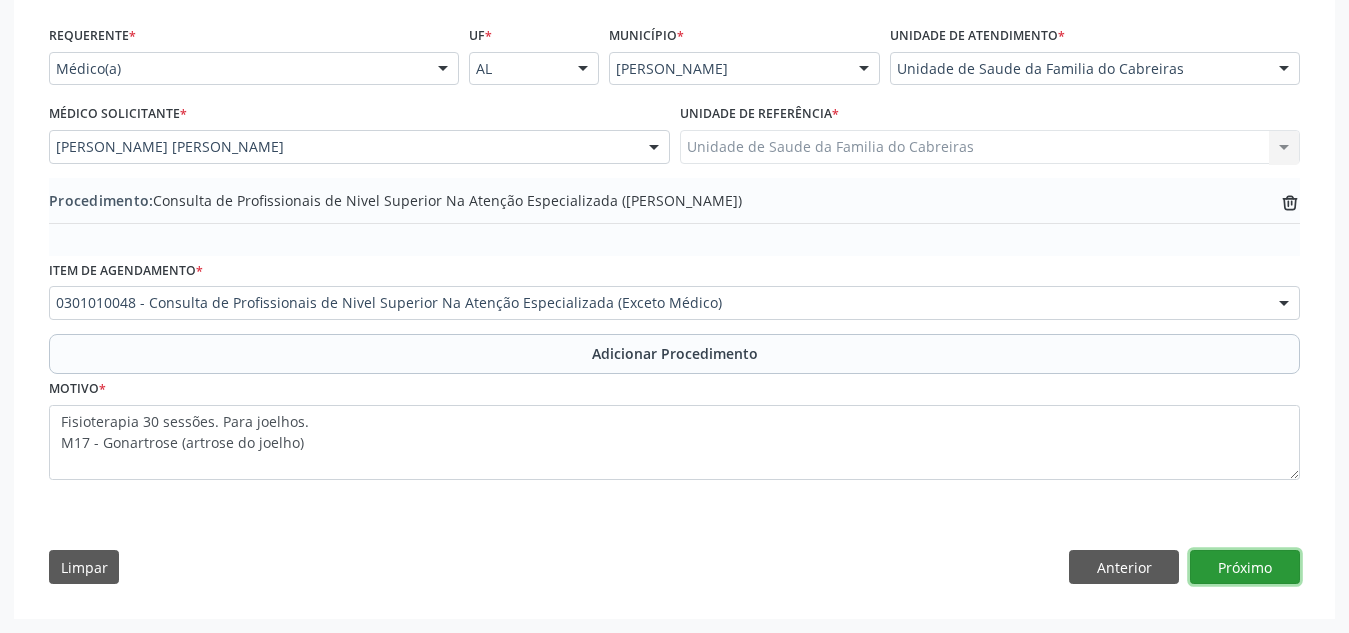 click on "Próximo" at bounding box center (1245, 567) 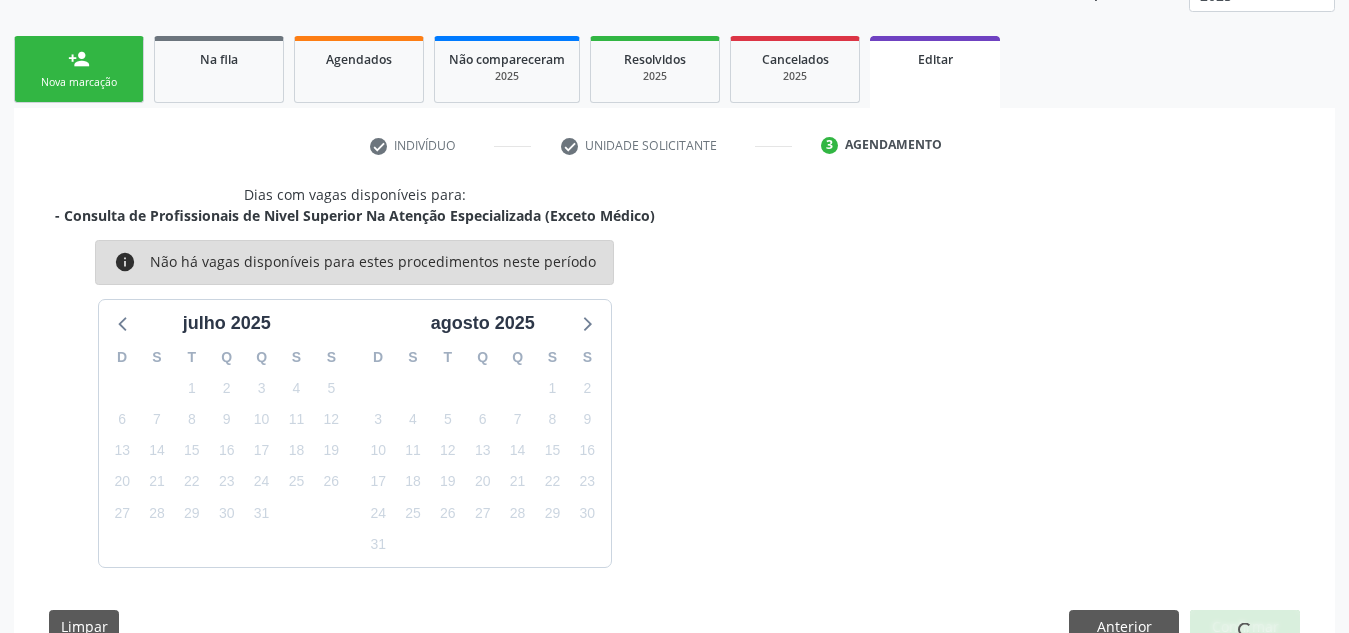scroll, scrollTop: 350, scrollLeft: 0, axis: vertical 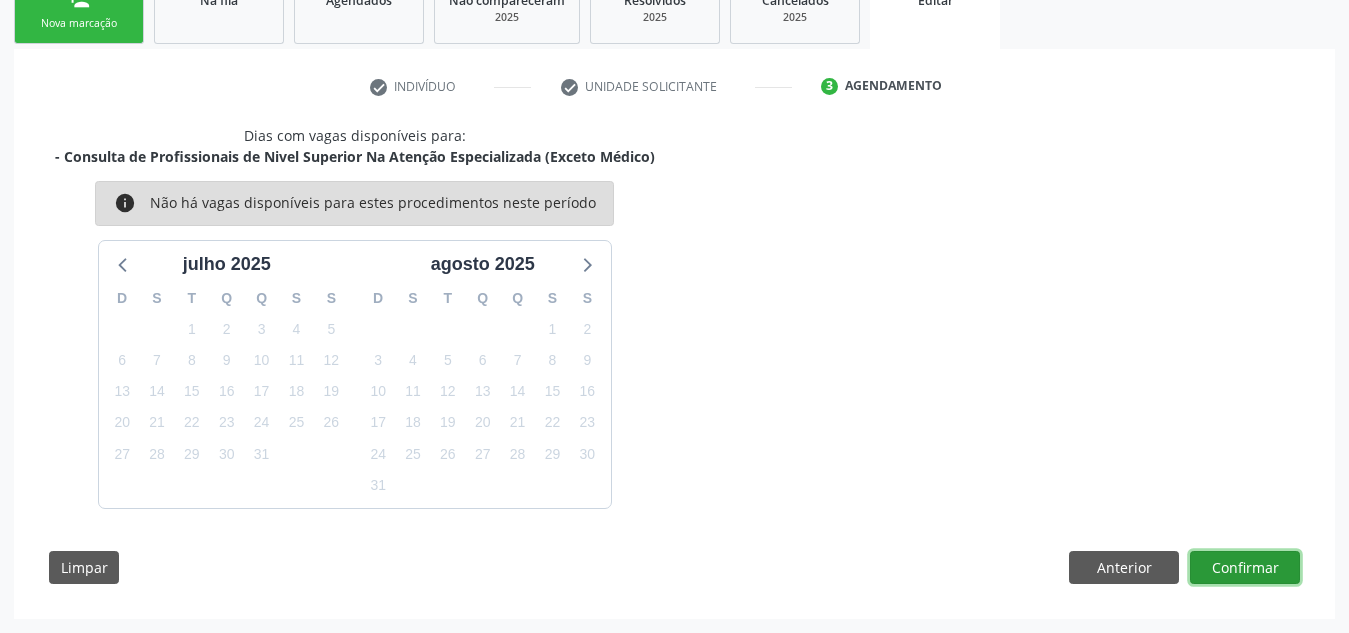 click on "Confirmar" at bounding box center (1245, 568) 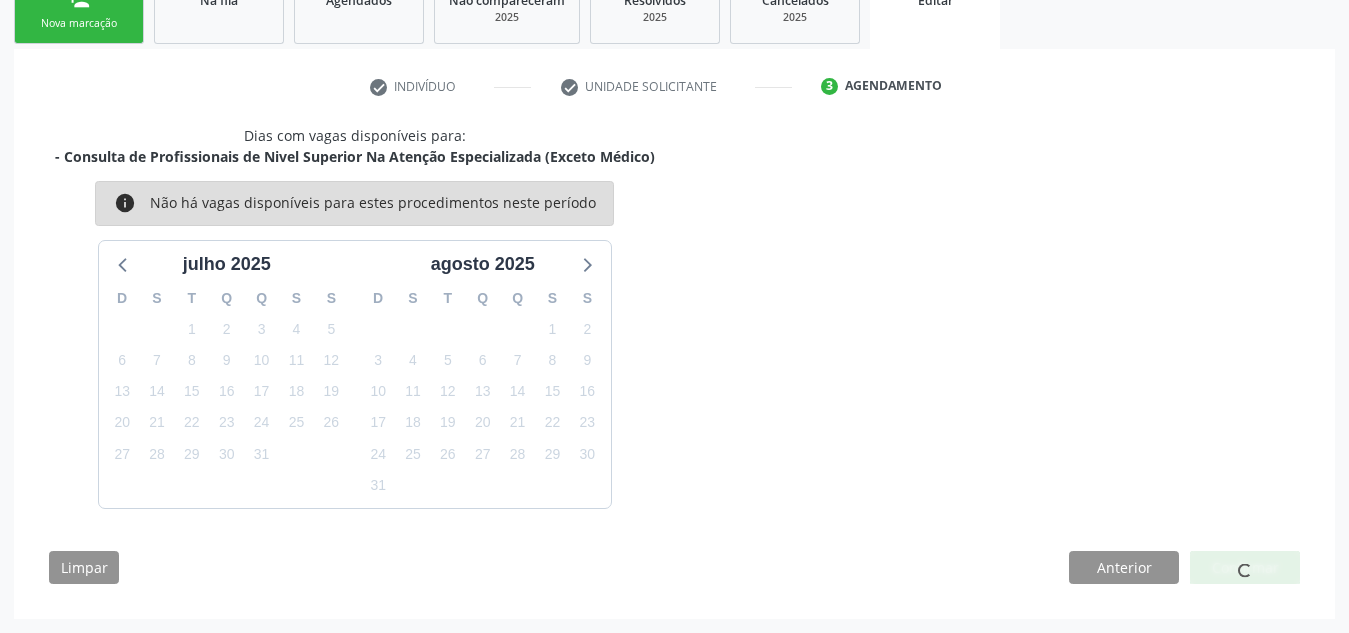scroll, scrollTop: 0, scrollLeft: 0, axis: both 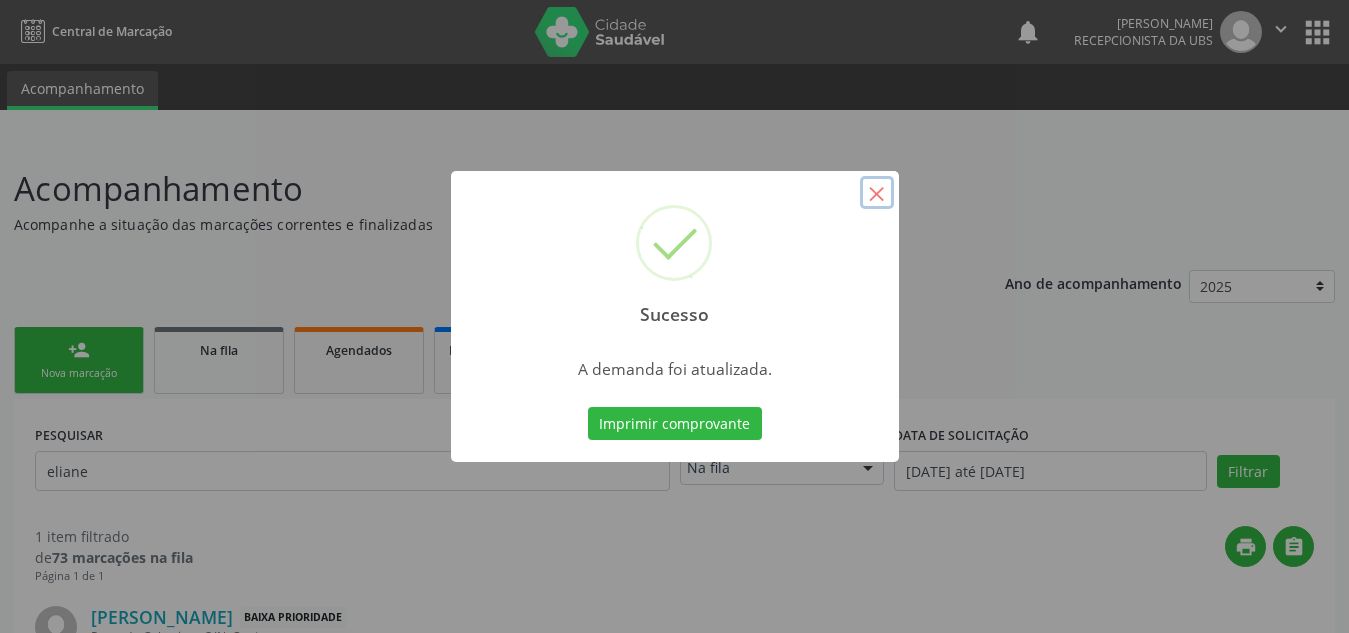 click on "×" at bounding box center (877, 193) 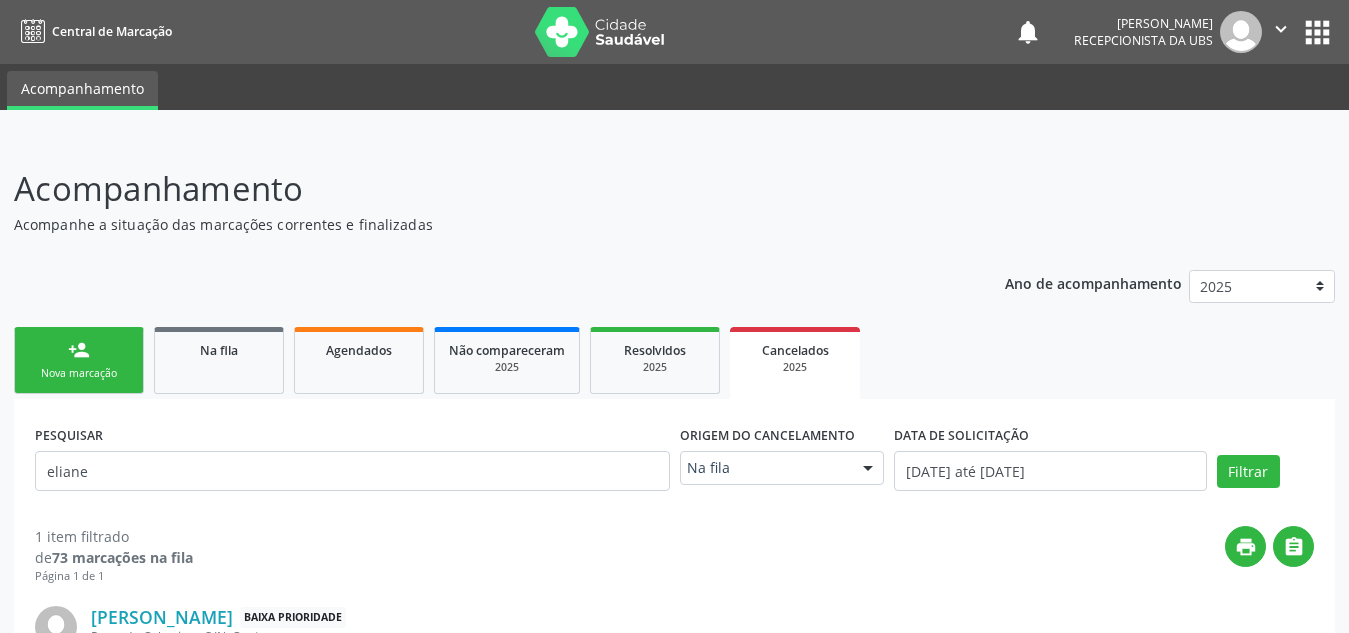 click on "Nova marcação" at bounding box center [79, 373] 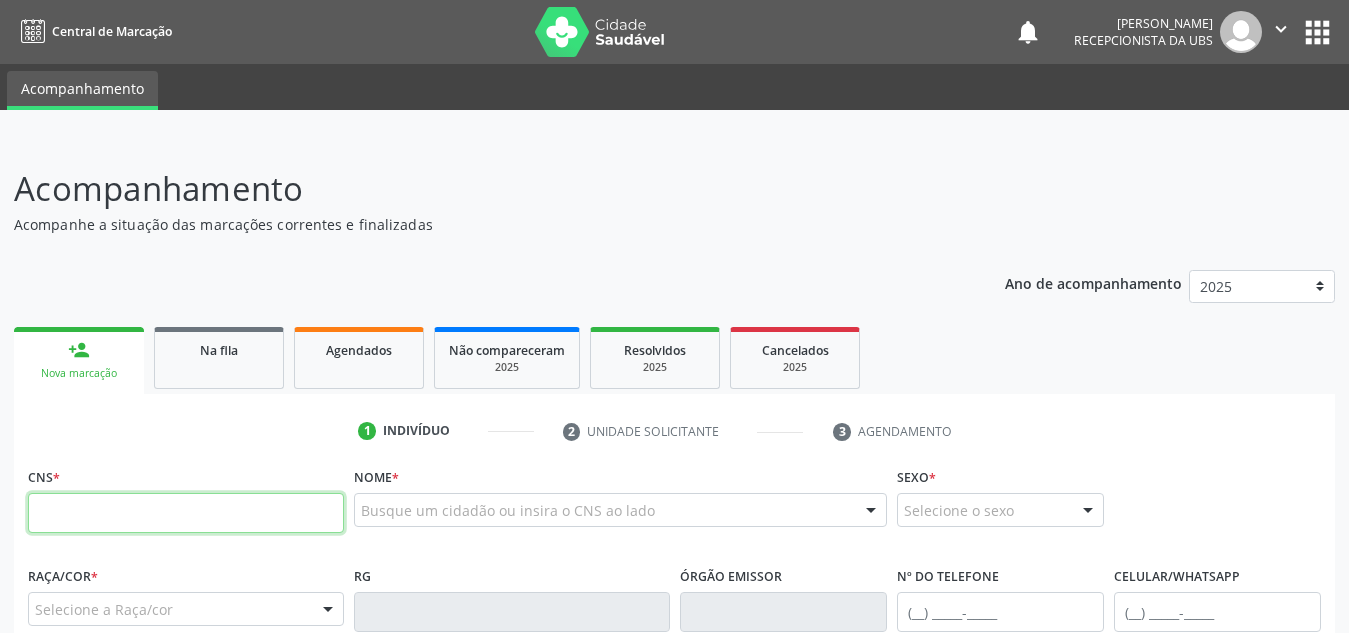click at bounding box center [186, 513] 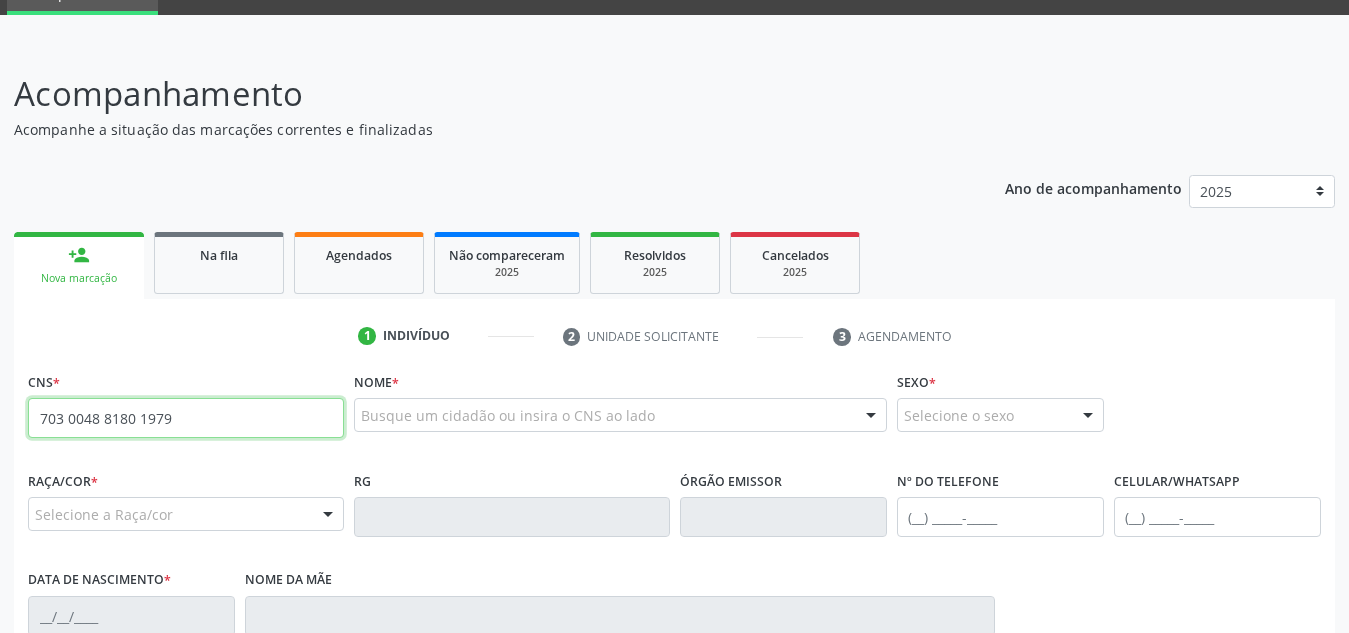 type on "703 0048 8180 1979" 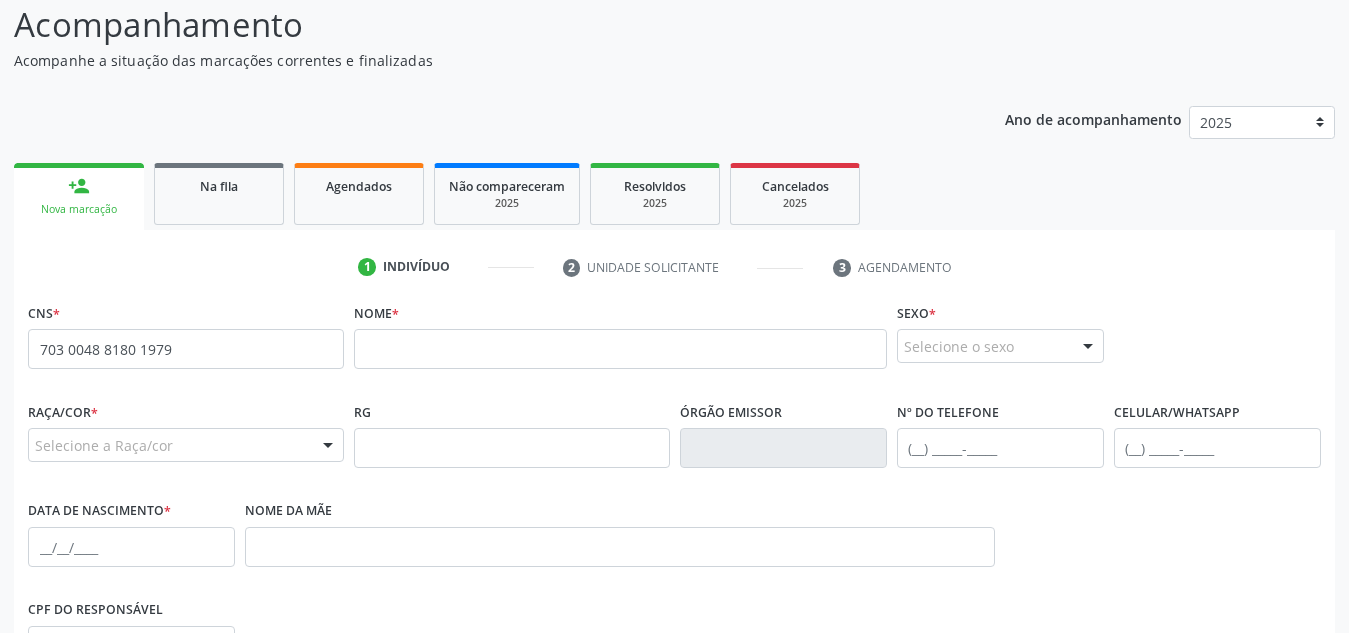 scroll, scrollTop: 165, scrollLeft: 0, axis: vertical 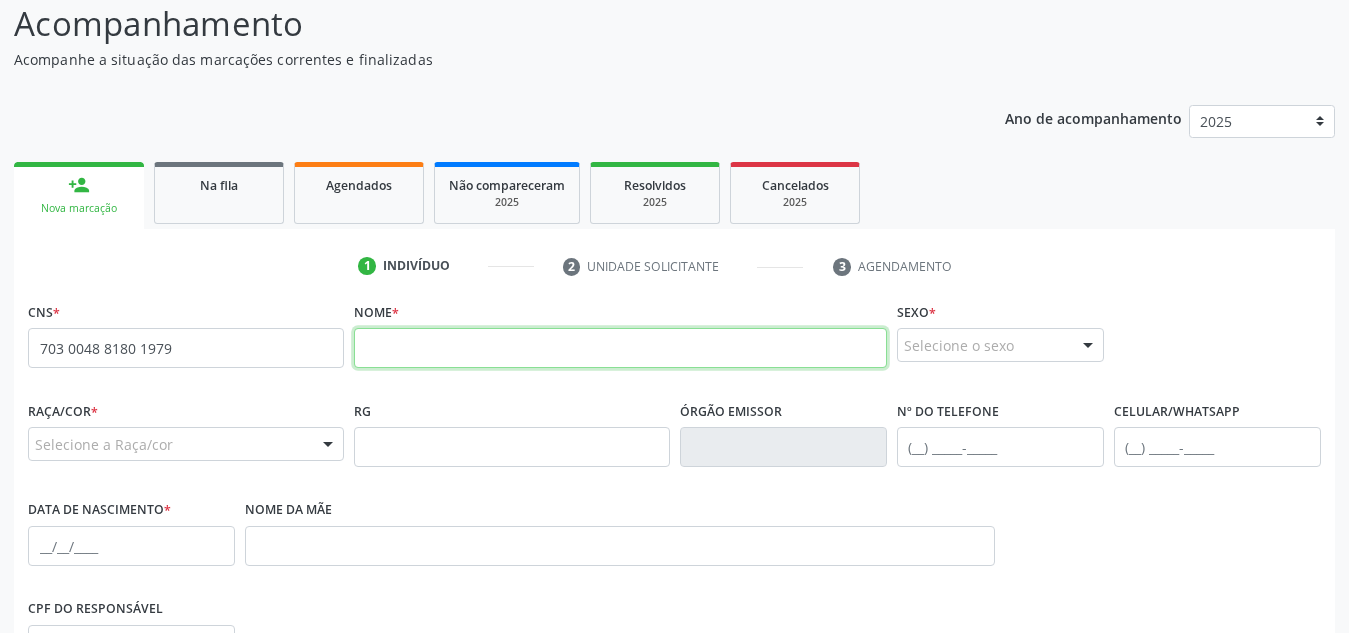 click at bounding box center [620, 348] 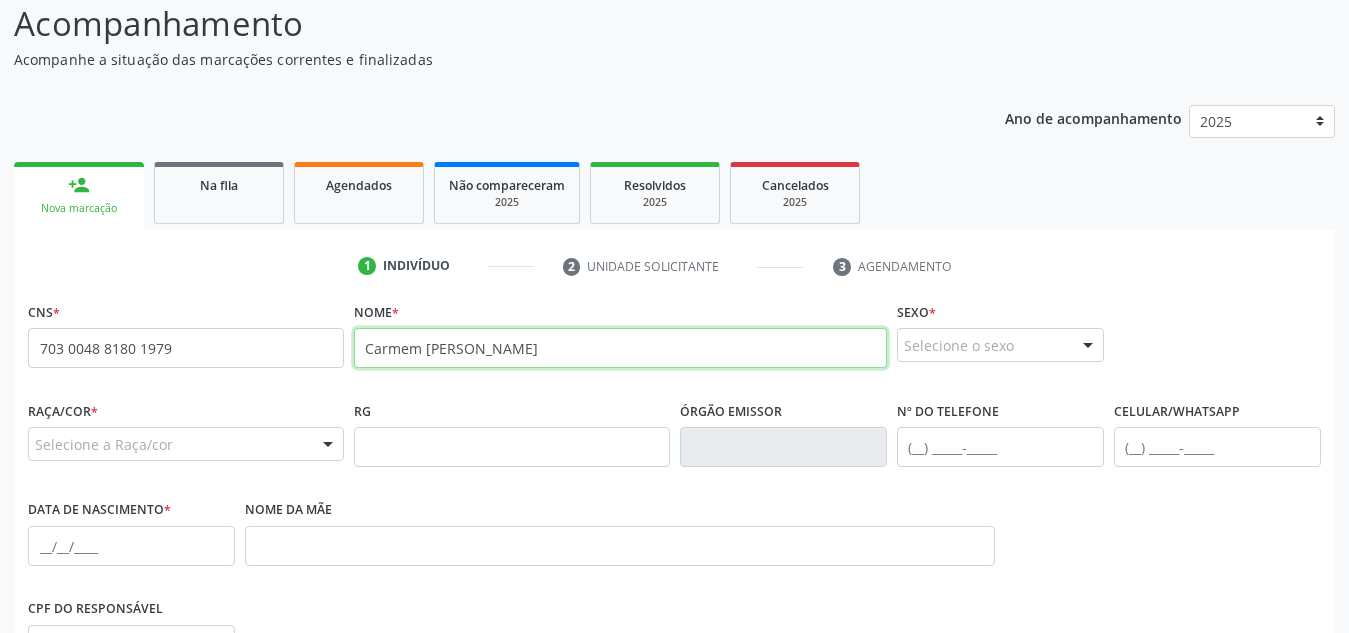type on "Carmem [PERSON_NAME]" 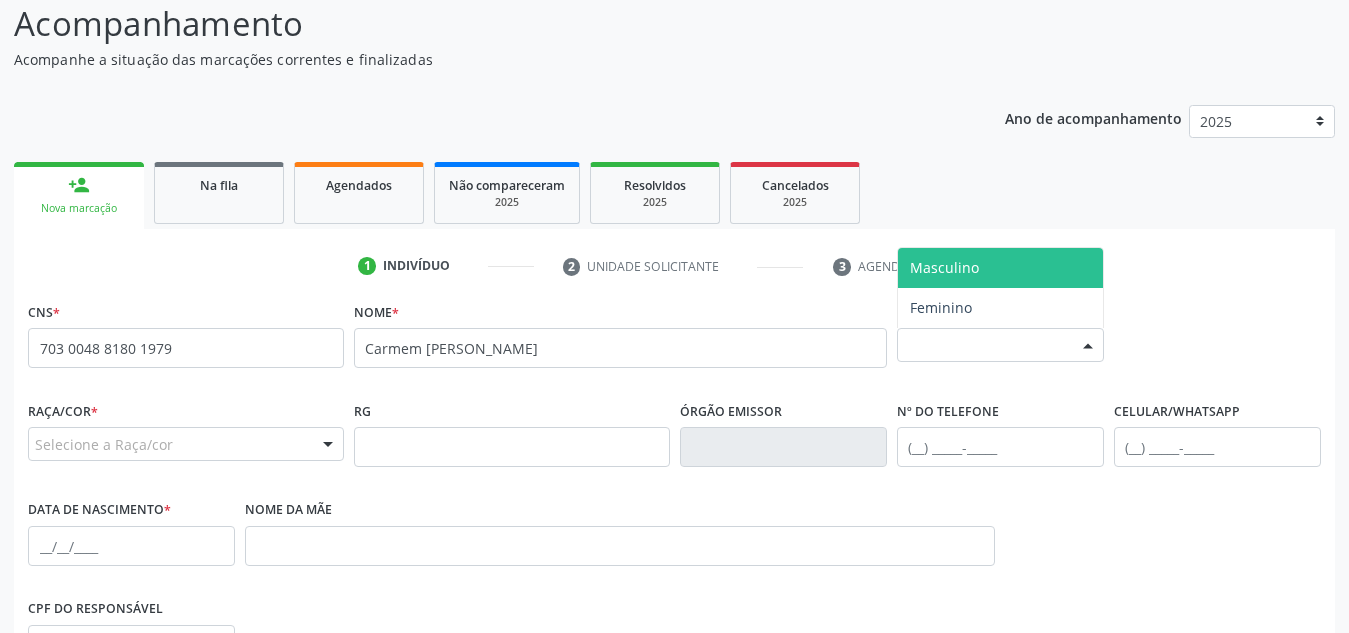 click on "Selecione o sexo" at bounding box center [1000, 345] 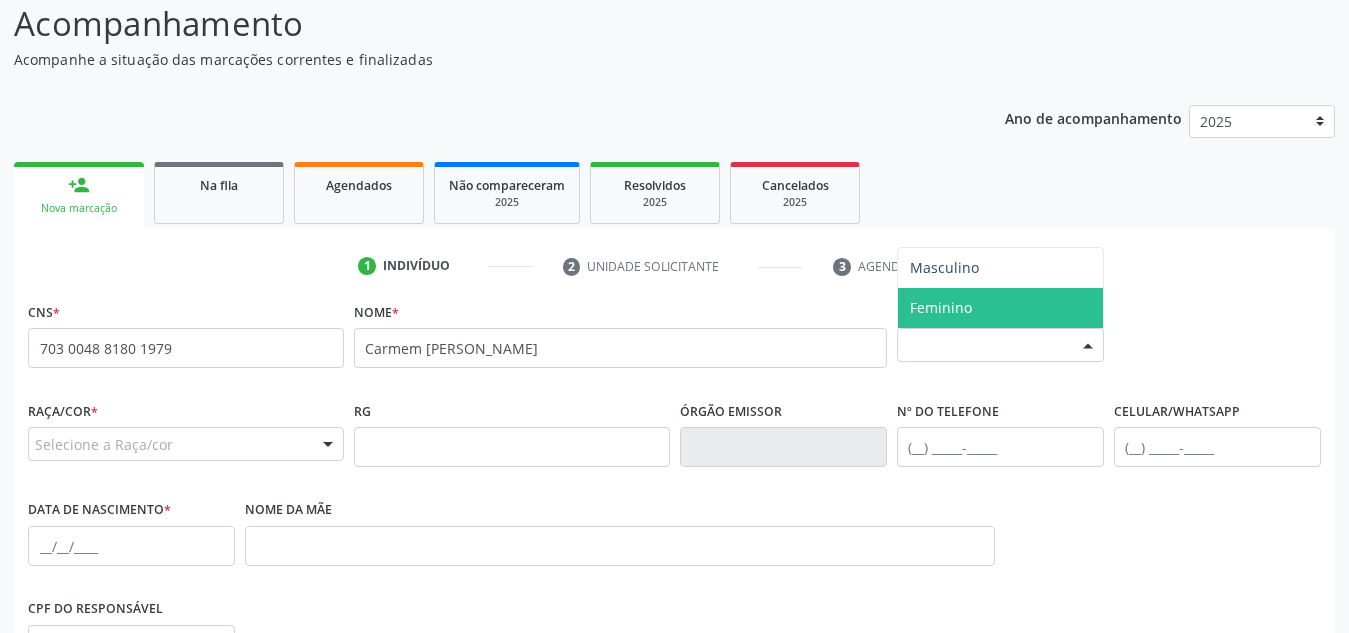 click on "Feminino" at bounding box center (941, 307) 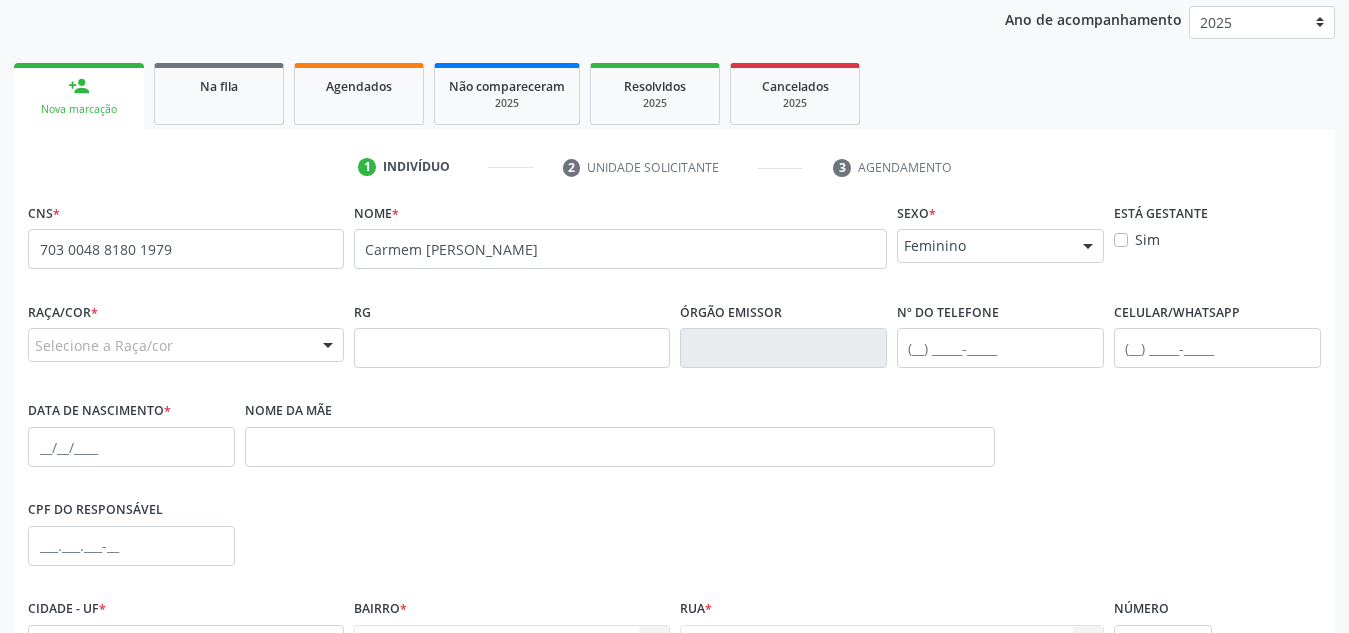 scroll, scrollTop: 265, scrollLeft: 0, axis: vertical 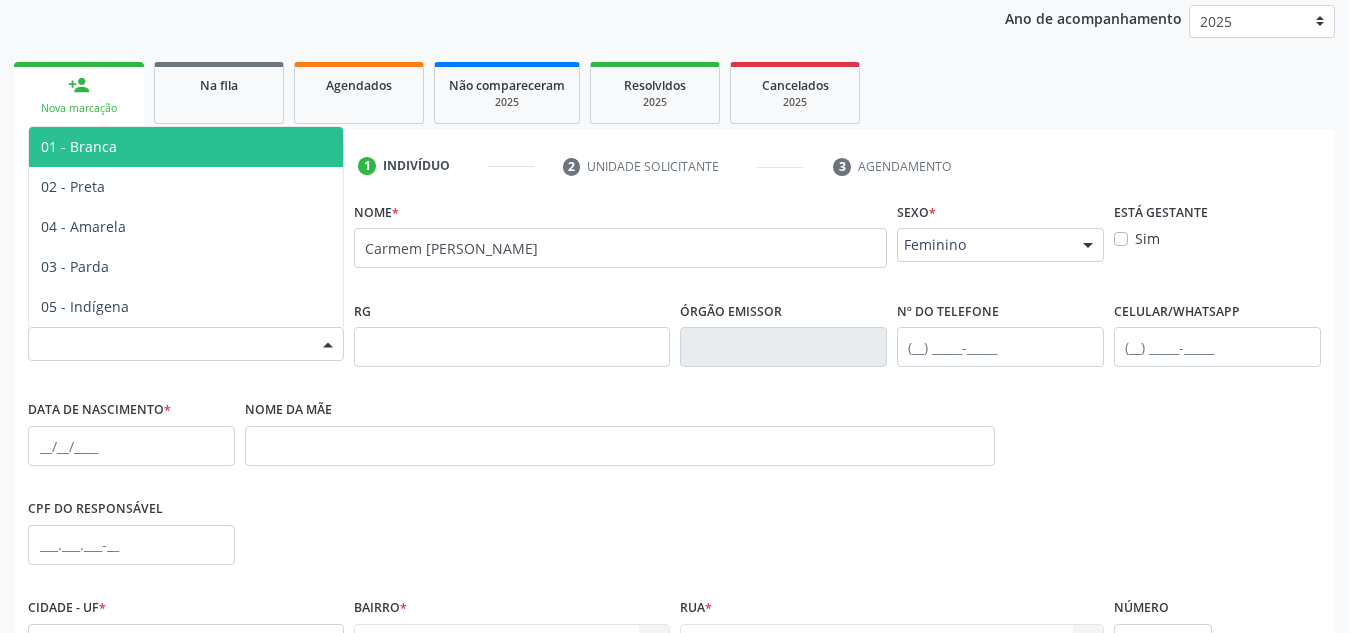 click on "Selecione a Raça/cor" at bounding box center (186, 344) 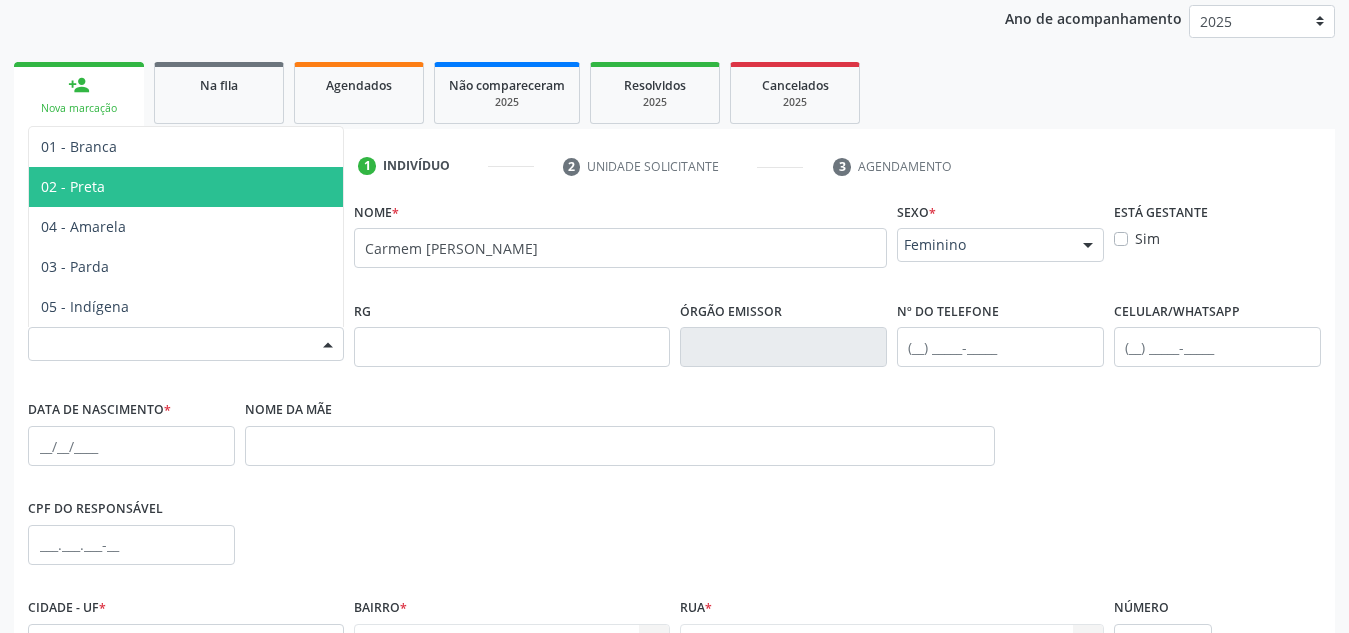 click on "02 - Preta" at bounding box center (186, 187) 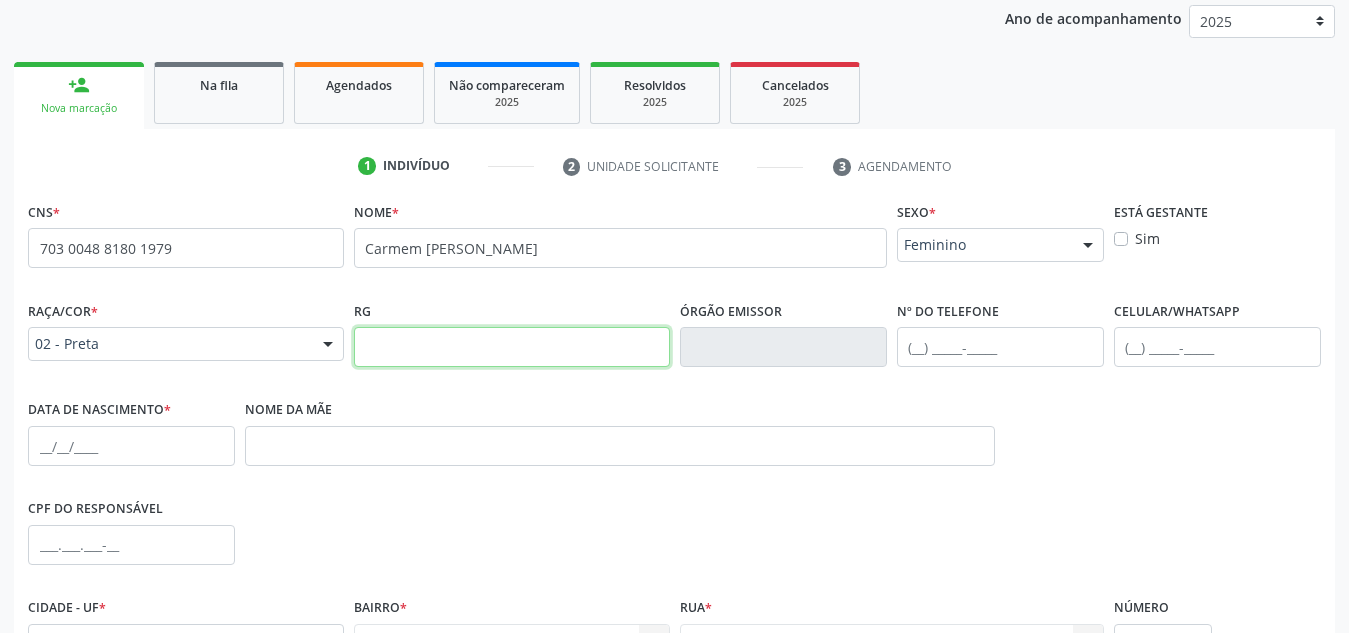 click at bounding box center [512, 347] 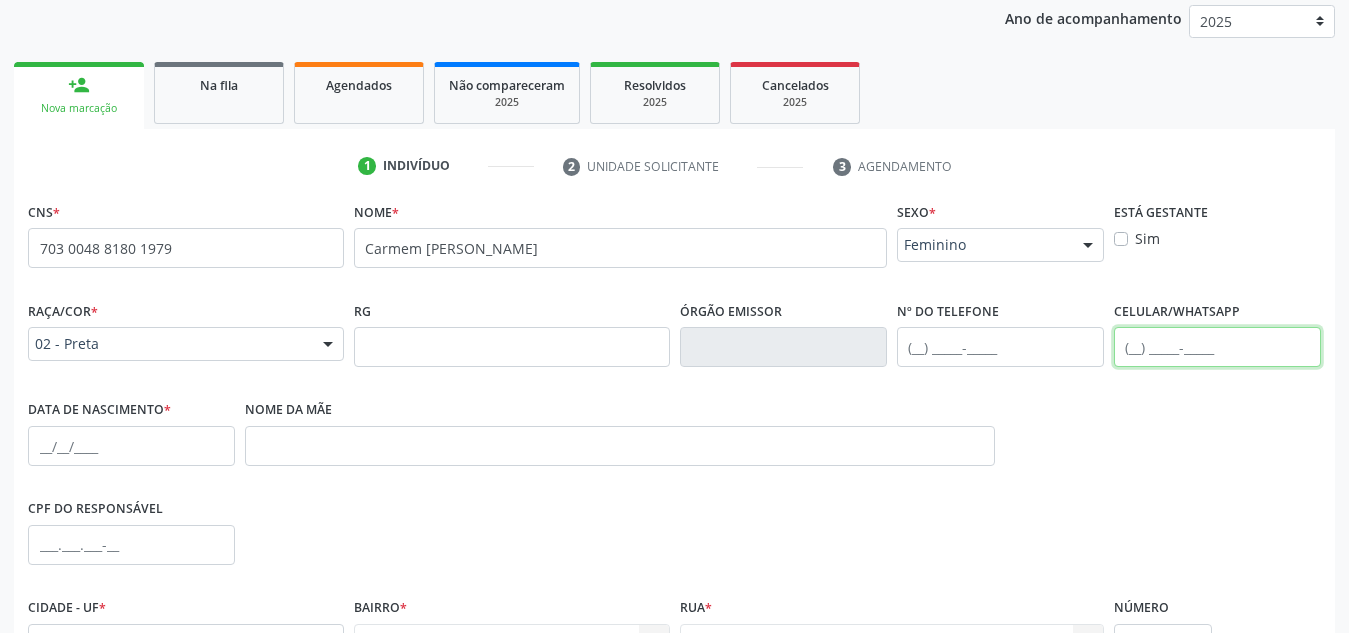 click at bounding box center (1217, 347) 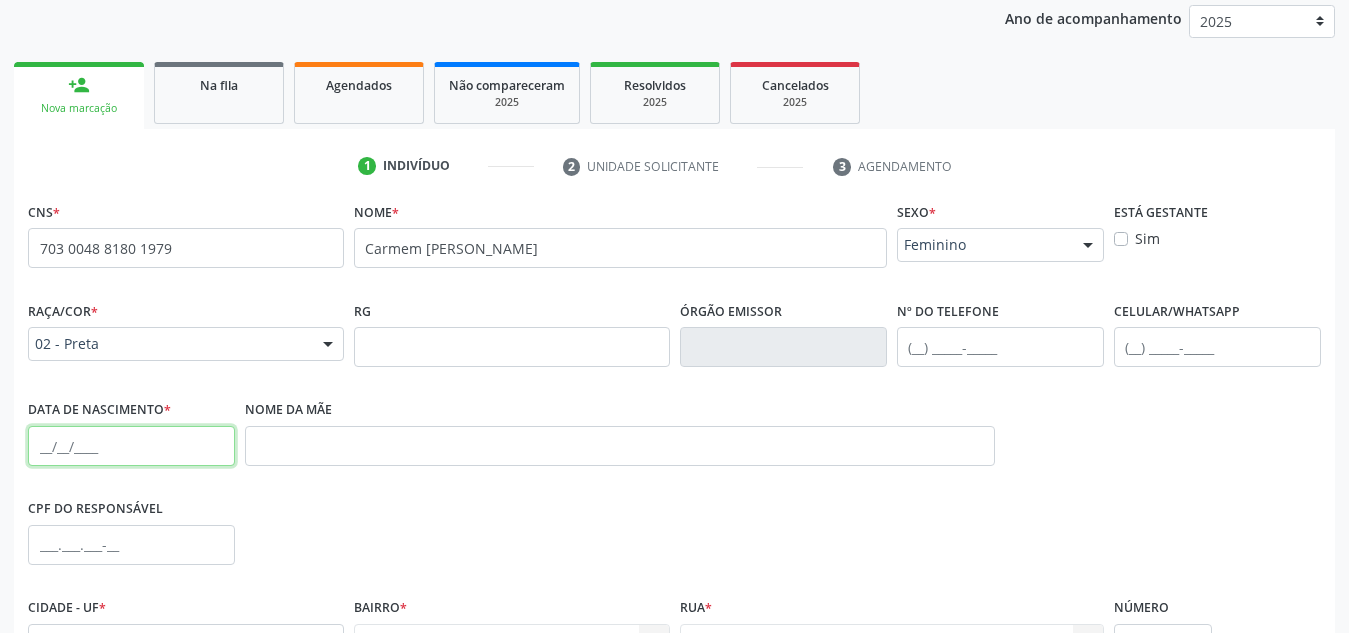 click at bounding box center (131, 446) 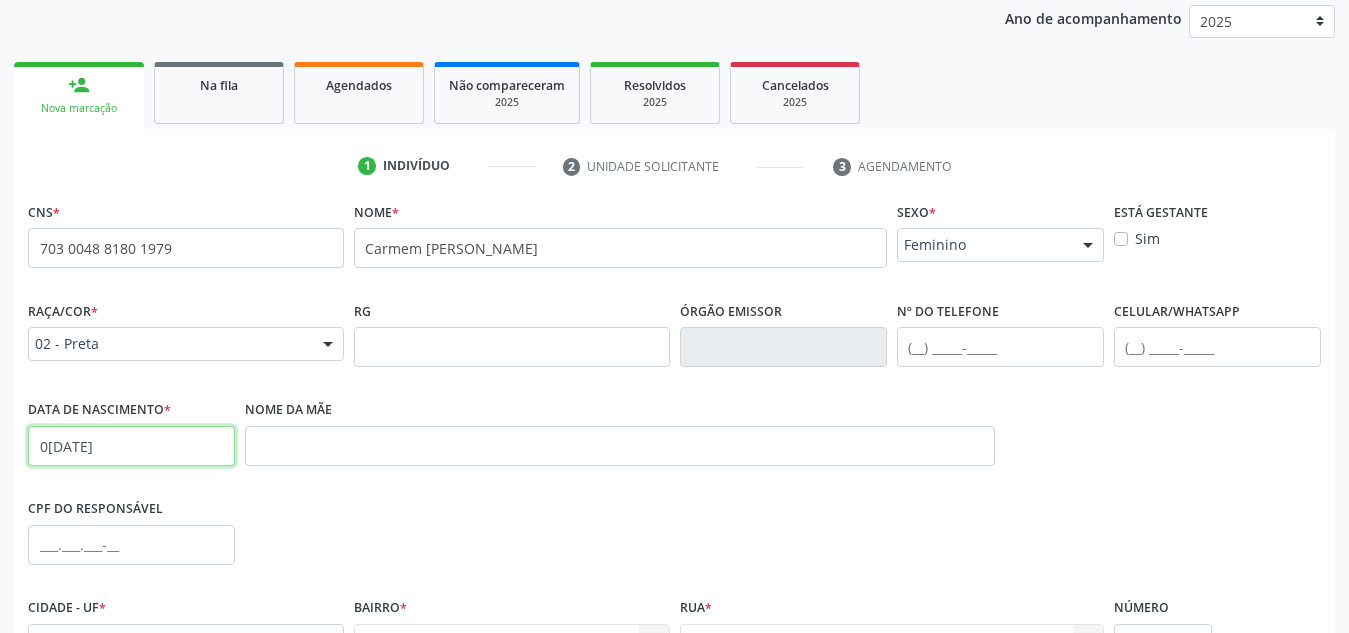 type on "0[DATE]" 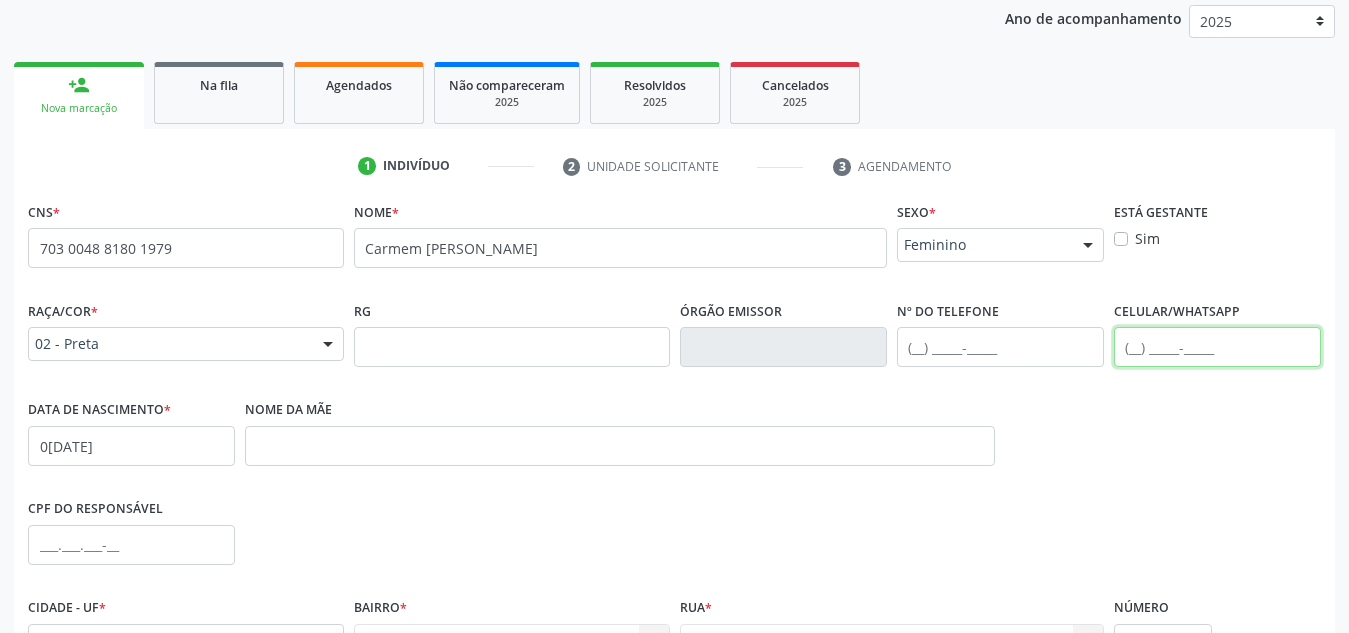 click at bounding box center (1217, 347) 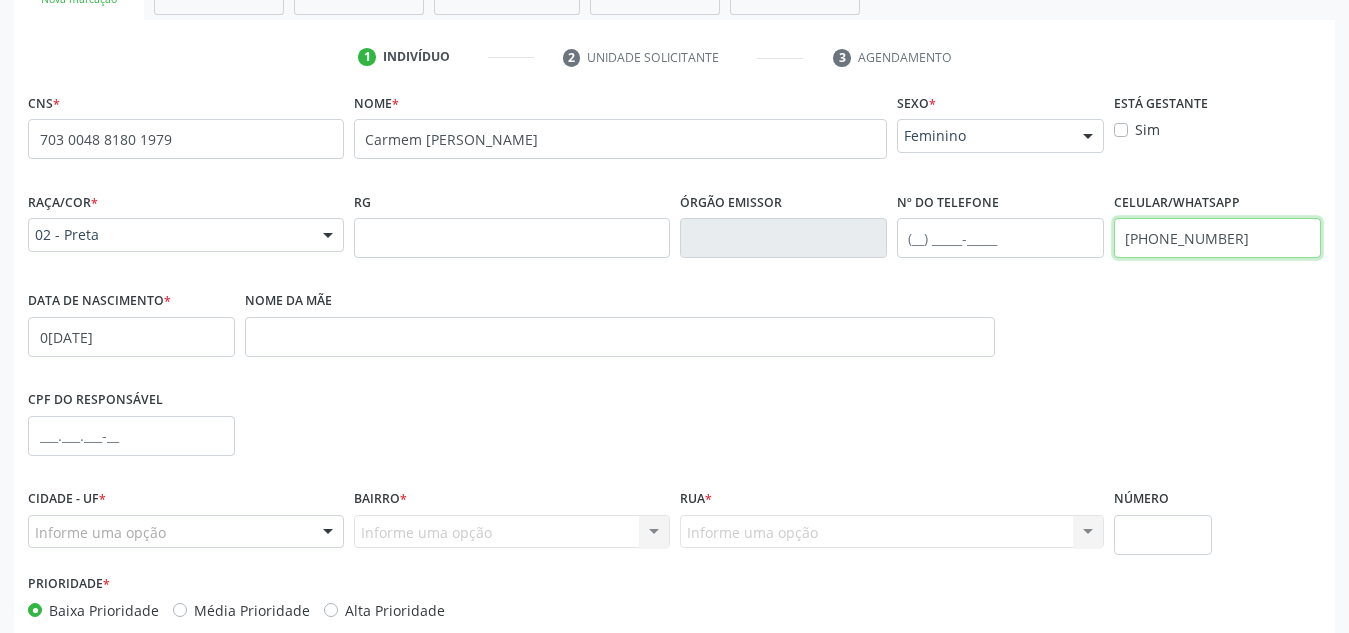 scroll, scrollTop: 441, scrollLeft: 0, axis: vertical 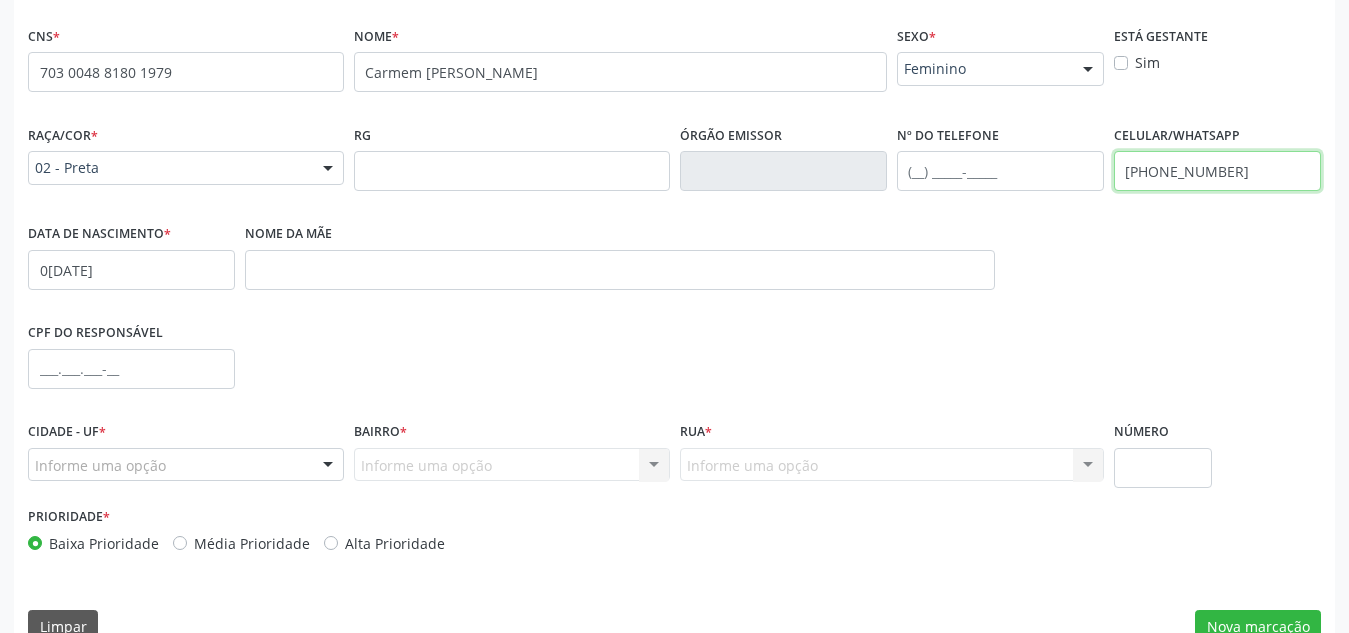 type on "[PHONE_NUMBER]" 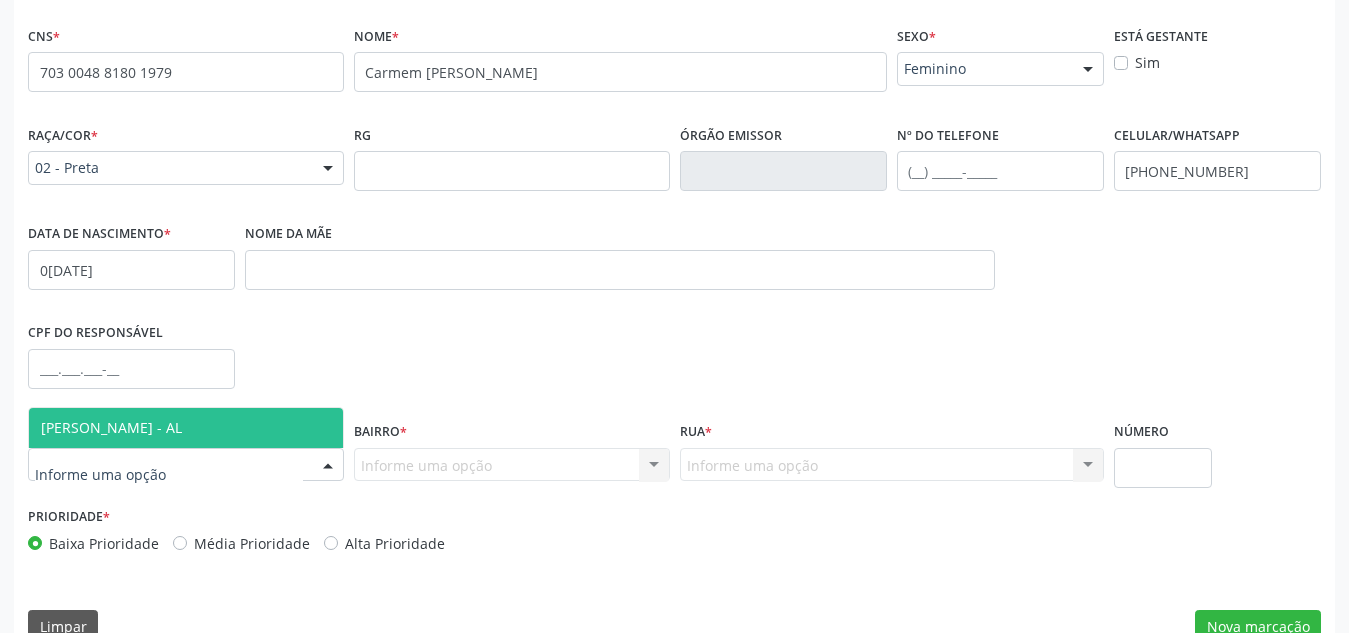 click at bounding box center (186, 465) 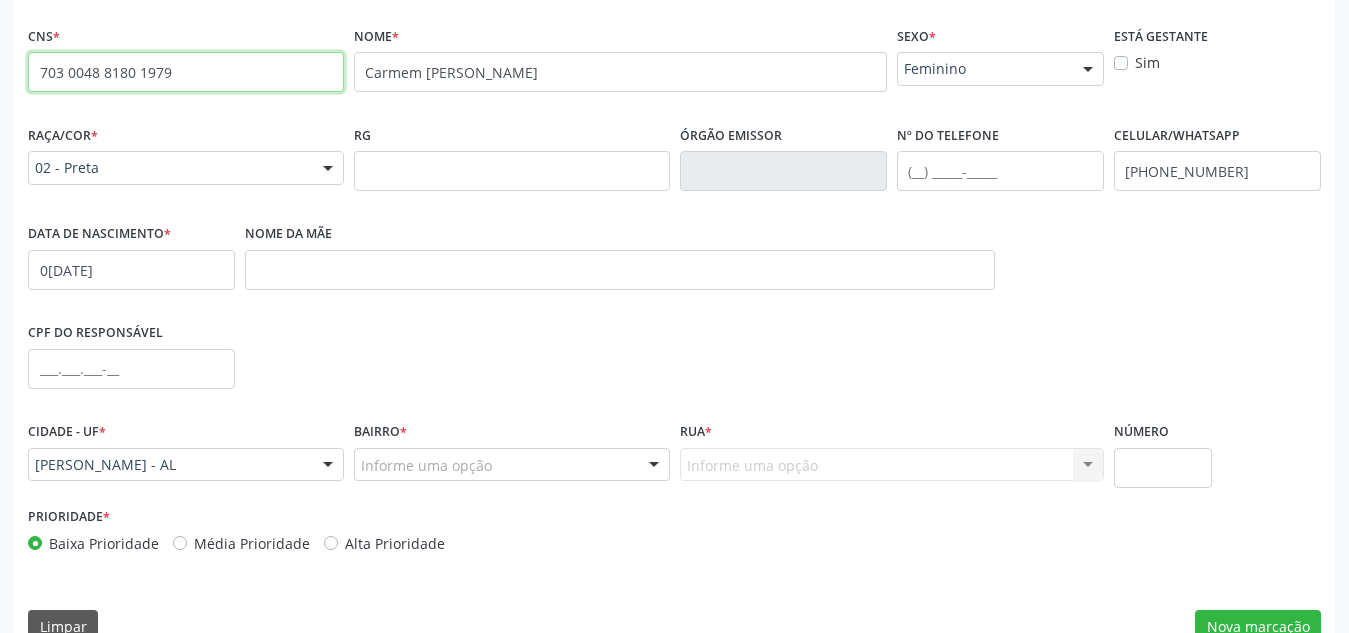 drag, startPoint x: 187, startPoint y: 65, endPoint x: 0, endPoint y: 52, distance: 187.45132 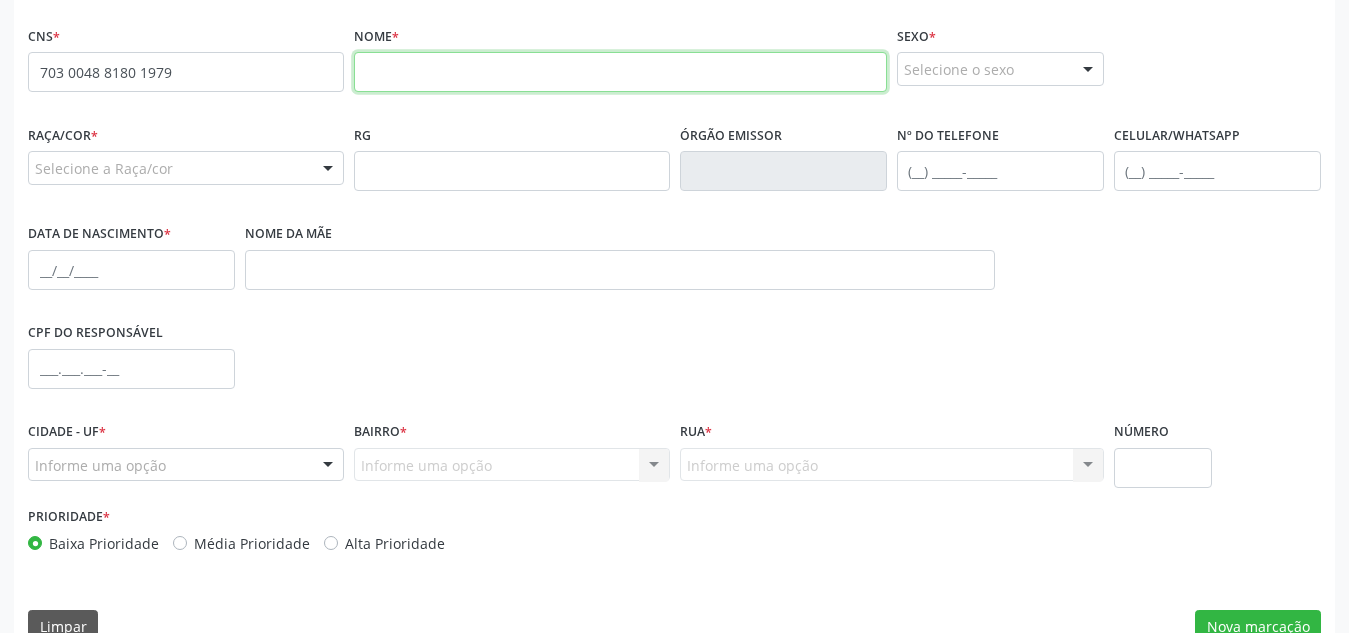 click at bounding box center (620, 72) 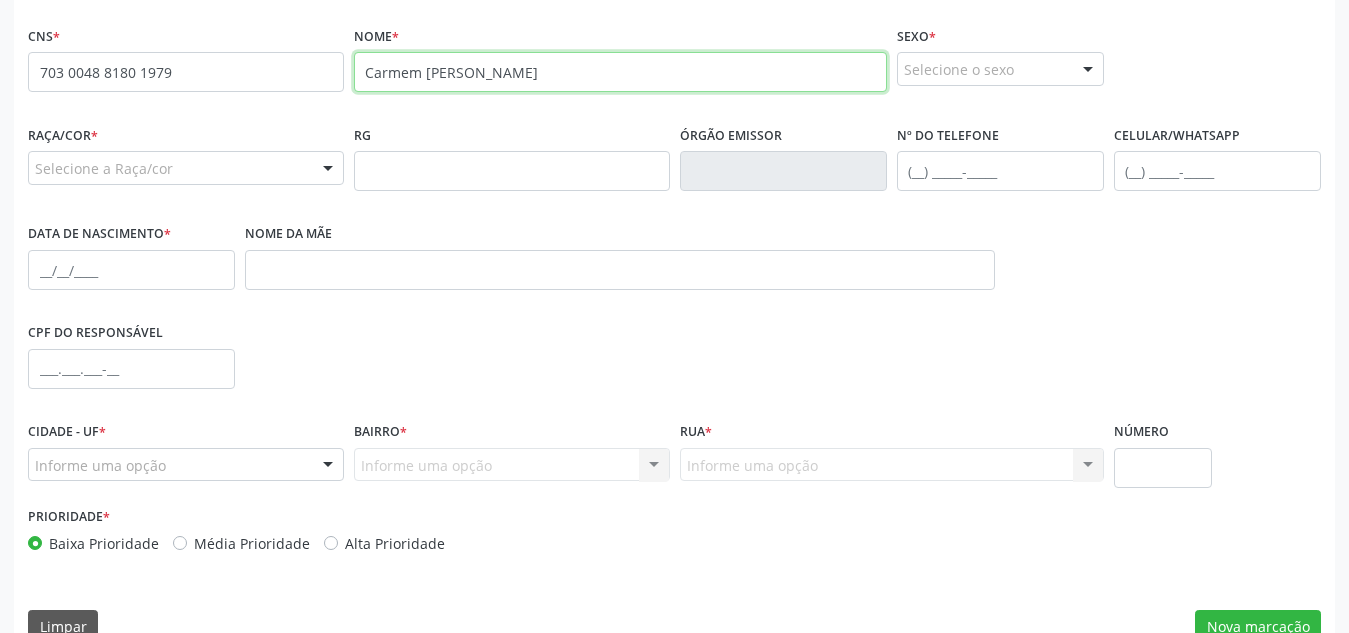 type on "Carmem [PERSON_NAME]" 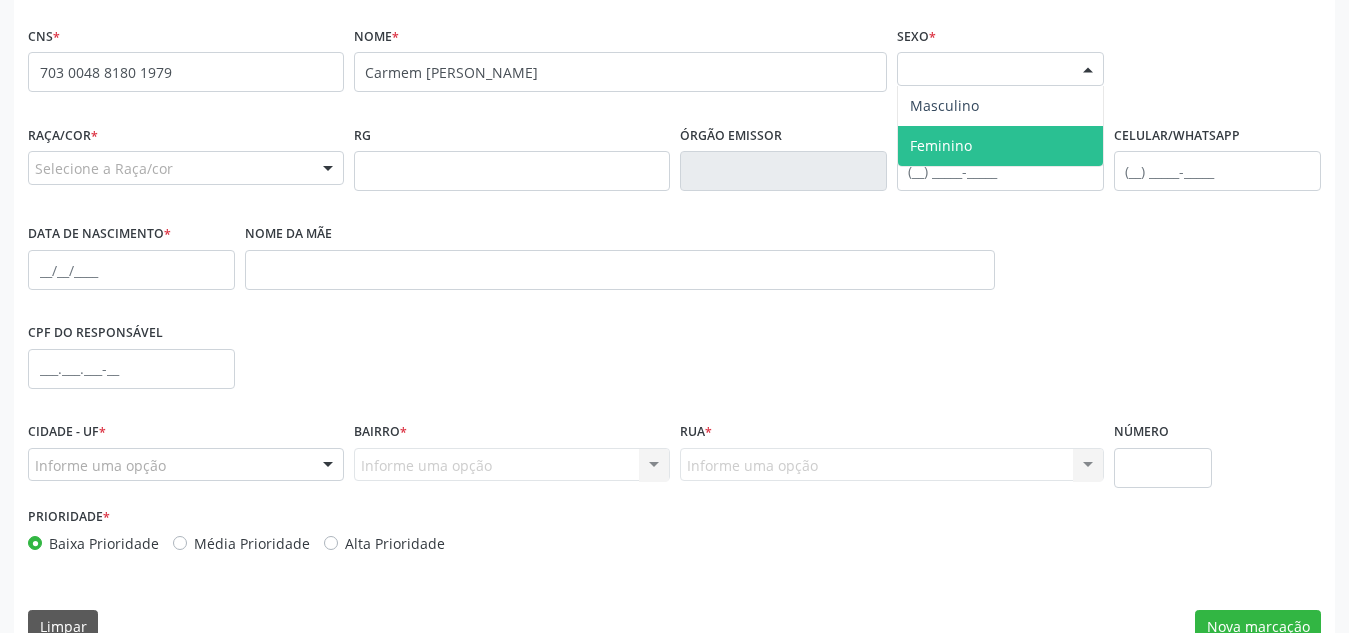 click on "Selecione o sexo" at bounding box center [1000, 69] 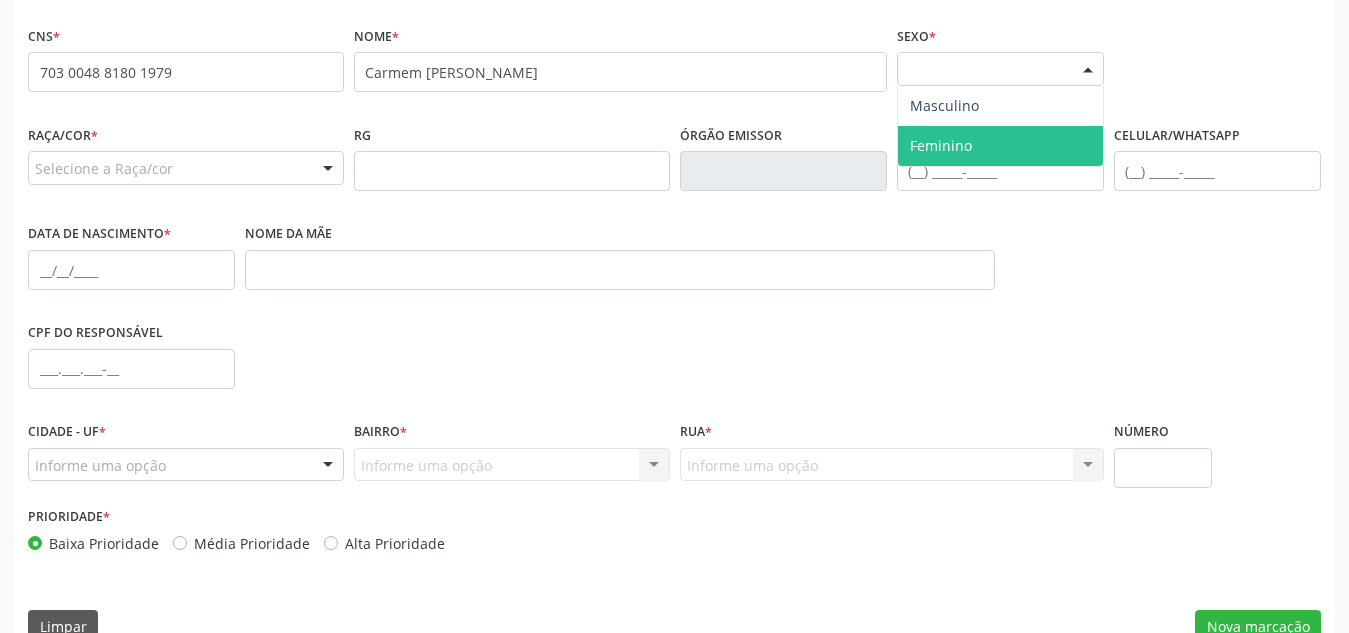 click on "Feminino" at bounding box center (941, 145) 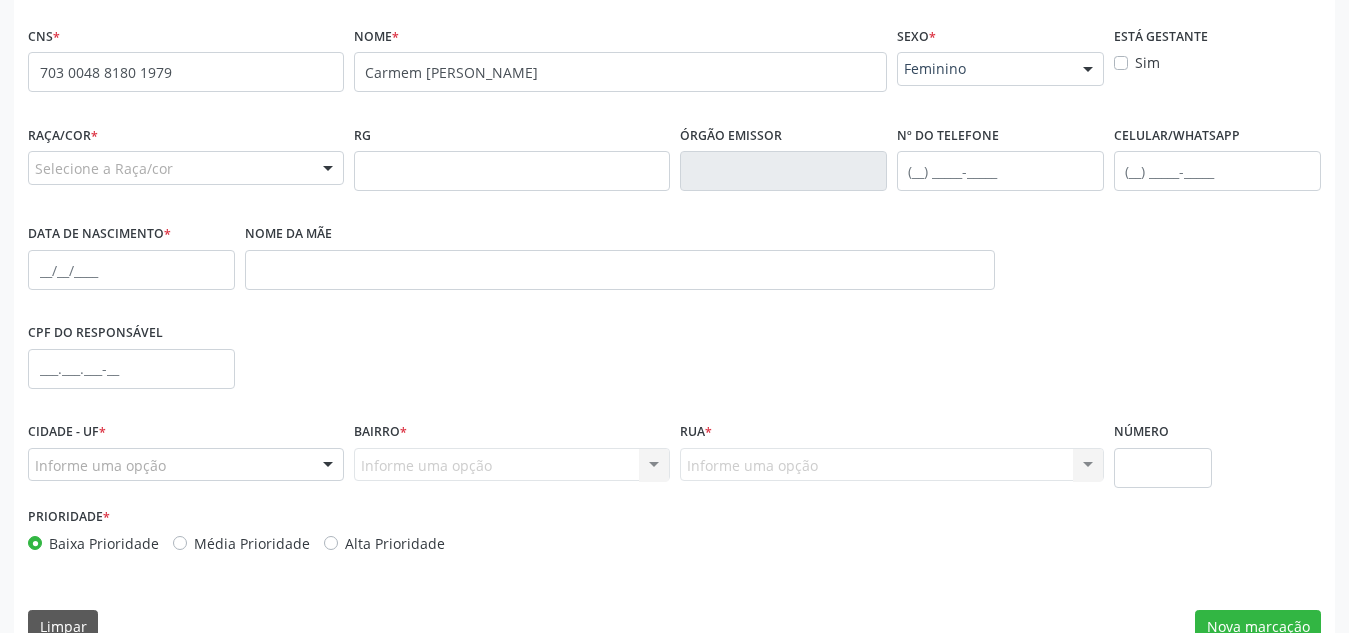 click on "Raça/cor
*
Selecione a Raça/cor
01 - Branca   02 - Preta   04 - [GEOGRAPHIC_DATA]   03 - [MEDICAL_DATA]   05 - Indígena
Nenhum resultado encontrado para: "   "
Não há nenhuma opção para ser exibida." at bounding box center (186, 152) 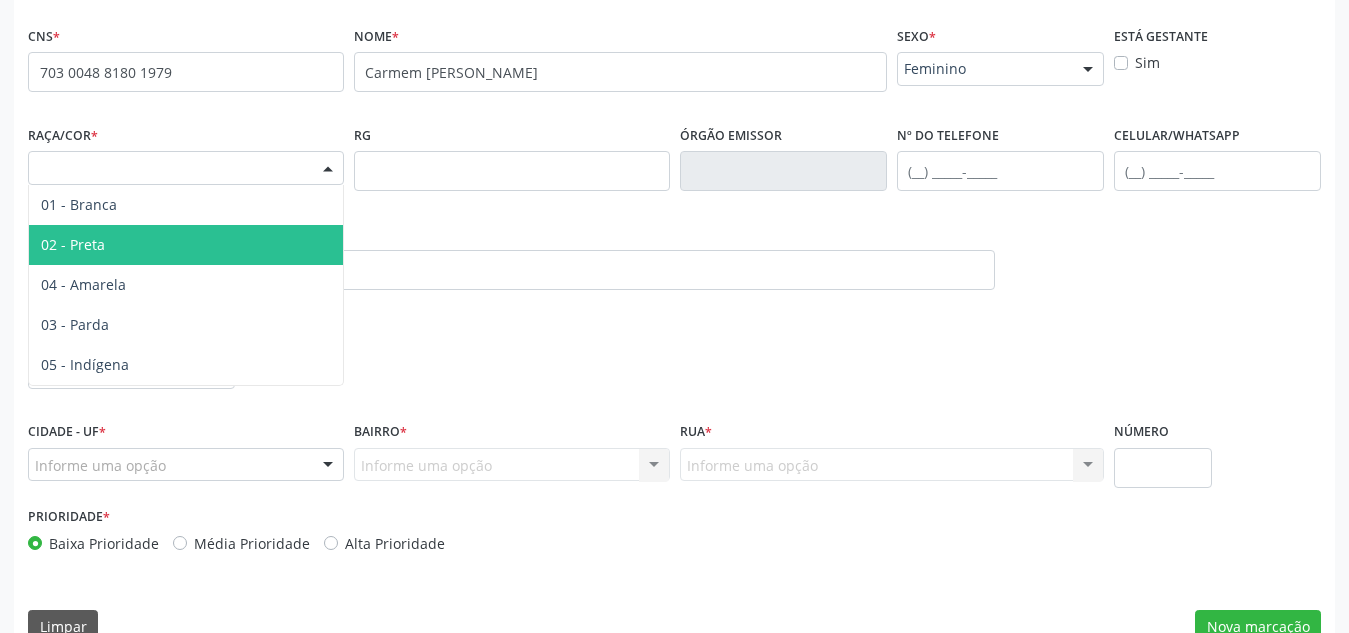 click on "Selecione a Raça/cor" at bounding box center [186, 168] 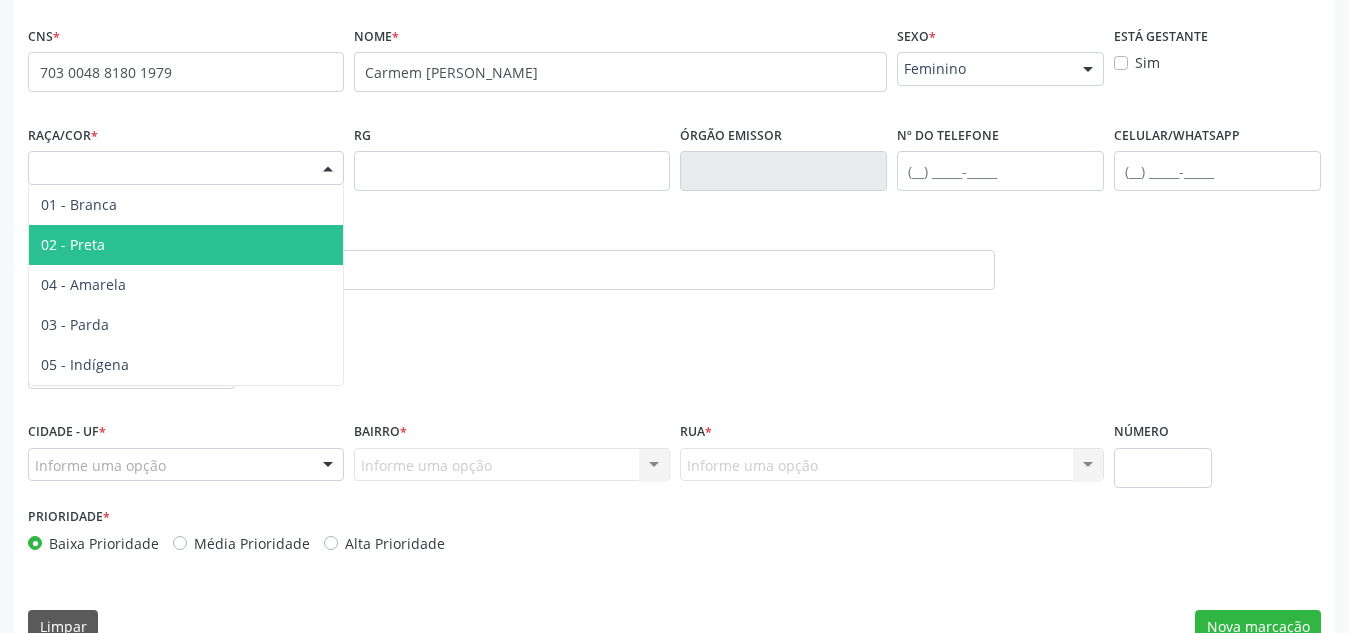 click on "02 - Preta" at bounding box center (186, 245) 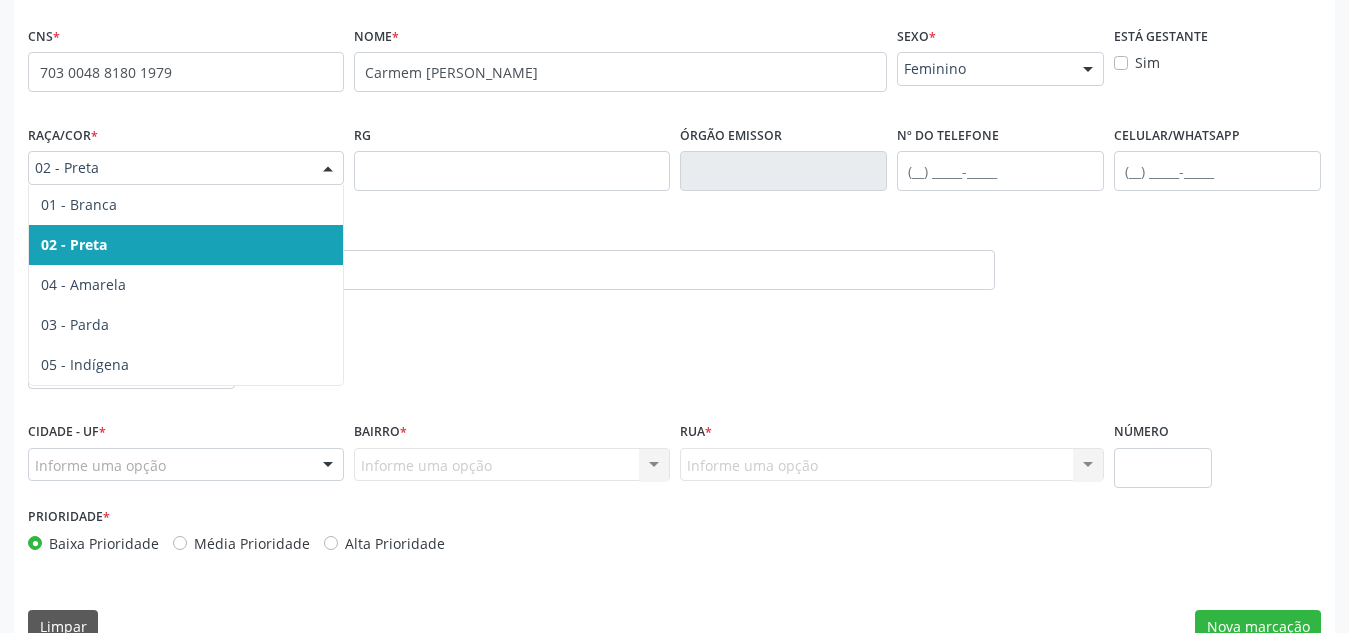 click on "02 - Preta" at bounding box center (169, 168) 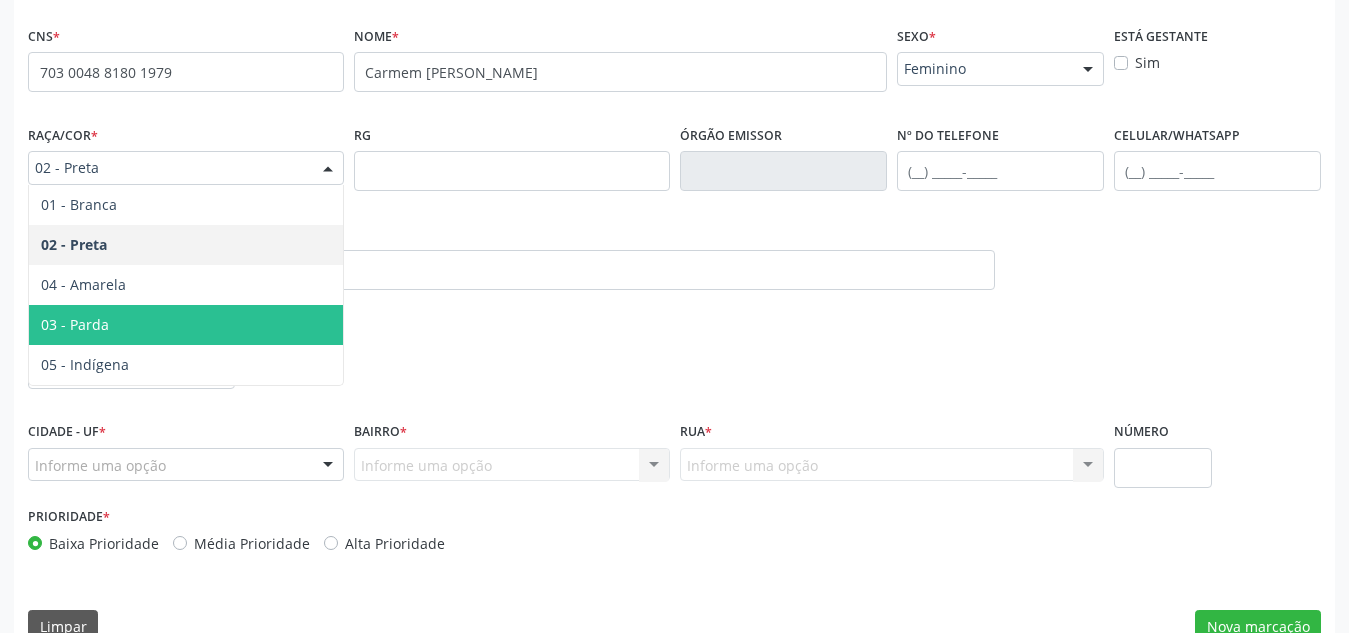 click on "03 - Parda" at bounding box center (186, 325) 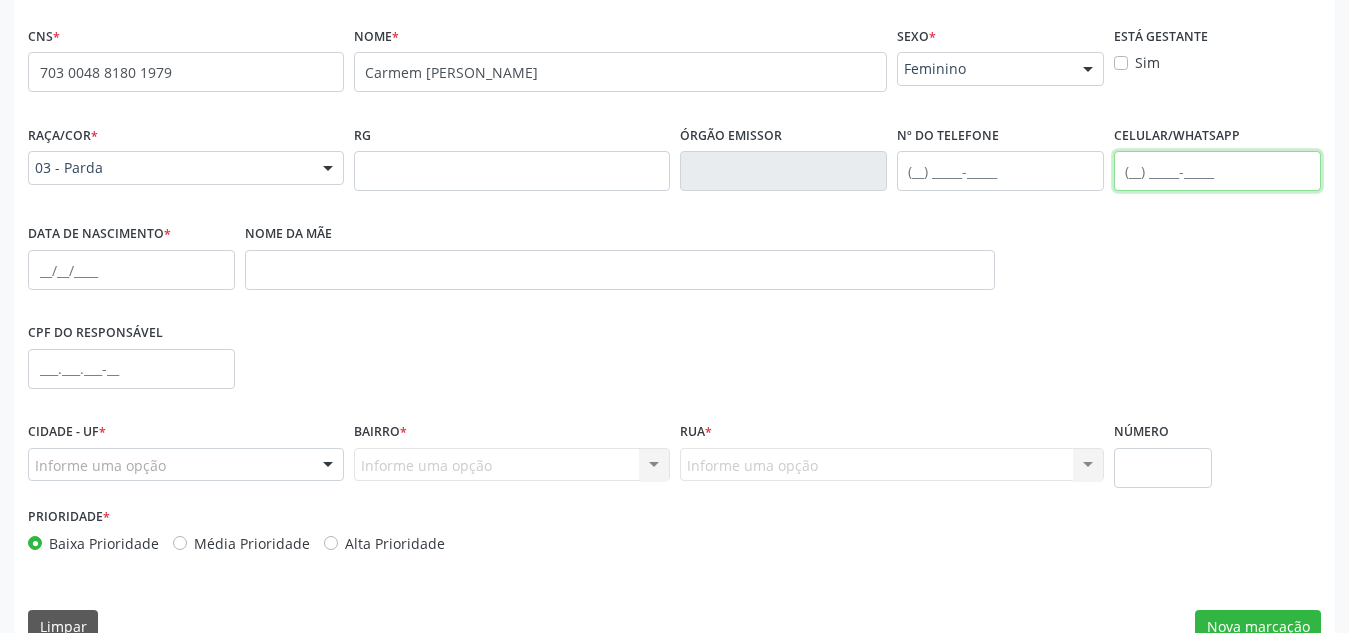 click at bounding box center [1217, 171] 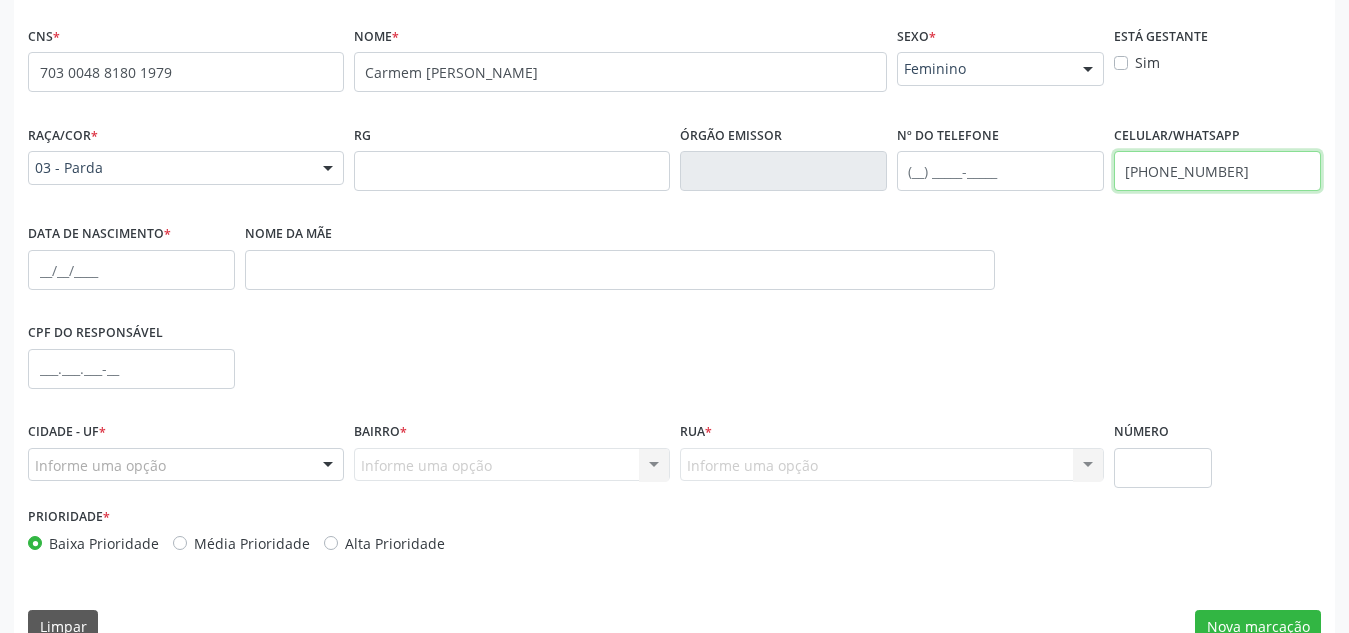 type on "[PHONE_NUMBER]" 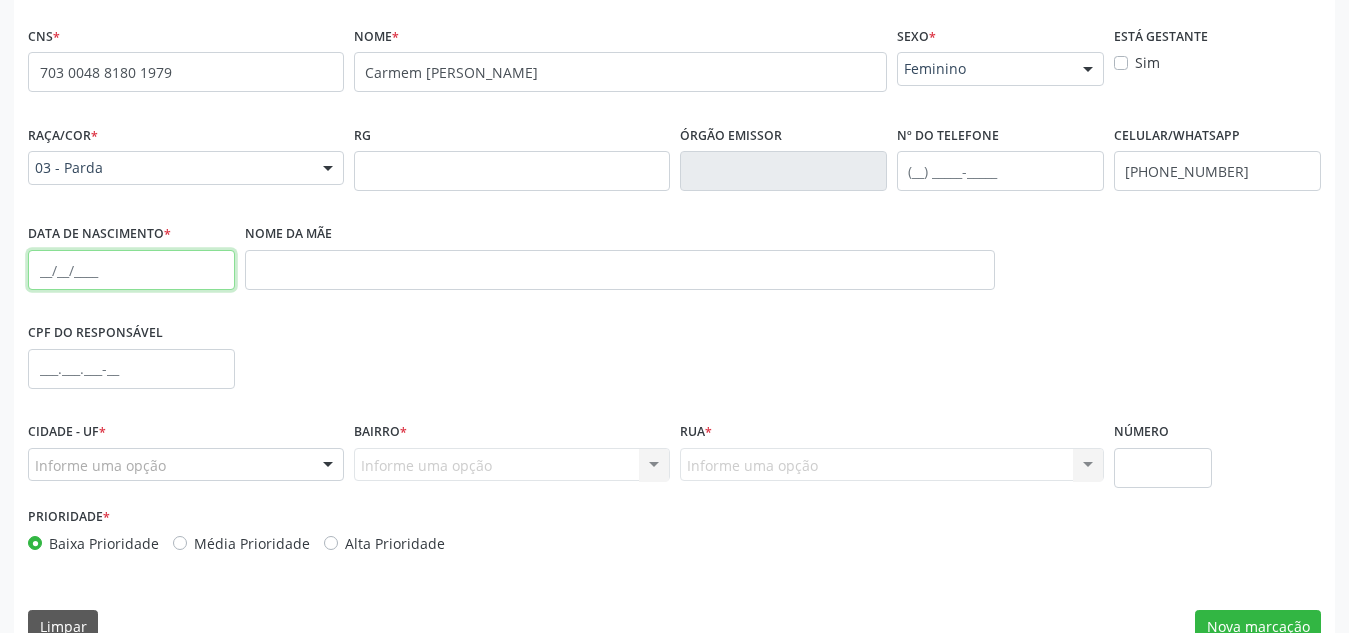 click at bounding box center (131, 270) 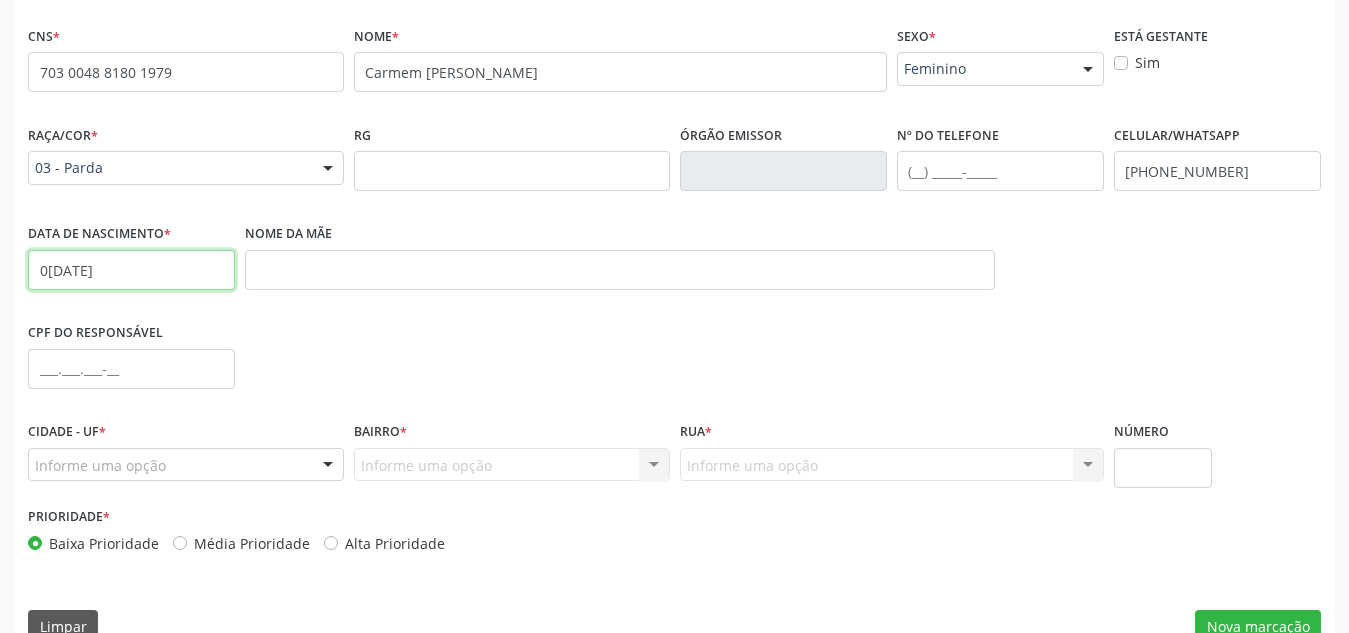 scroll, scrollTop: 479, scrollLeft: 0, axis: vertical 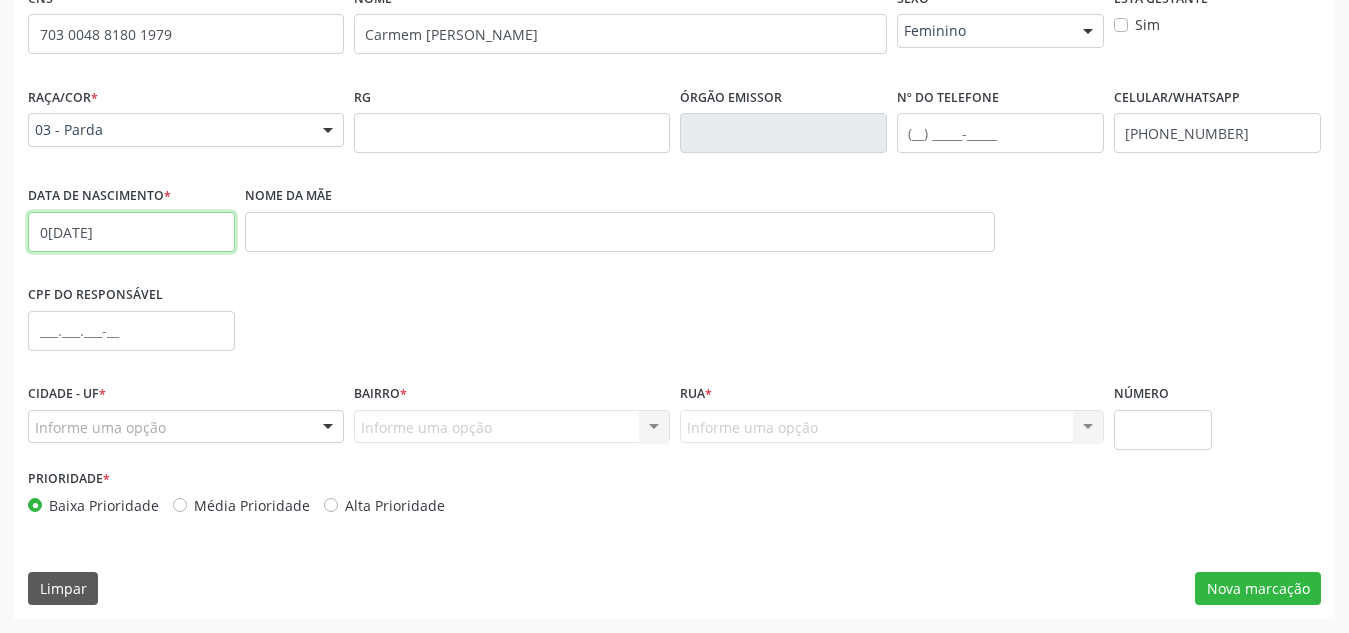 type on "0[DATE]" 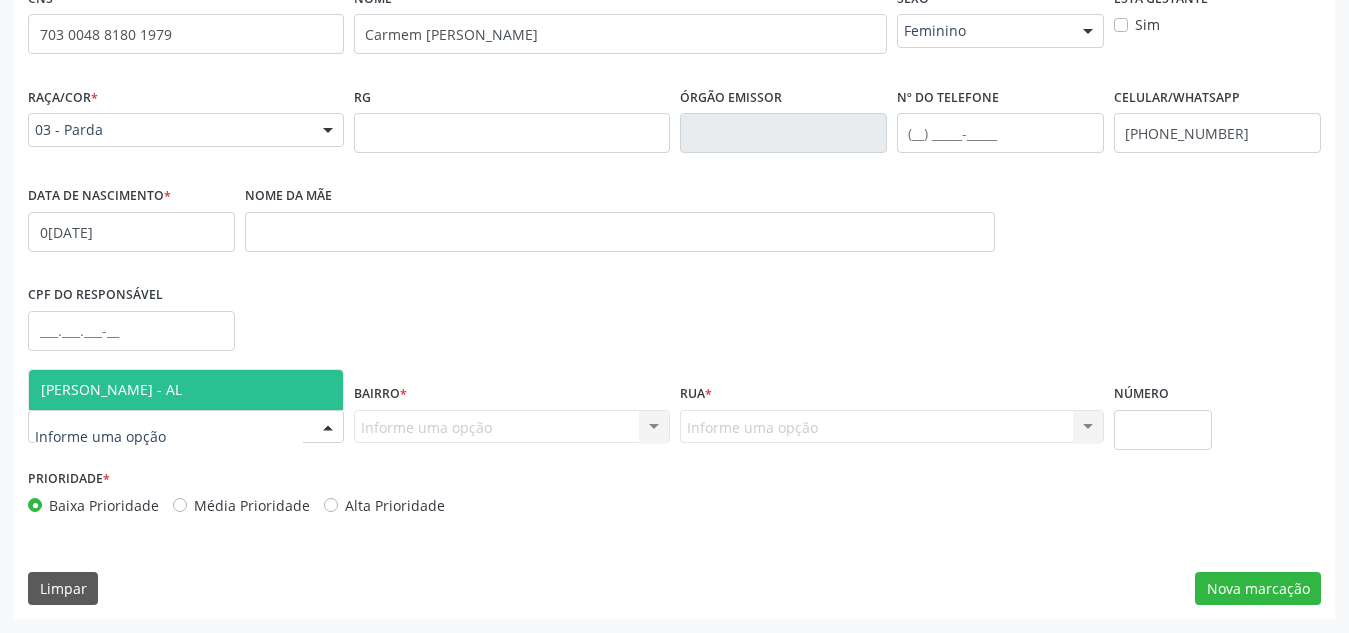 click at bounding box center (186, 427) 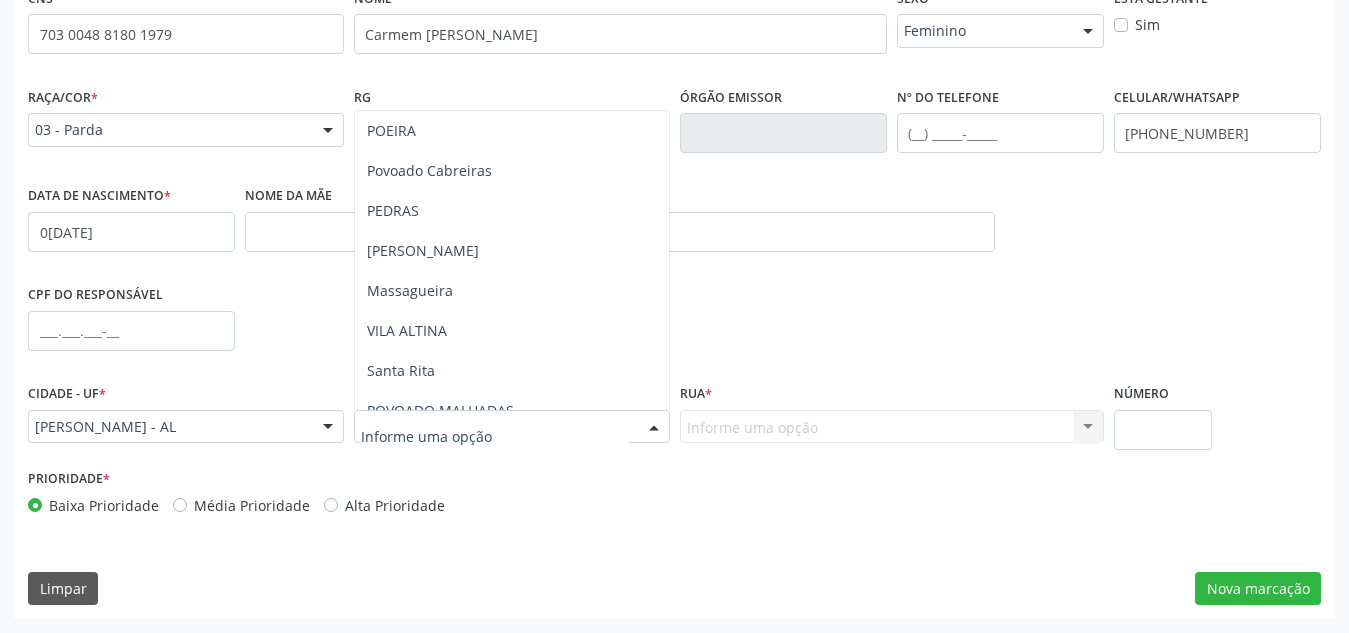scroll, scrollTop: 301, scrollLeft: 0, axis: vertical 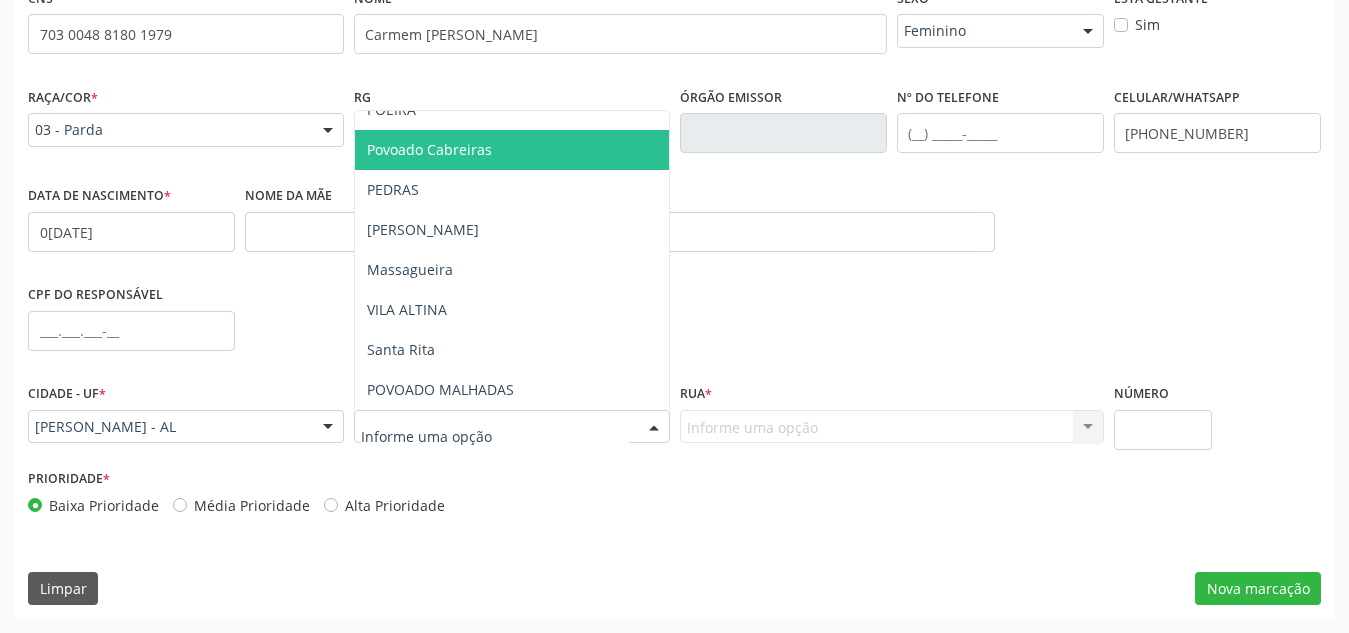 click on "Povoado Cabreiras" at bounding box center (512, 150) 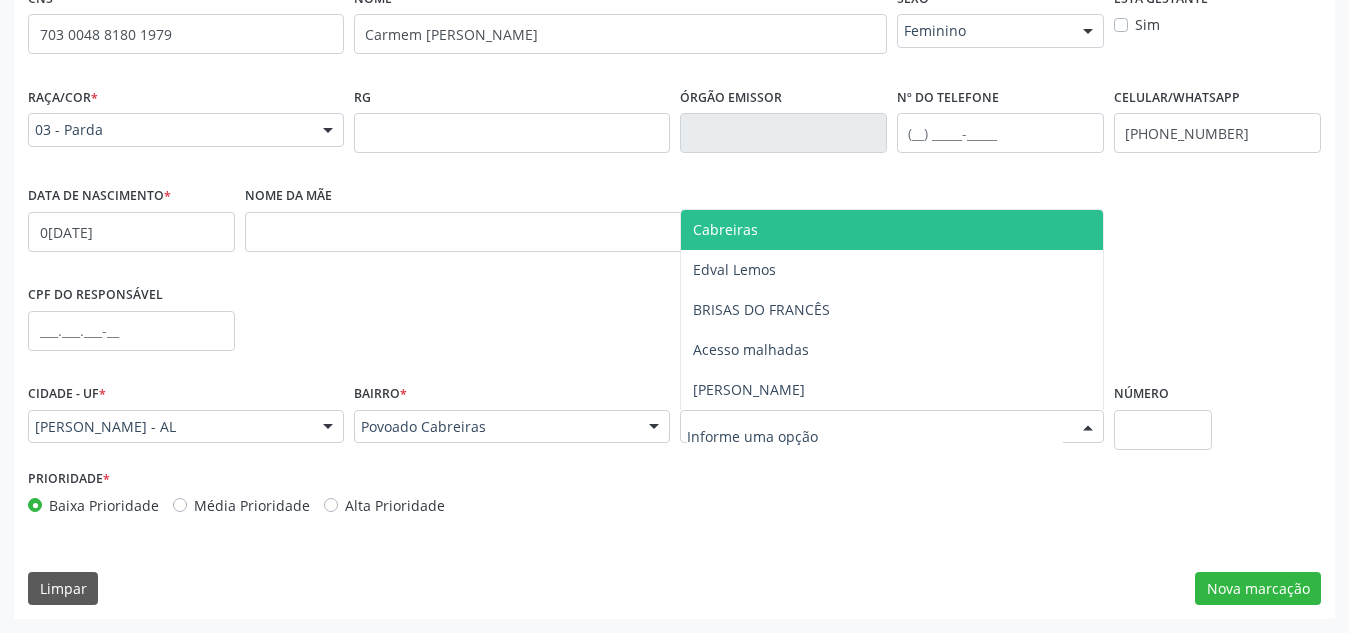 click on "Cabreiras" at bounding box center [892, 230] 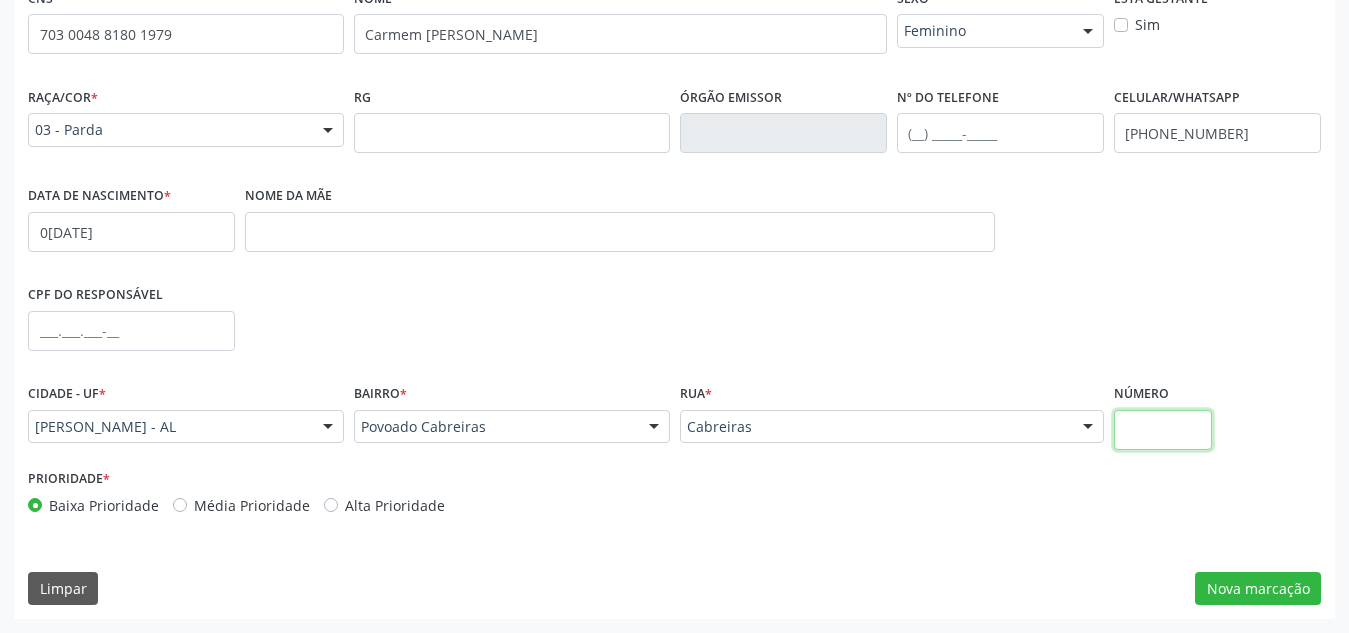 click at bounding box center (1163, 430) 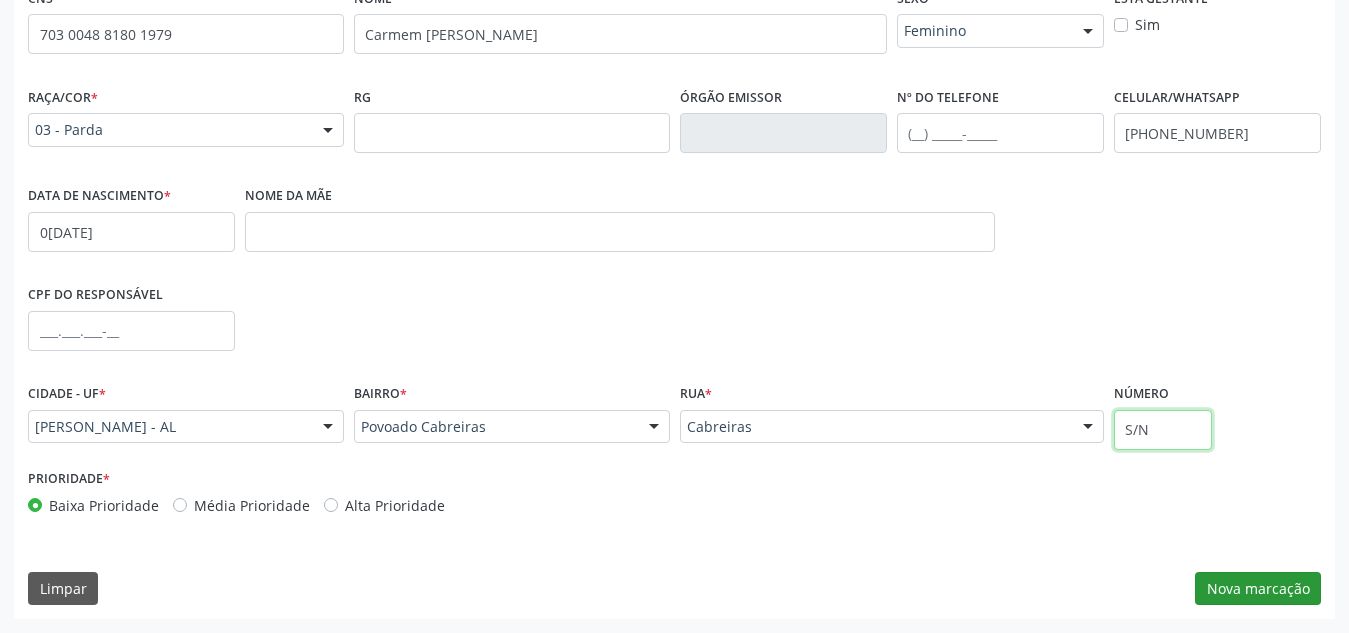 type on "S/N" 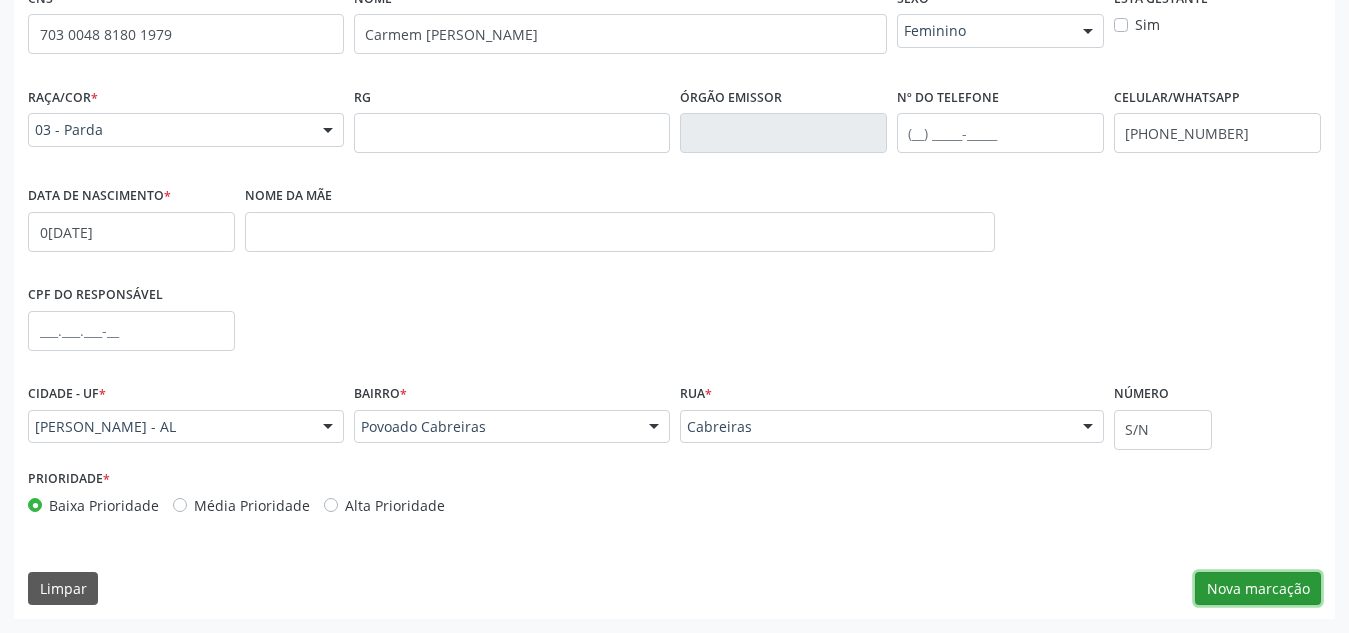 click on "Nova marcação" at bounding box center (1258, 589) 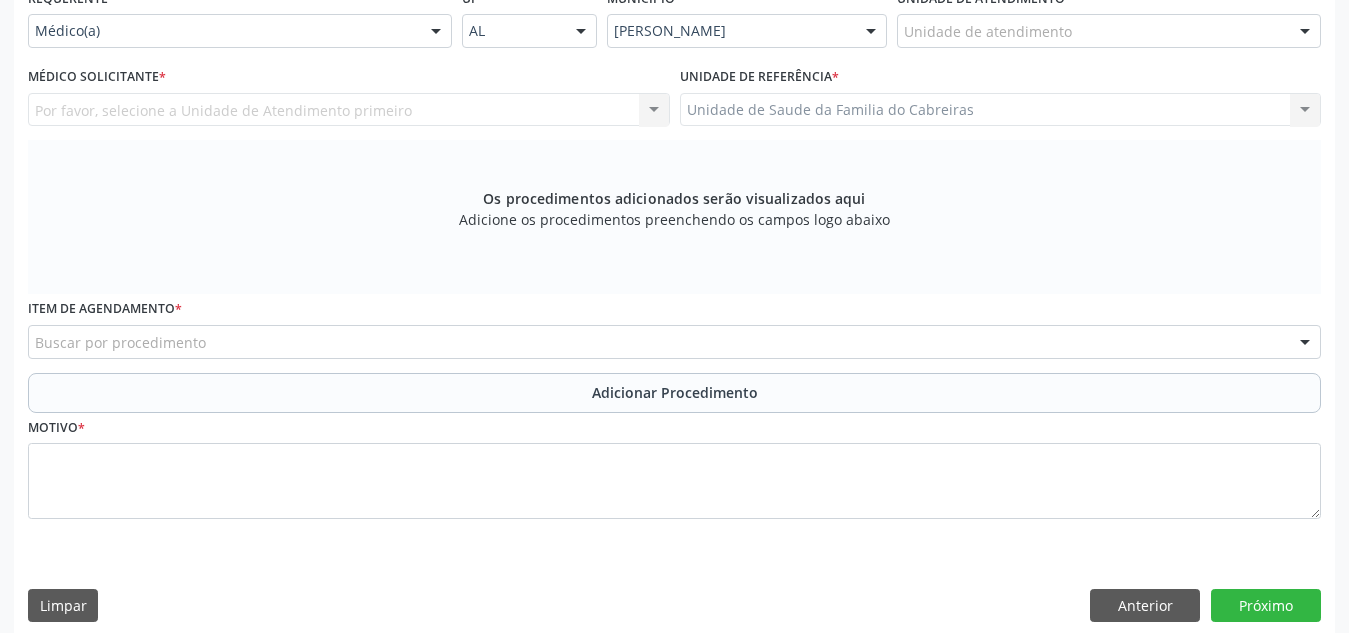 scroll, scrollTop: 349, scrollLeft: 0, axis: vertical 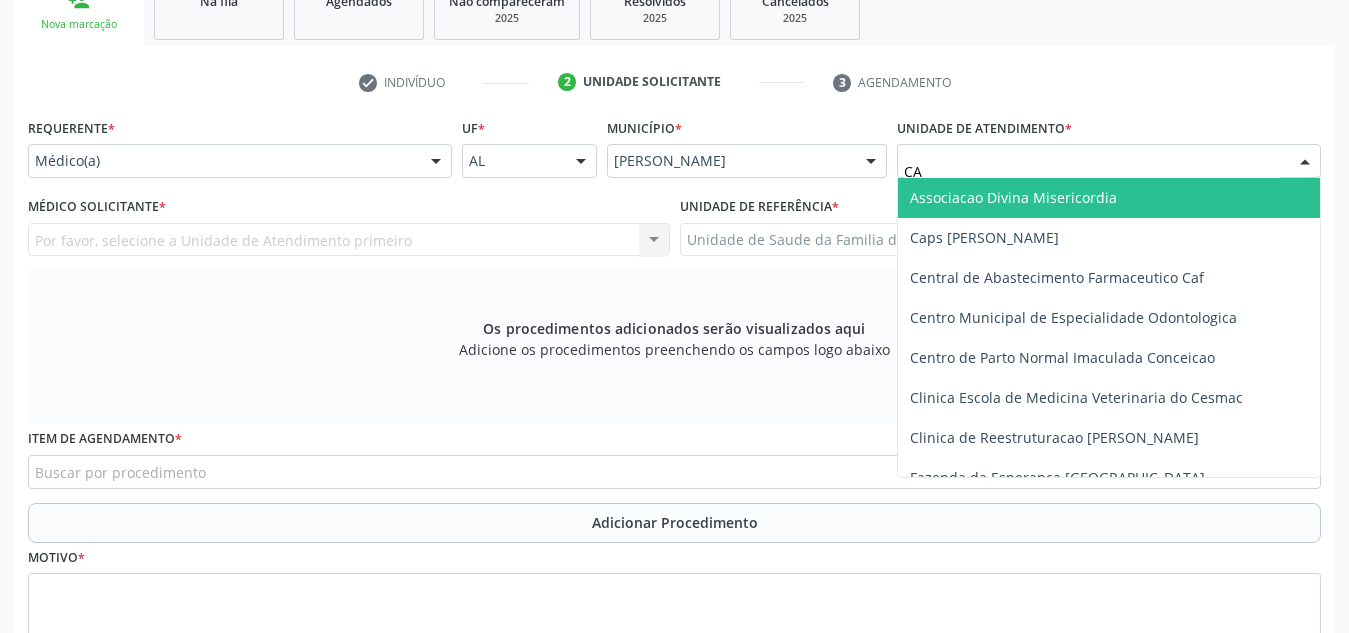 type on "CAB" 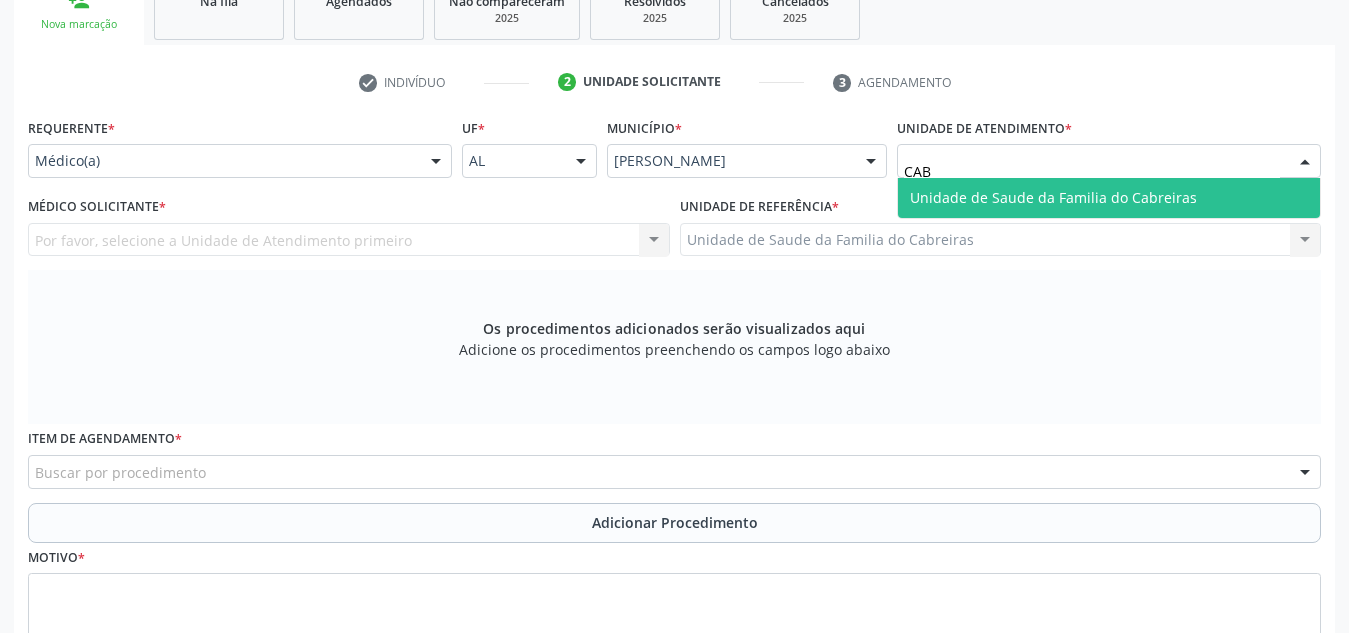click on "Unidade de Saude da Familia do Cabreiras" at bounding box center (1053, 197) 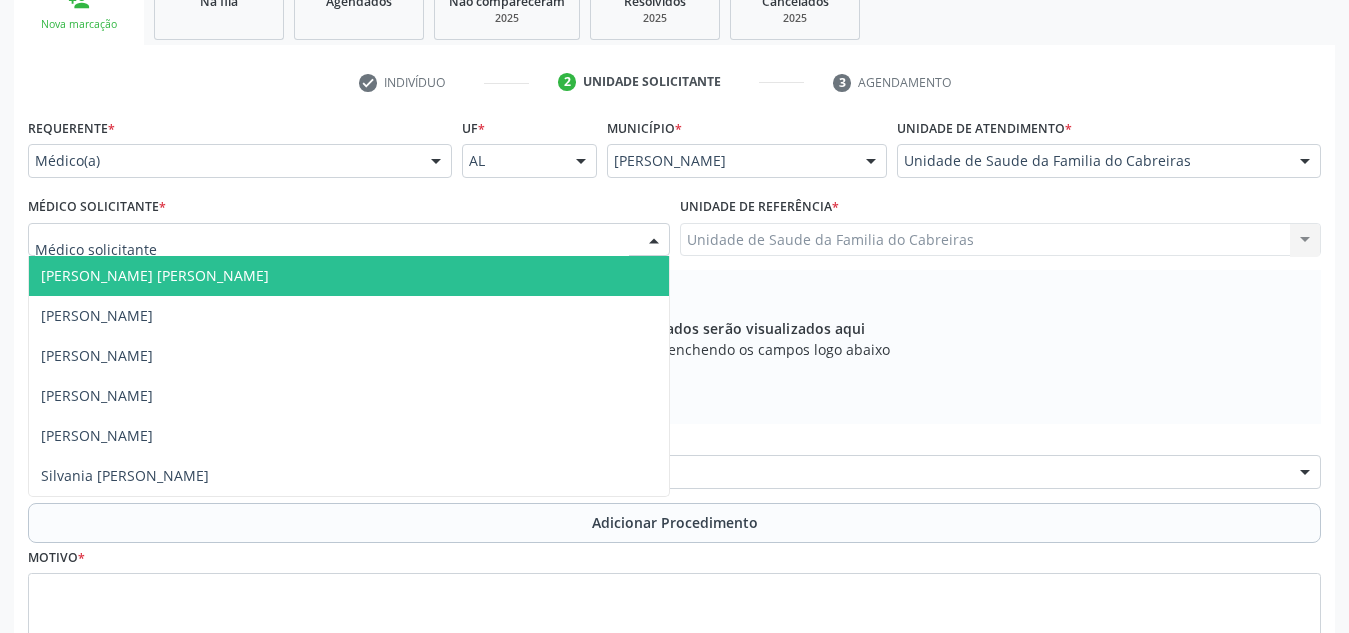 click at bounding box center [349, 240] 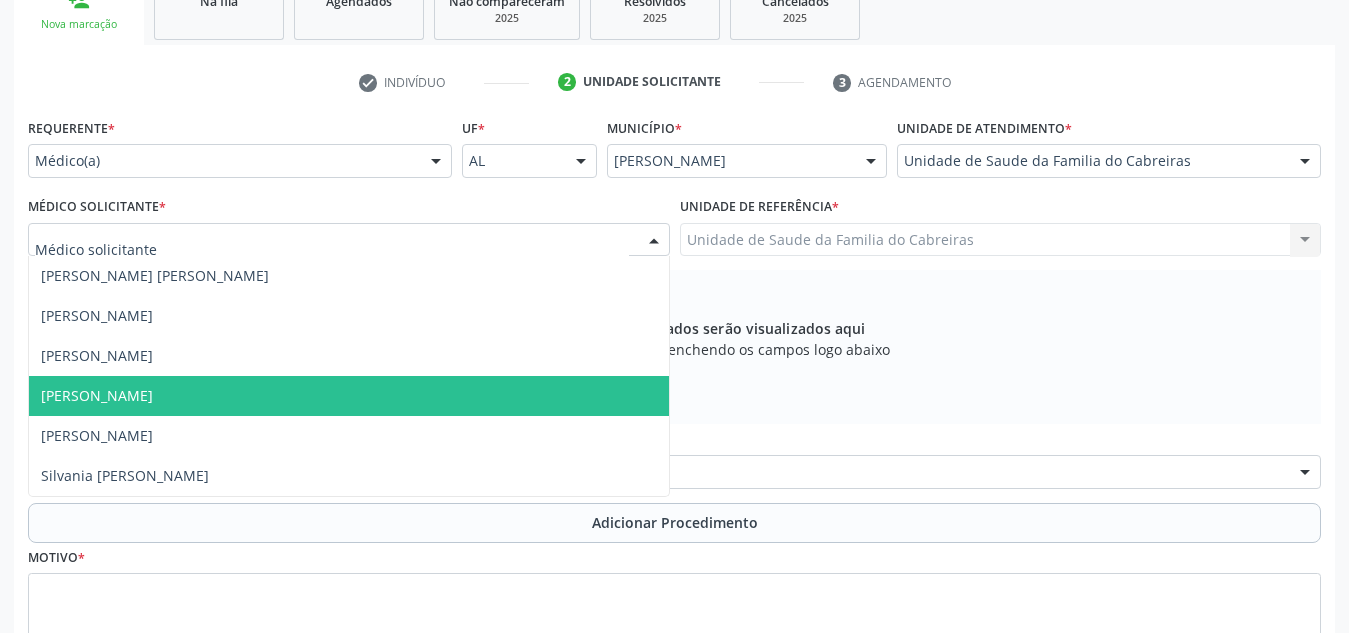 click on "[PERSON_NAME]" at bounding box center [349, 396] 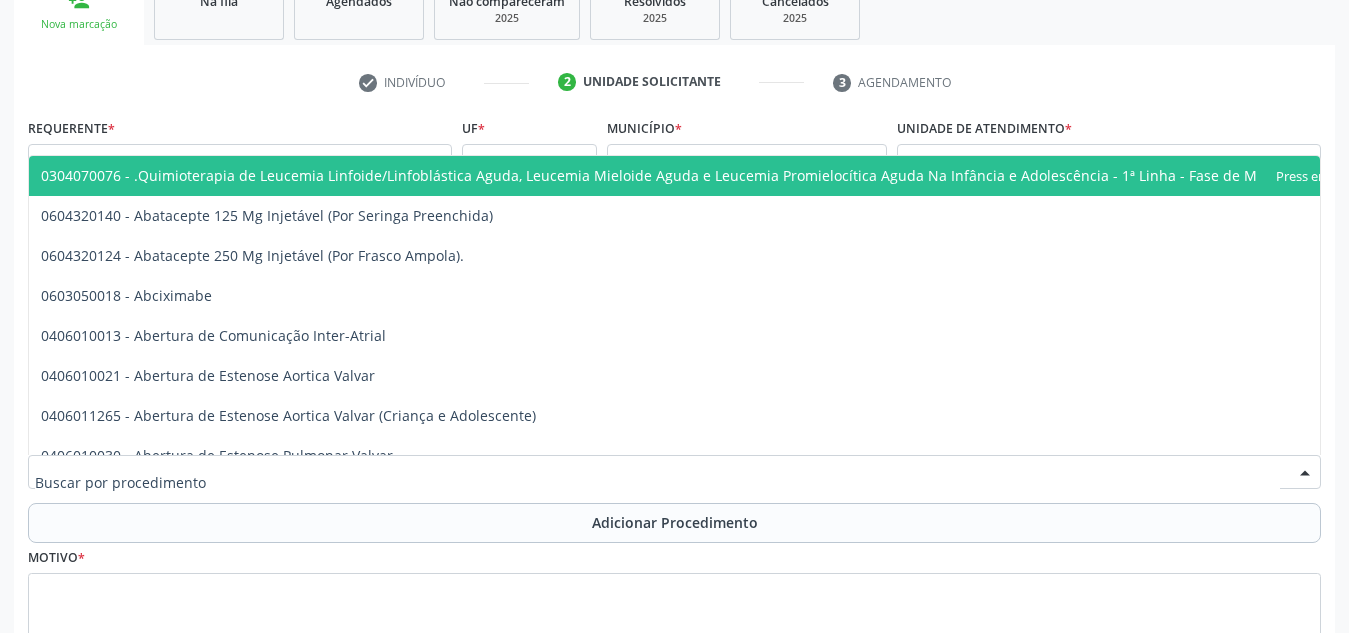 click at bounding box center [674, 472] 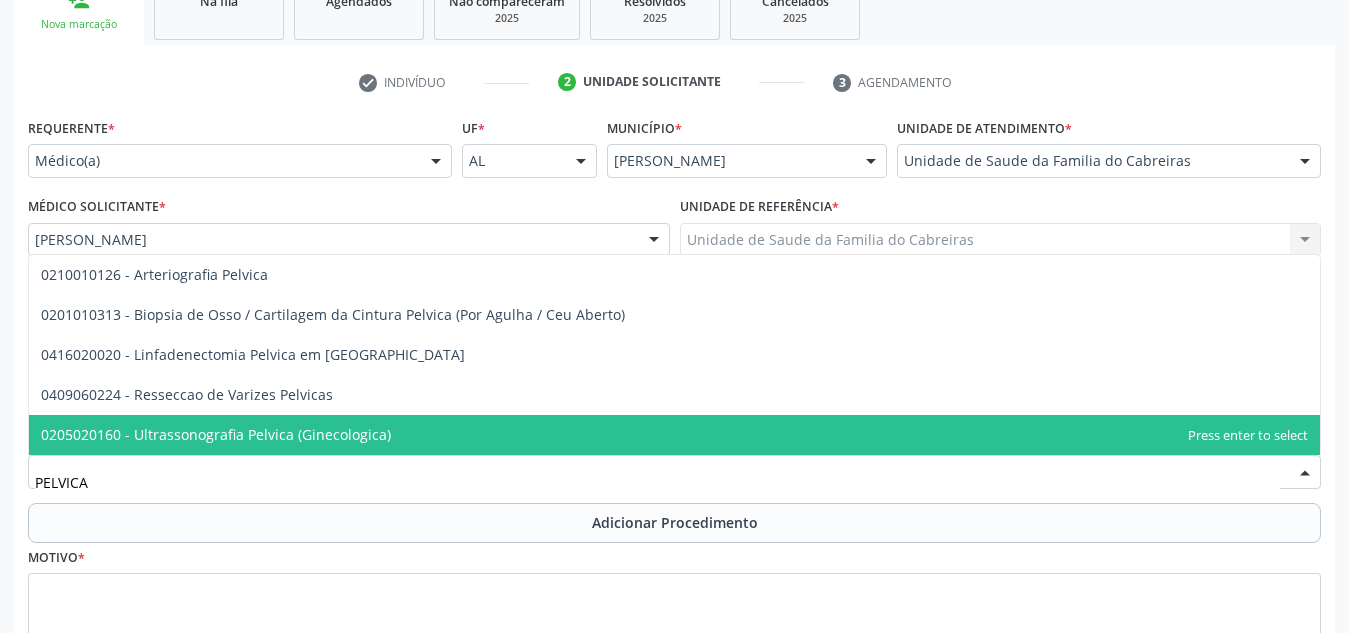 click on "0205020160 - Ultrassonografia Pelvica (Ginecologica)" at bounding box center [674, 435] 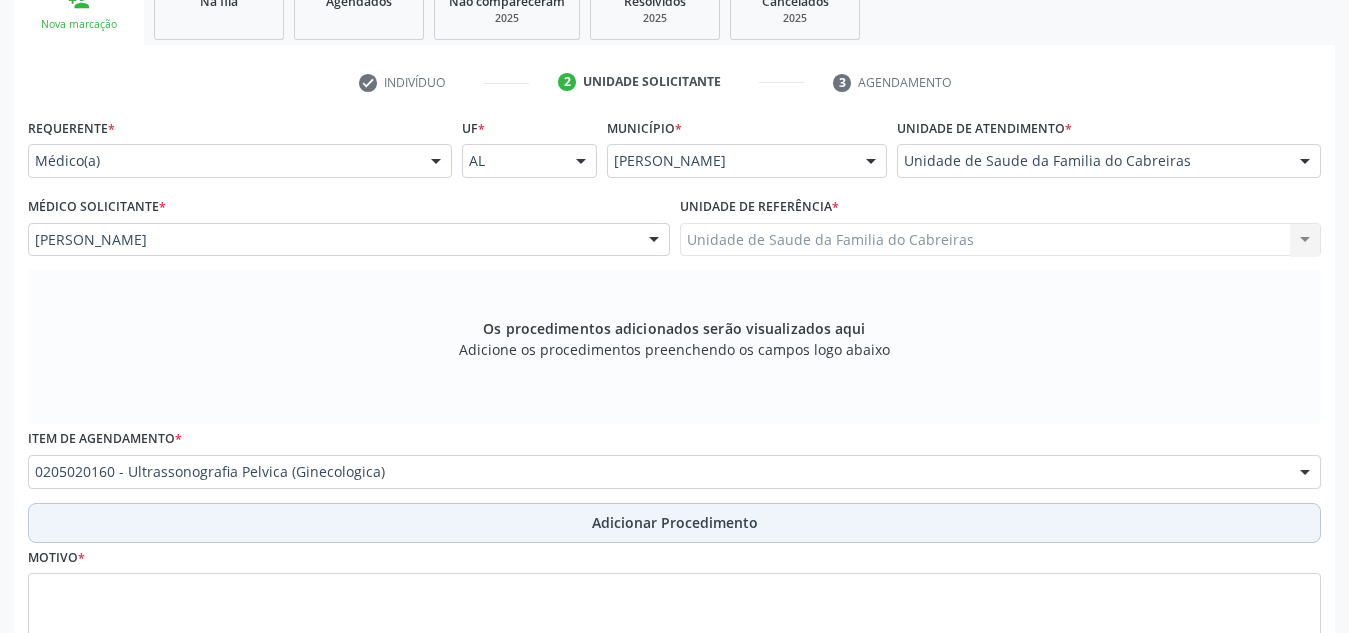 click on "Adicionar Procedimento" at bounding box center [674, 523] 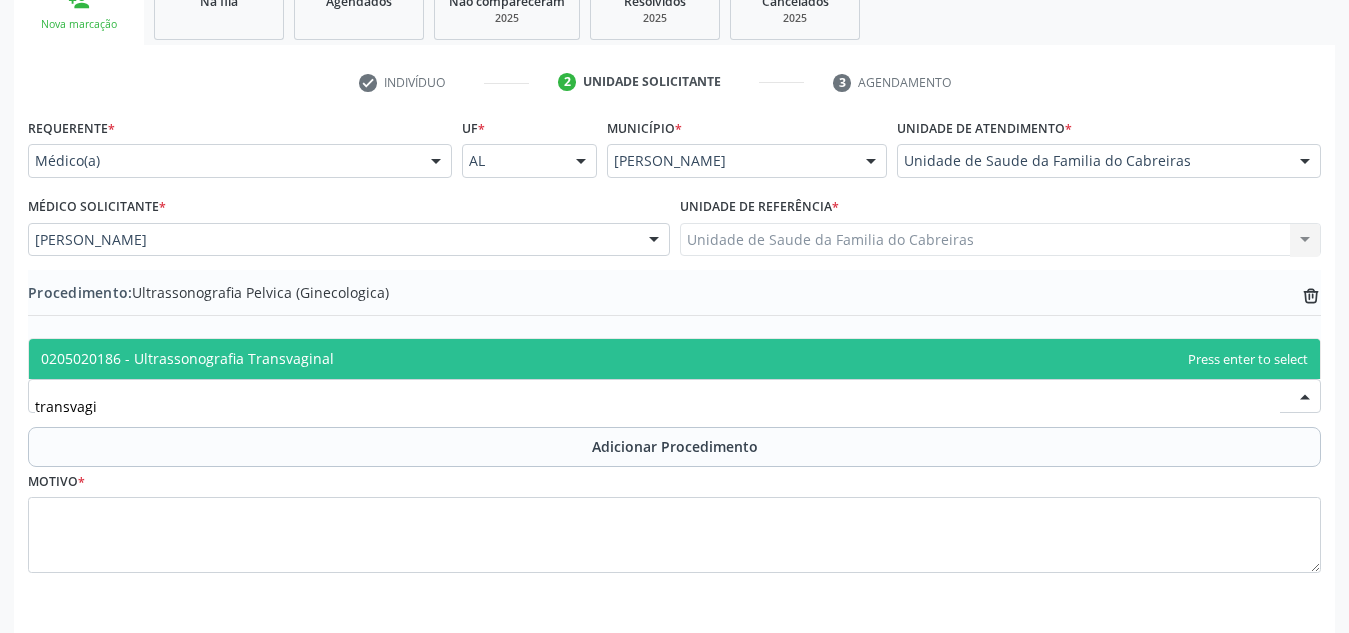 type on "transvagin" 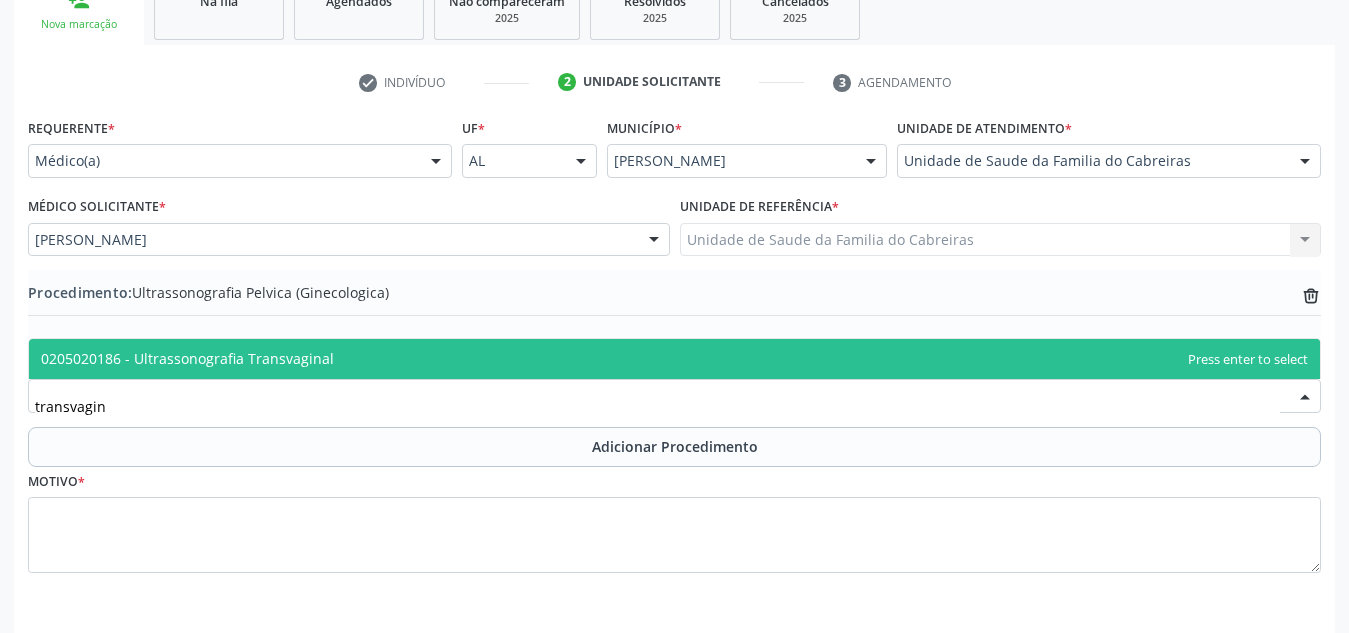 click on "0205020186 - Ultrassonografia Transvaginal" at bounding box center [674, 359] 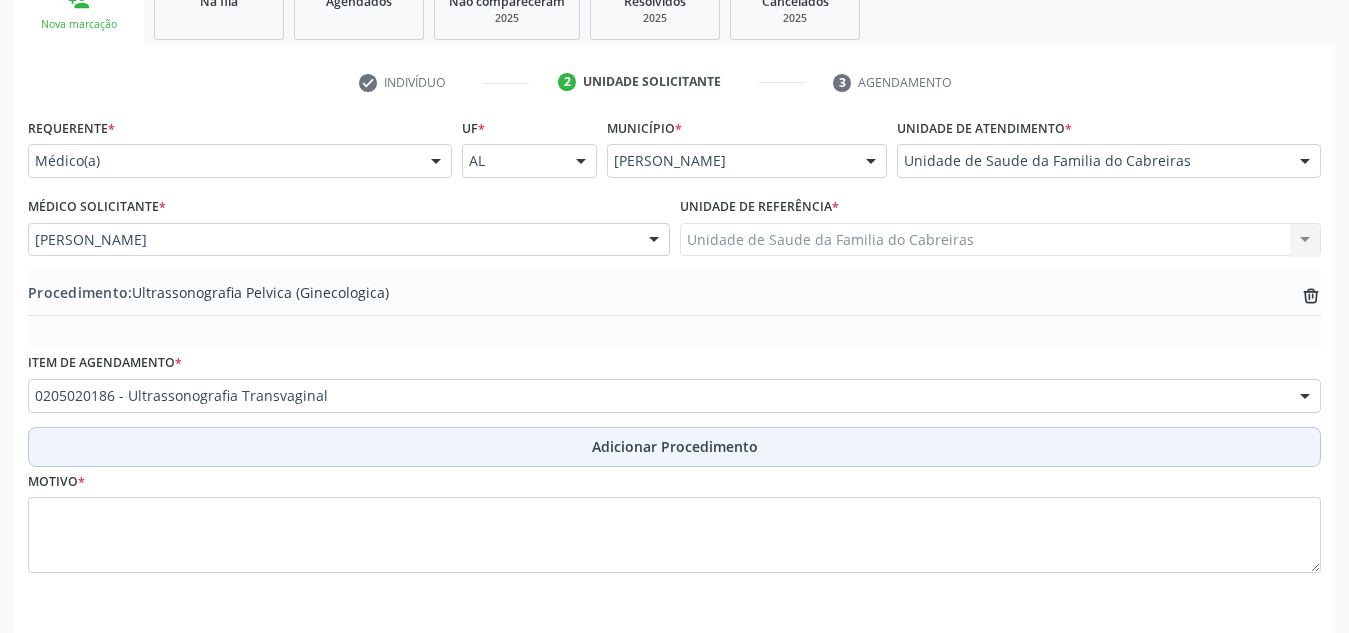 click on "Adicionar Procedimento" at bounding box center [674, 447] 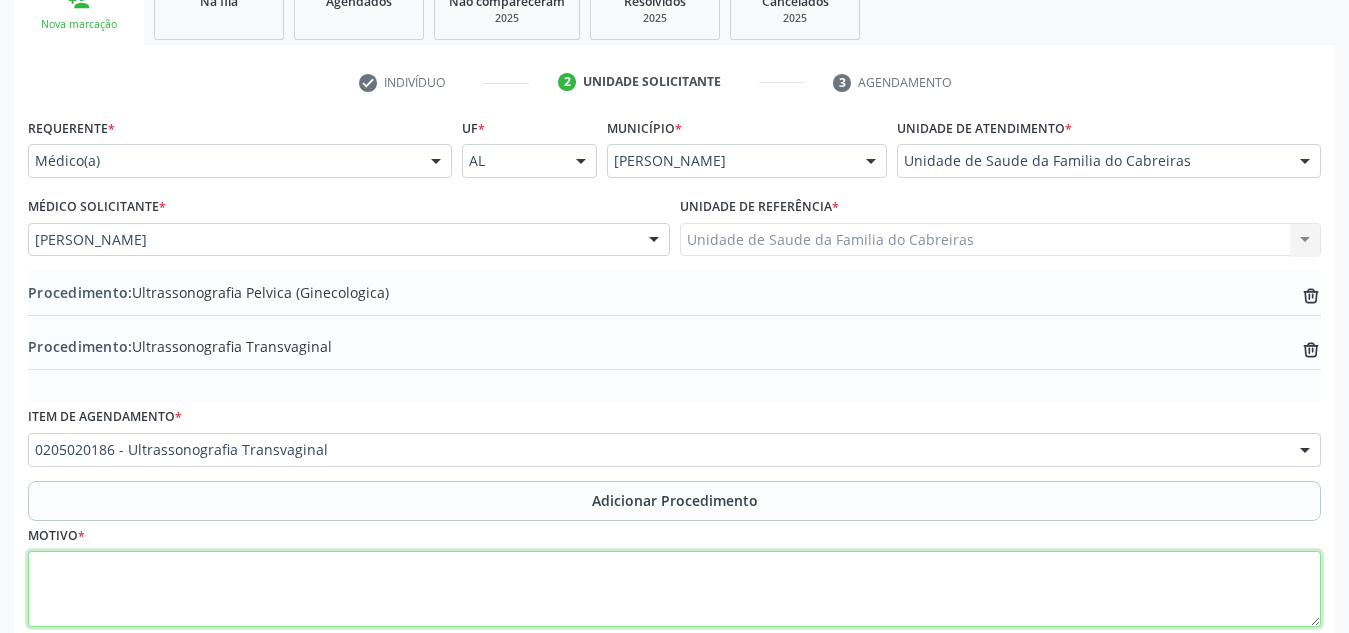 click at bounding box center (674, 589) 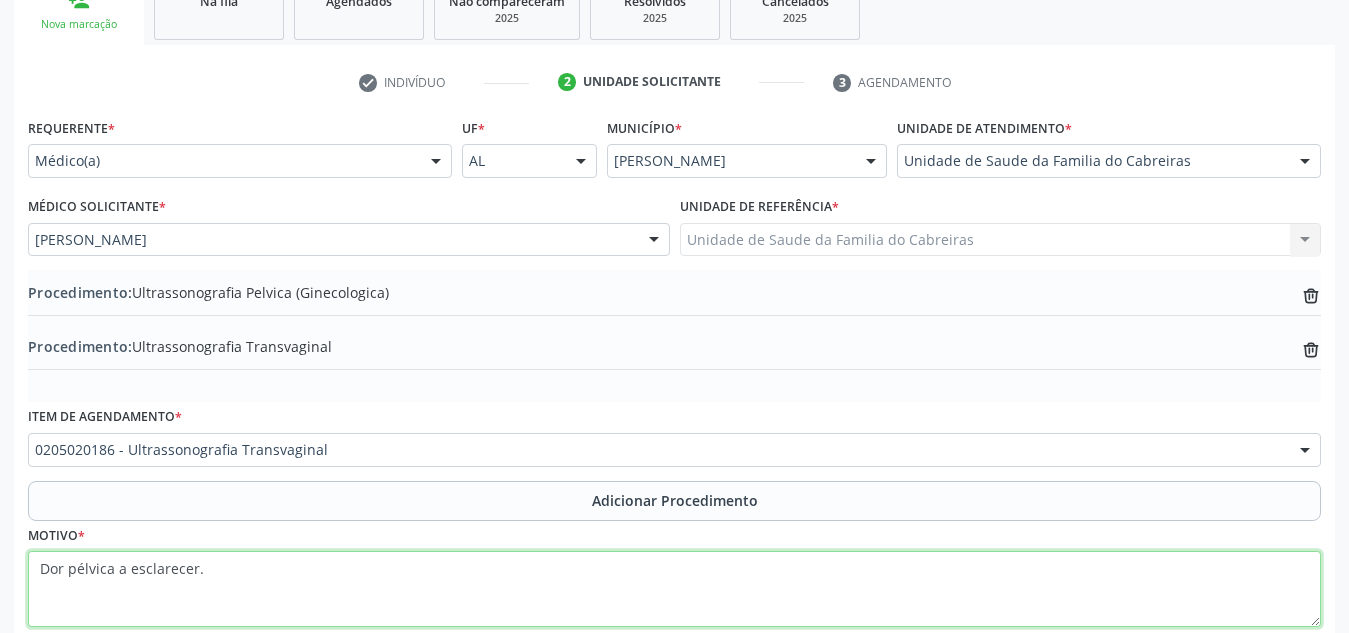 scroll, scrollTop: 474, scrollLeft: 0, axis: vertical 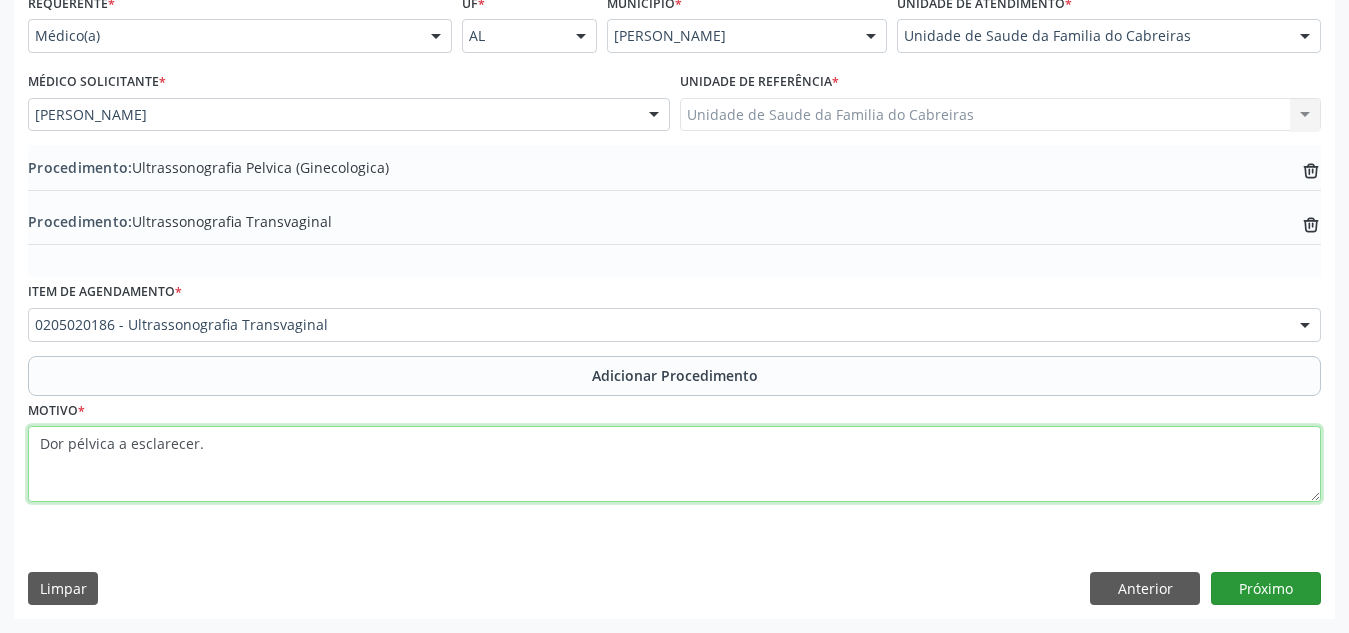 type on "Dor pélvica a esclarecer." 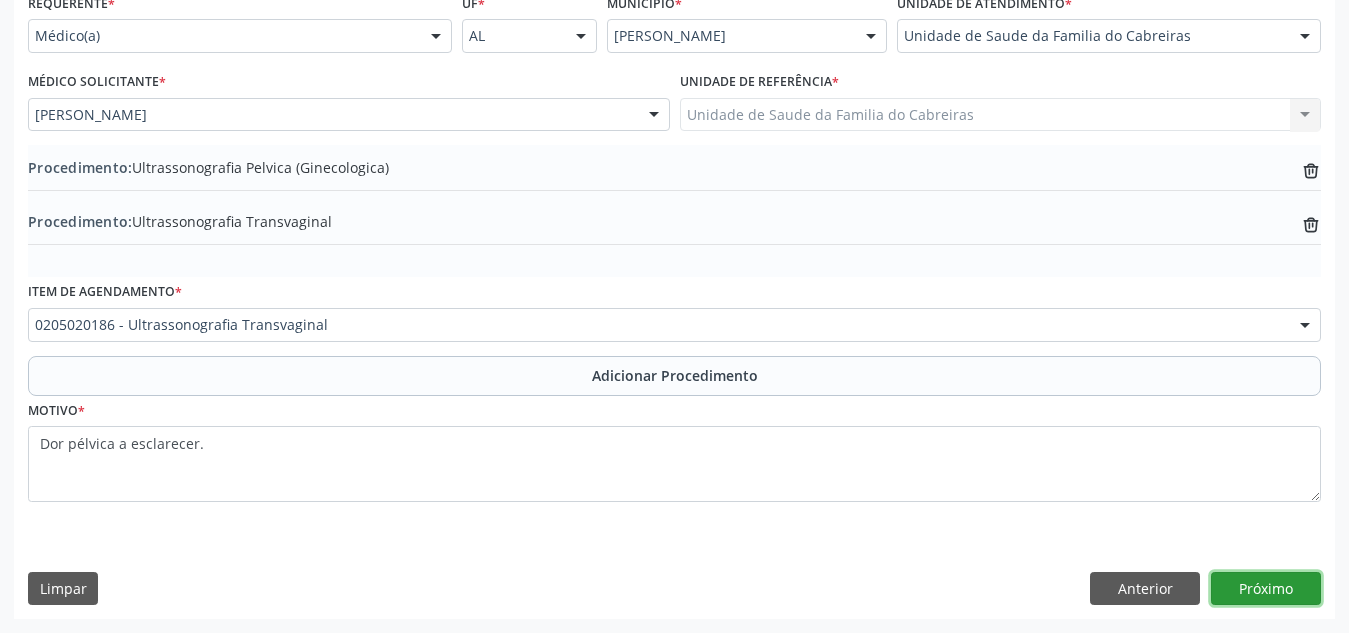 click on "Próximo" at bounding box center [1266, 589] 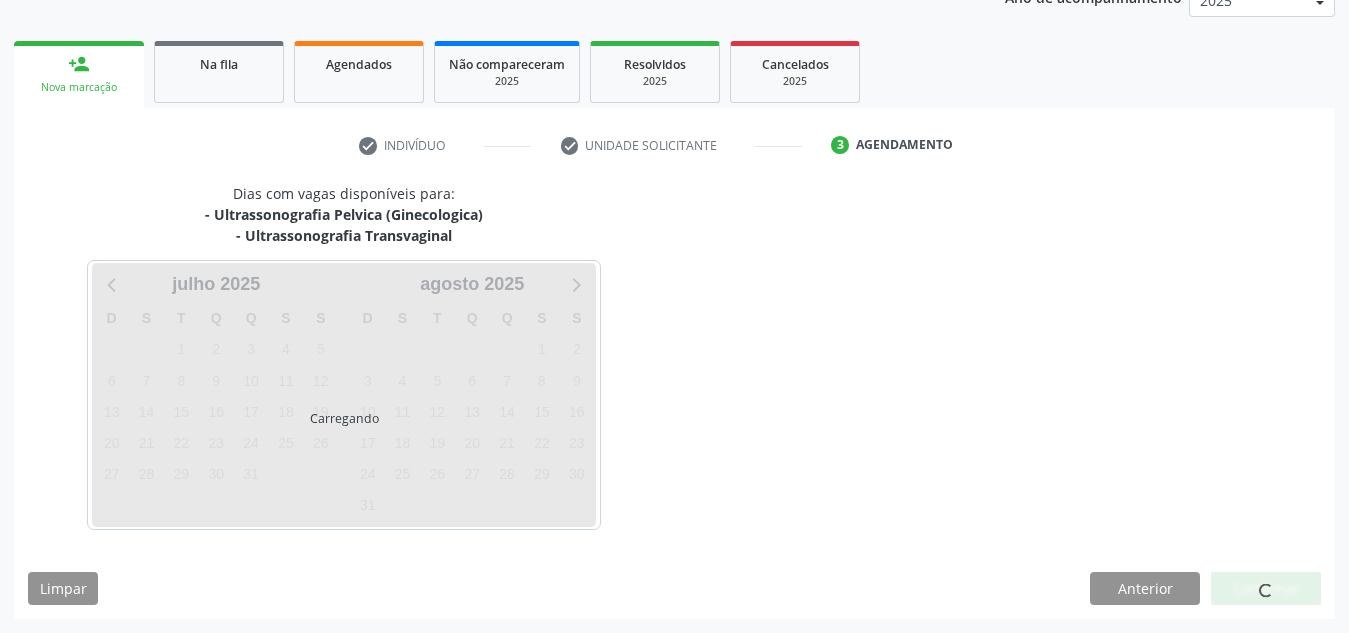 scroll, scrollTop: 345, scrollLeft: 0, axis: vertical 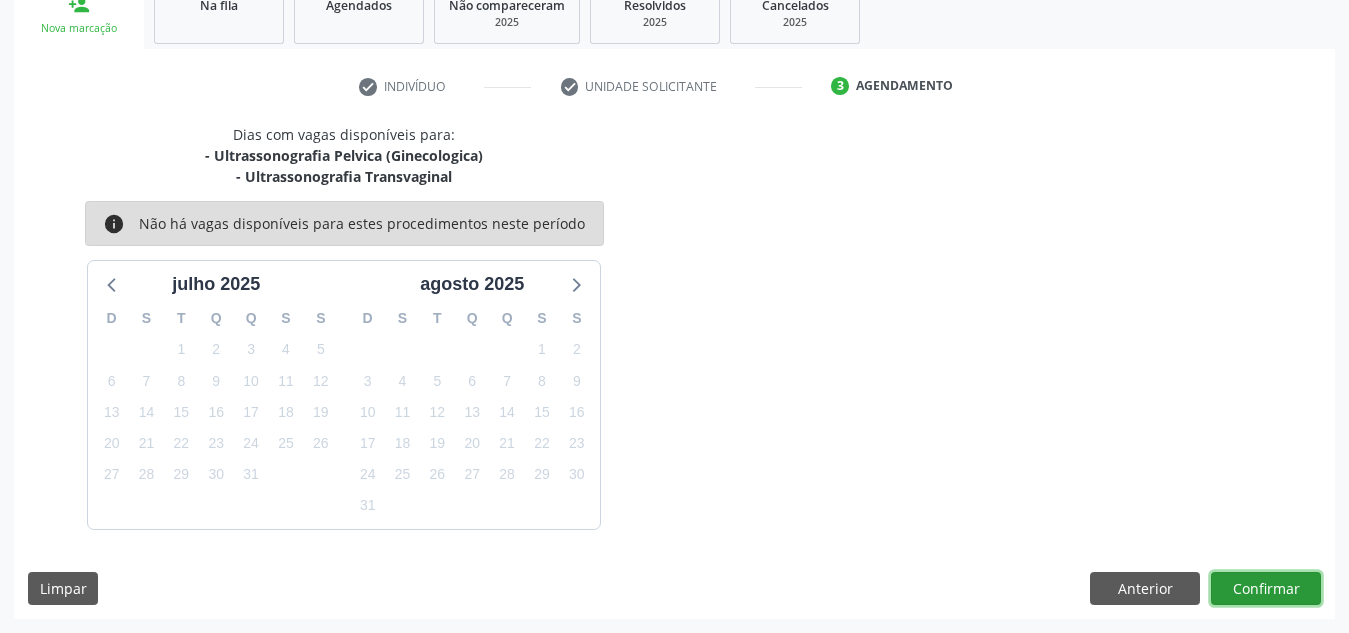 click on "Confirmar" at bounding box center [1266, 589] 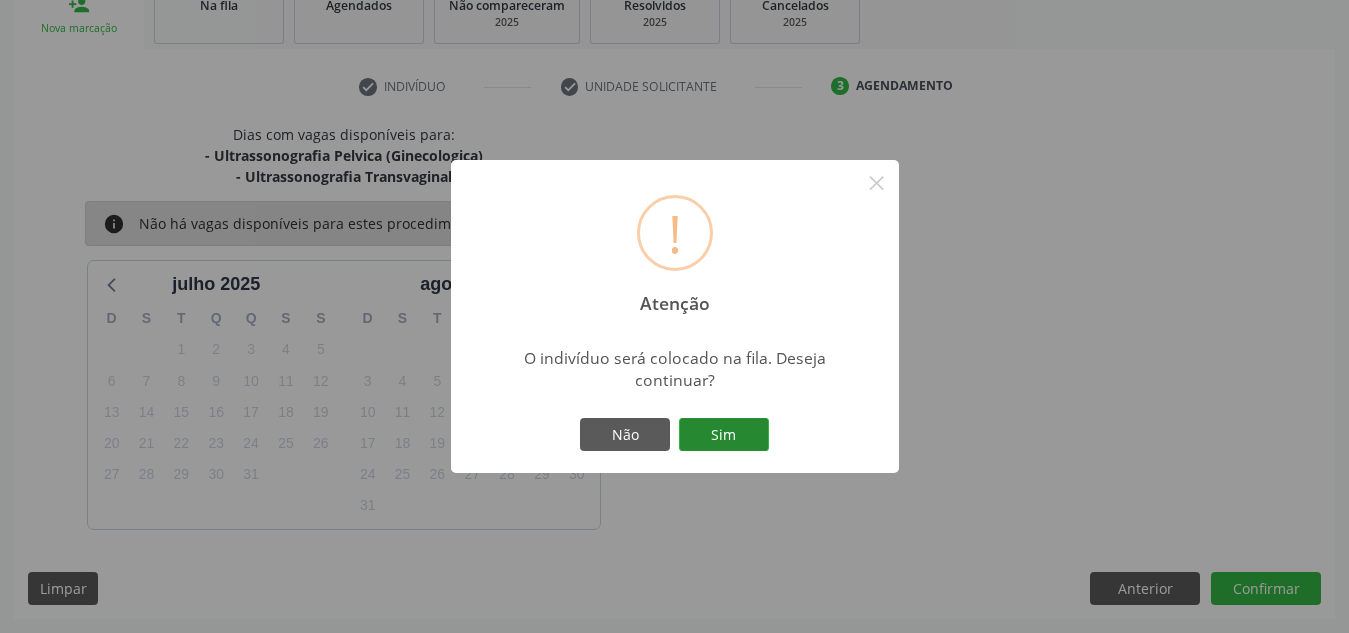 click on "Sim" at bounding box center (724, 435) 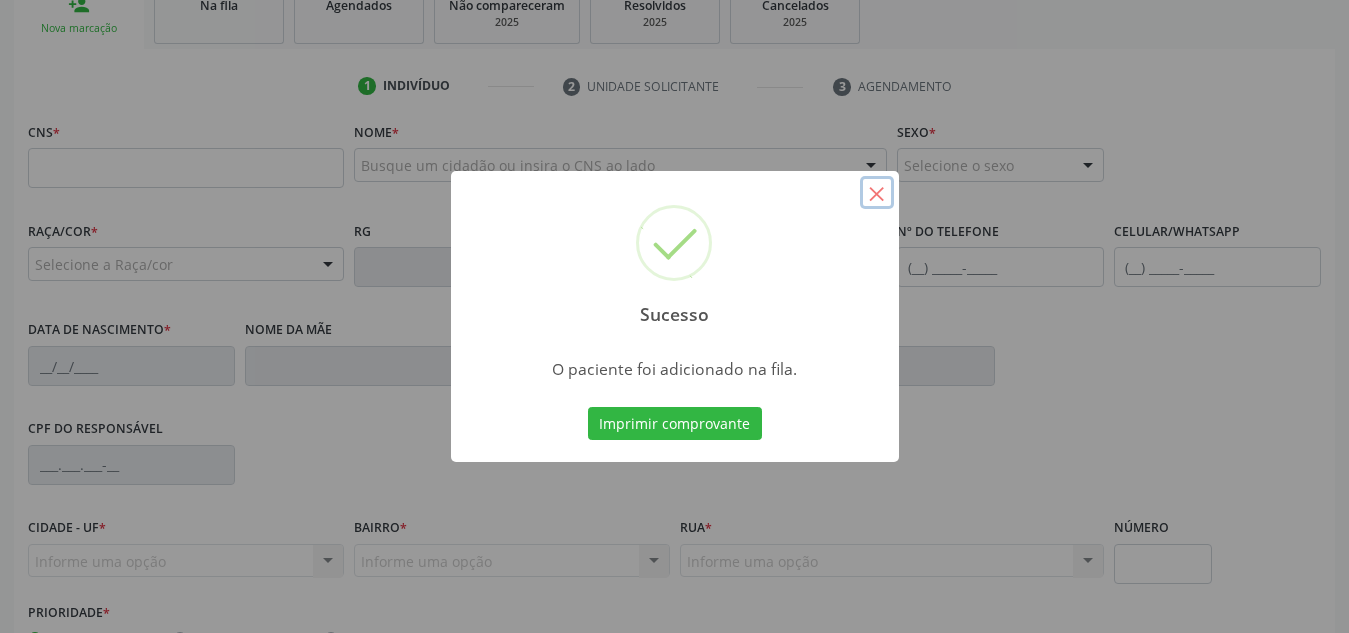 click on "×" at bounding box center [877, 193] 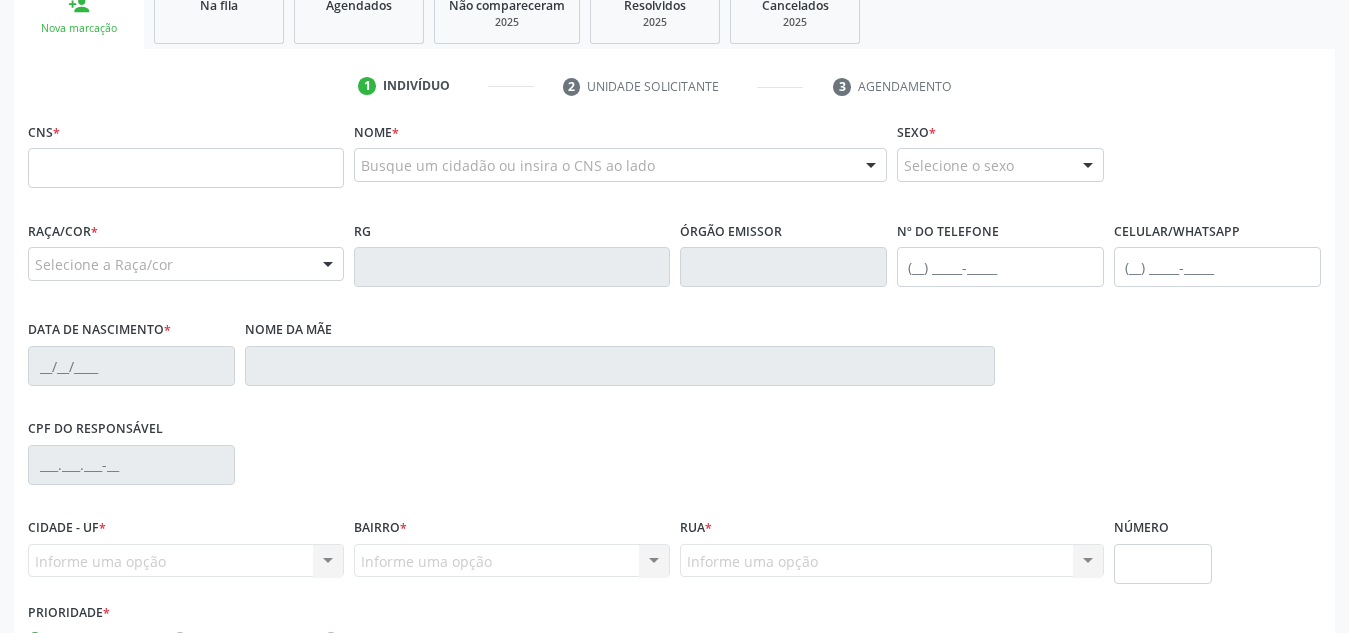 scroll, scrollTop: 0, scrollLeft: 0, axis: both 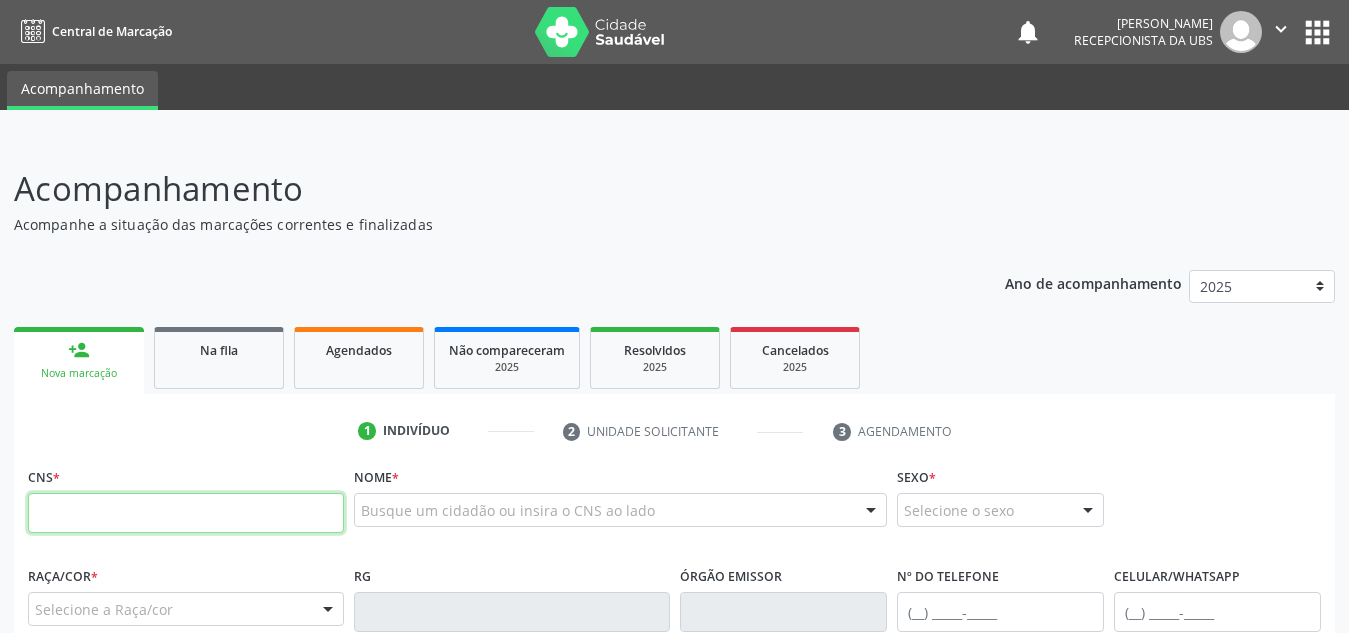 click at bounding box center (186, 513) 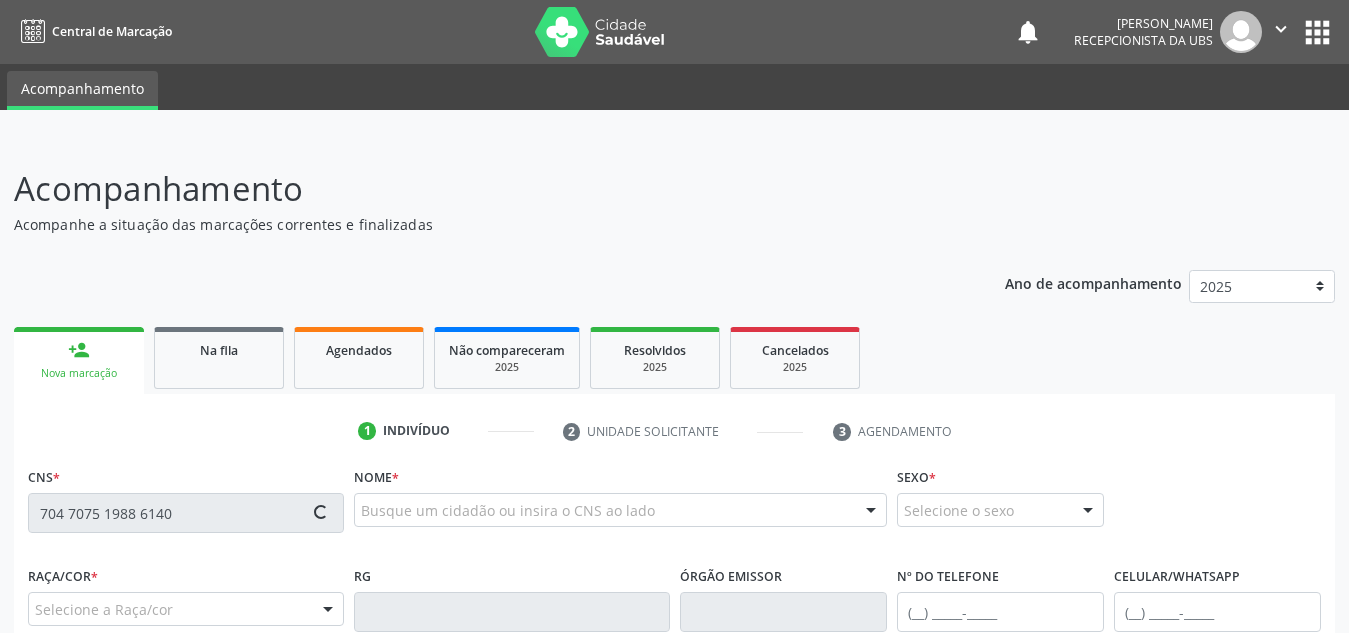type on "704 7075 1988 6140" 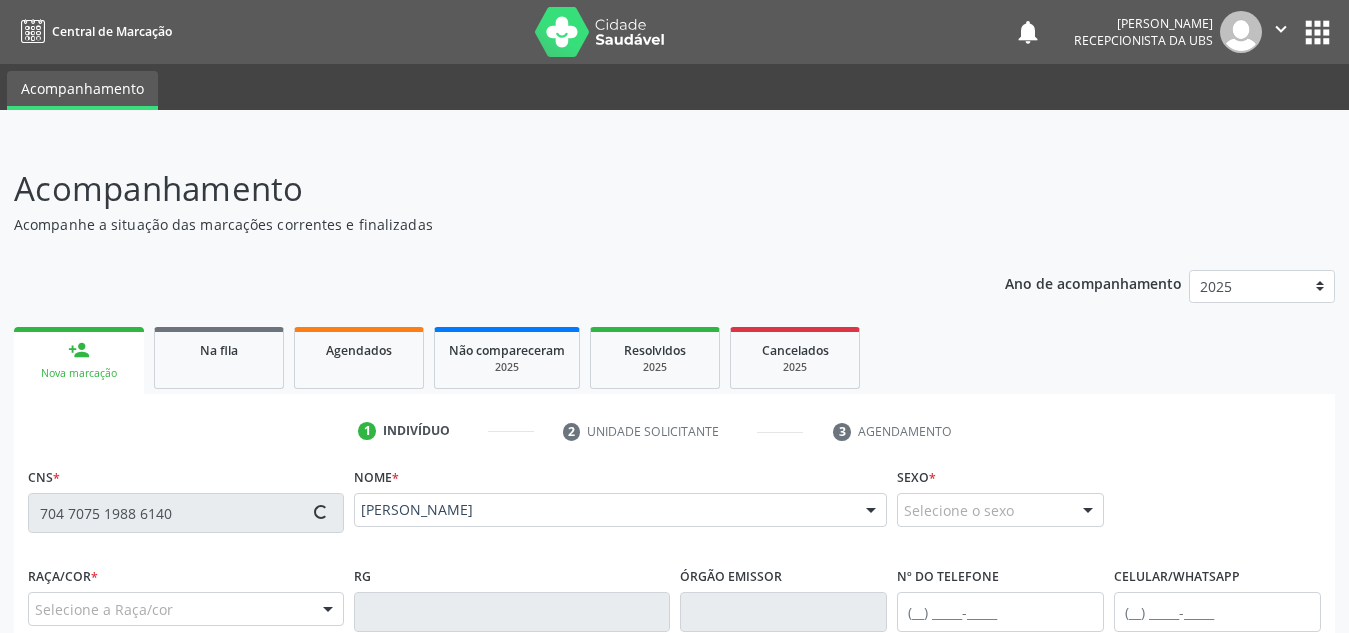type on "[PHONE_NUMBER]" 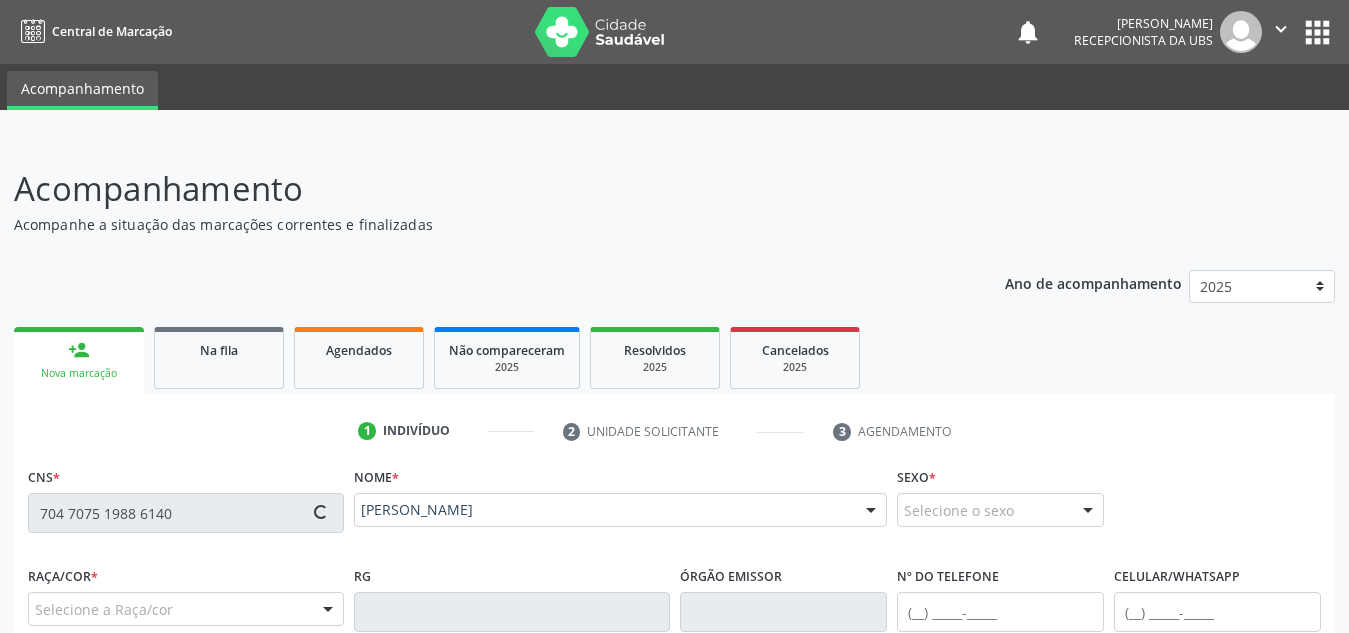 type on "[DATE]" 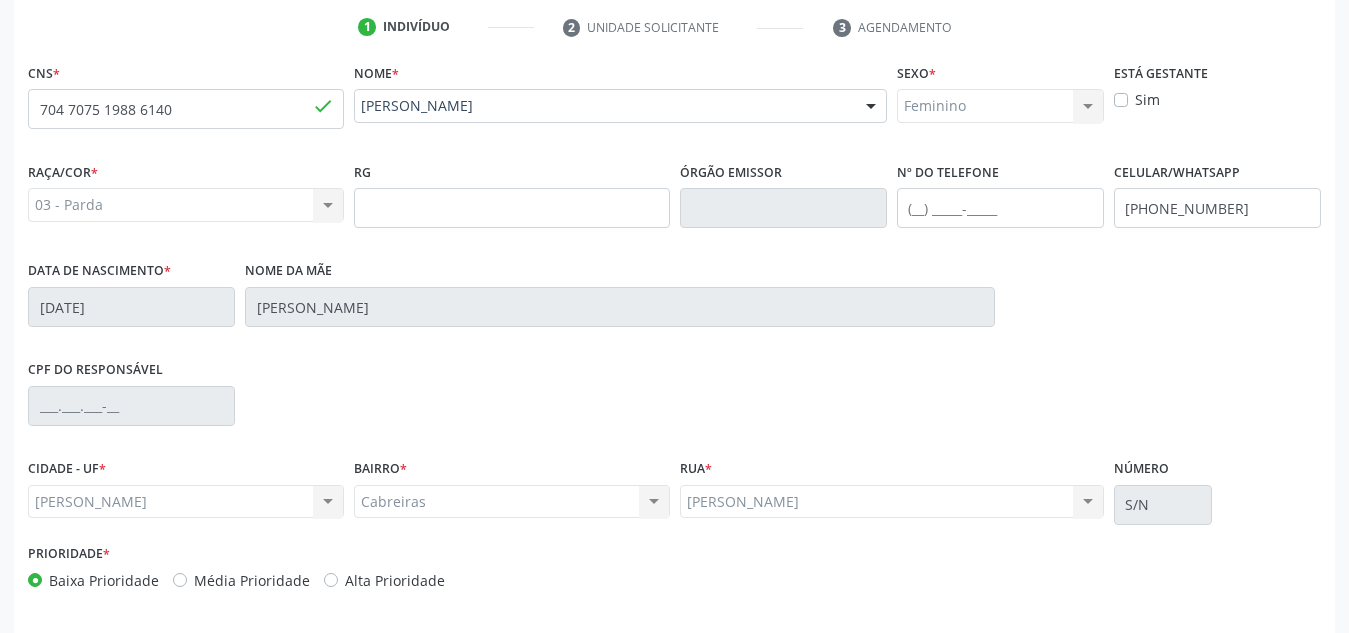 scroll, scrollTop: 423, scrollLeft: 0, axis: vertical 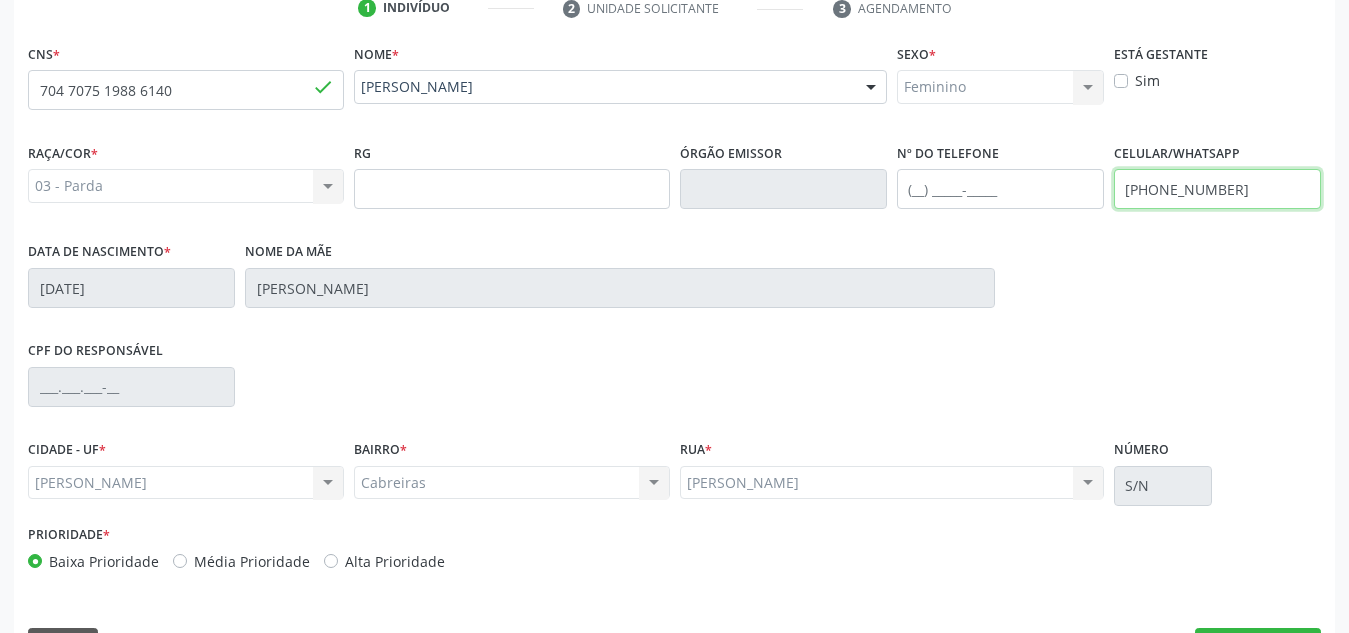 drag, startPoint x: 1254, startPoint y: 186, endPoint x: 1026, endPoint y: 182, distance: 228.03508 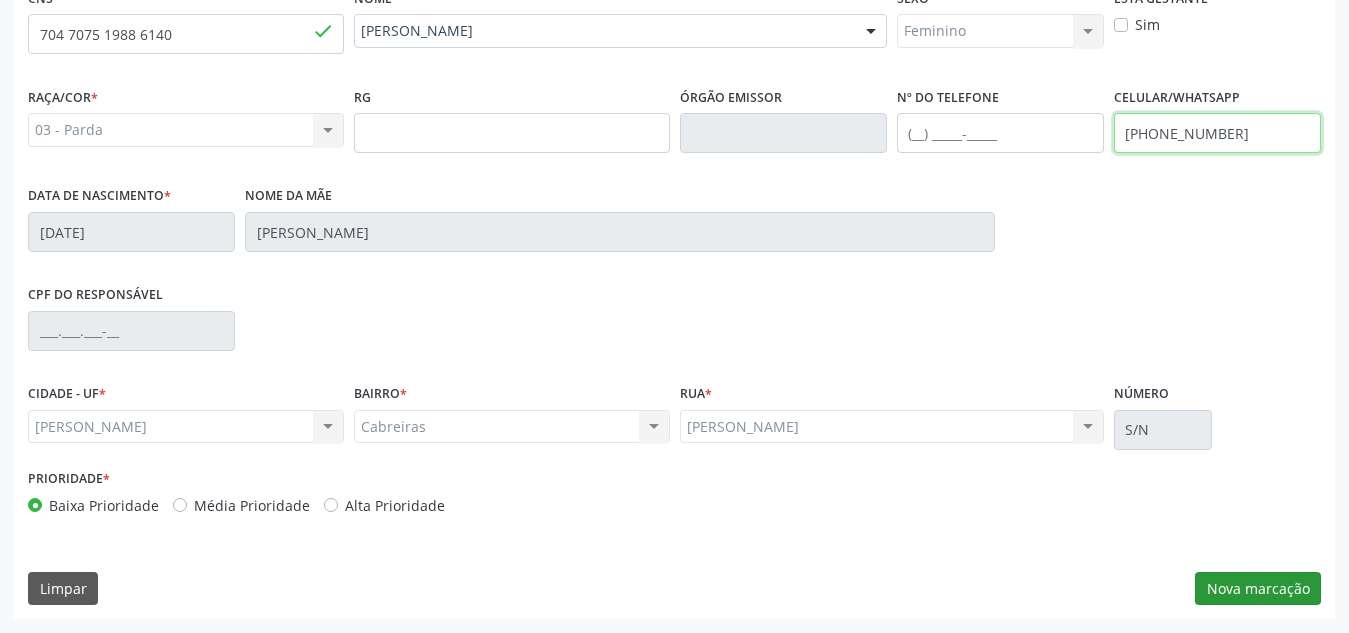 type on "[PHONE_NUMBER]" 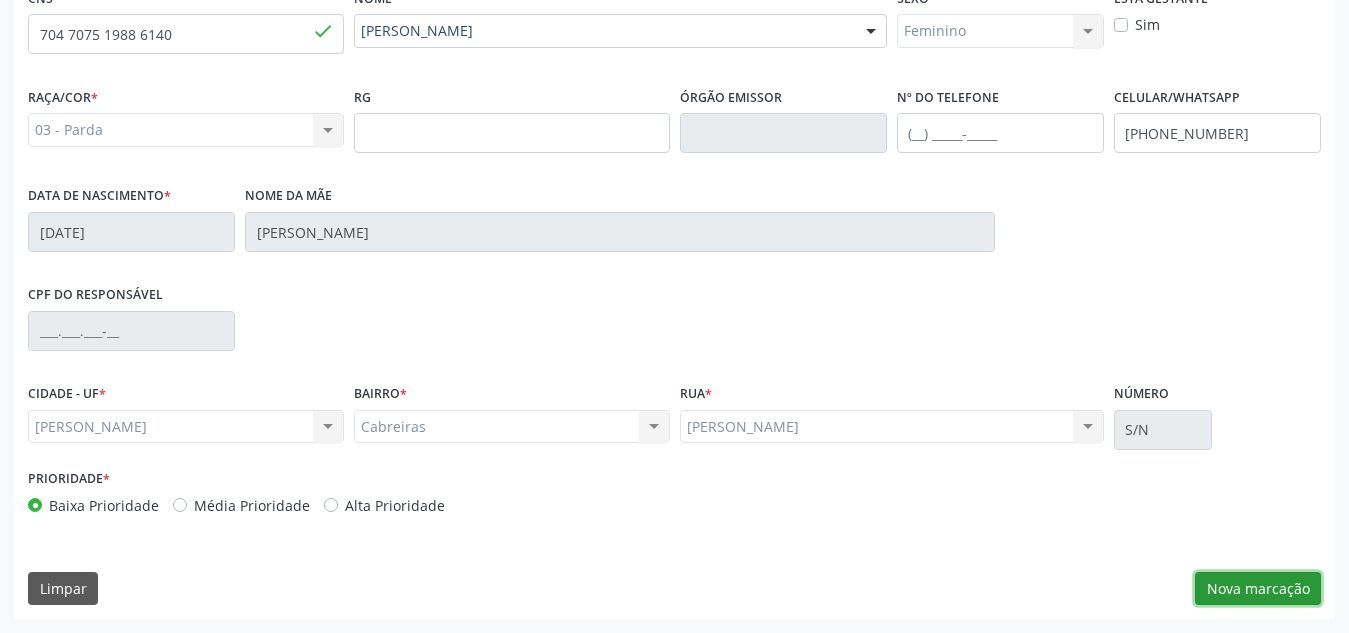 click on "Nova marcação" at bounding box center [1258, 589] 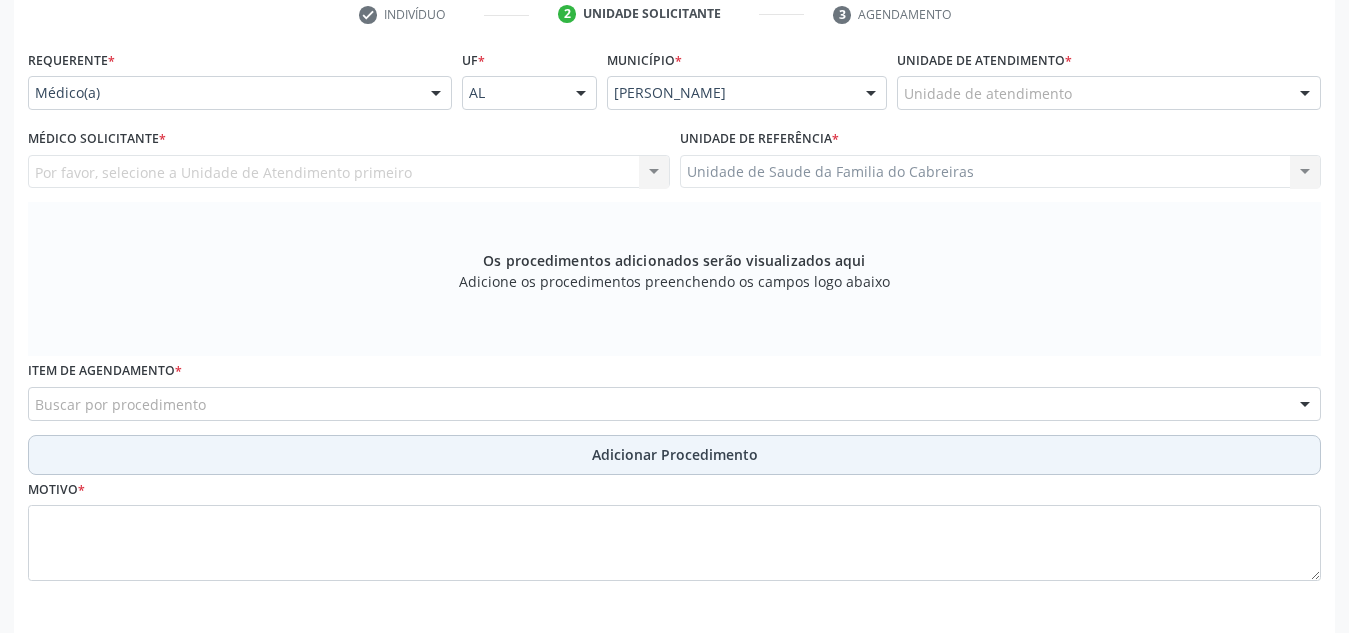 scroll, scrollTop: 415, scrollLeft: 0, axis: vertical 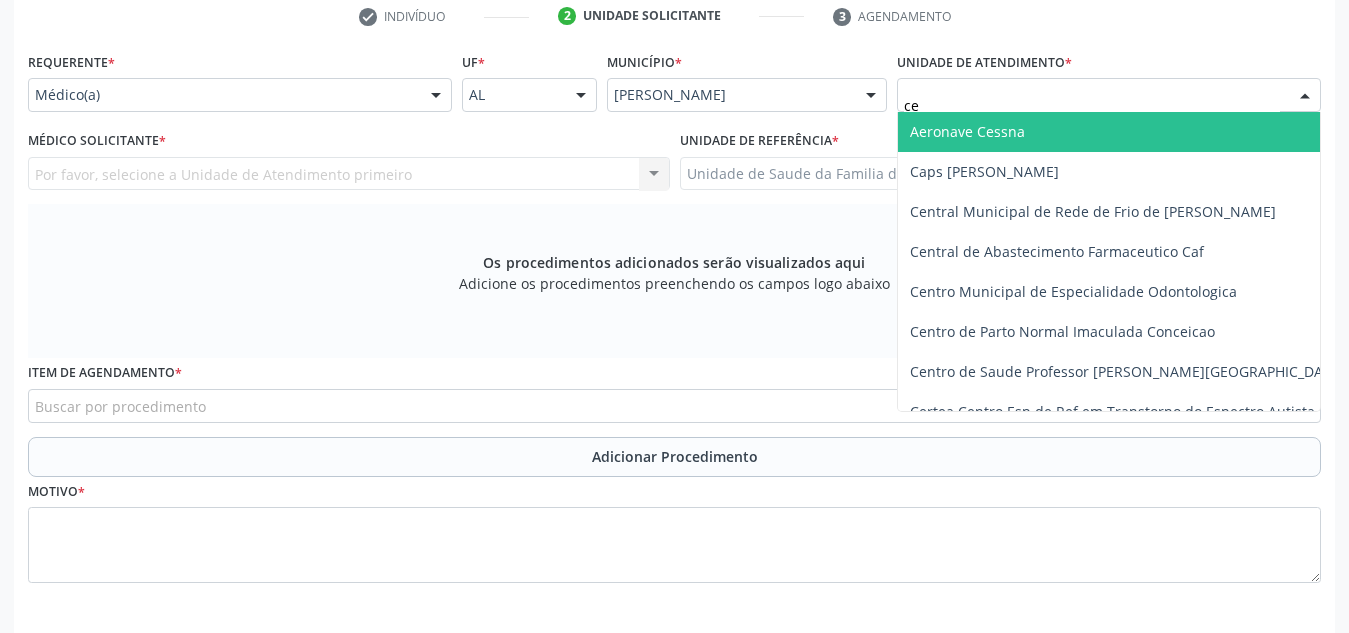 type on "c" 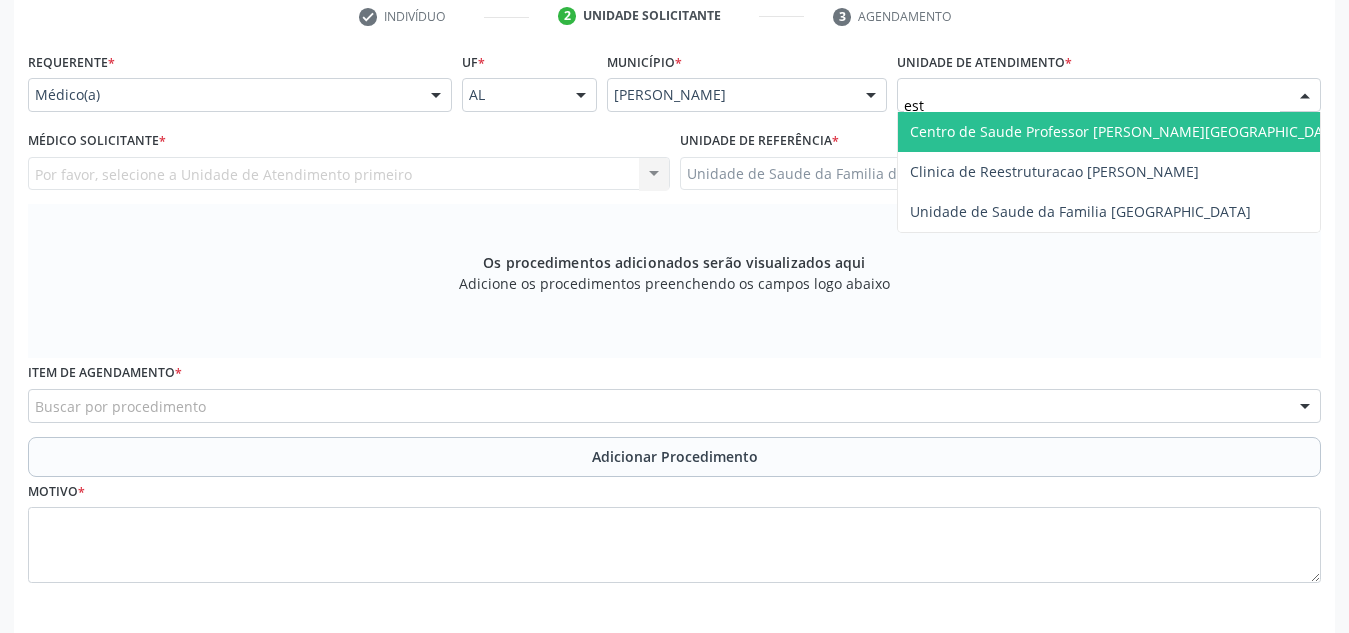 type on "esta" 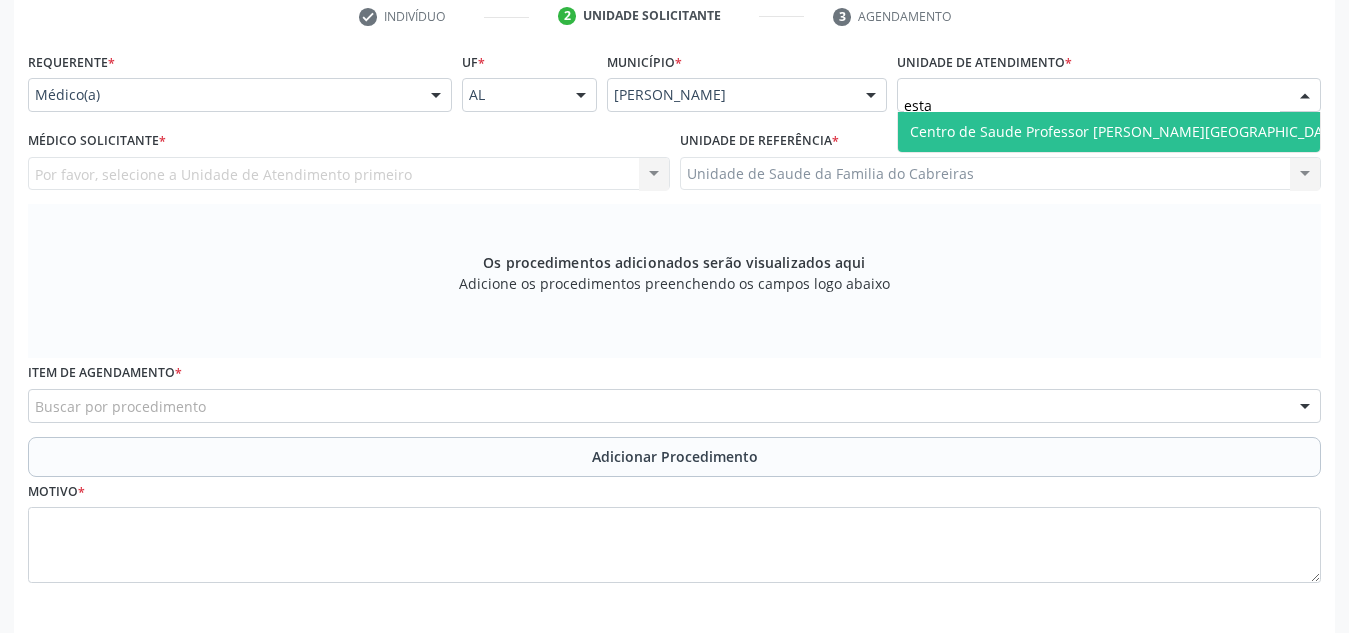 click on "Centro de Saude Professor [PERSON_NAME][GEOGRAPHIC_DATA]" at bounding box center [1127, 131] 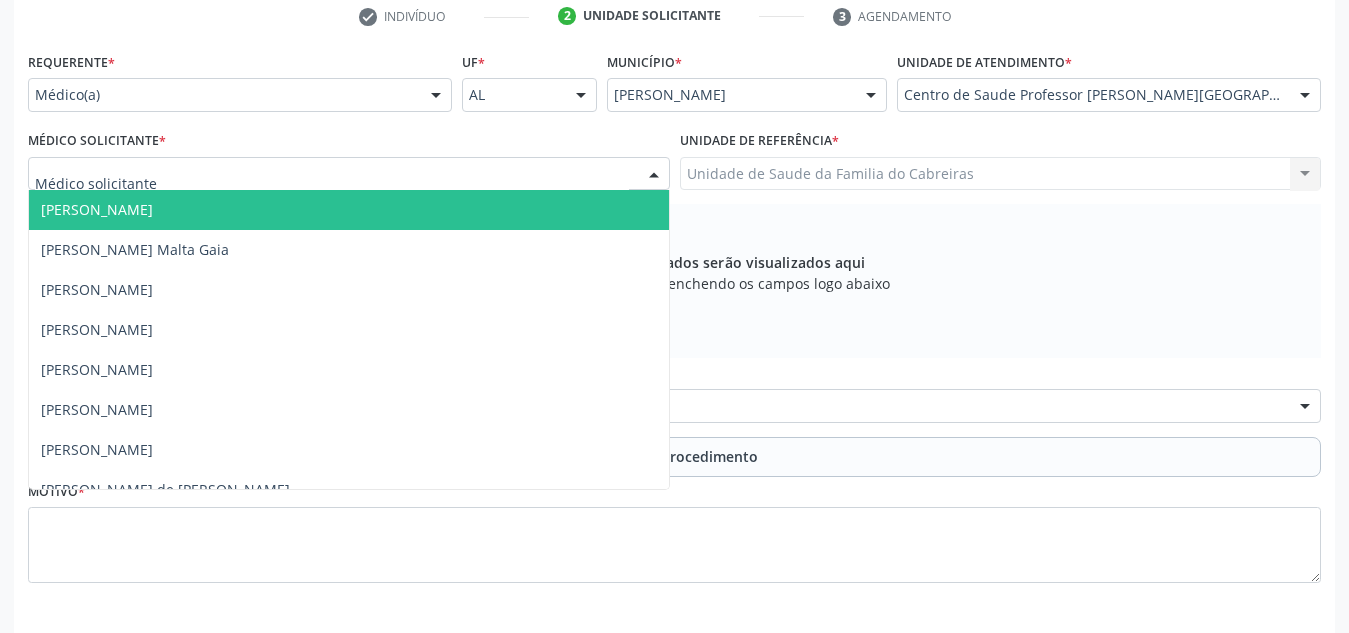 click at bounding box center [349, 174] 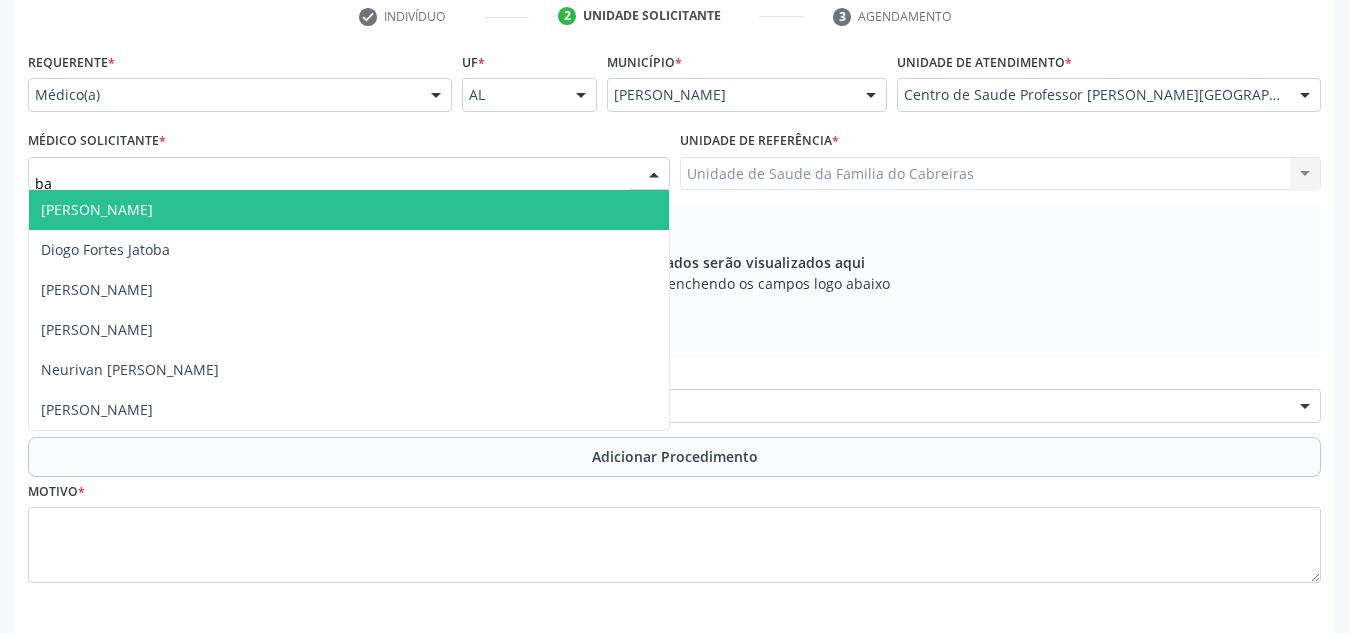 type on "bar" 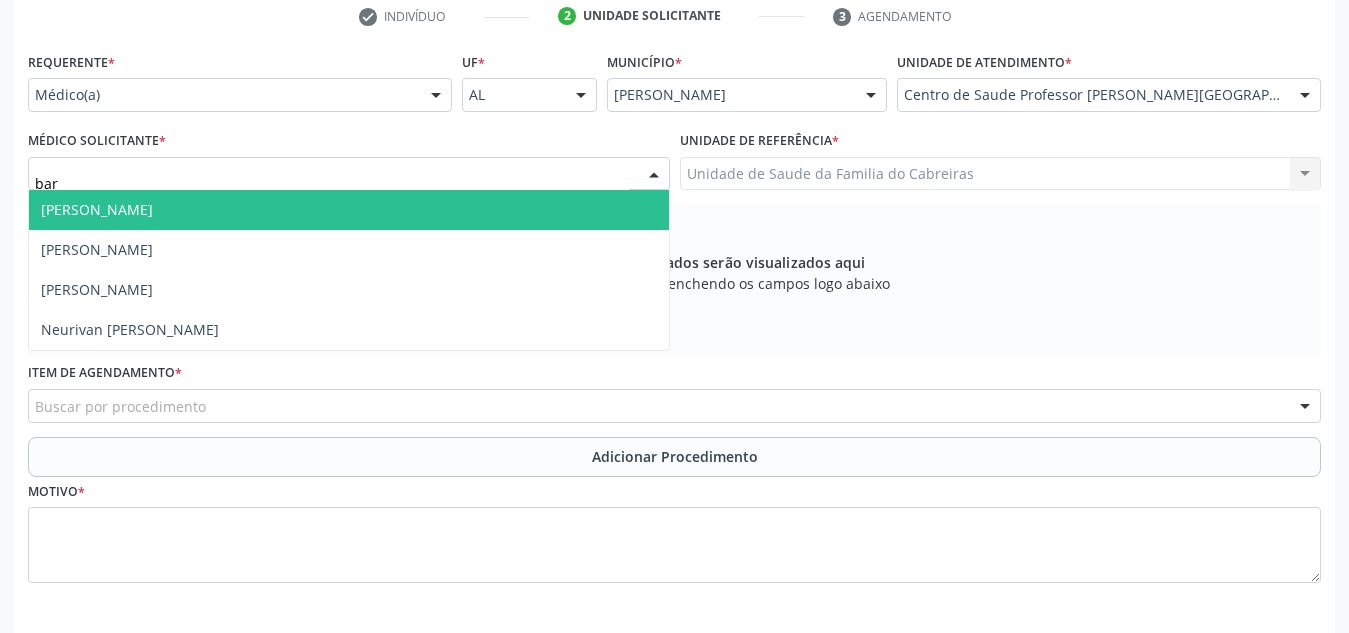 click on "[PERSON_NAME]" at bounding box center [349, 210] 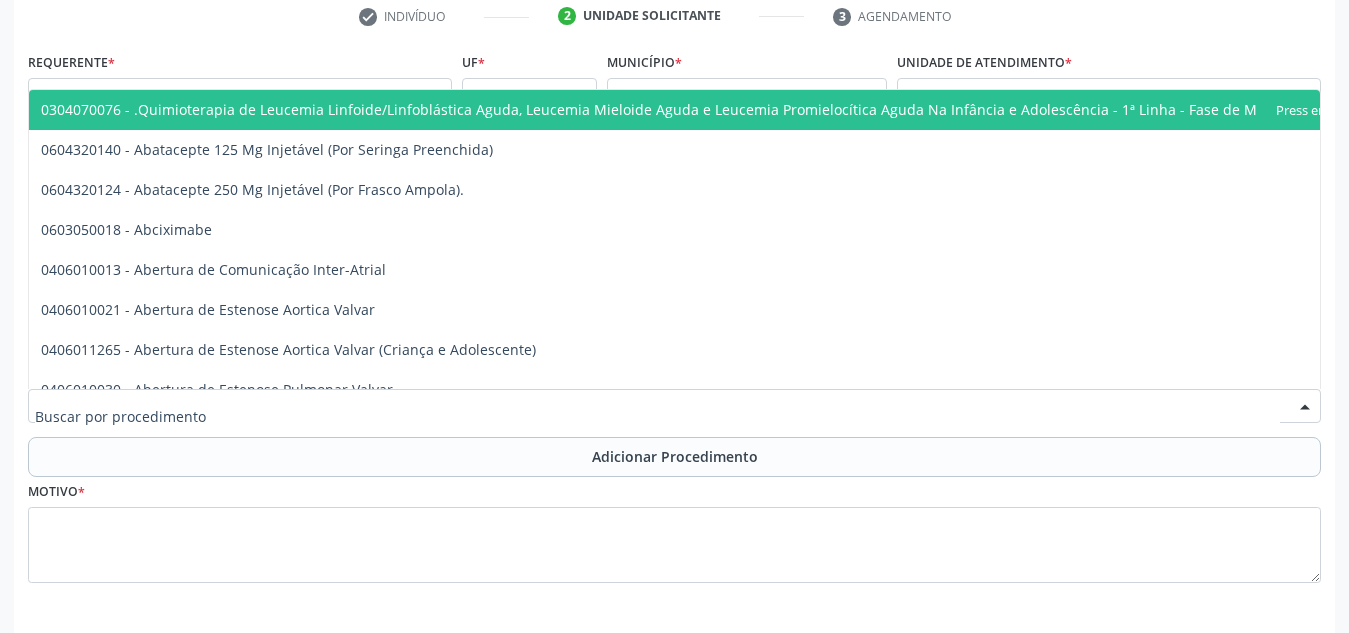 click at bounding box center [674, 406] 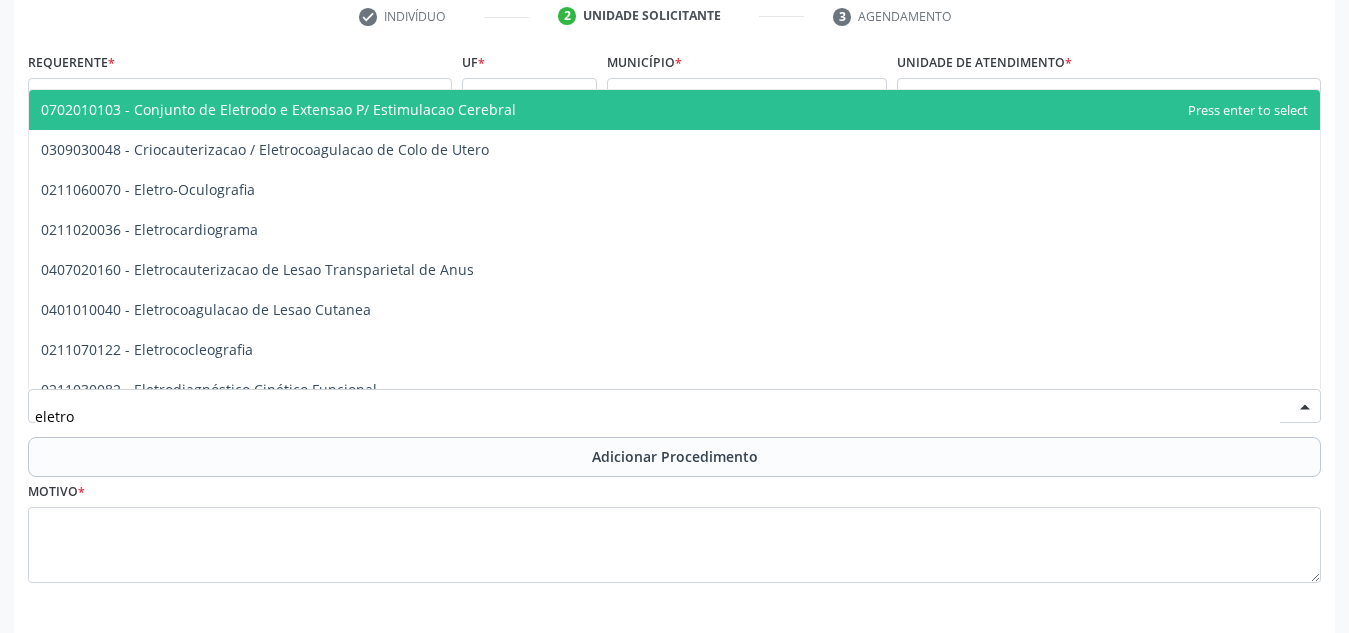 type on "eletroc" 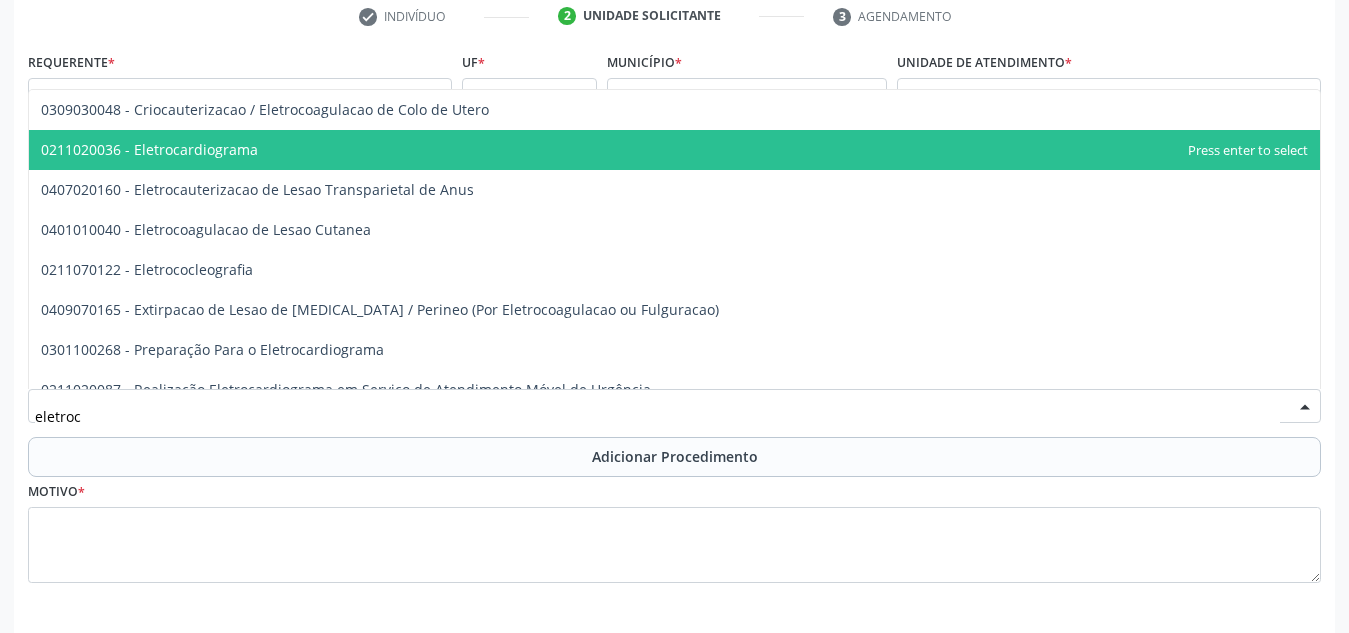 click on "0211020036 - Eletrocardiograma" at bounding box center (674, 150) 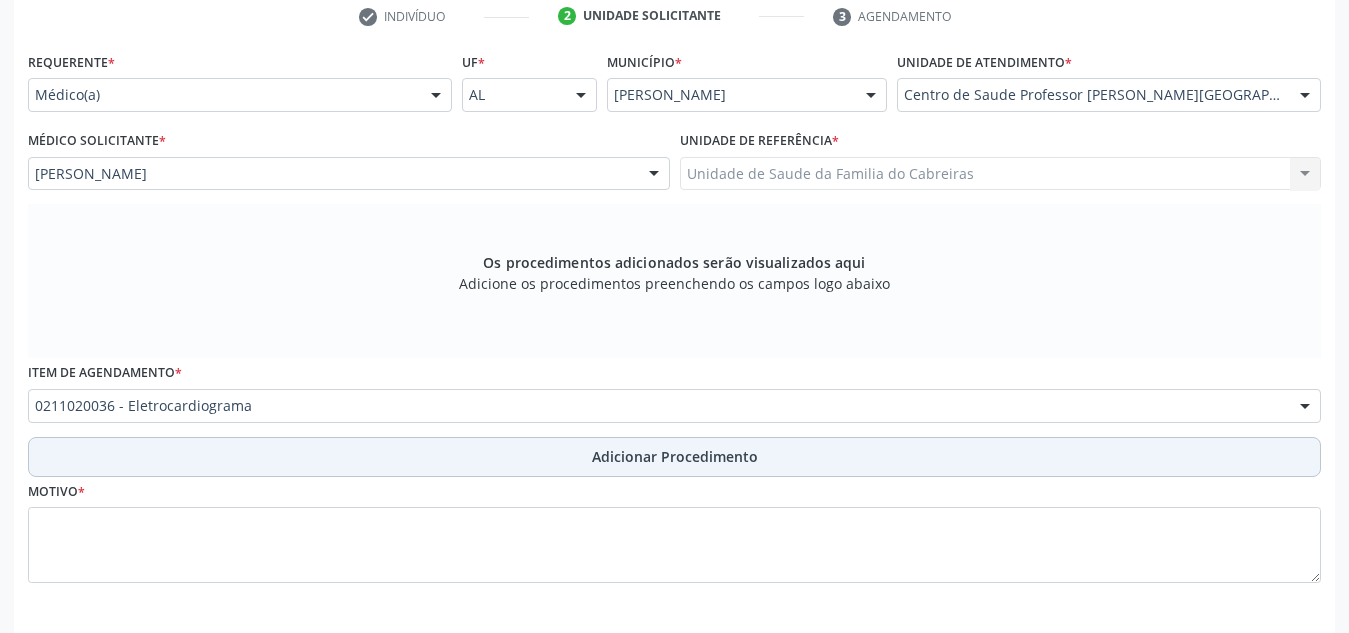 click on "Adicionar Procedimento" at bounding box center [674, 457] 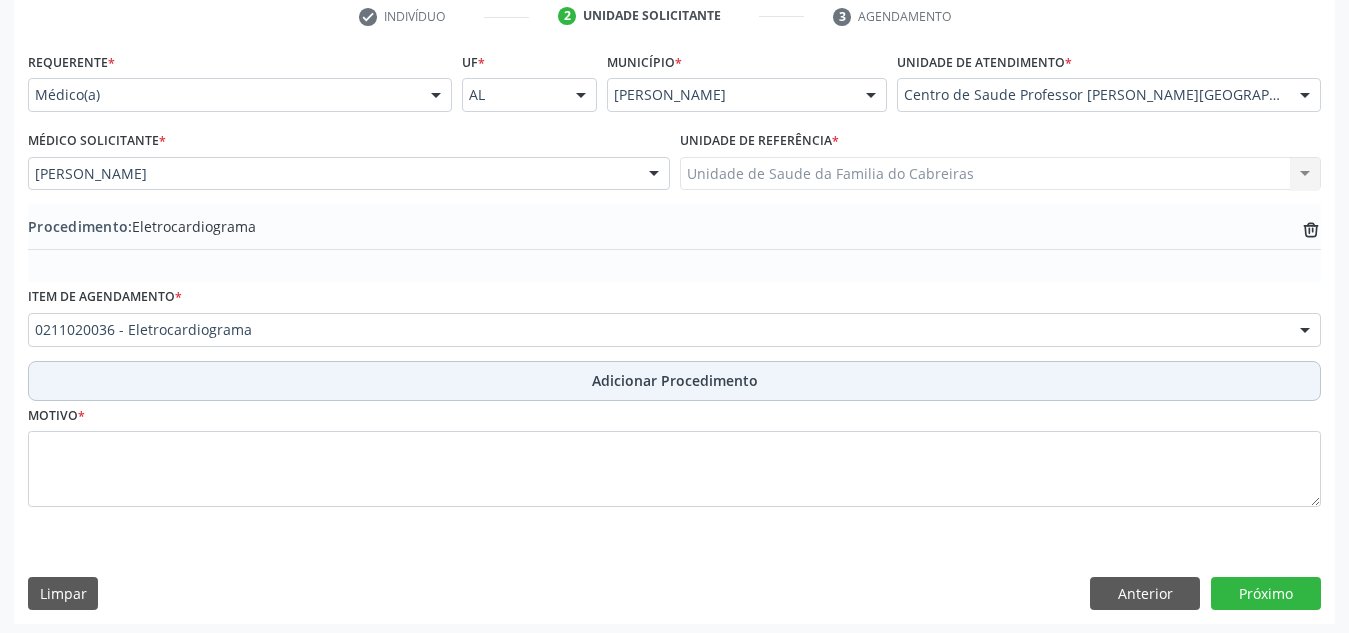 scroll, scrollTop: 420, scrollLeft: 0, axis: vertical 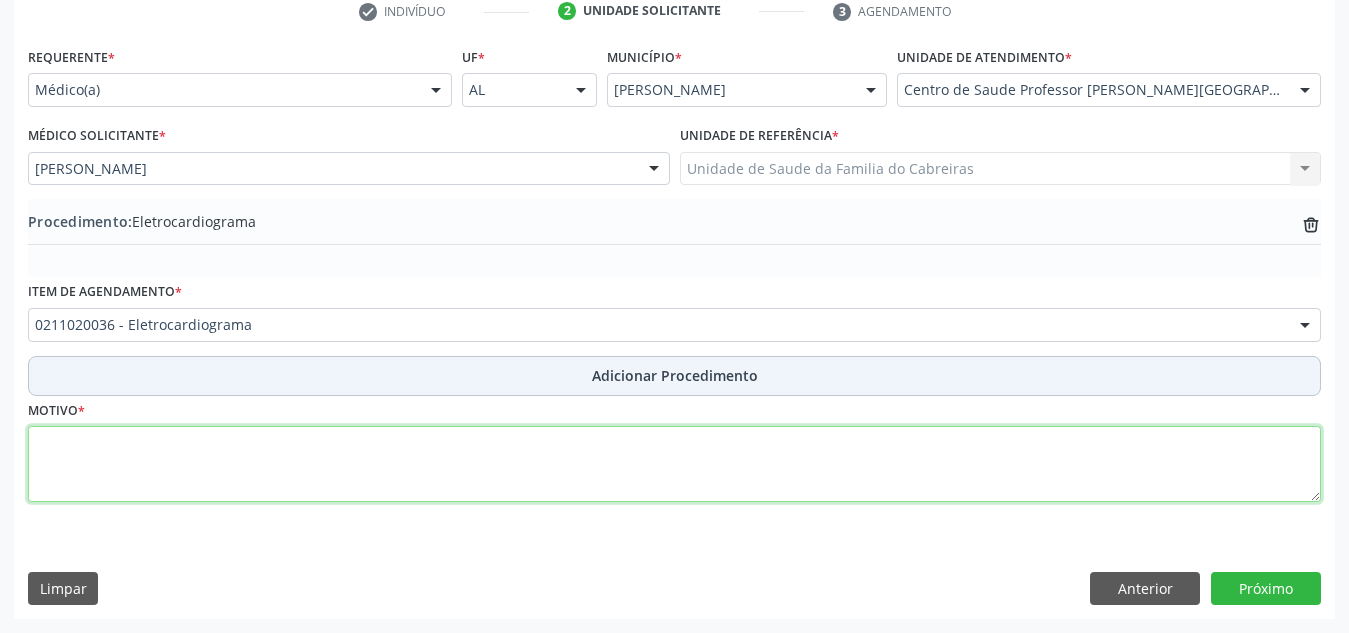 click at bounding box center (674, 464) 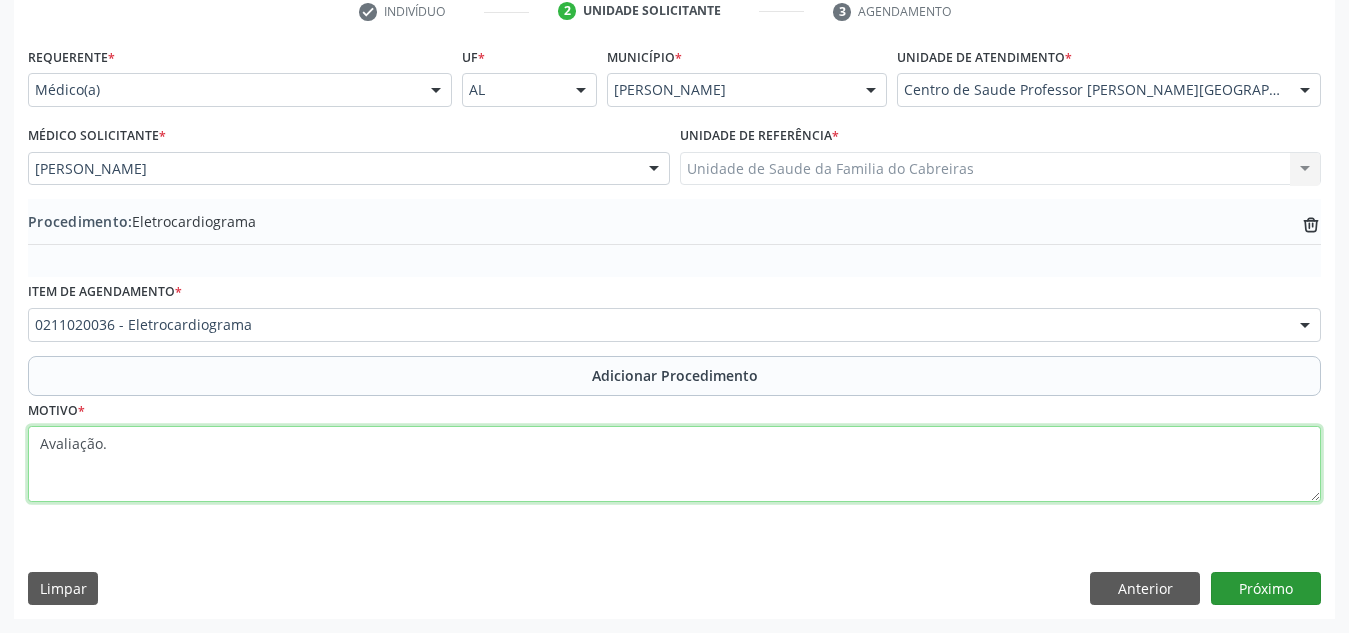 type on "Avaliação." 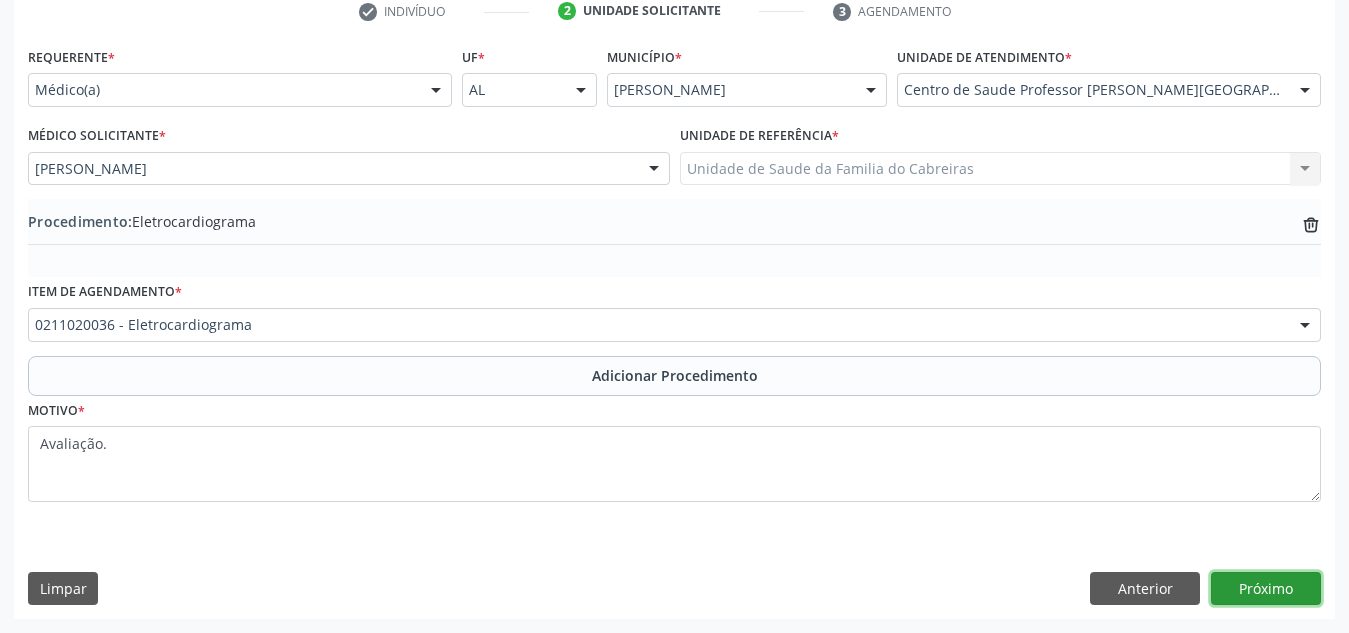 click on "Próximo" at bounding box center (1266, 589) 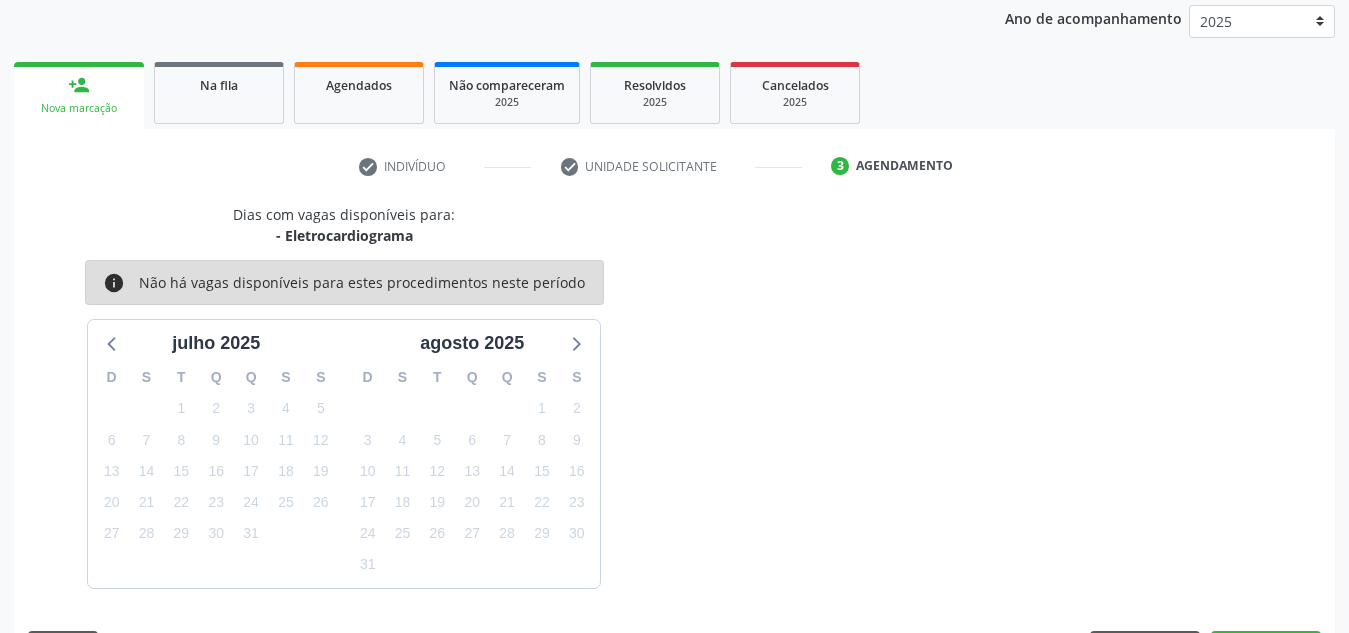 scroll, scrollTop: 324, scrollLeft: 0, axis: vertical 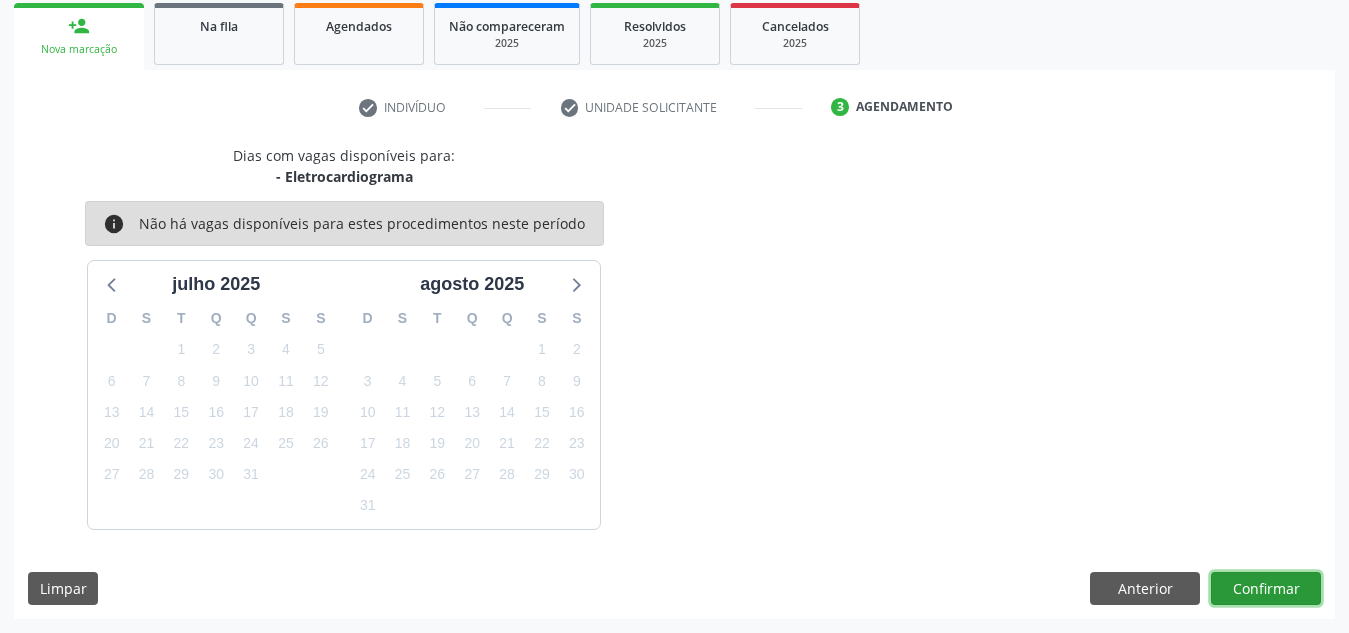 click on "Confirmar" at bounding box center [1266, 589] 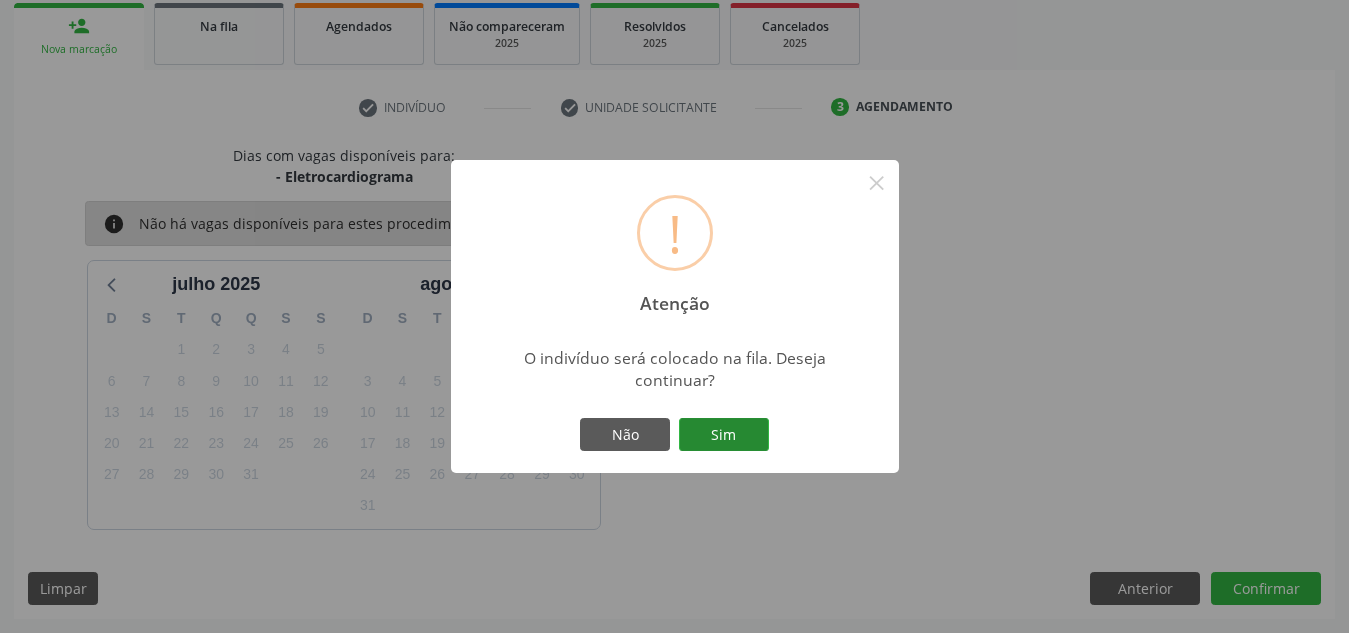 click on "Sim" at bounding box center (724, 435) 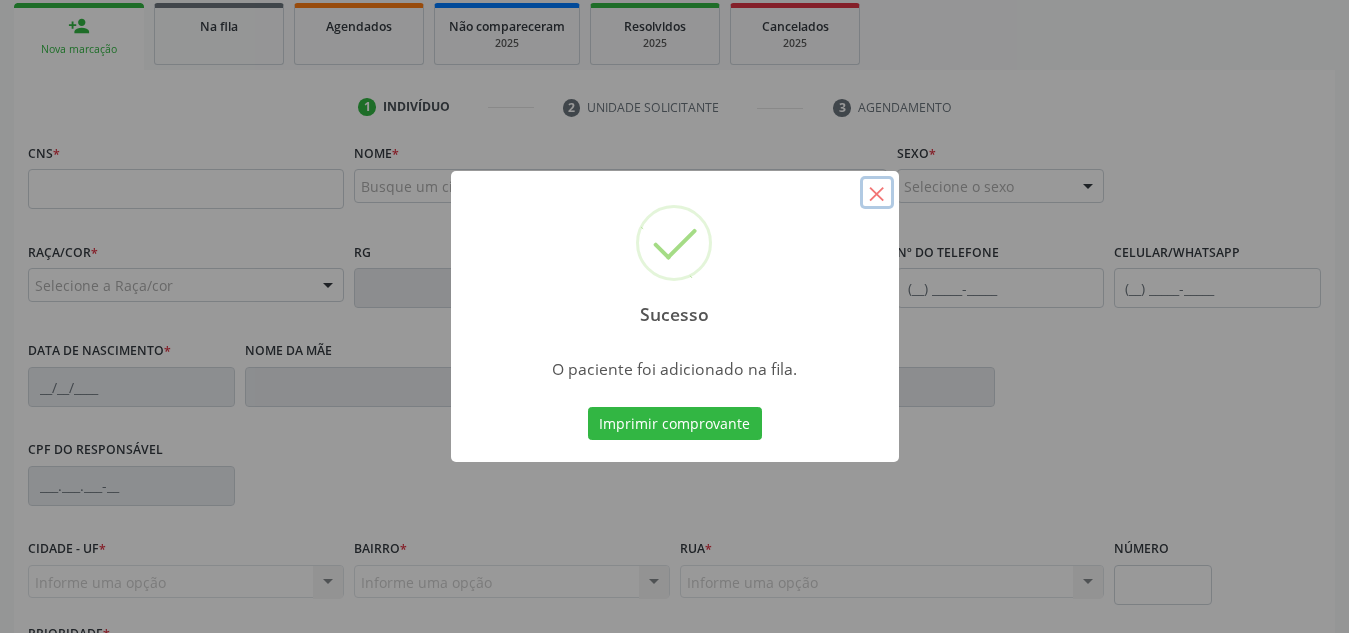 click on "×" at bounding box center [877, 193] 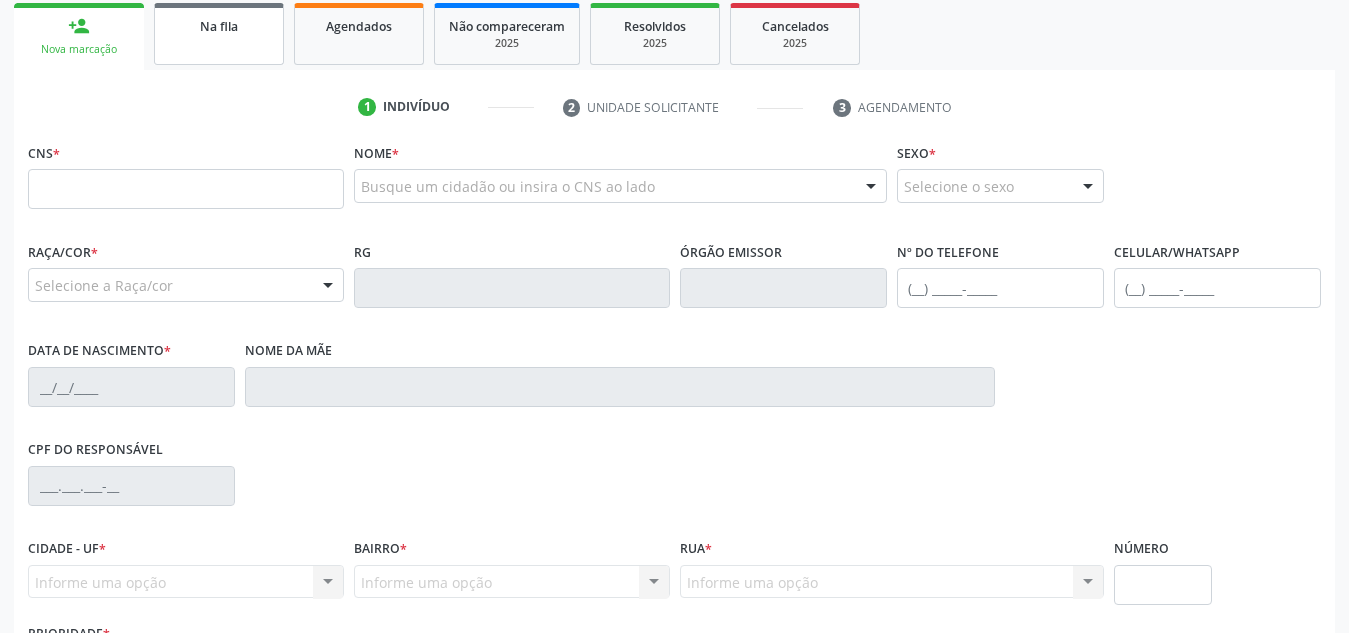 click on "Na fila" at bounding box center [219, 34] 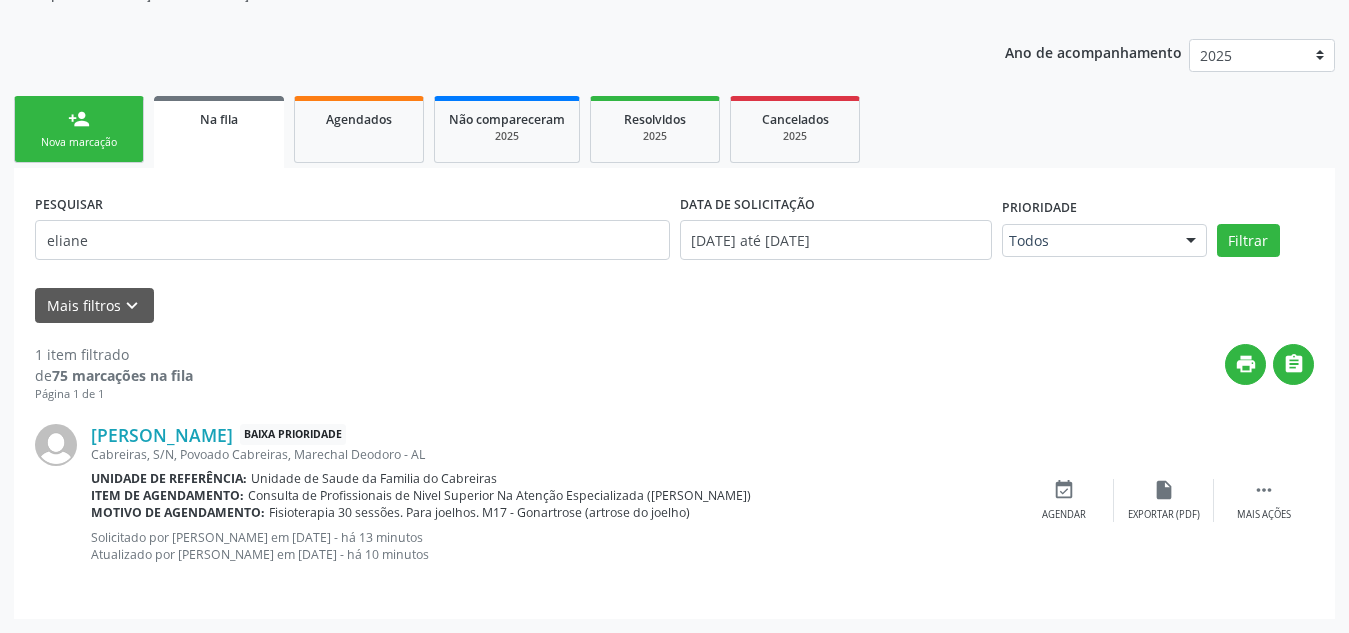 scroll, scrollTop: 62, scrollLeft: 0, axis: vertical 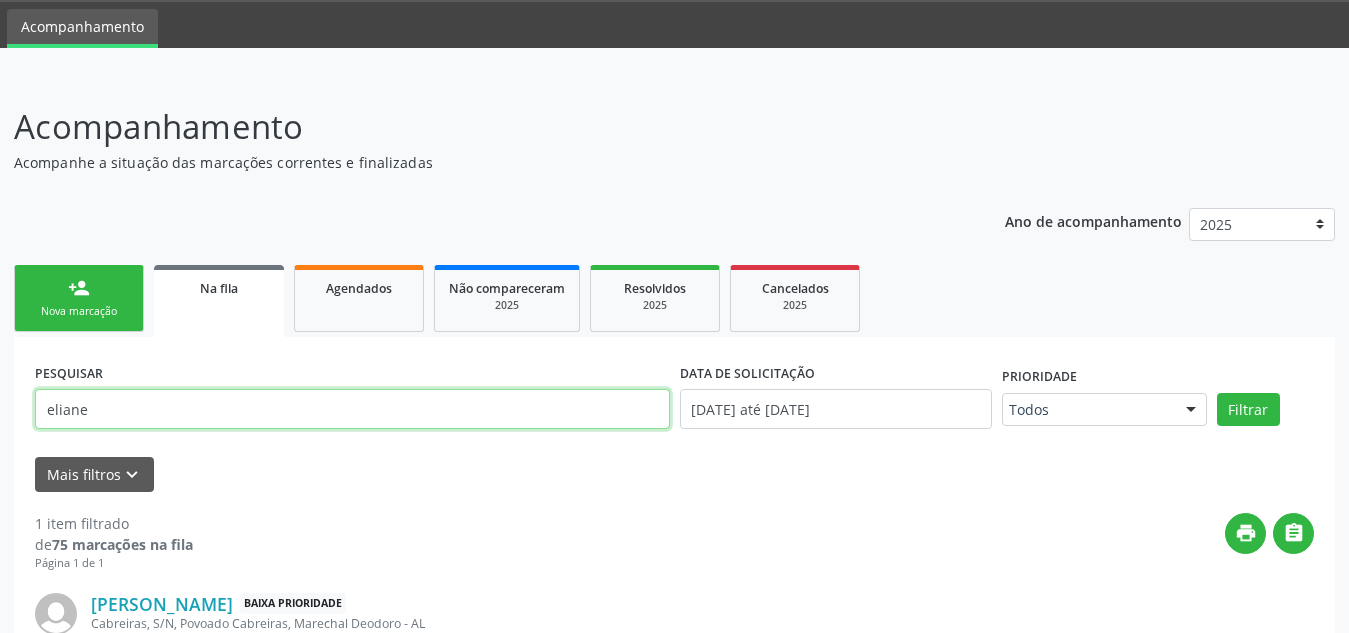 click on "eliane" at bounding box center (352, 409) 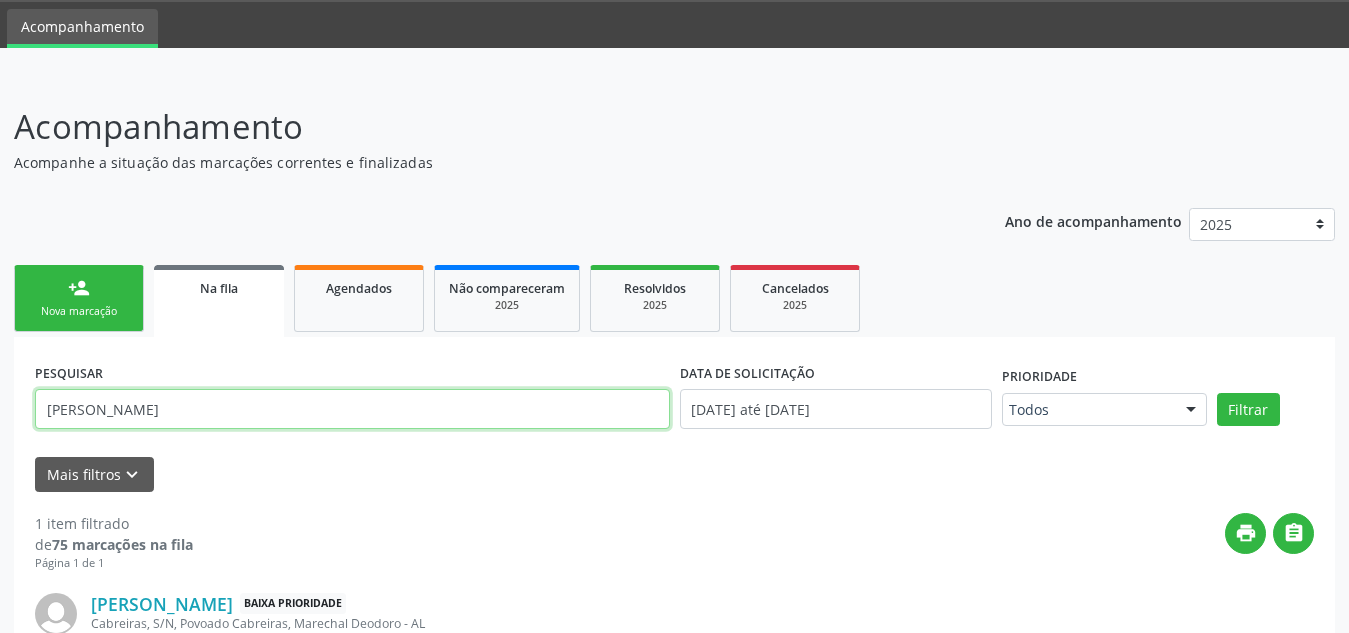 type on "[PERSON_NAME]" 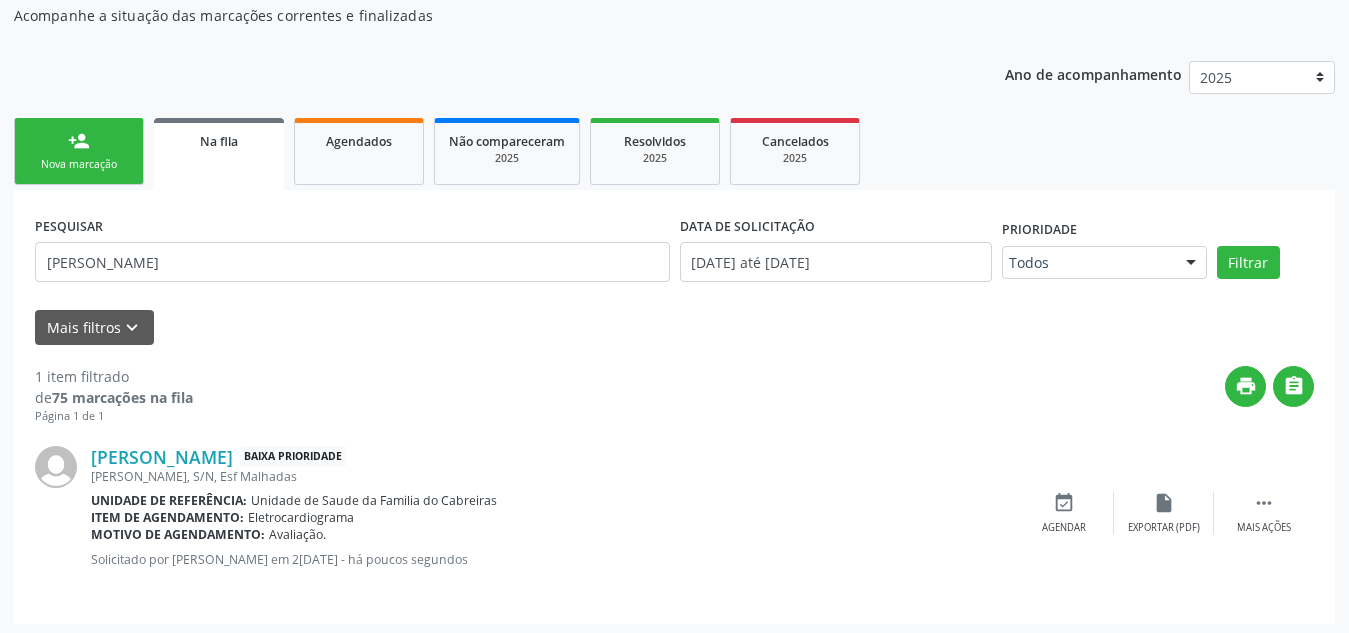 scroll, scrollTop: 214, scrollLeft: 0, axis: vertical 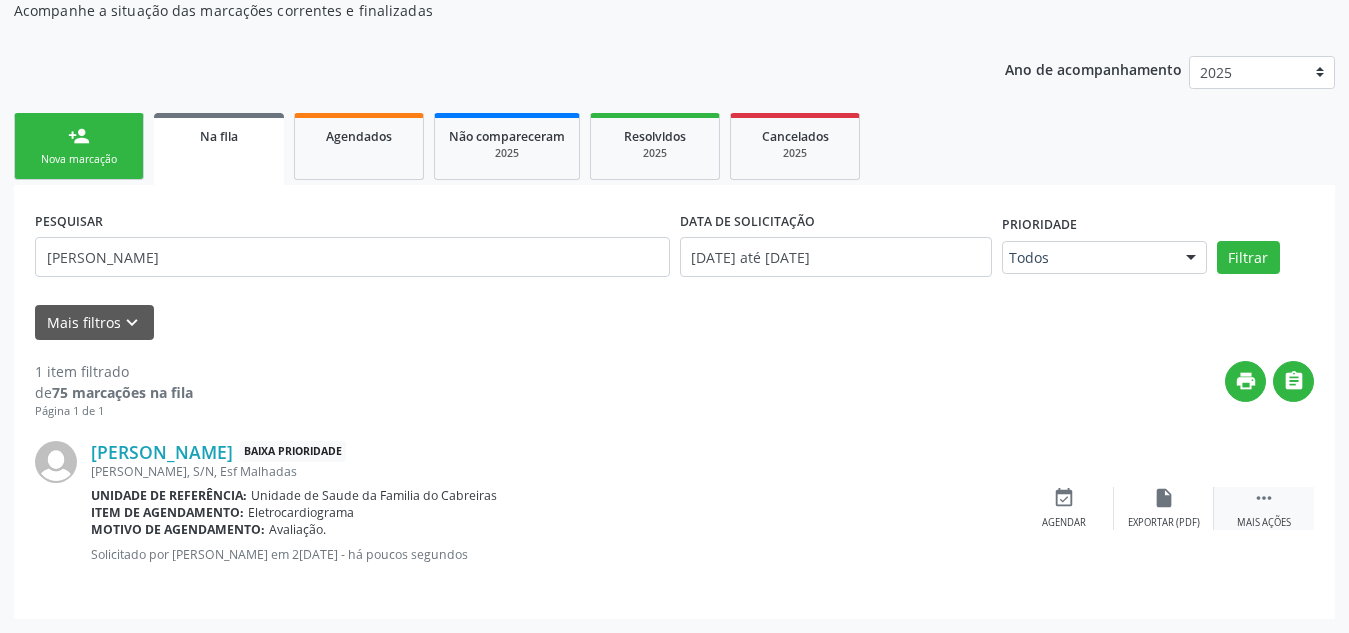 click on "
Mais ações" at bounding box center [1264, 508] 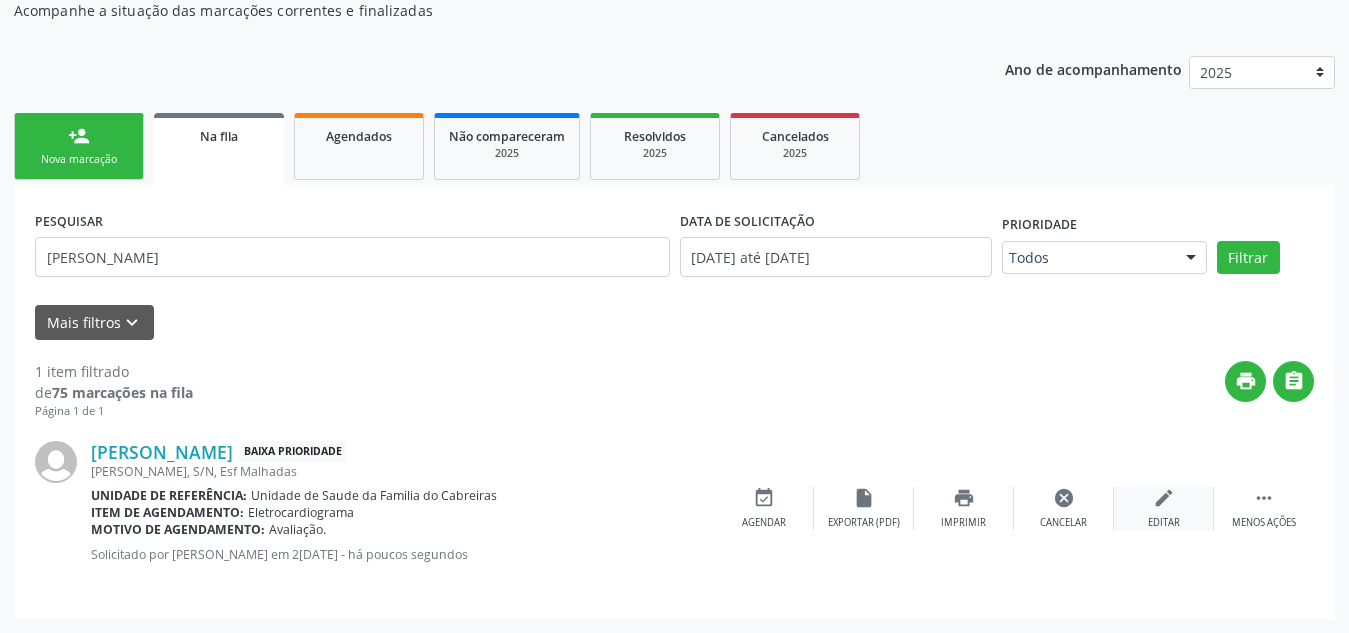 click on "edit" at bounding box center [1164, 498] 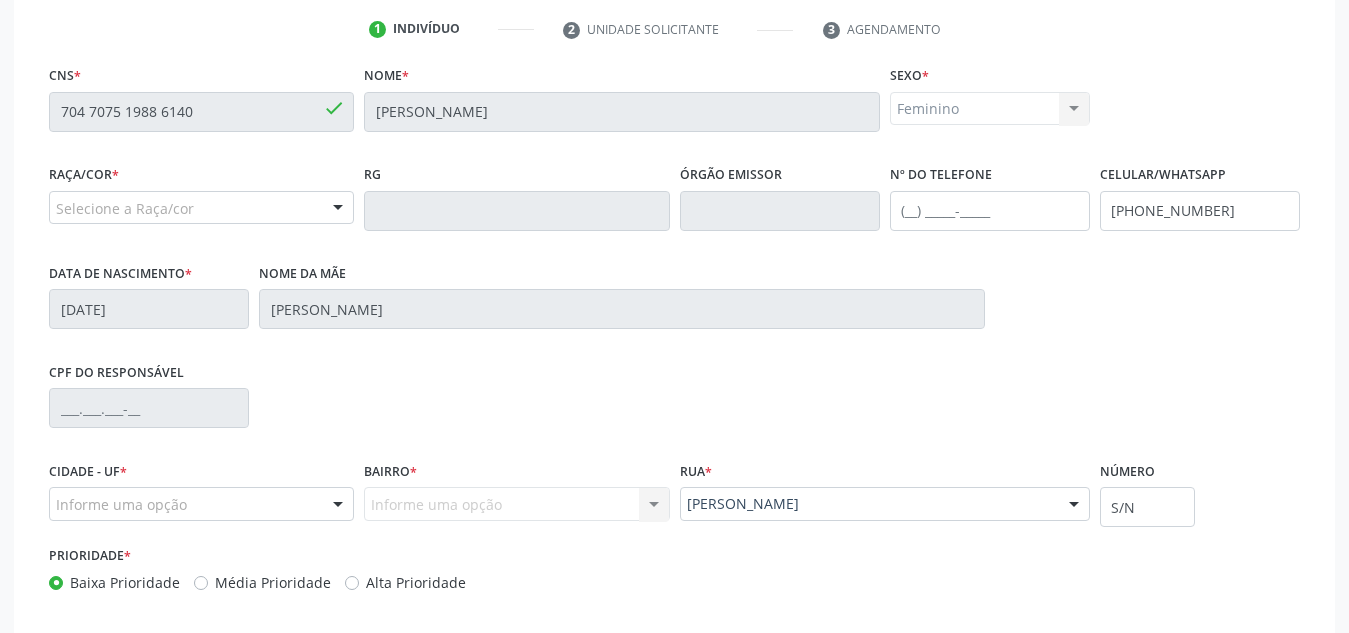 scroll, scrollTop: 409, scrollLeft: 0, axis: vertical 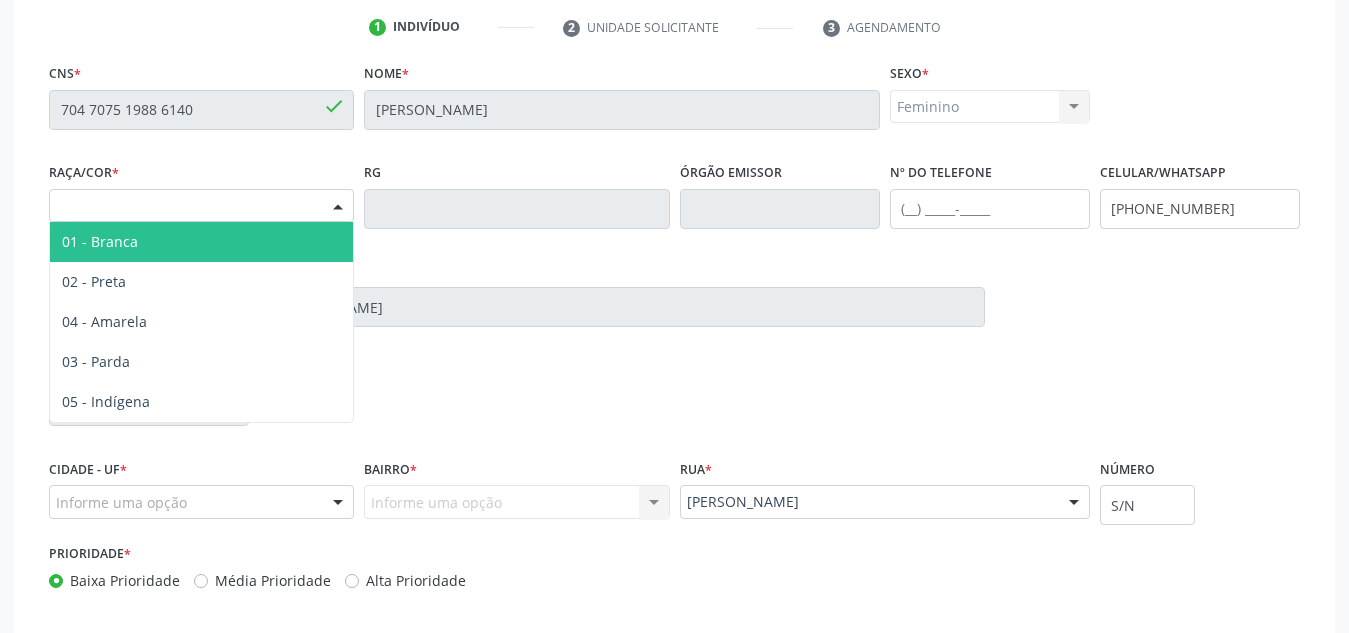 click on "Selecione a Raça/cor" at bounding box center [201, 206] 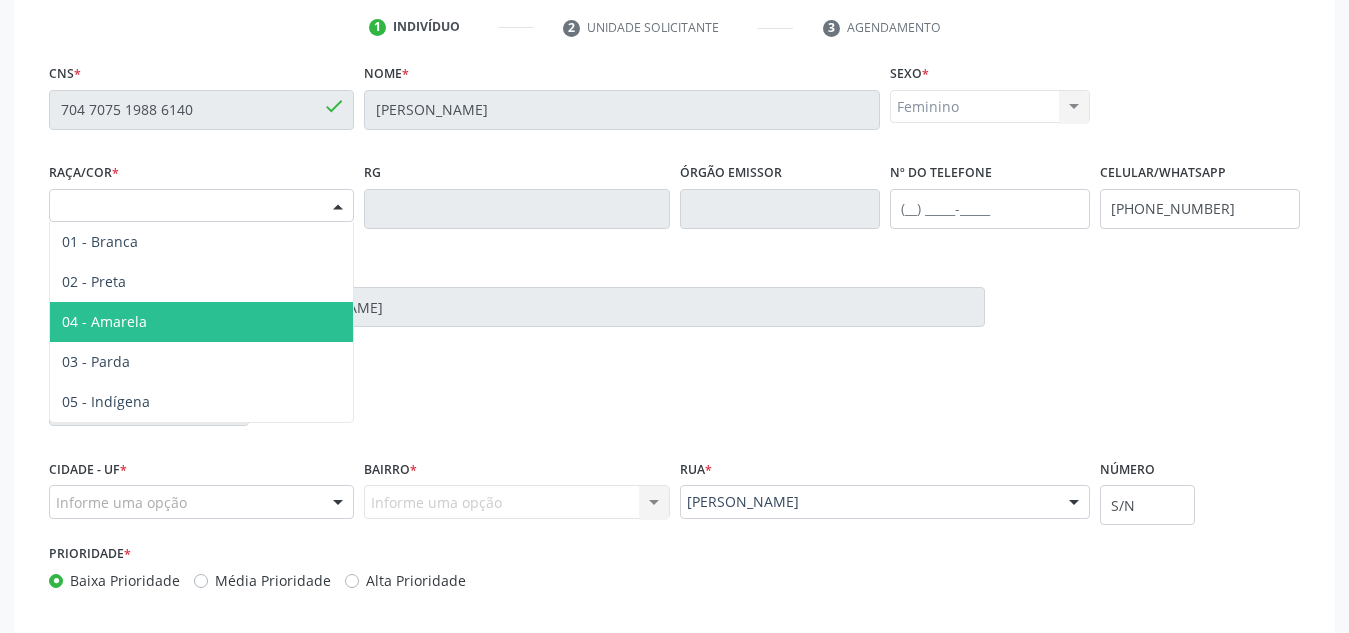 click on "03 - Parda" at bounding box center [201, 362] 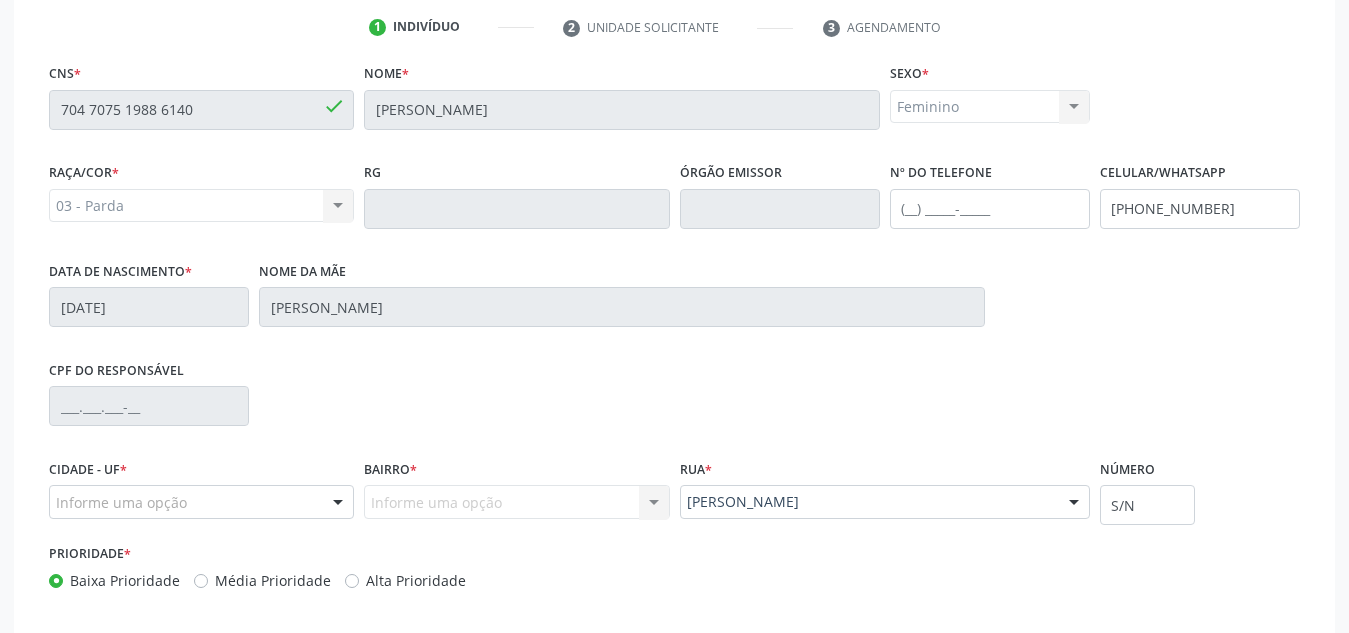 click on "Cidade - UF
*
Informe uma opção
Marechal Deodoro - AL
Nenhum resultado encontrado para: "   "
Nenhuma opção encontrada" at bounding box center (201, 486) 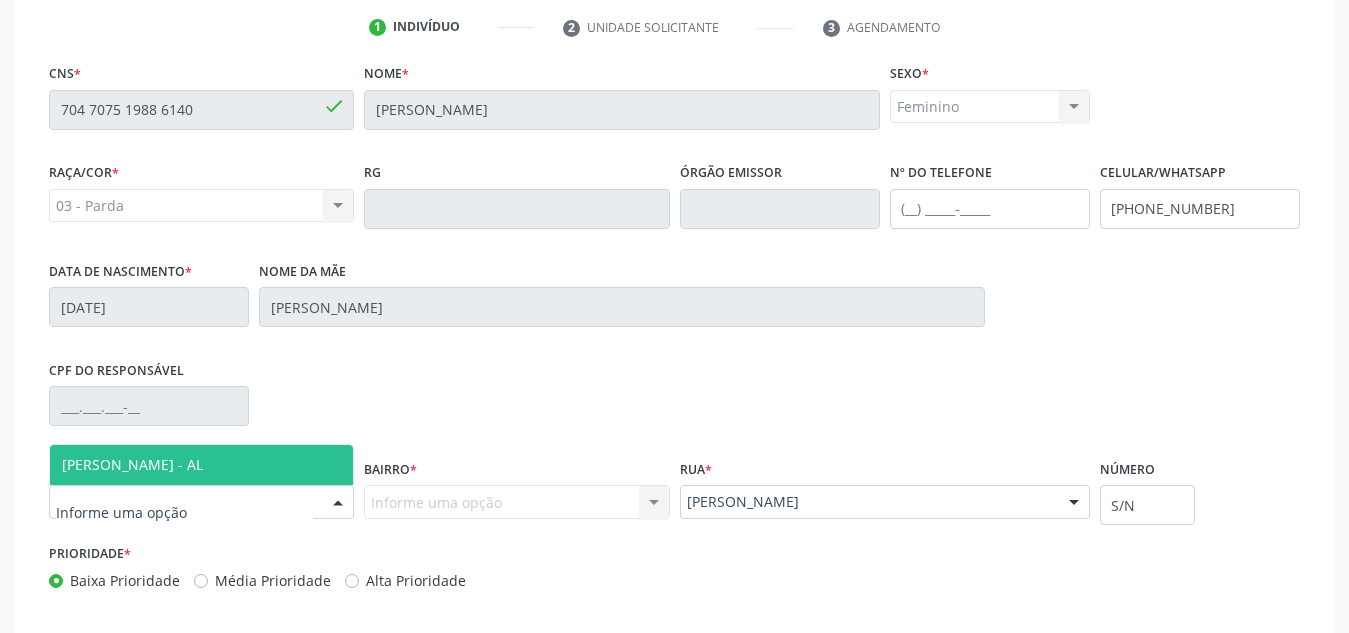 click on "[PERSON_NAME] - AL" at bounding box center [201, 465] 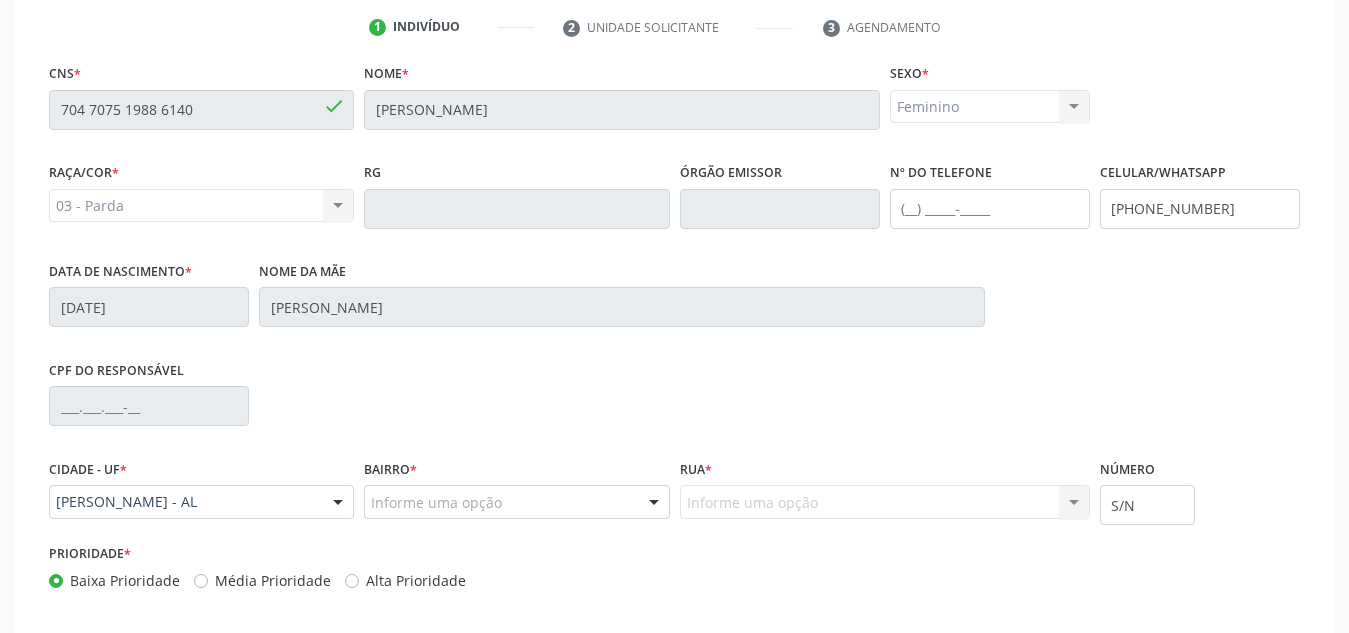 click on "Informe uma opção" at bounding box center [516, 502] 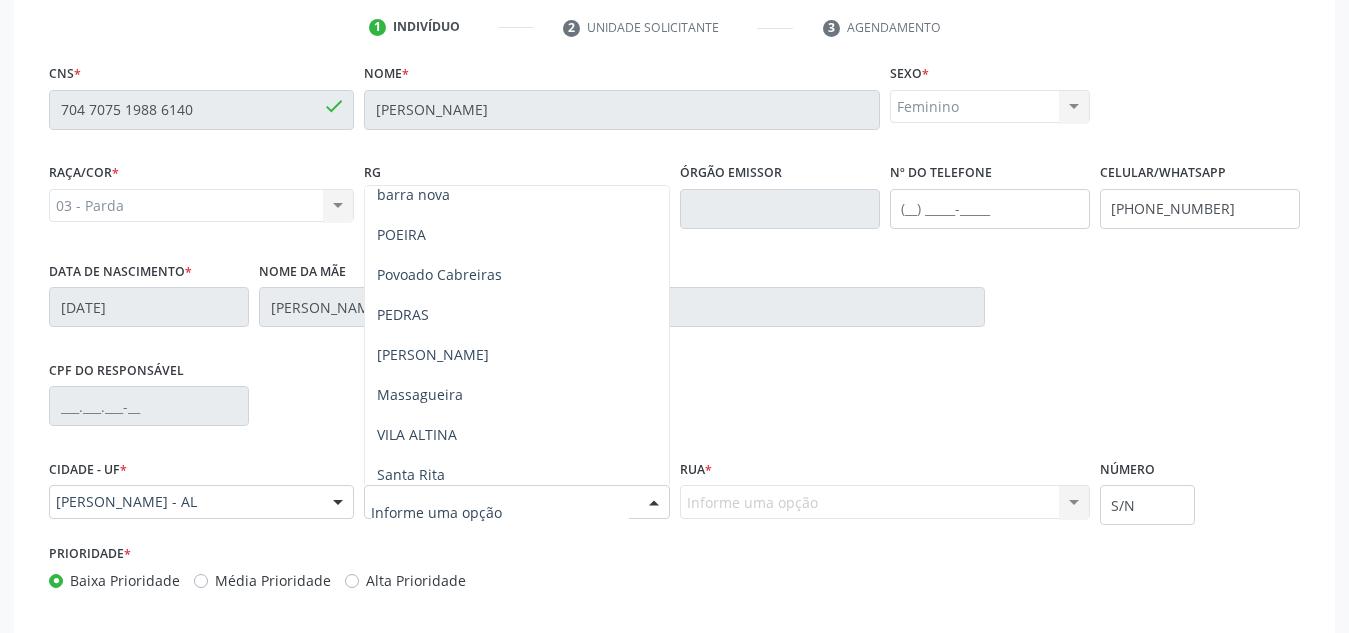 scroll, scrollTop: 301, scrollLeft: 0, axis: vertical 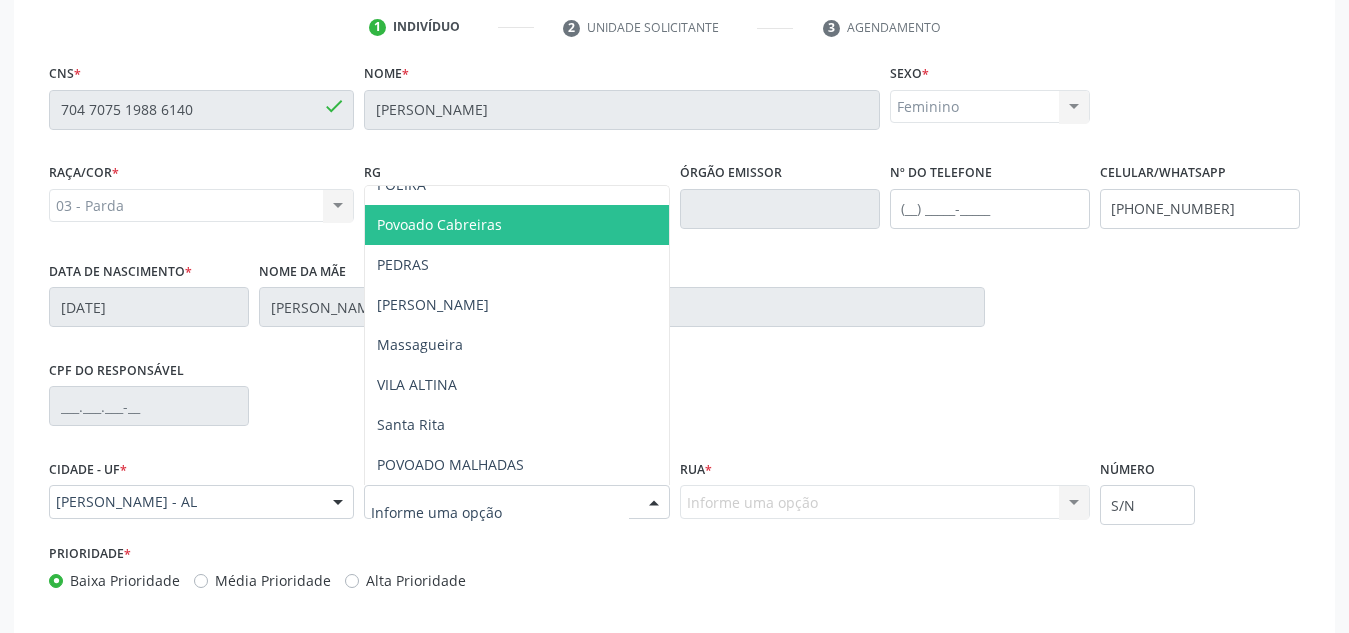 click on "Povoado Cabreiras" at bounding box center [516, 225] 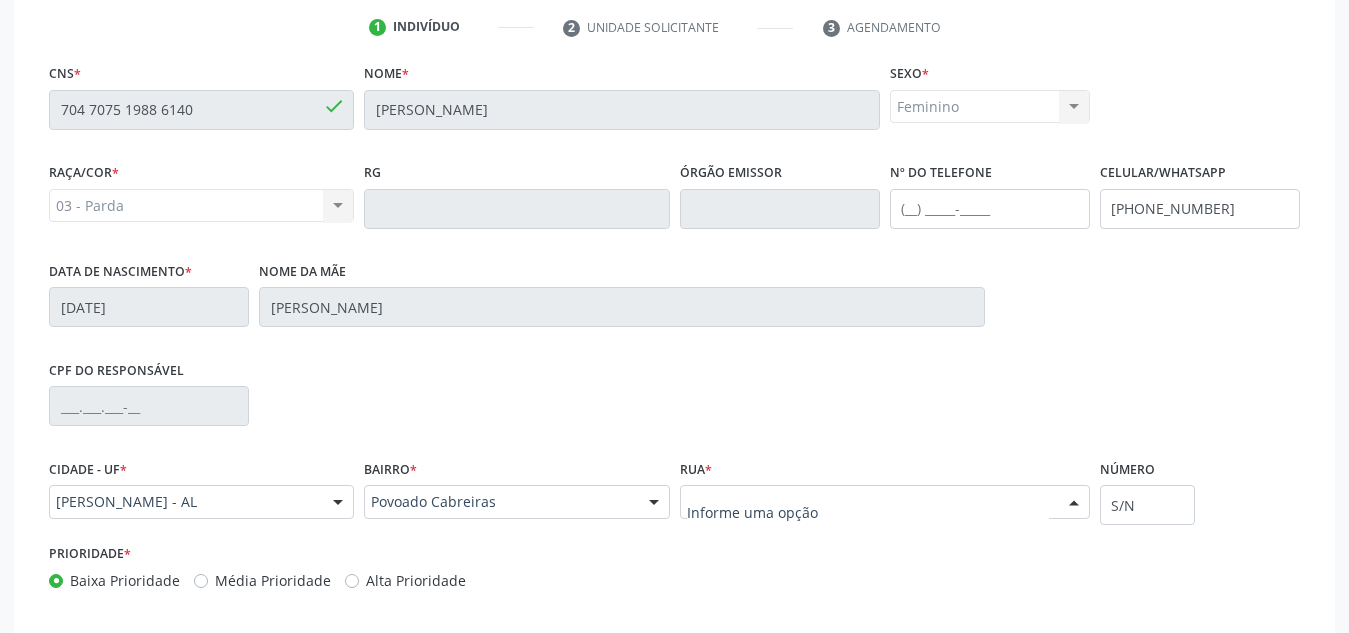 click at bounding box center [885, 502] 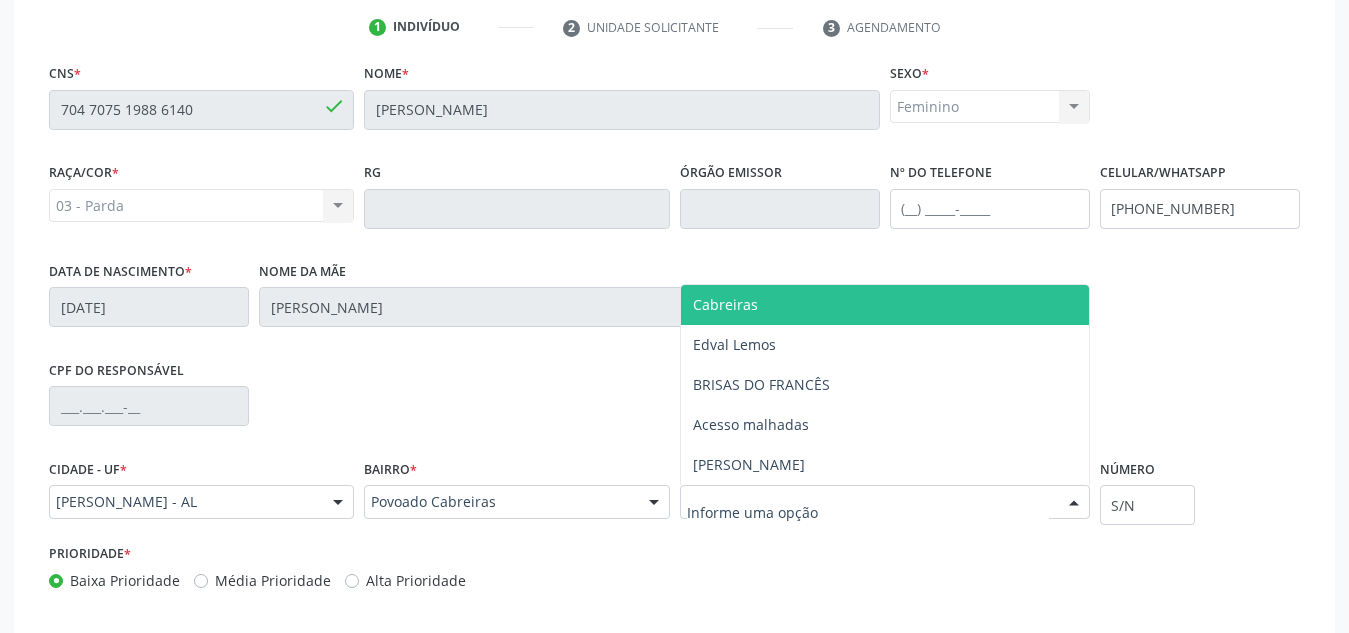type on "g" 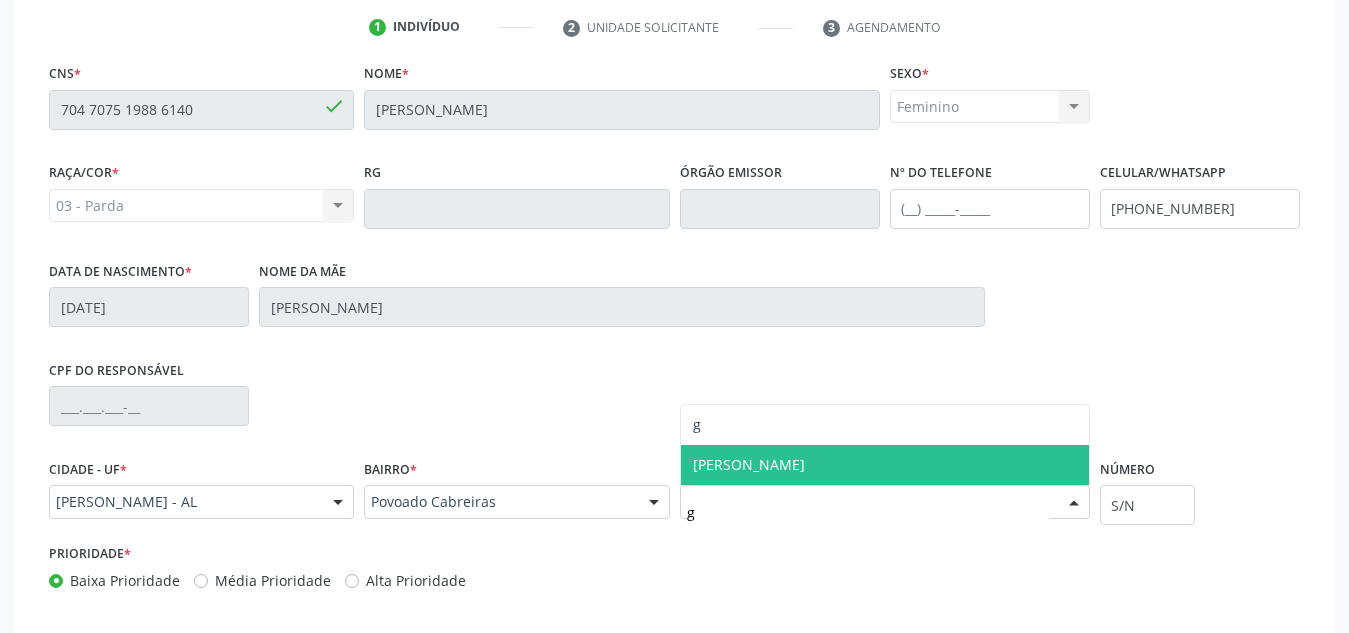 click on "[PERSON_NAME]" at bounding box center (885, 465) 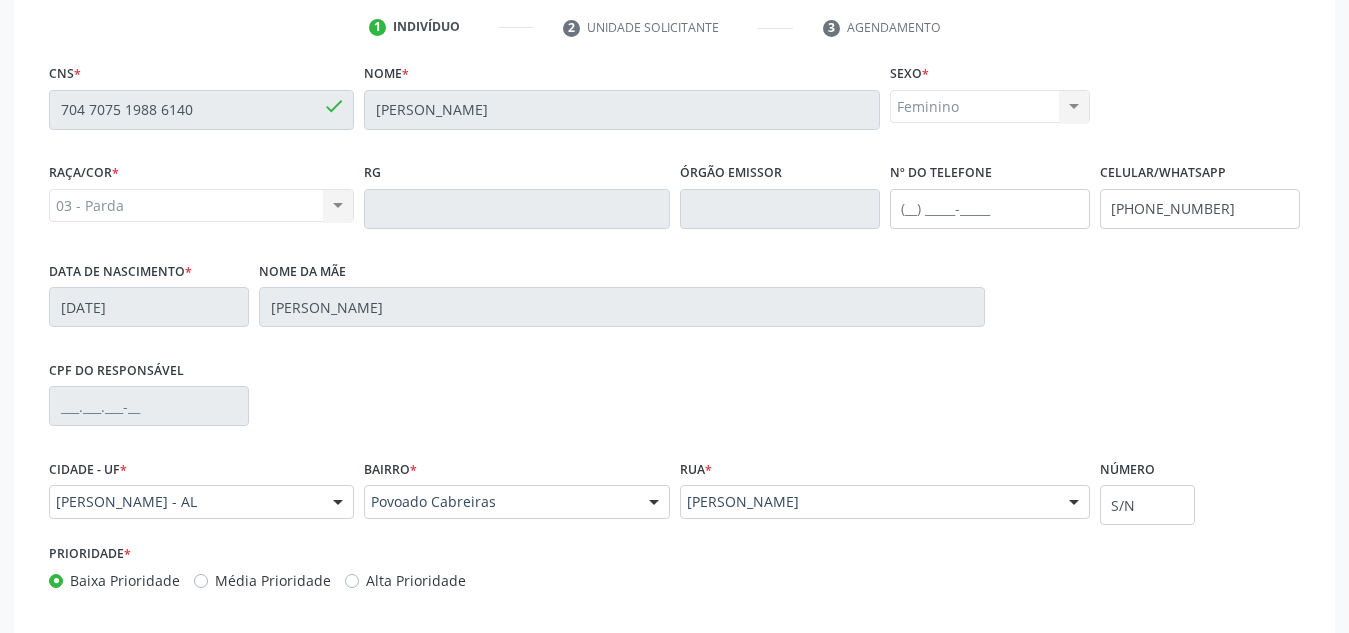 scroll, scrollTop: 506, scrollLeft: 0, axis: vertical 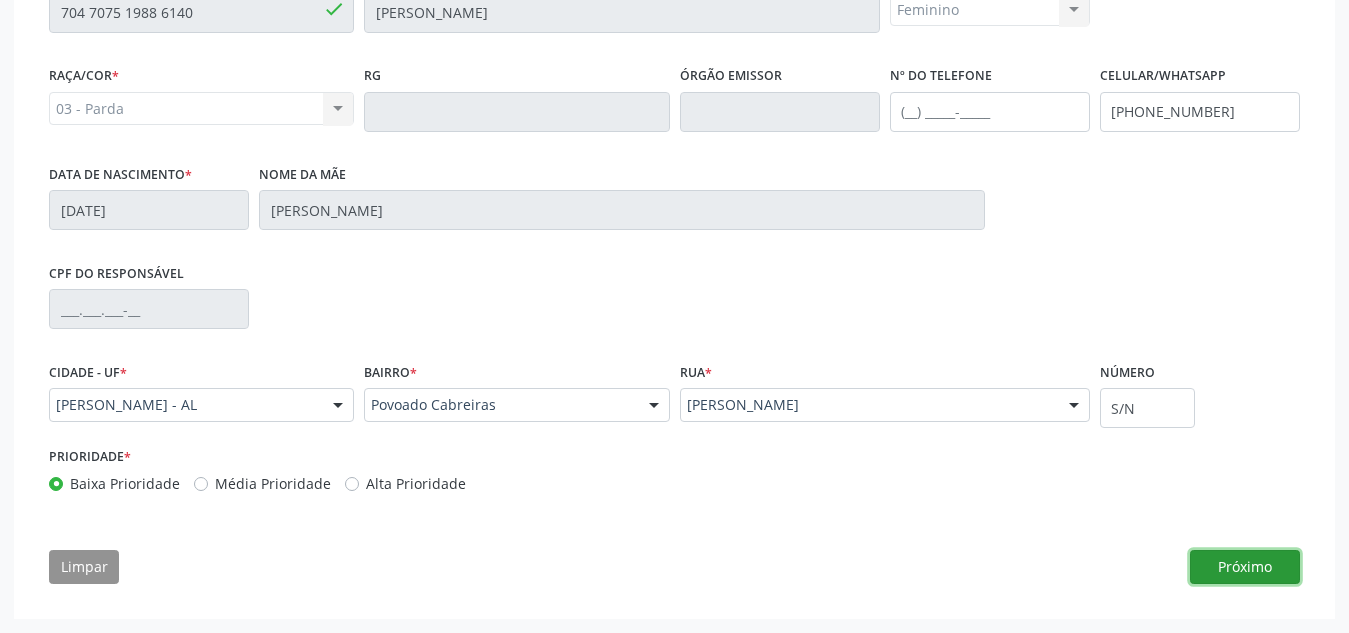 click on "Próximo" at bounding box center (1245, 567) 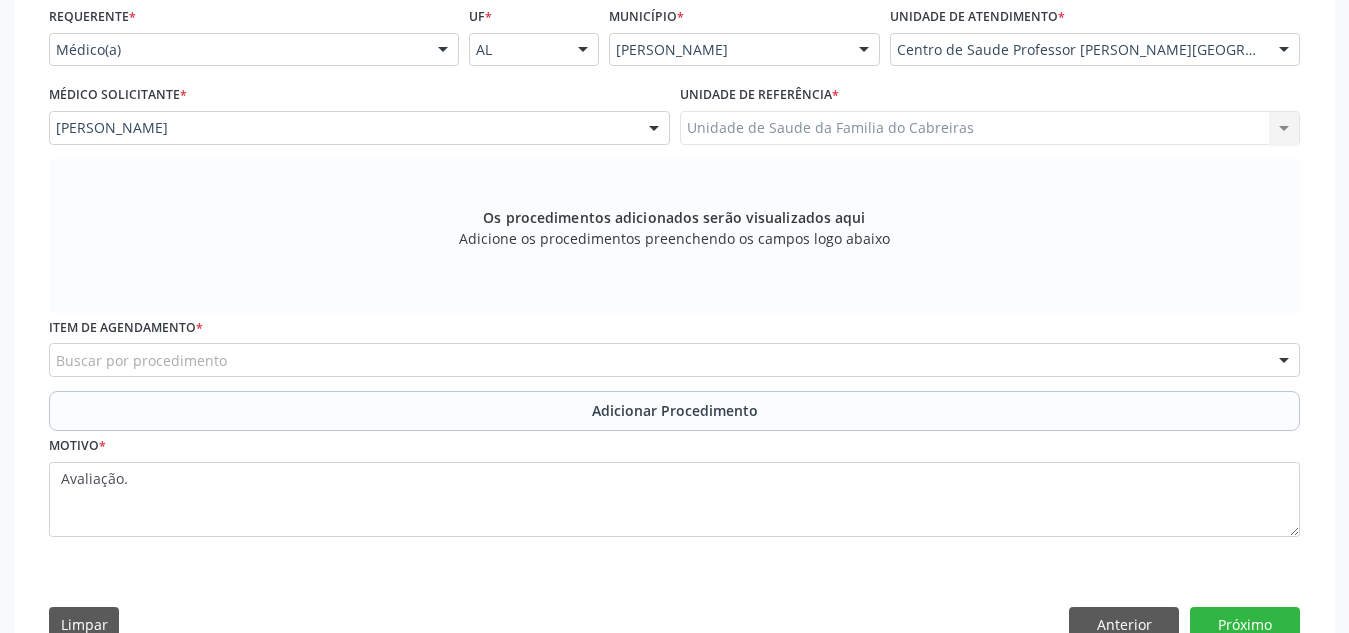 scroll, scrollTop: 465, scrollLeft: 0, axis: vertical 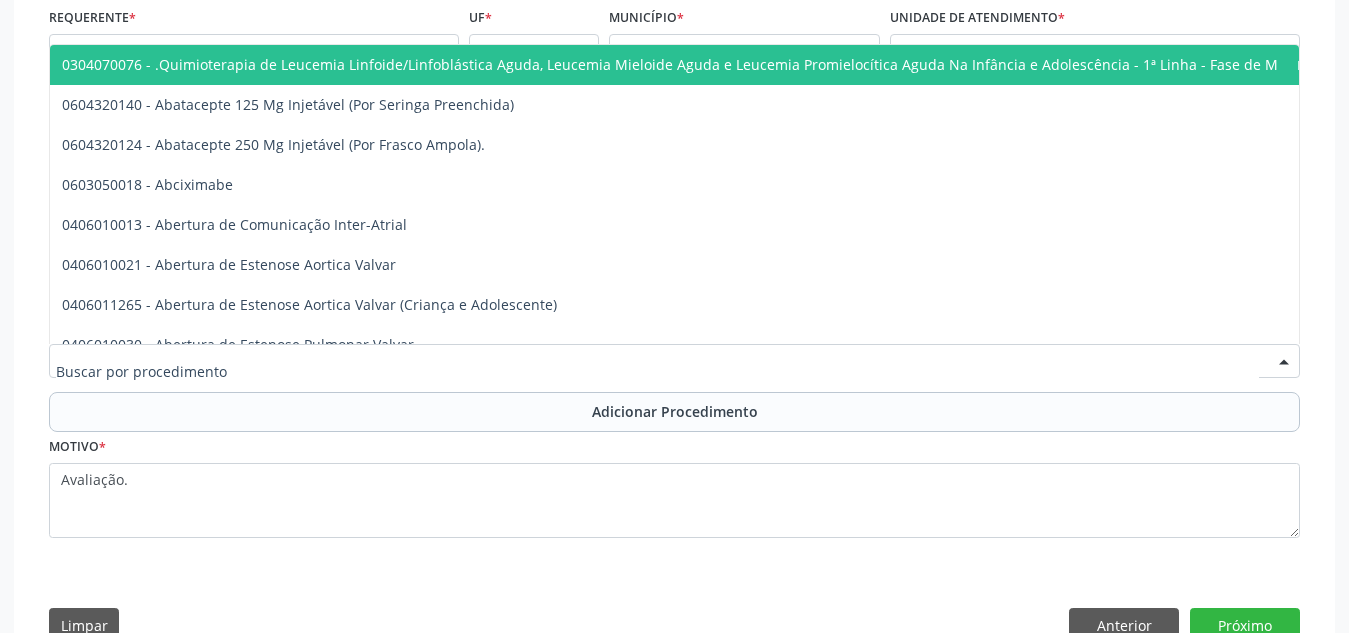 click at bounding box center [674, 361] 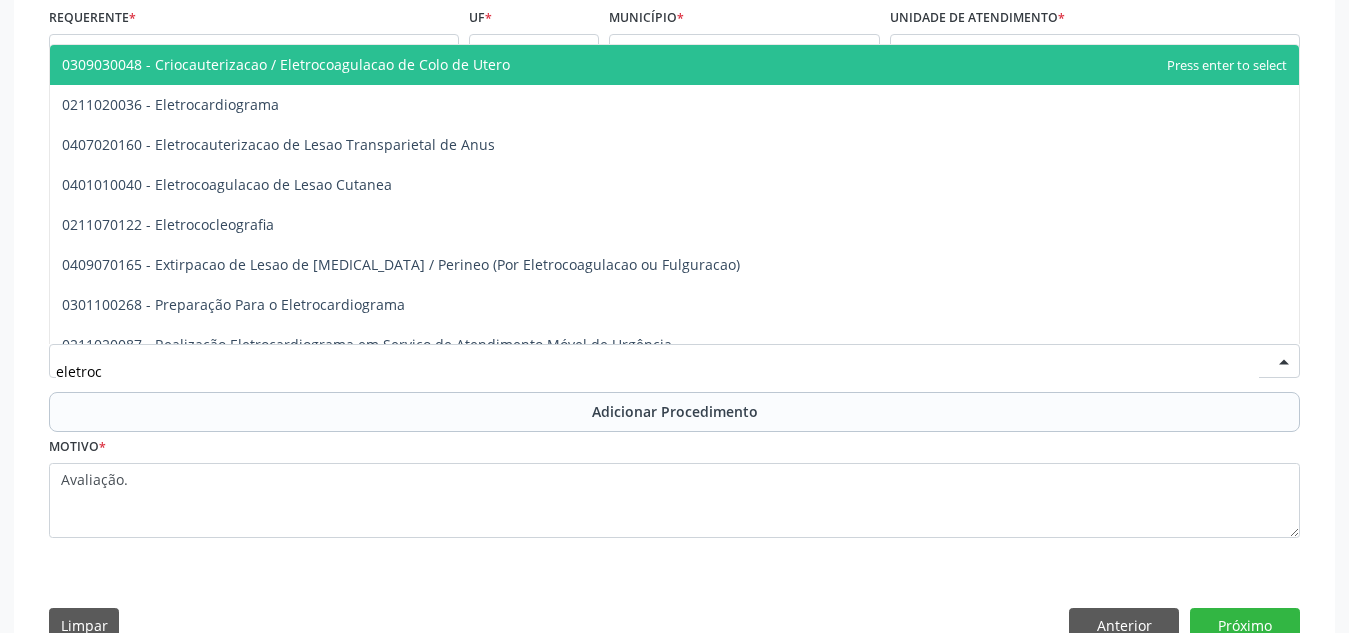 type on "eletroca" 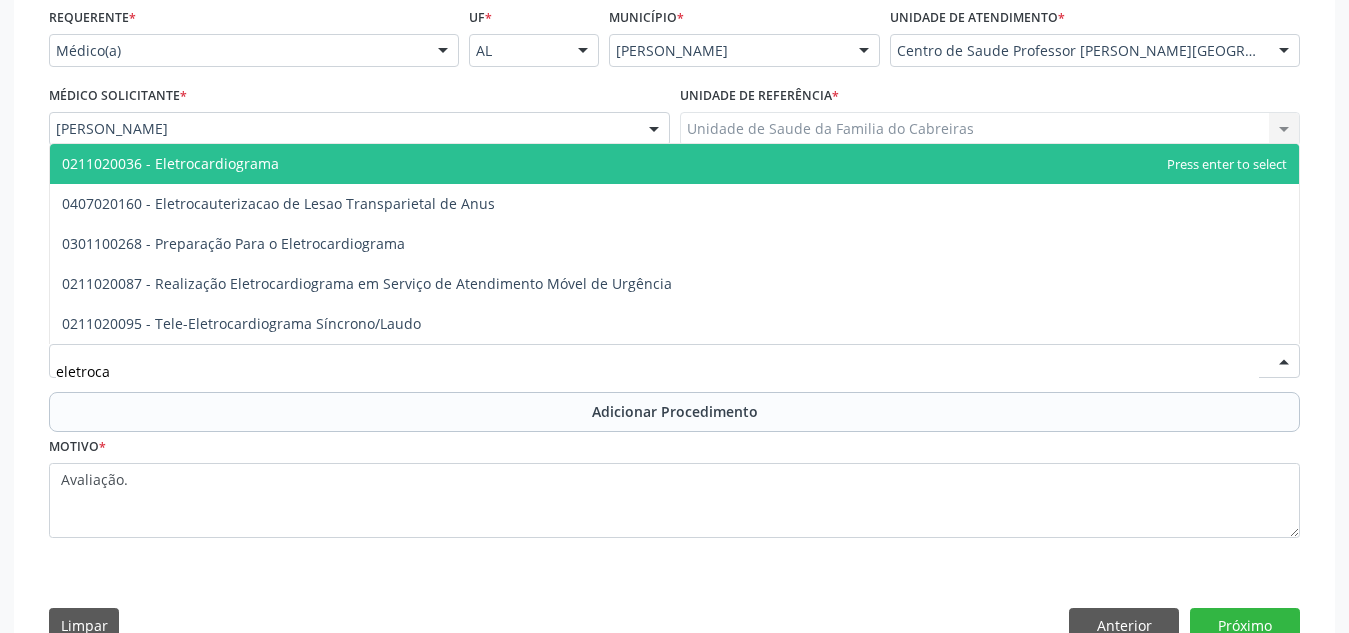click on "0211020036 - Eletrocardiograma" at bounding box center (674, 164) 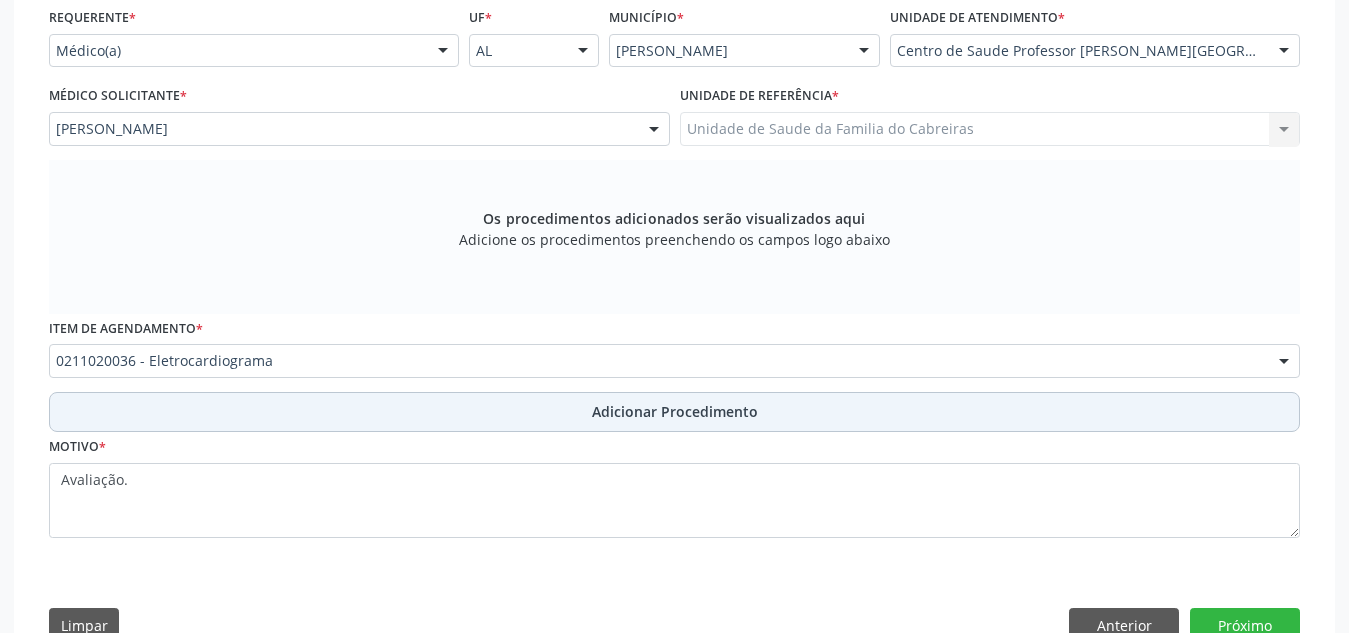click on "Adicionar Procedimento" at bounding box center [674, 412] 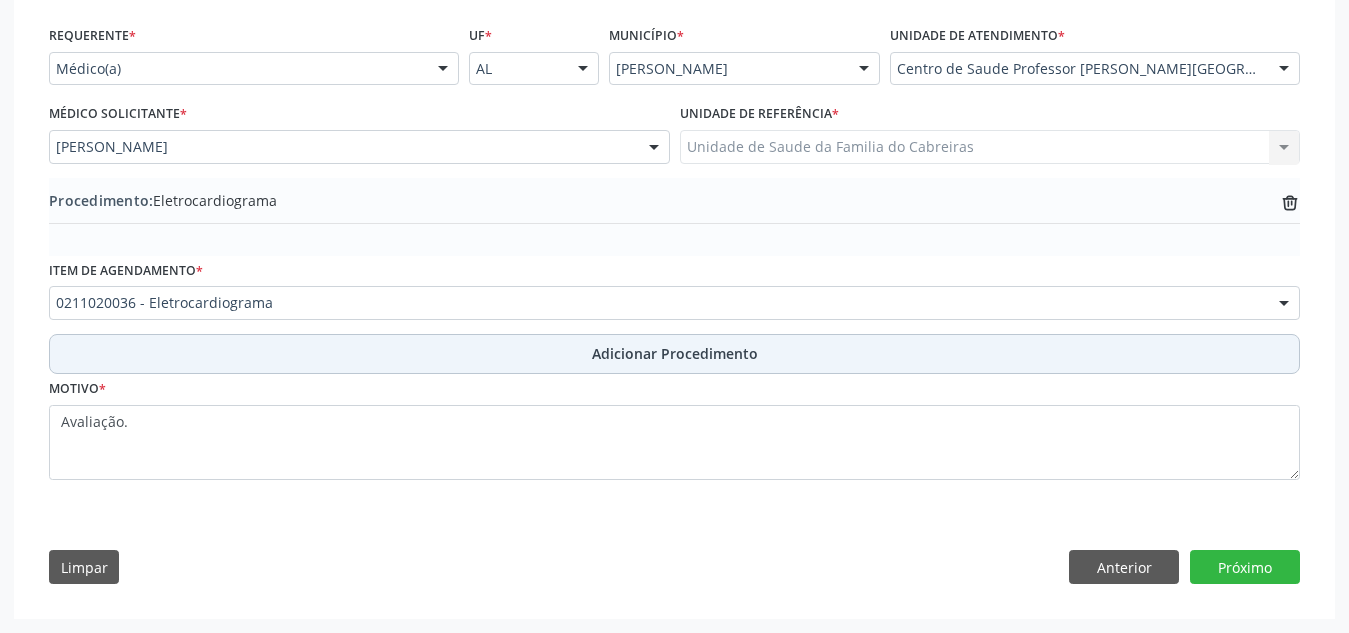 scroll, scrollTop: 447, scrollLeft: 0, axis: vertical 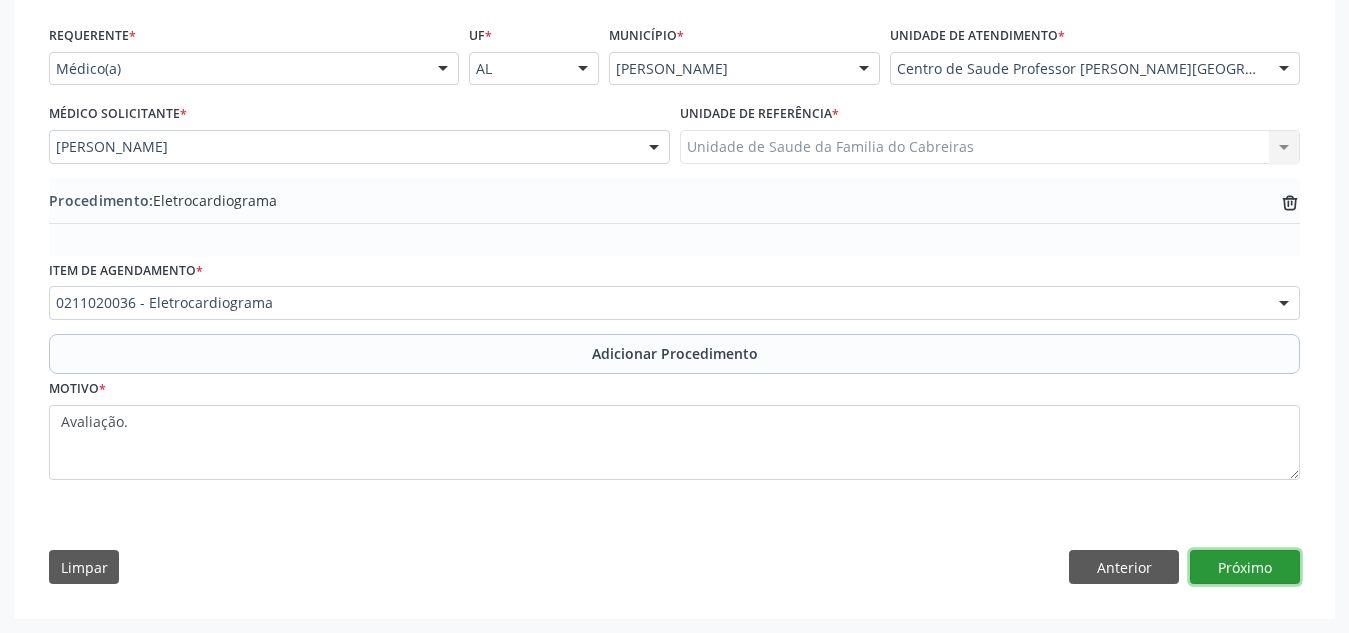 click on "Próximo" at bounding box center [1245, 567] 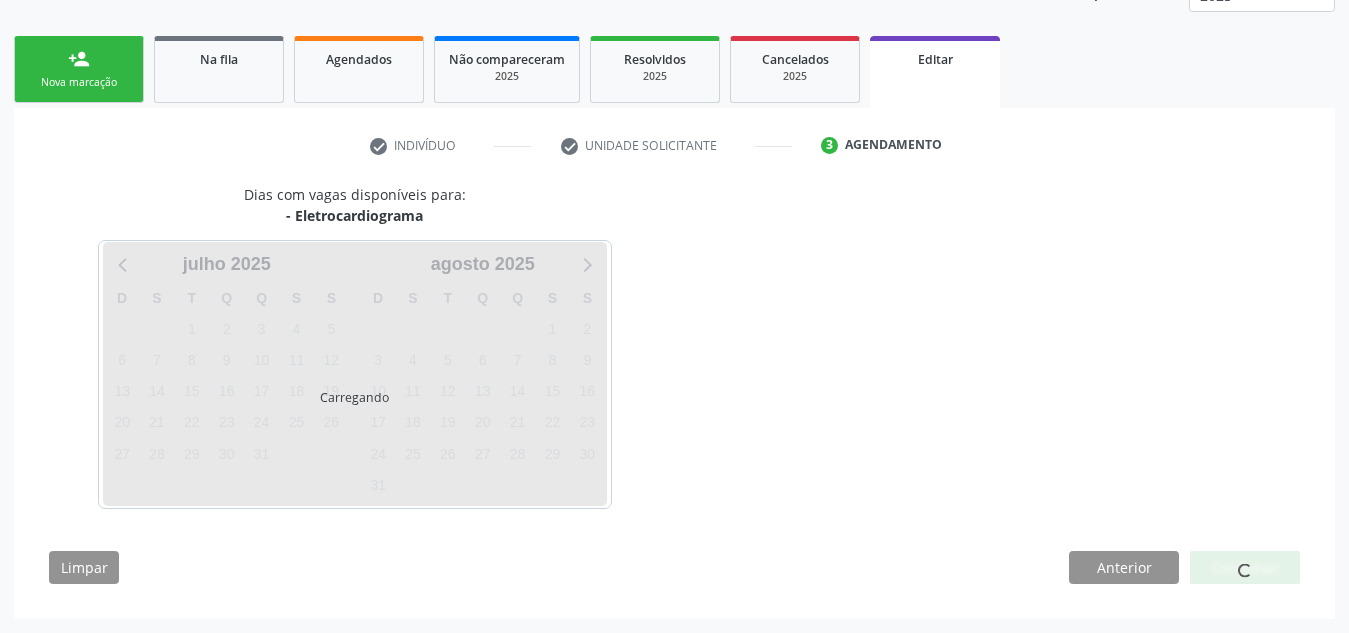 scroll, scrollTop: 350, scrollLeft: 0, axis: vertical 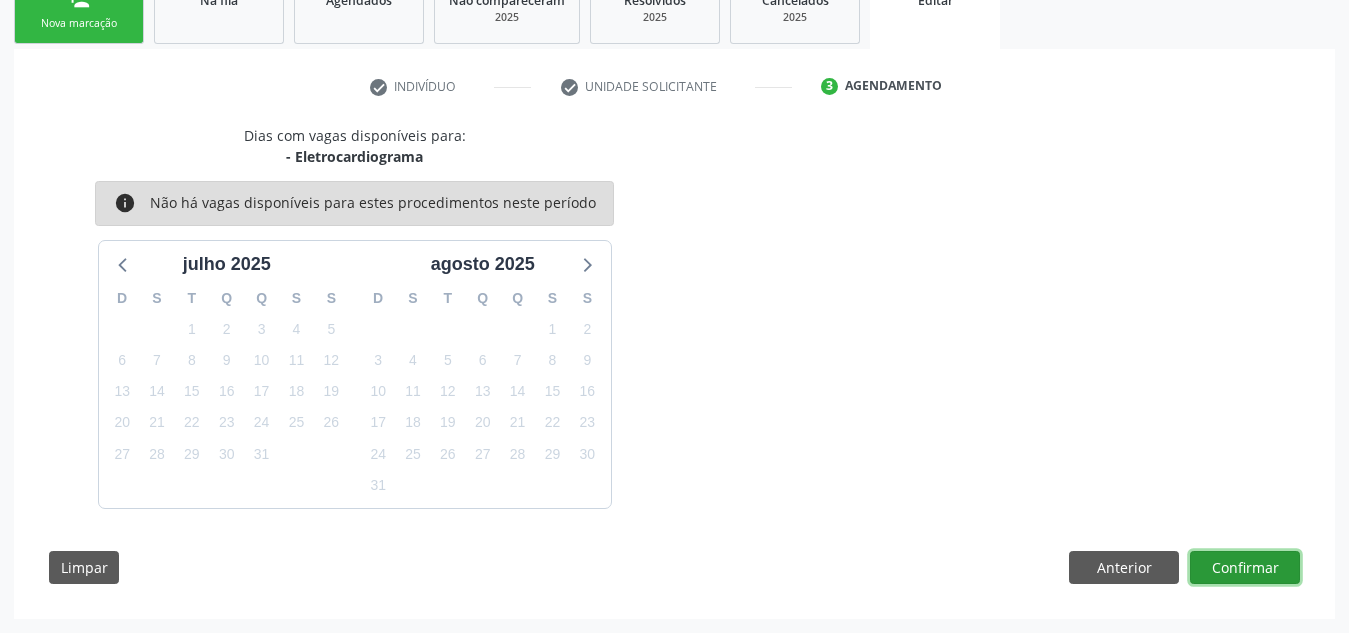 click on "Confirmar" at bounding box center [1245, 568] 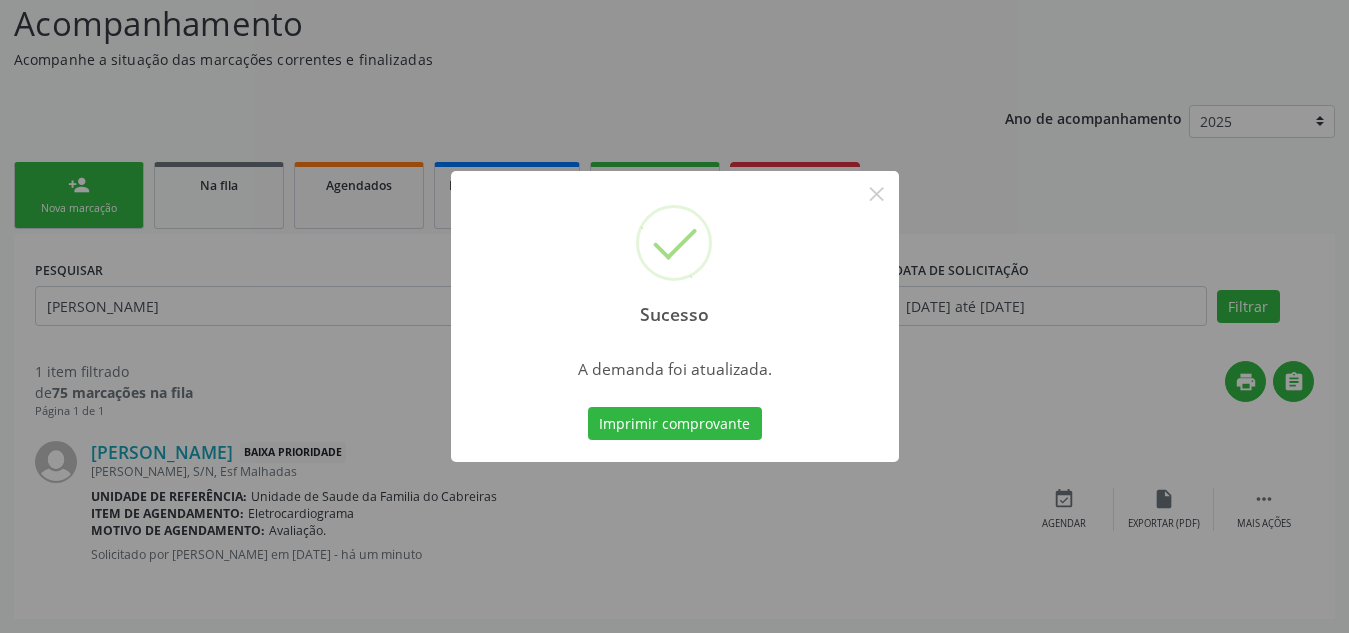scroll, scrollTop: 0, scrollLeft: 0, axis: both 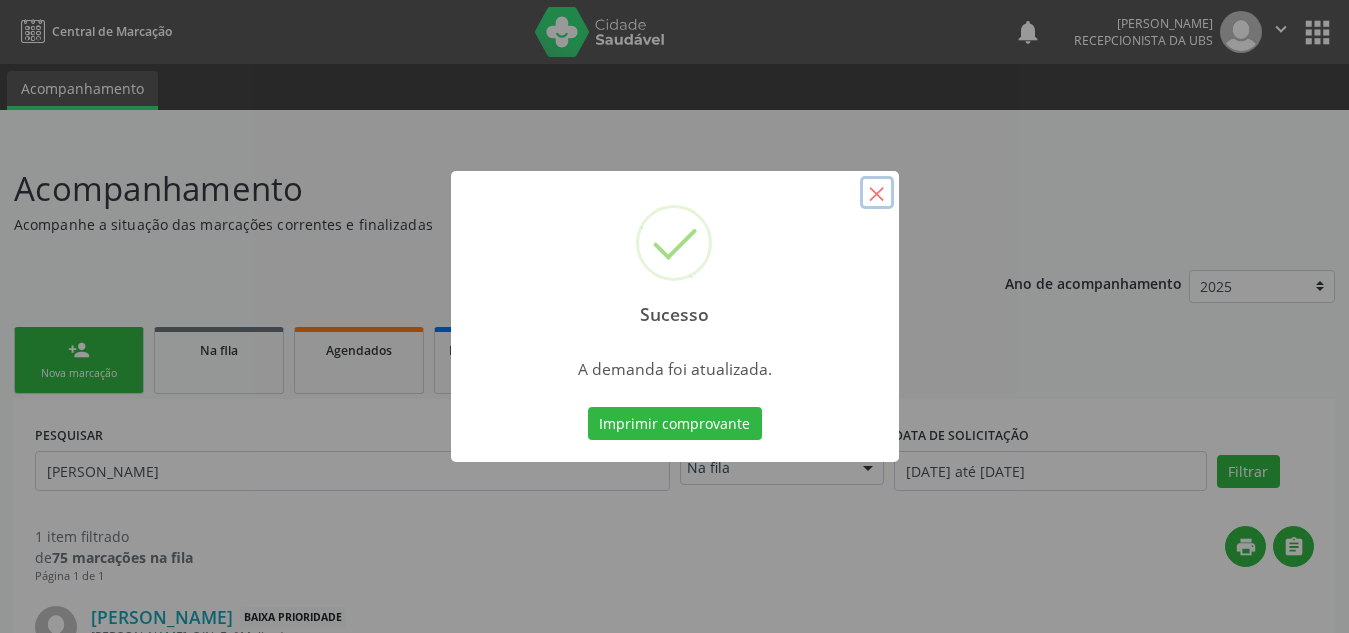 click on "×" at bounding box center [877, 193] 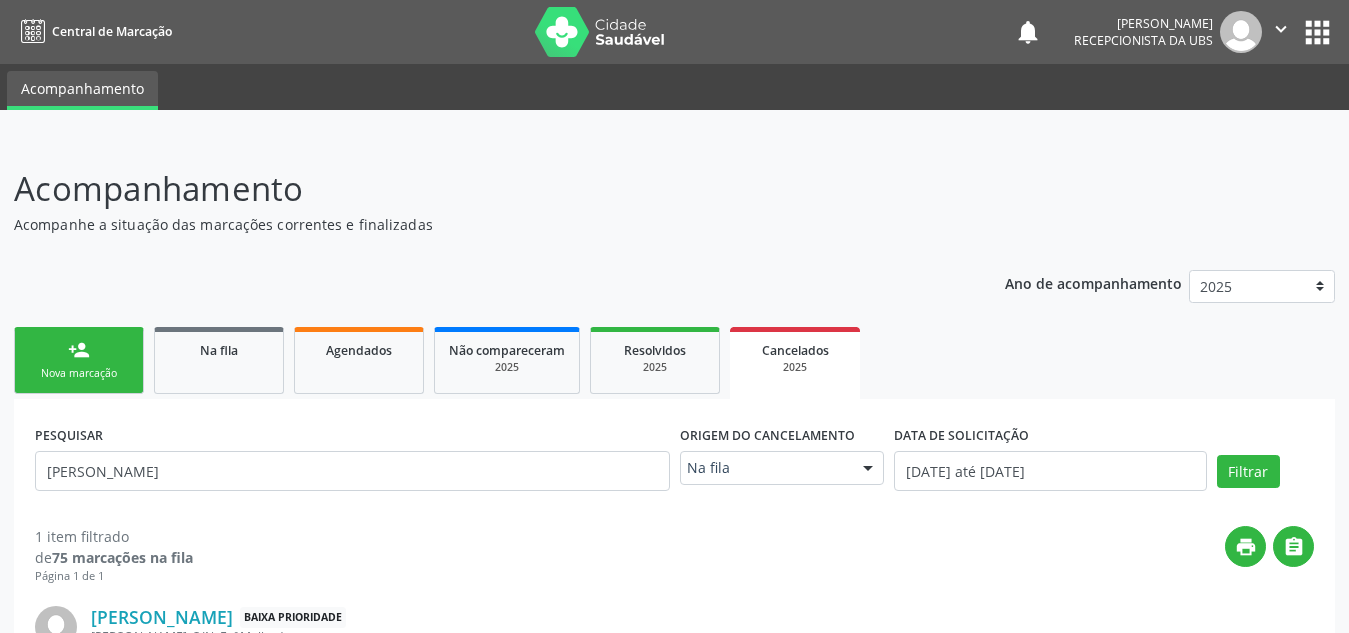 click on "Nova marcação" at bounding box center [79, 373] 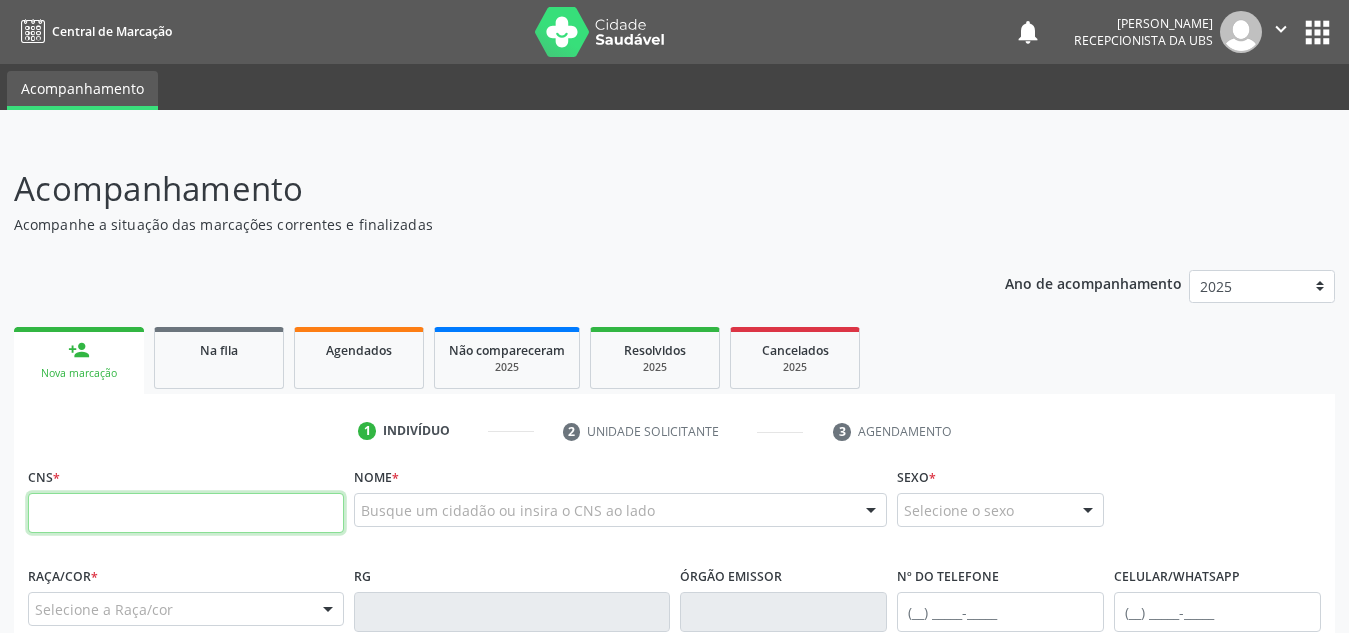 click at bounding box center (186, 513) 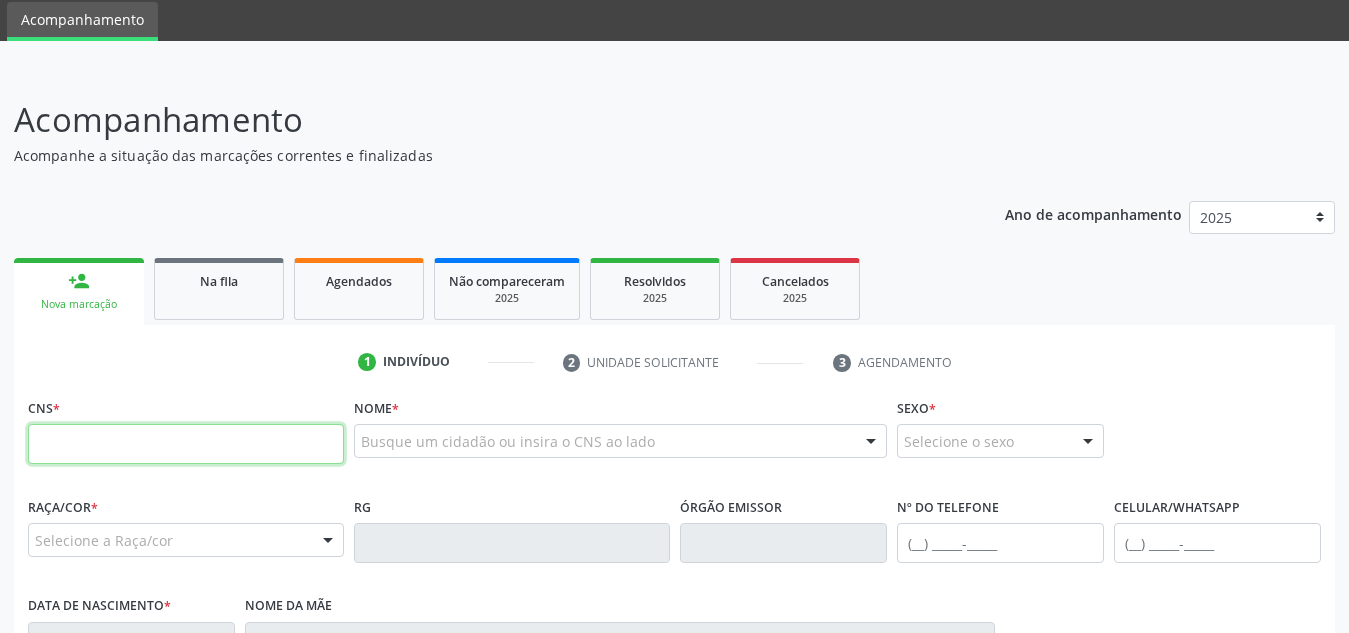 scroll, scrollTop: 70, scrollLeft: 0, axis: vertical 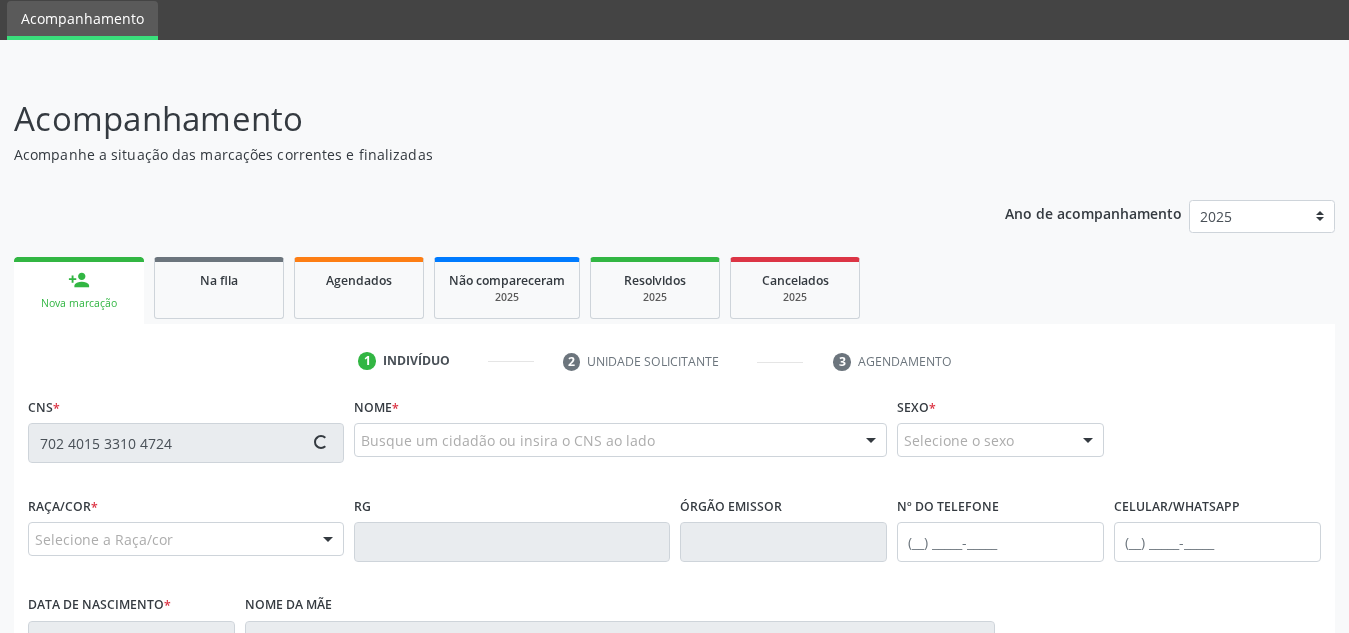 type on "702 4015 3310 4724" 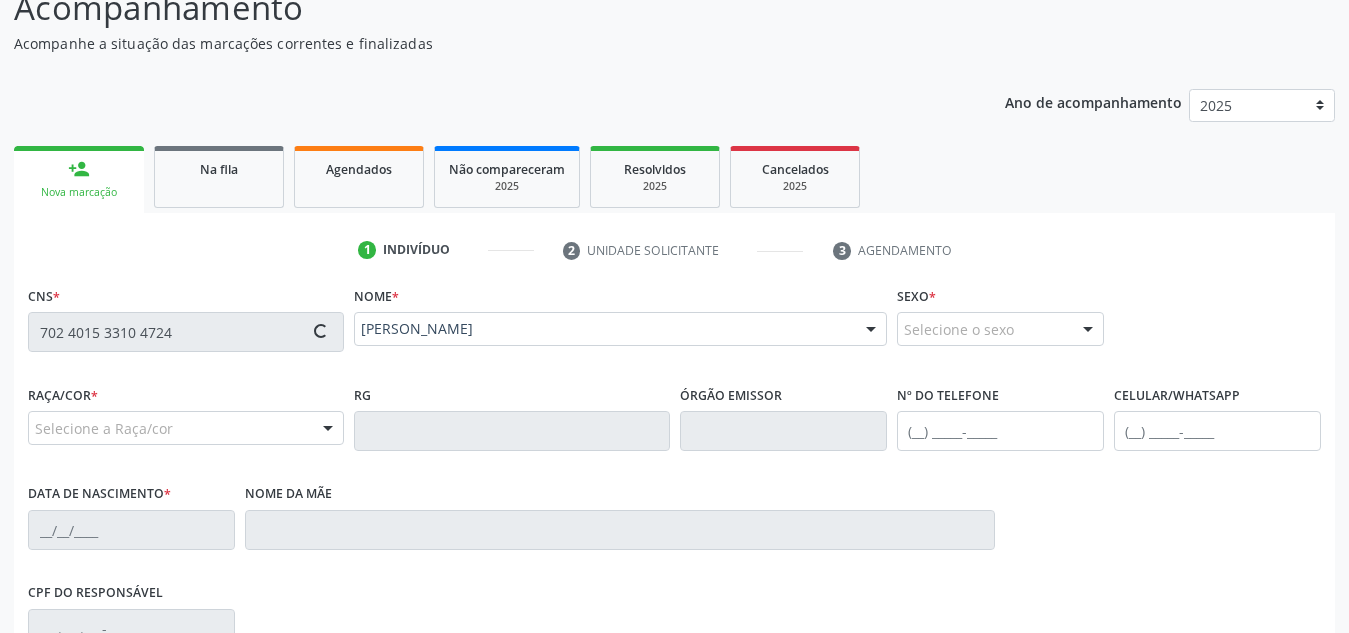 scroll, scrollTop: 182, scrollLeft: 0, axis: vertical 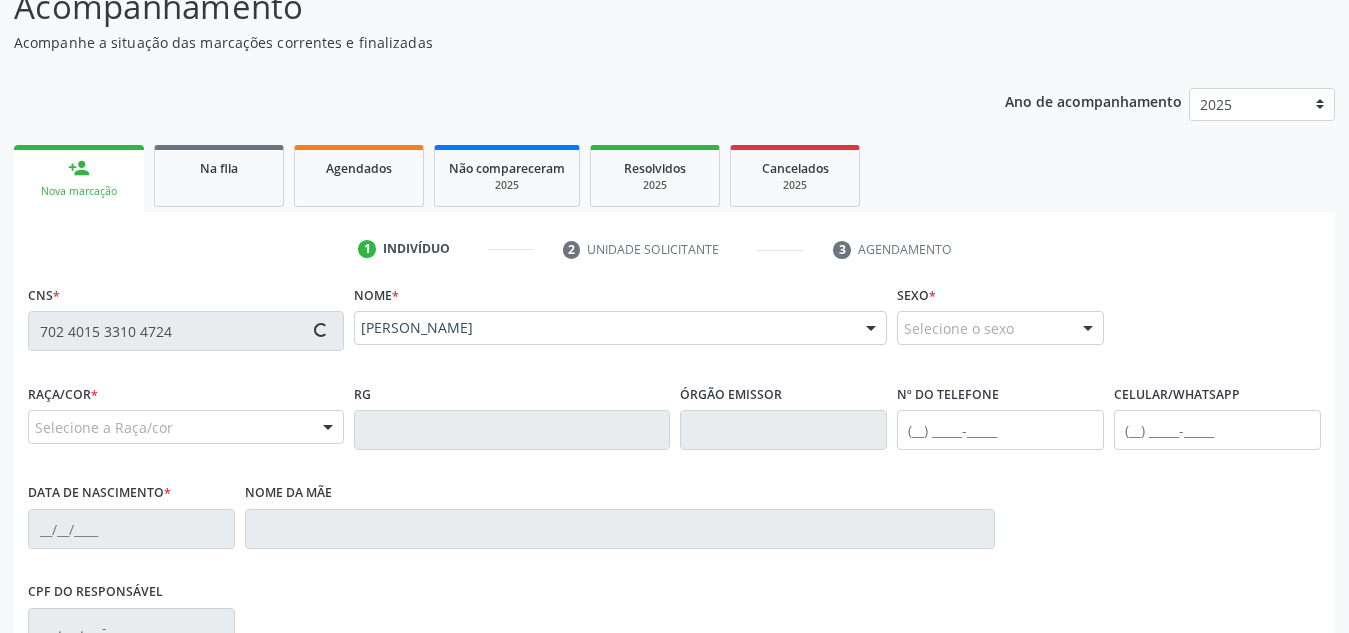 type on "[PHONE_NUMBER]" 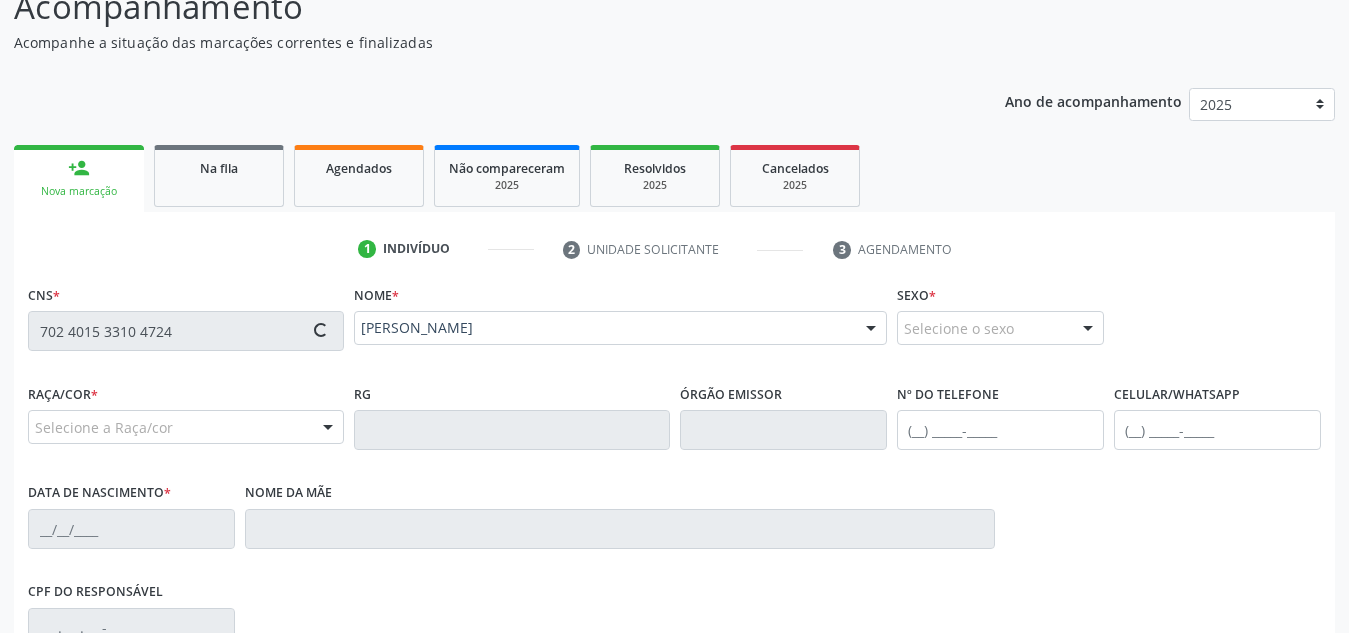 type on "1[DATE]" 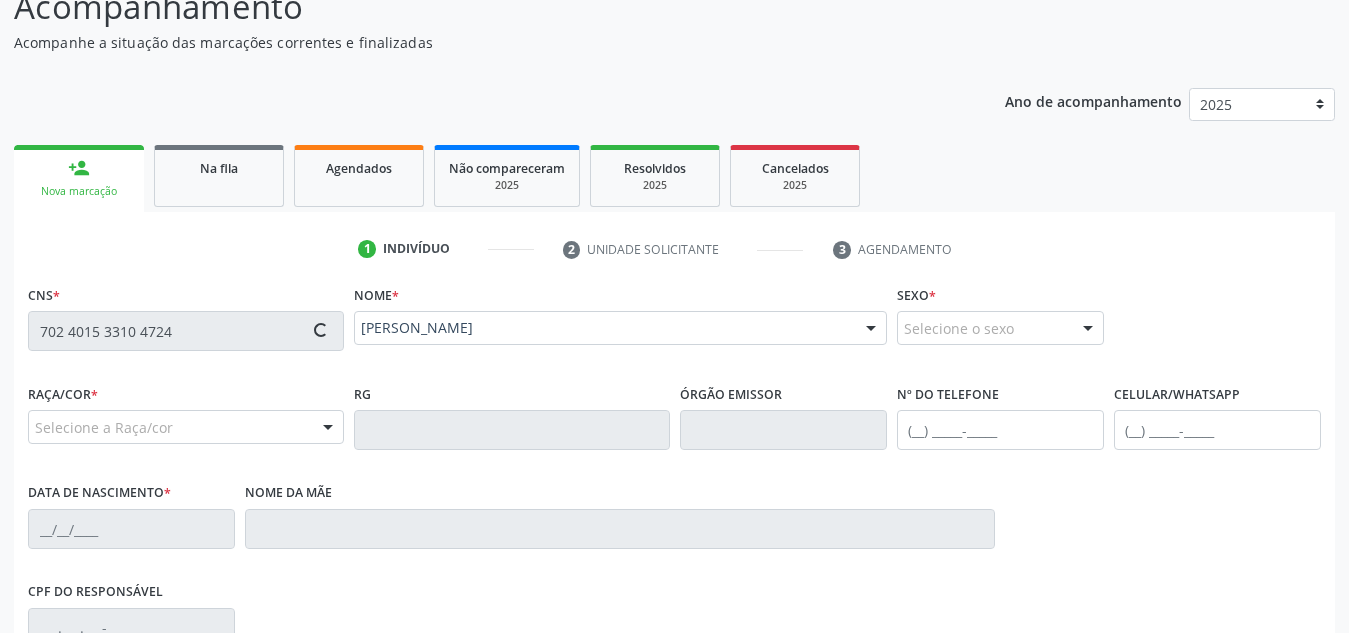 type on "Creuza Pinheiro da Conceicao" 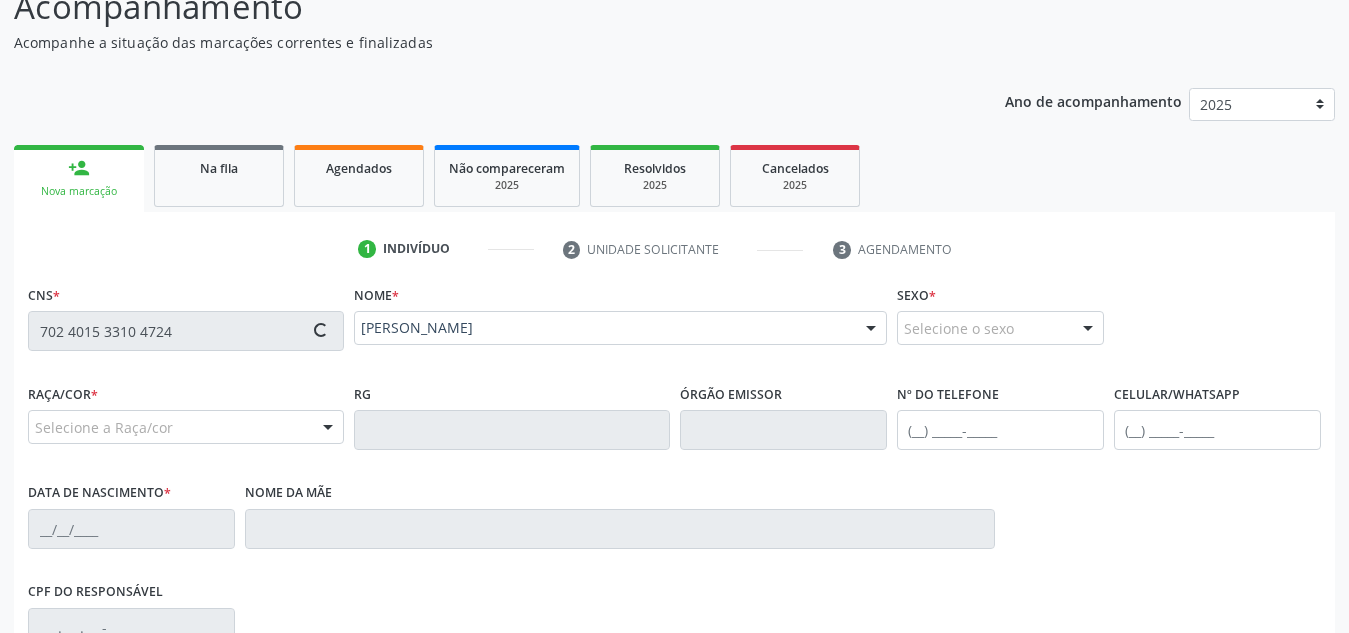 type on "S/N" 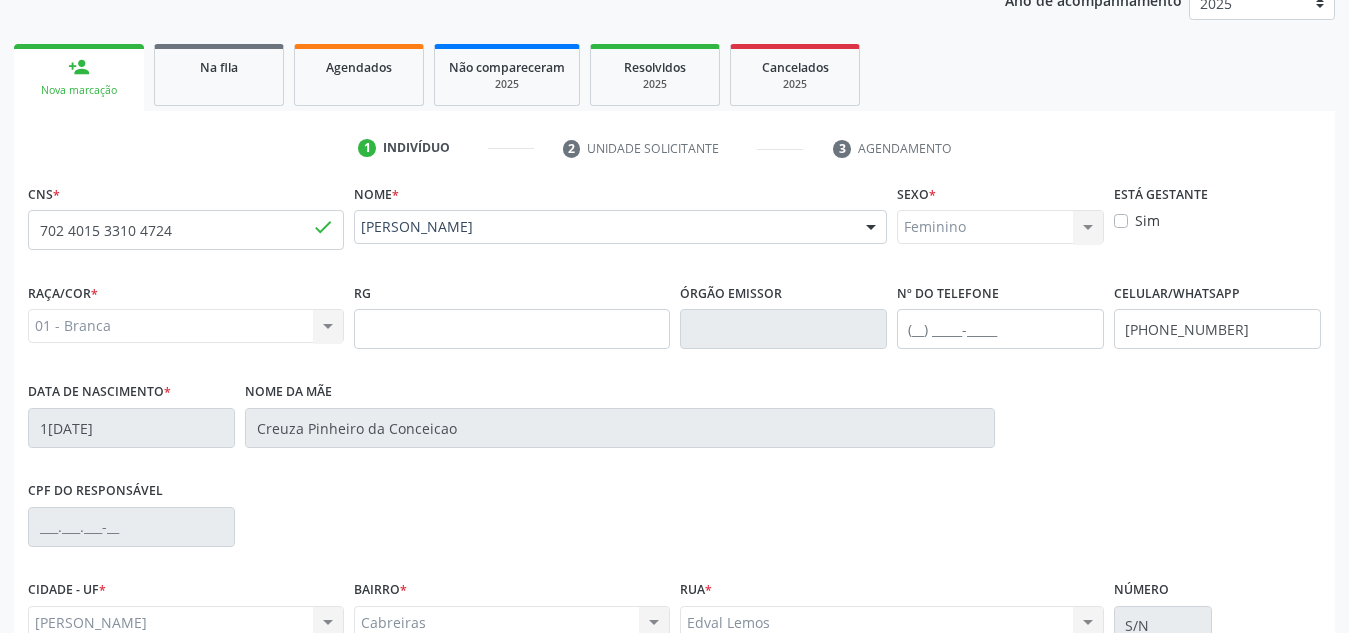 scroll, scrollTop: 296, scrollLeft: 0, axis: vertical 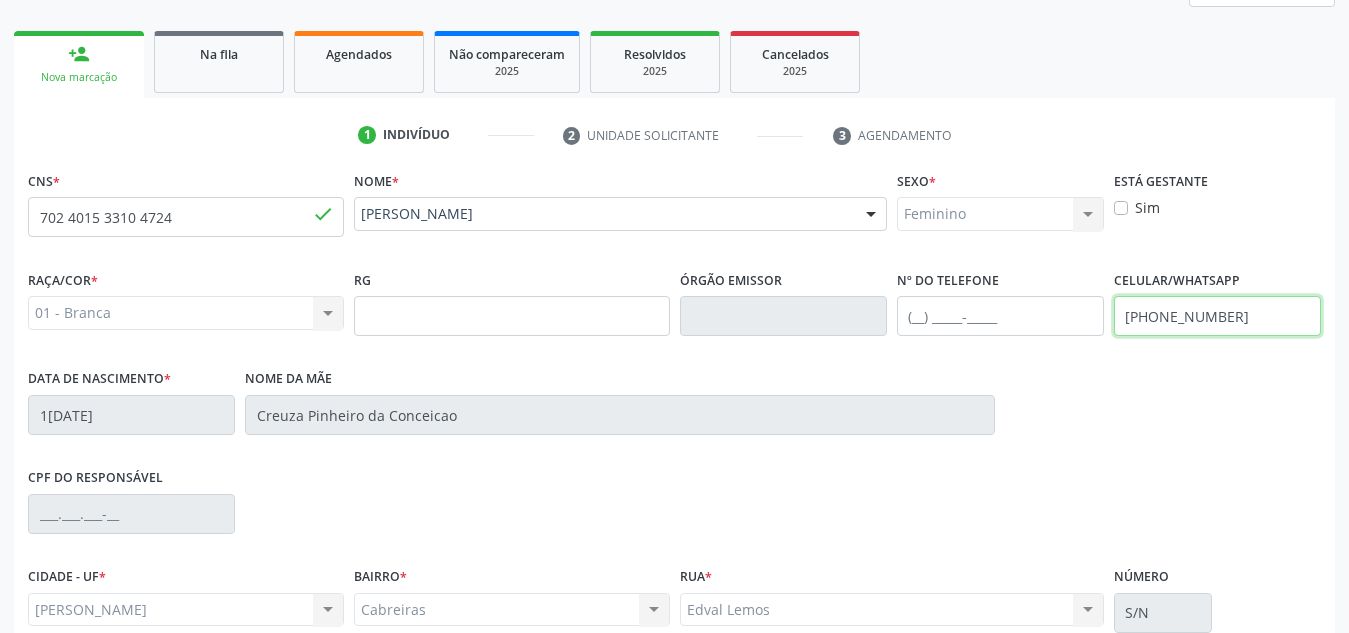 drag, startPoint x: 1257, startPoint y: 316, endPoint x: 938, endPoint y: 312, distance: 319.0251 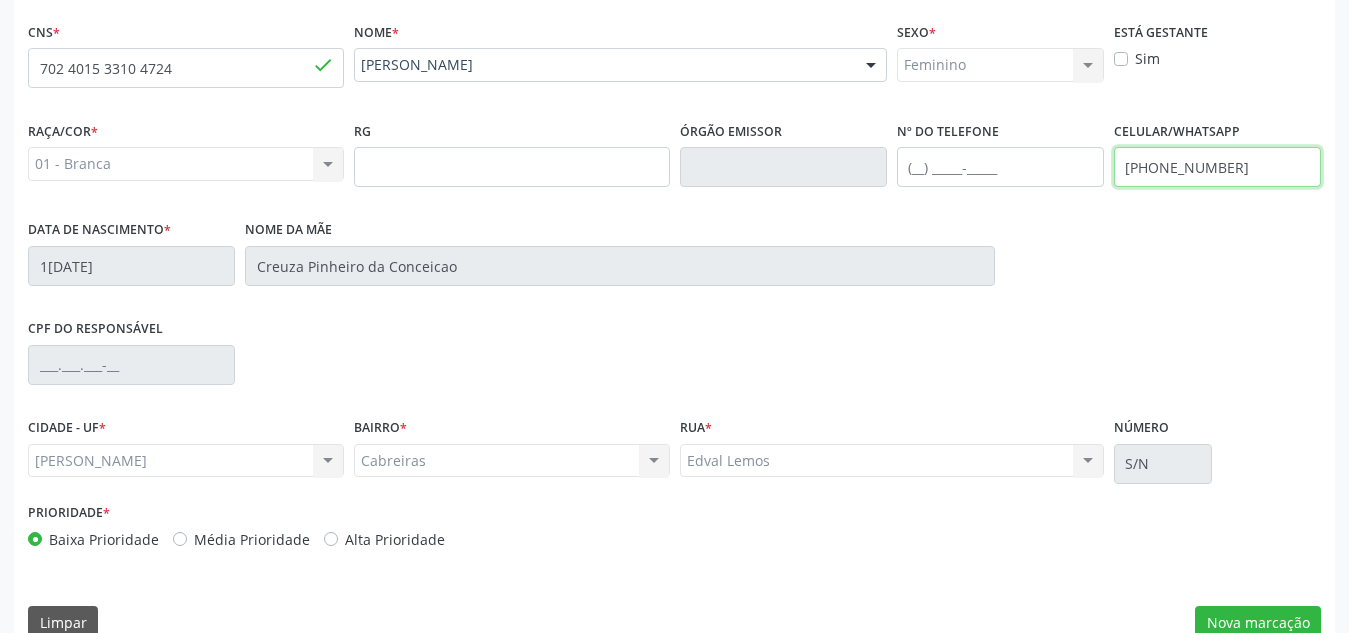 scroll, scrollTop: 479, scrollLeft: 0, axis: vertical 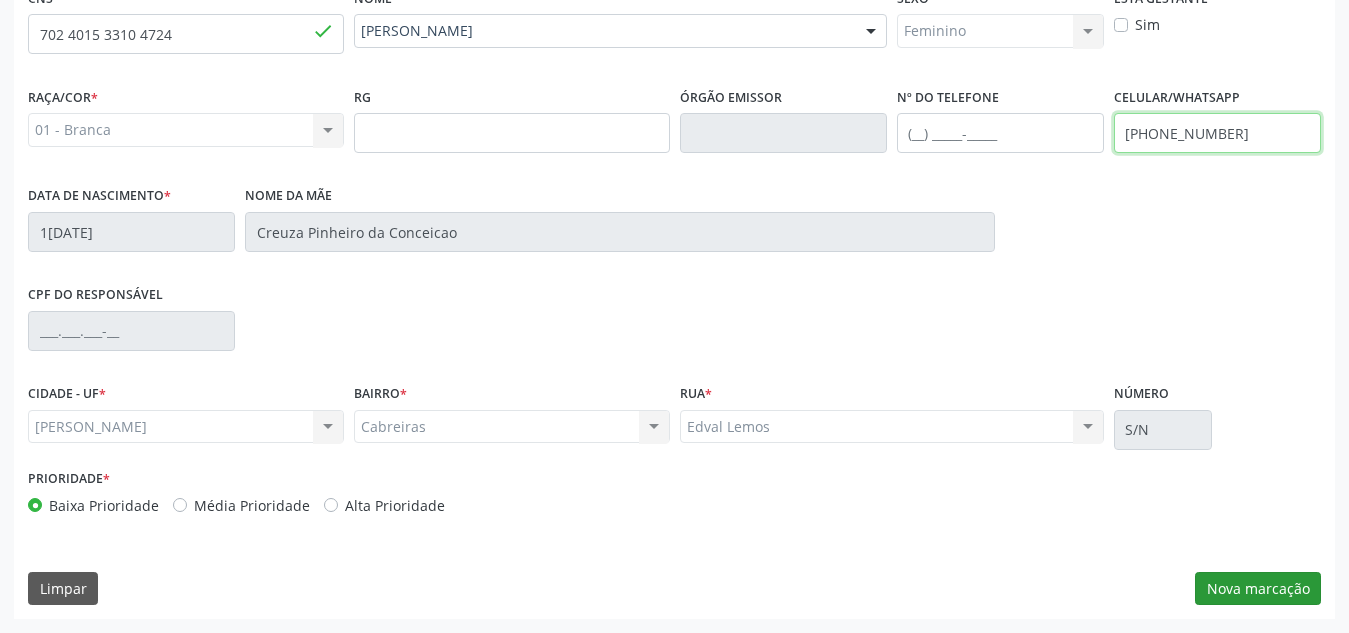 type on "[PHONE_NUMBER]" 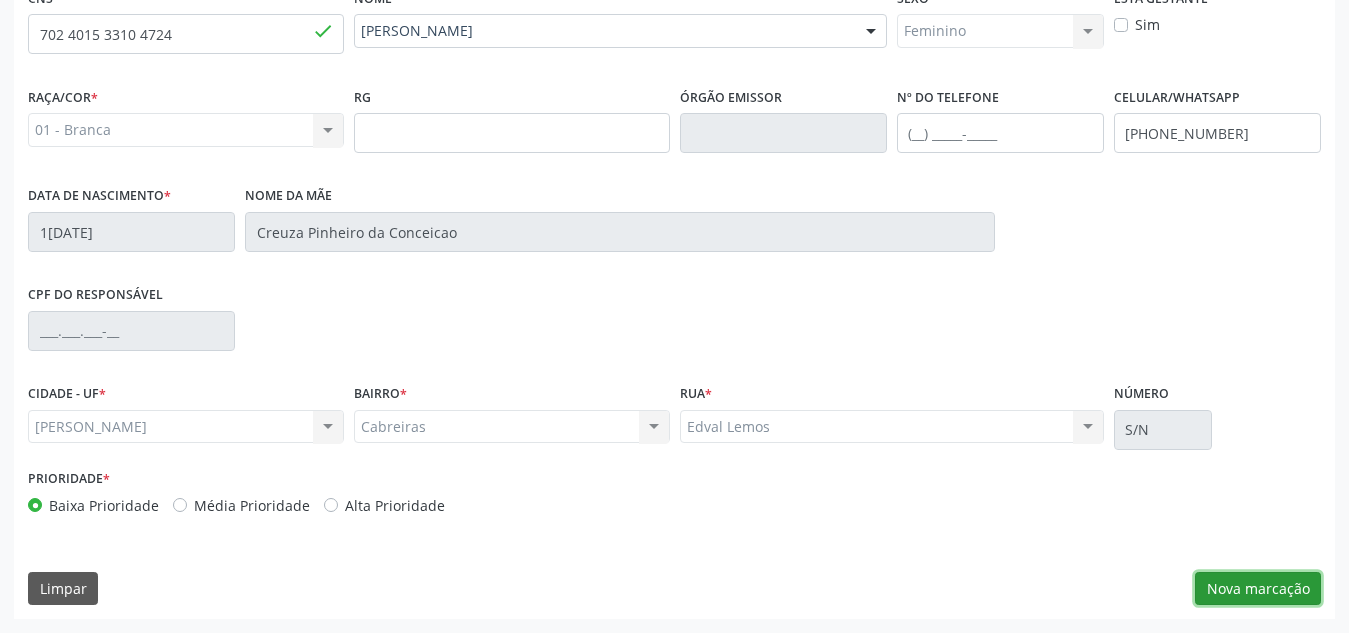 click on "Nova marcação" at bounding box center [1258, 589] 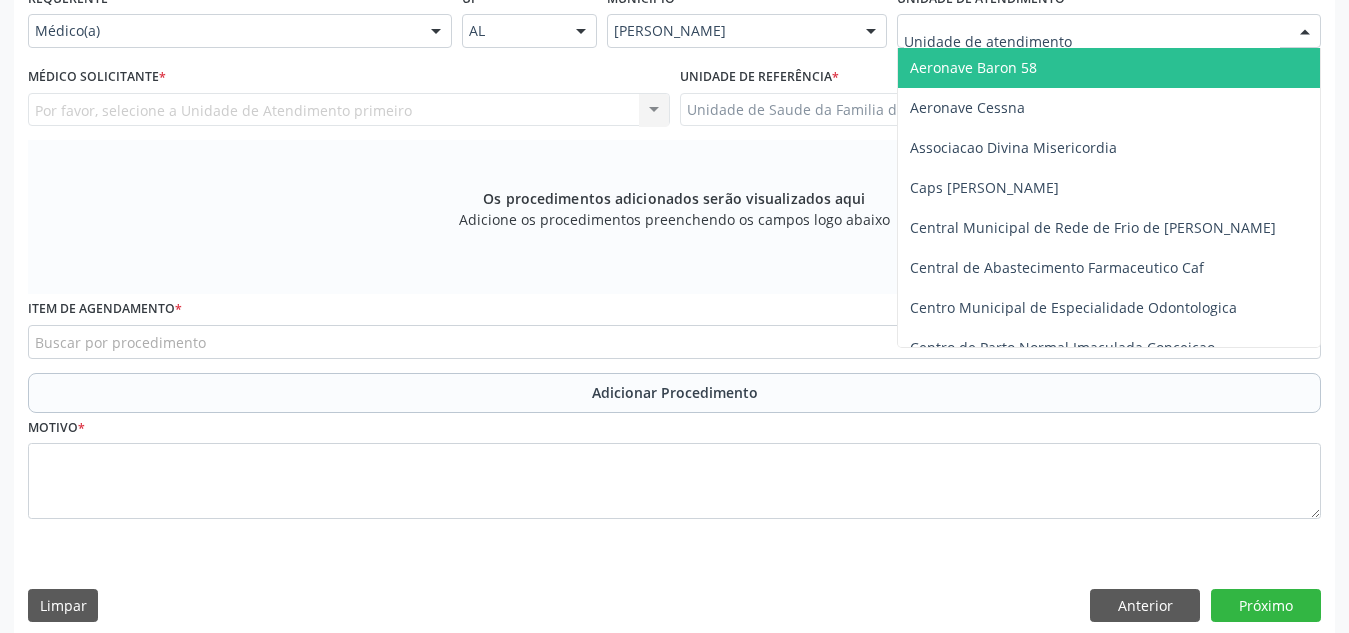 click at bounding box center [1109, 31] 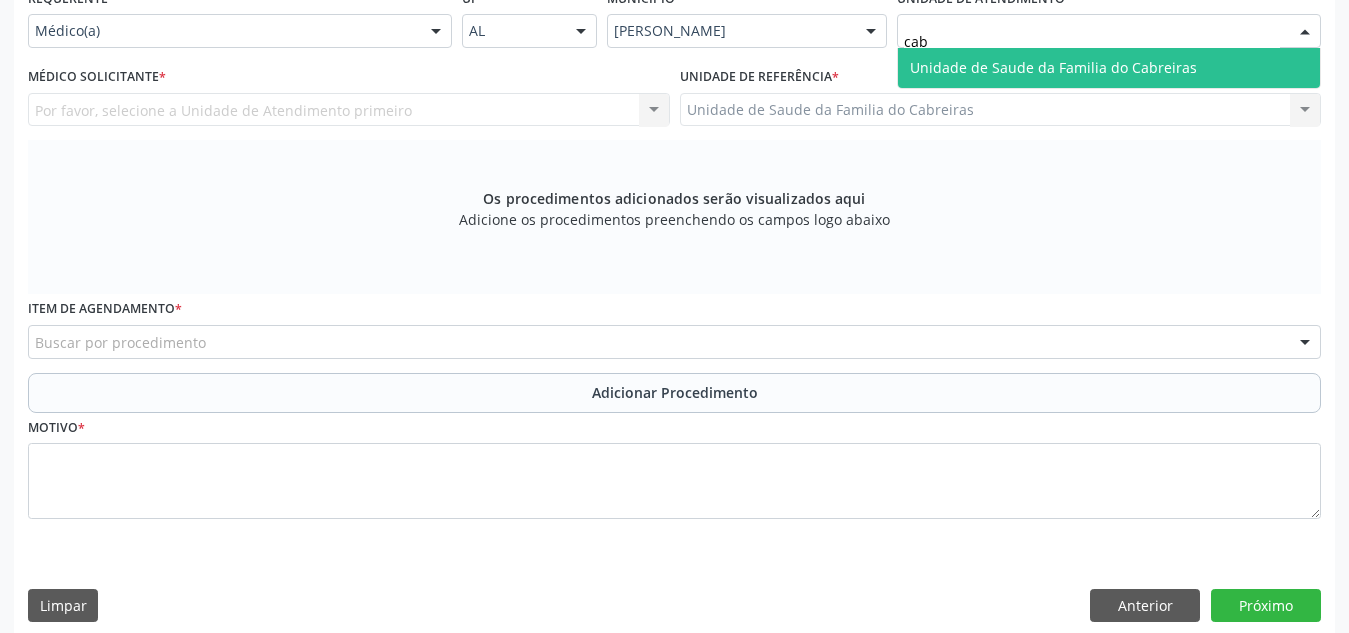 click on "Unidade de Saude da Familia do Cabreiras" at bounding box center (1053, 67) 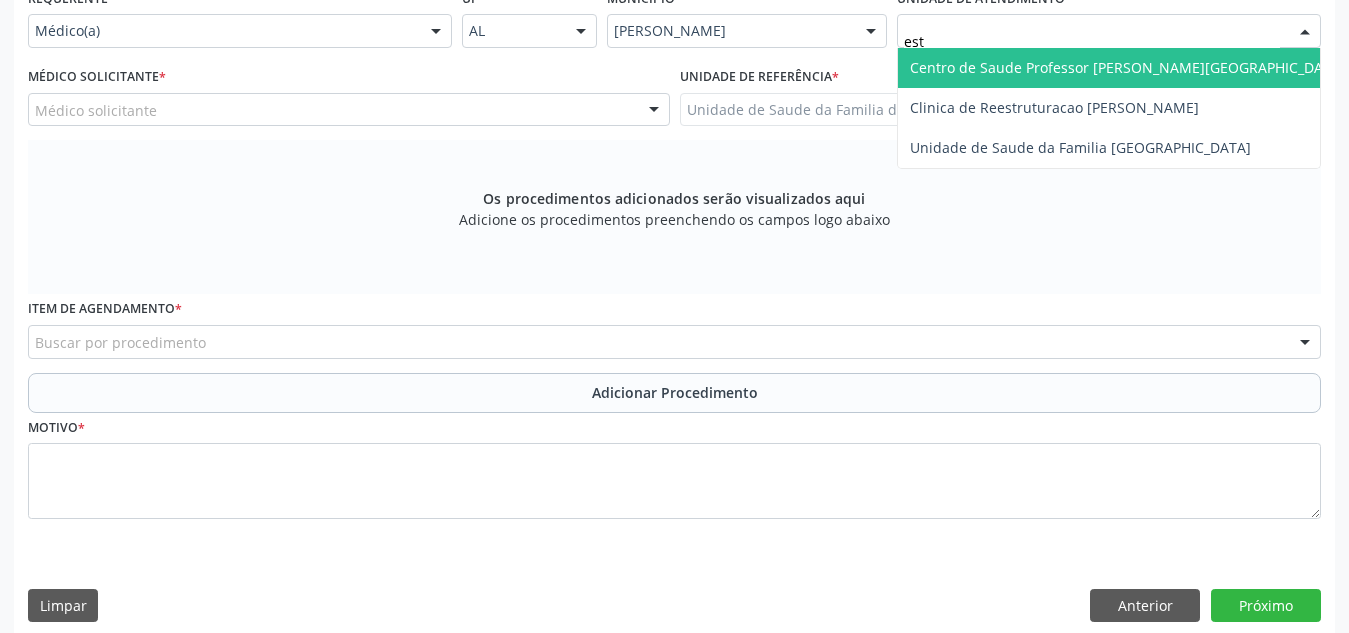 click on "Centro de Saude Professor [PERSON_NAME][GEOGRAPHIC_DATA]" at bounding box center (1127, 67) 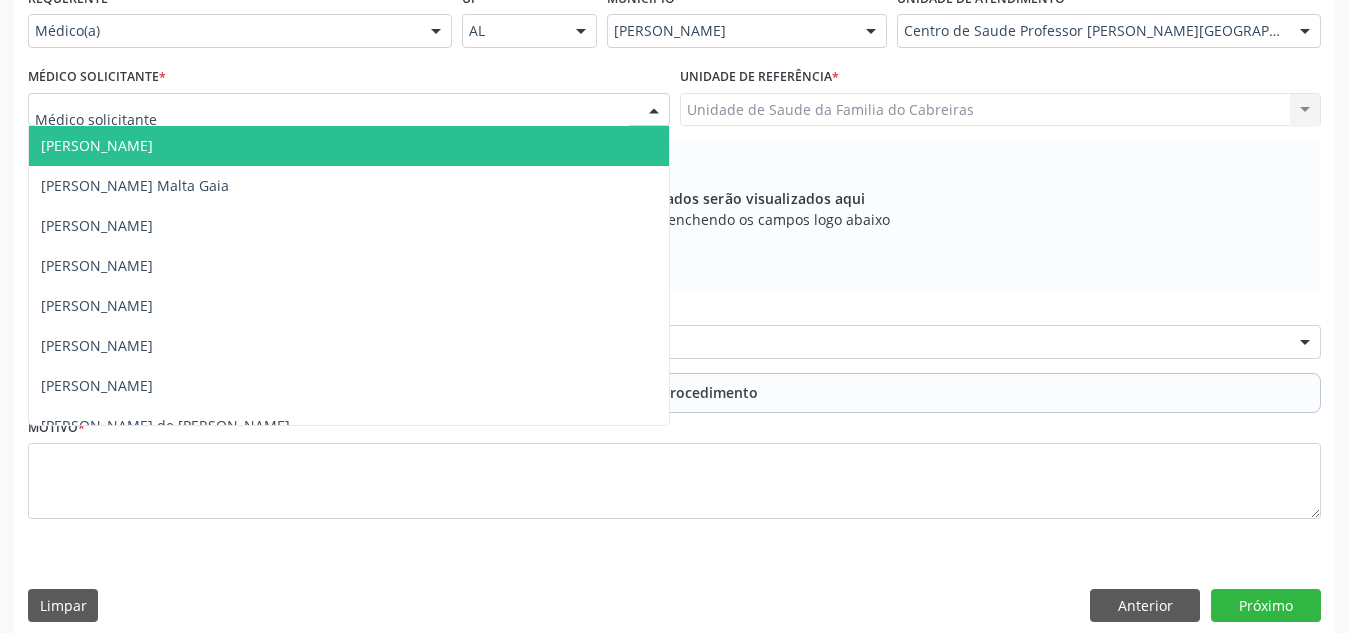 click at bounding box center [349, 110] 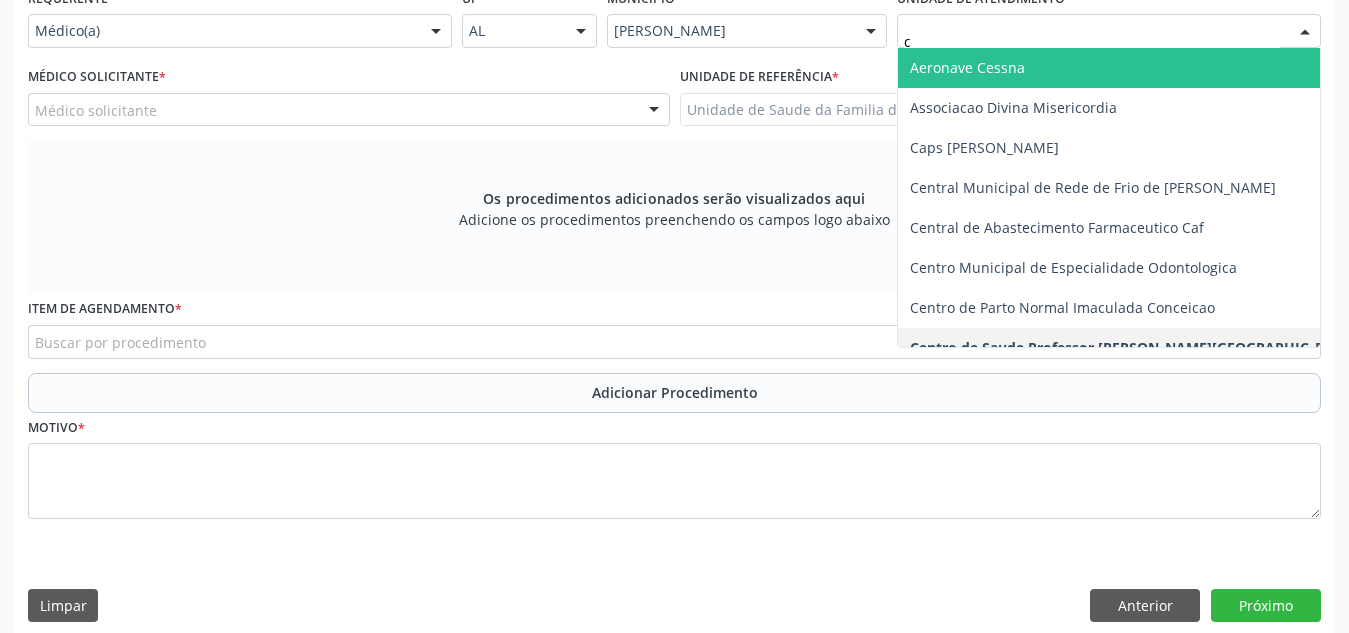 click on "c" at bounding box center [1092, 41] 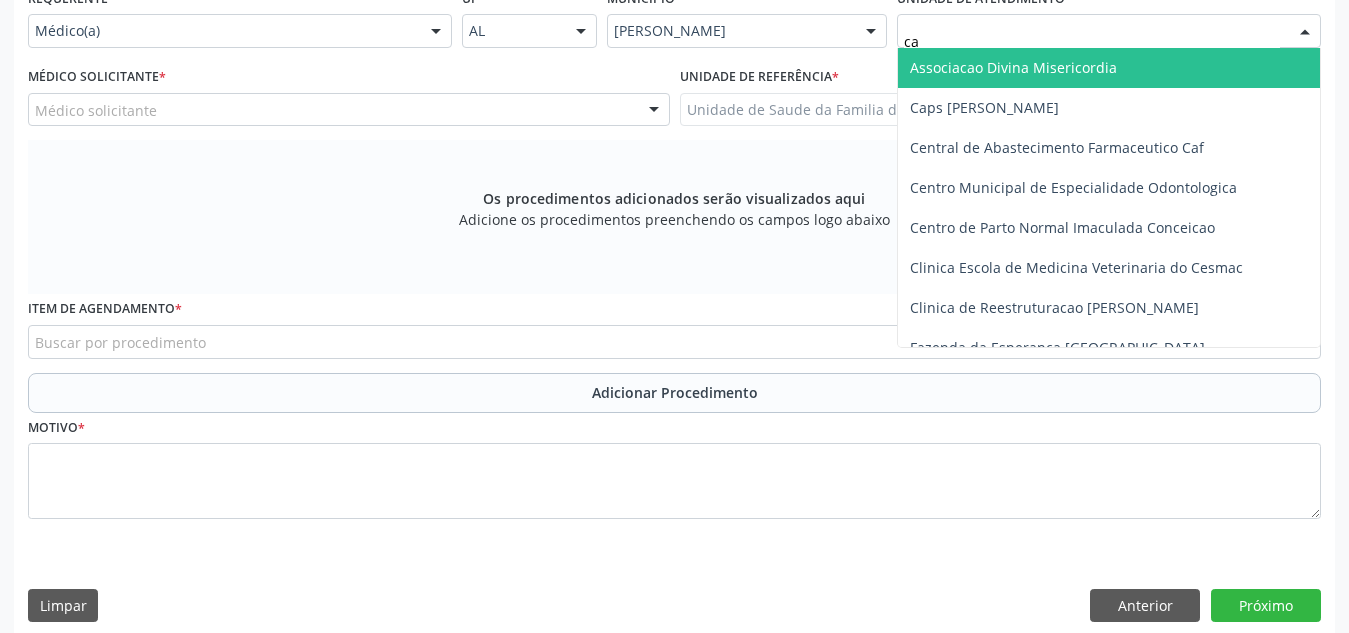type on "cab" 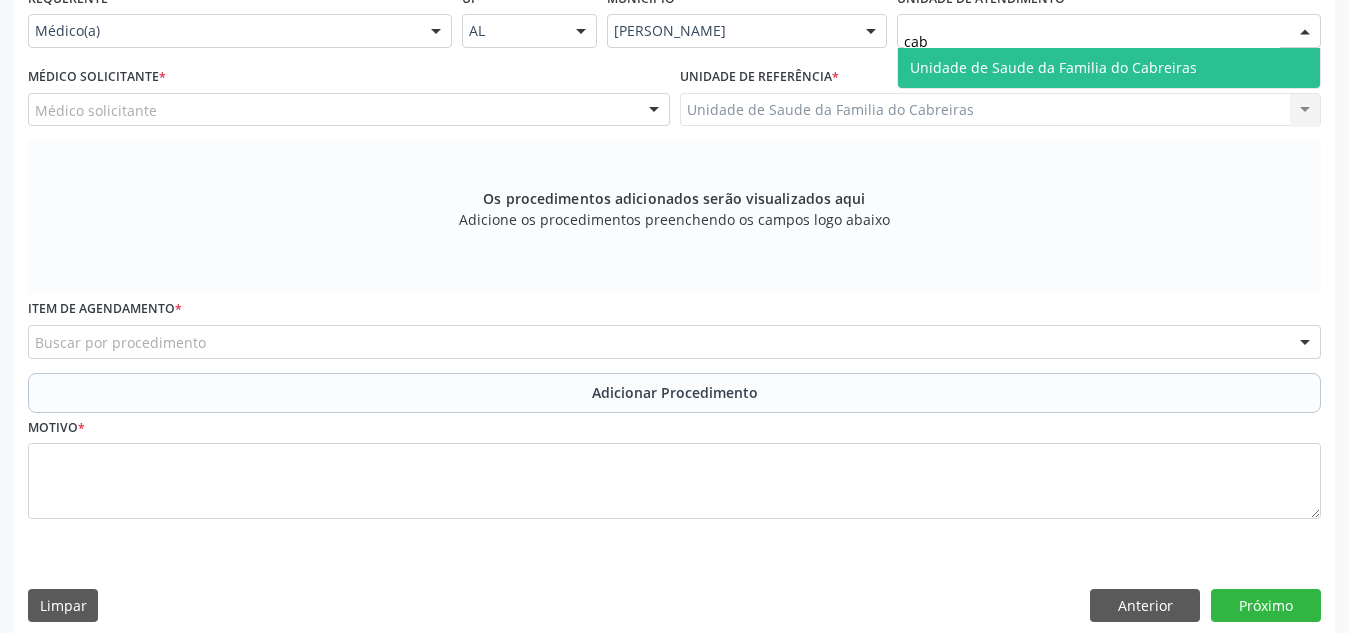 click on "Unidade de Saude da Familia do Cabreiras" at bounding box center (1109, 68) 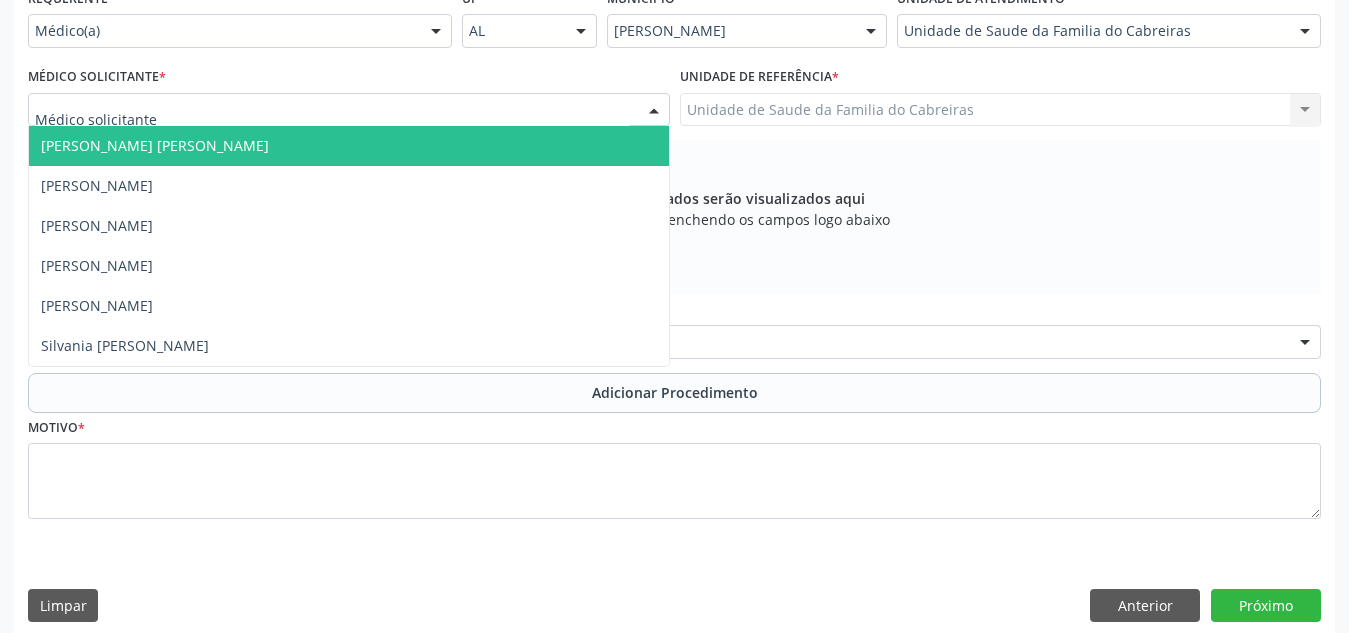 click at bounding box center [349, 110] 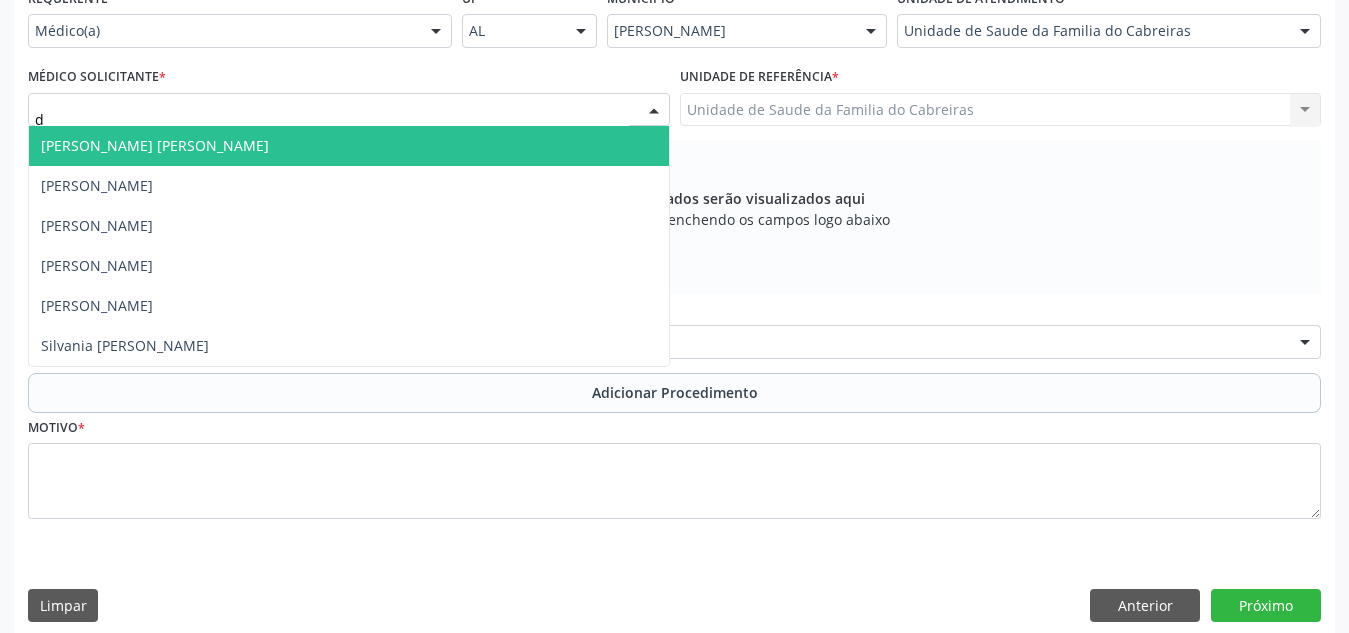 type on "da" 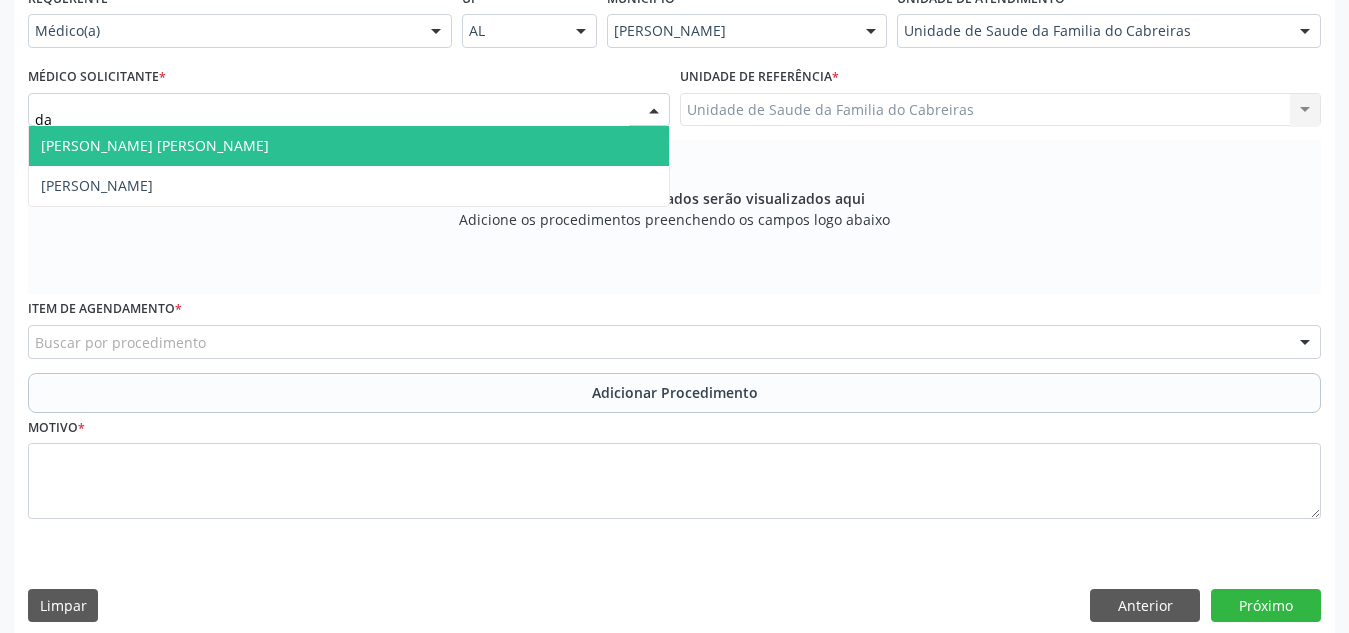 click on "[PERSON_NAME] [PERSON_NAME]" at bounding box center [349, 146] 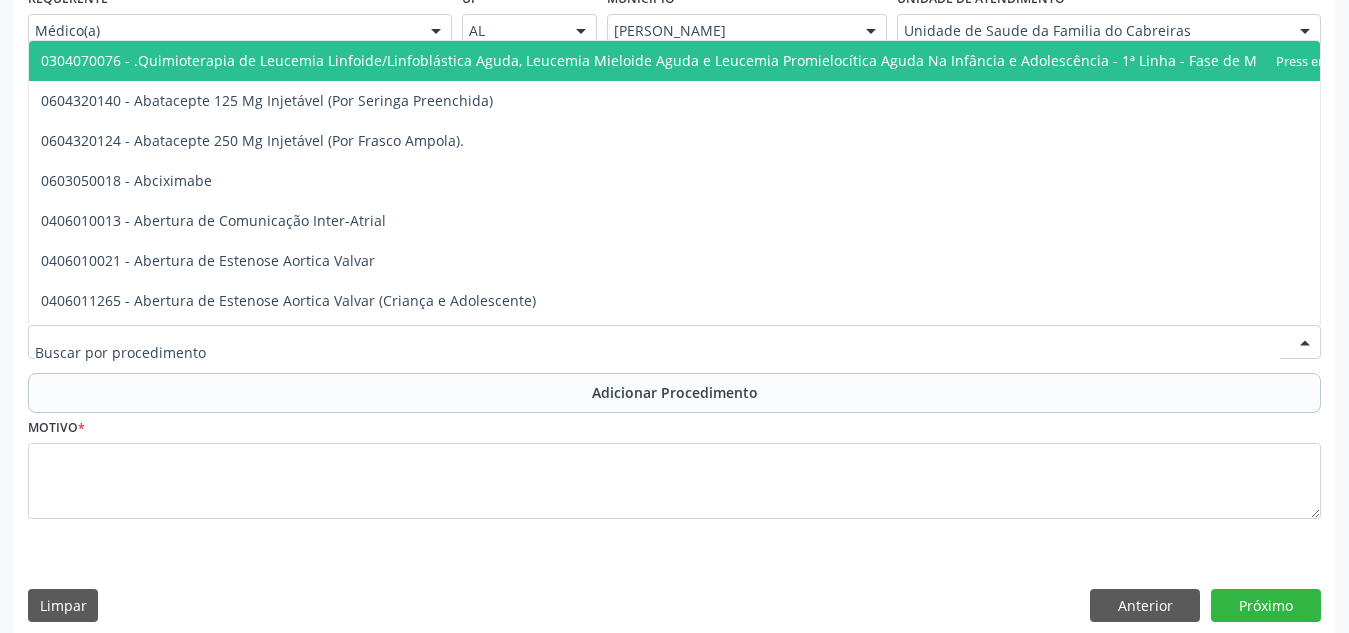 click at bounding box center [674, 342] 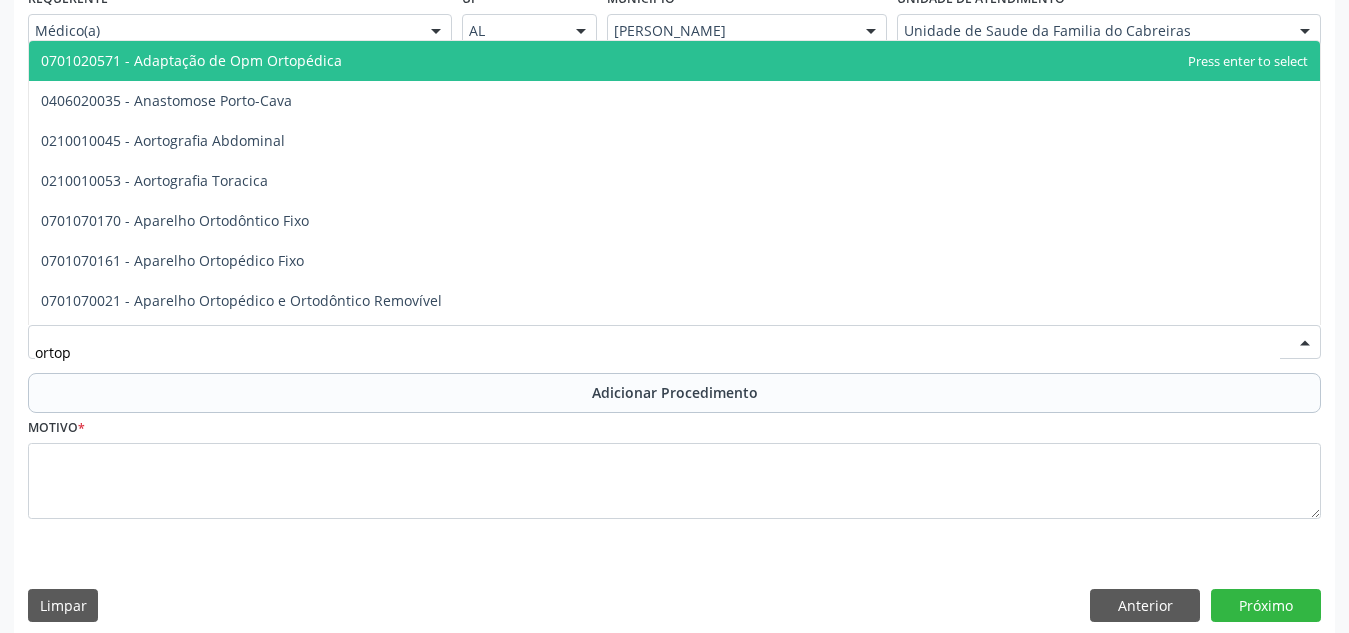 type on "ortope" 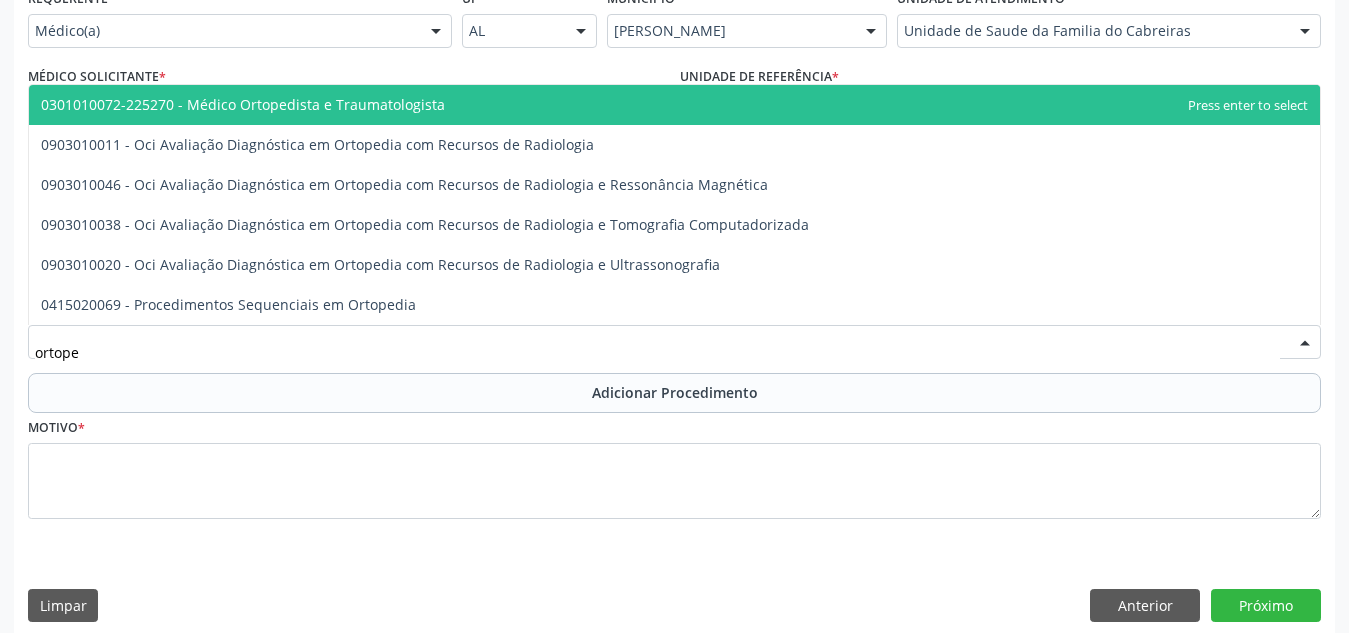 click on "0301010072-225270 - Médico Ortopedista e Traumatologista" at bounding box center [243, 104] 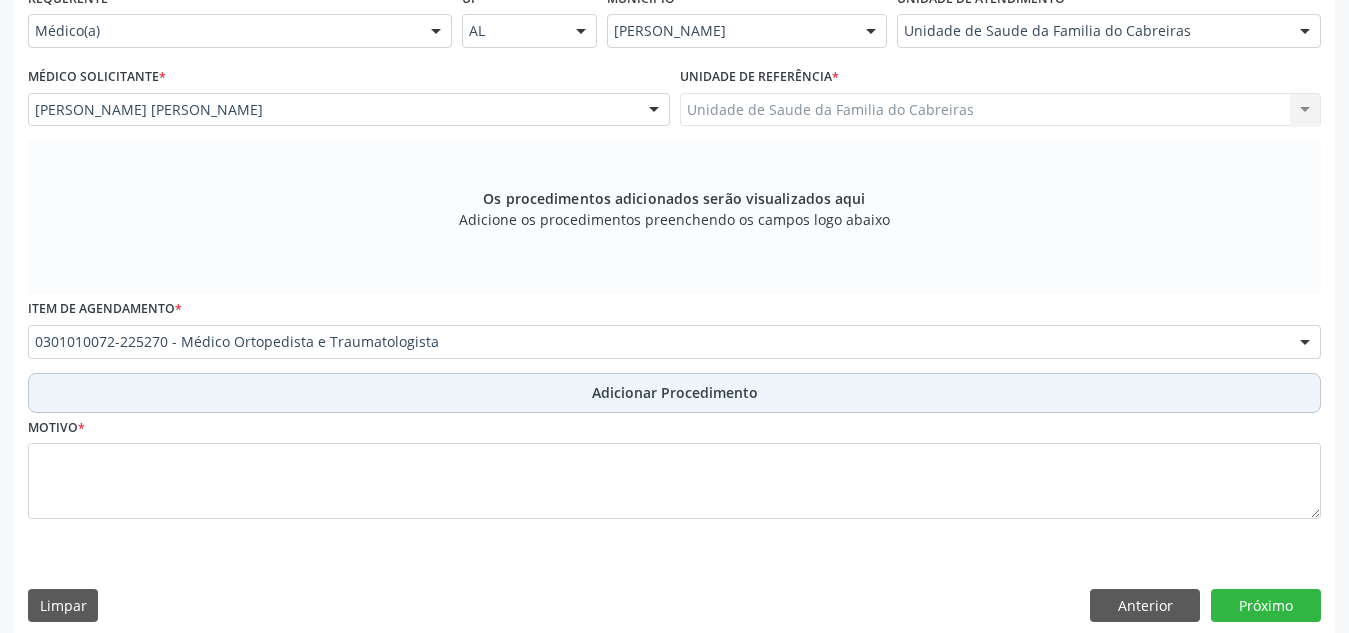 click on "Adicionar Procedimento" at bounding box center [675, 392] 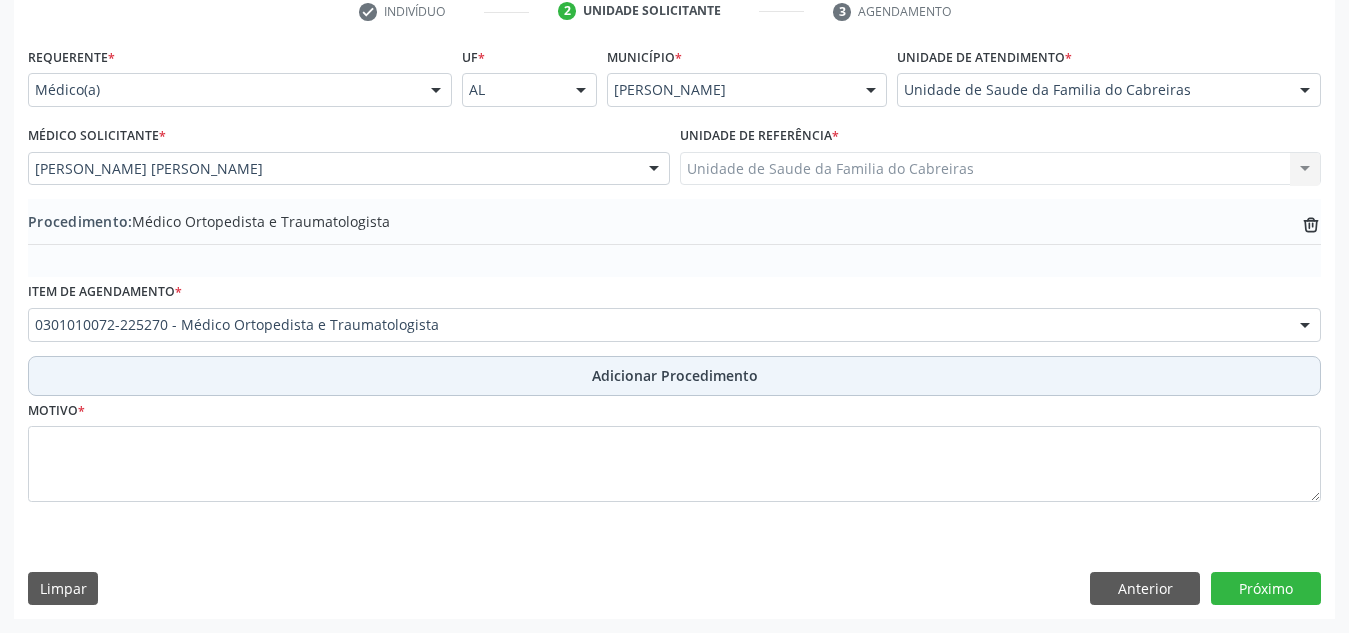 scroll, scrollTop: 420, scrollLeft: 0, axis: vertical 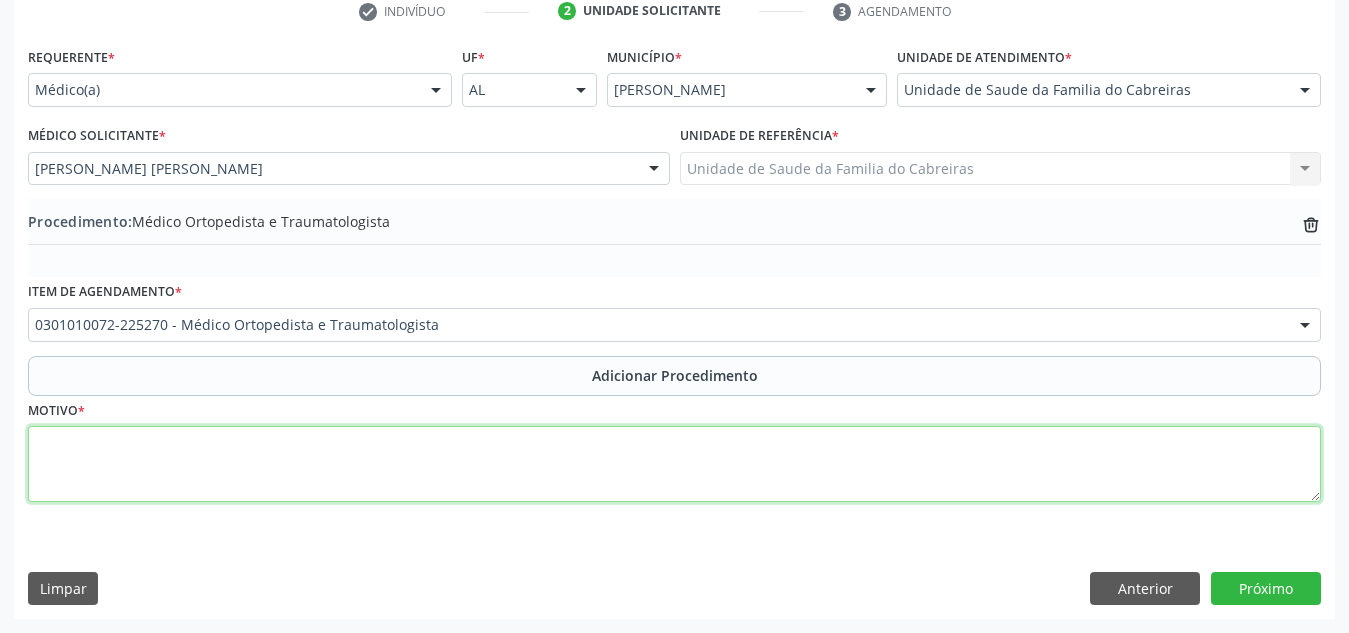click at bounding box center [674, 464] 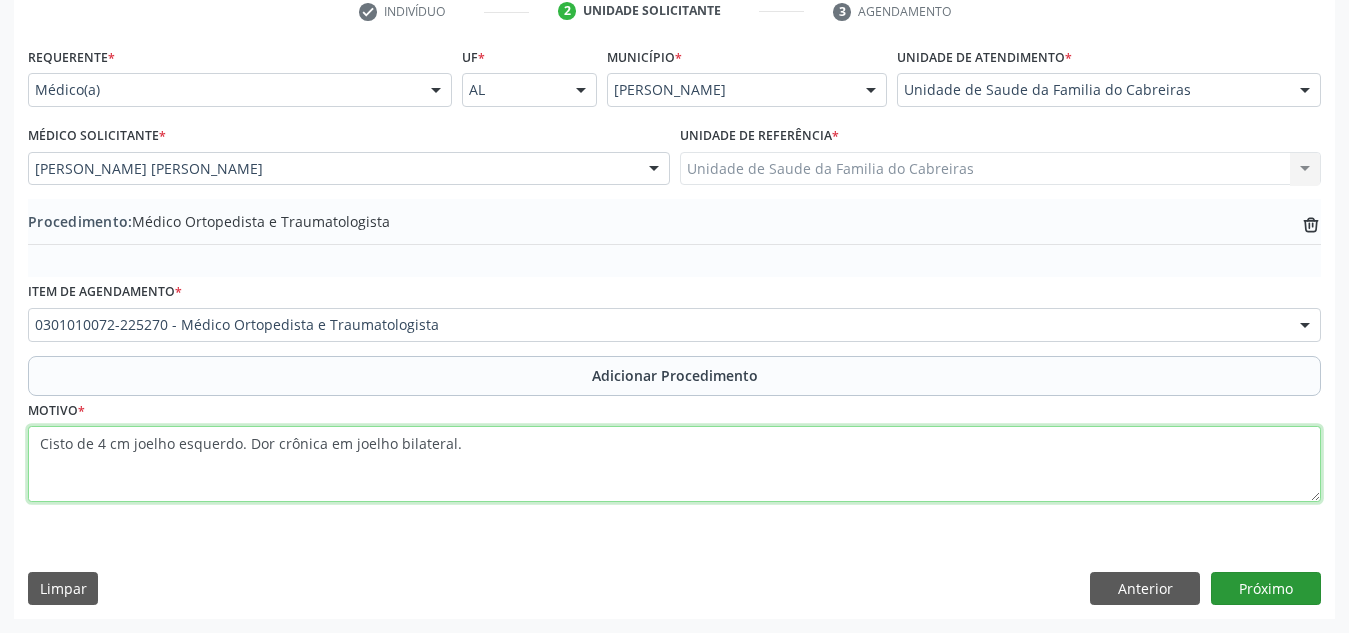 type on "Cisto de 4 cm joelho esquerdo. Dor crônica em joelho bilateral." 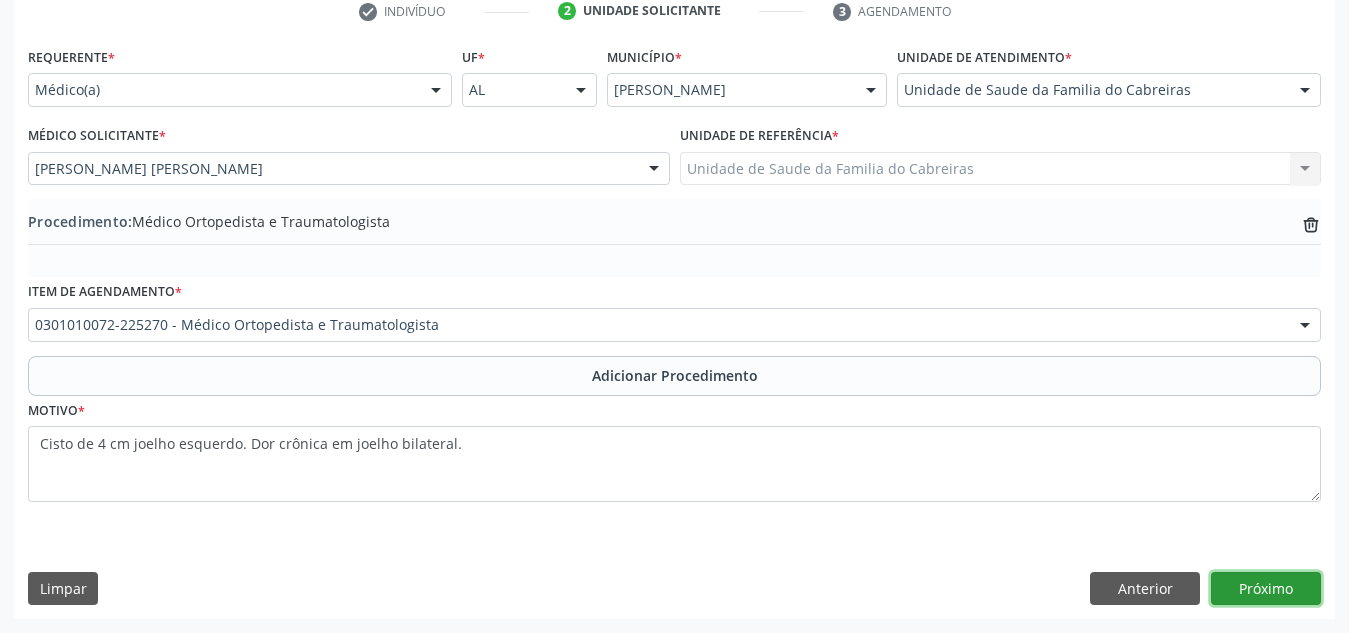 click on "Próximo" at bounding box center (1266, 589) 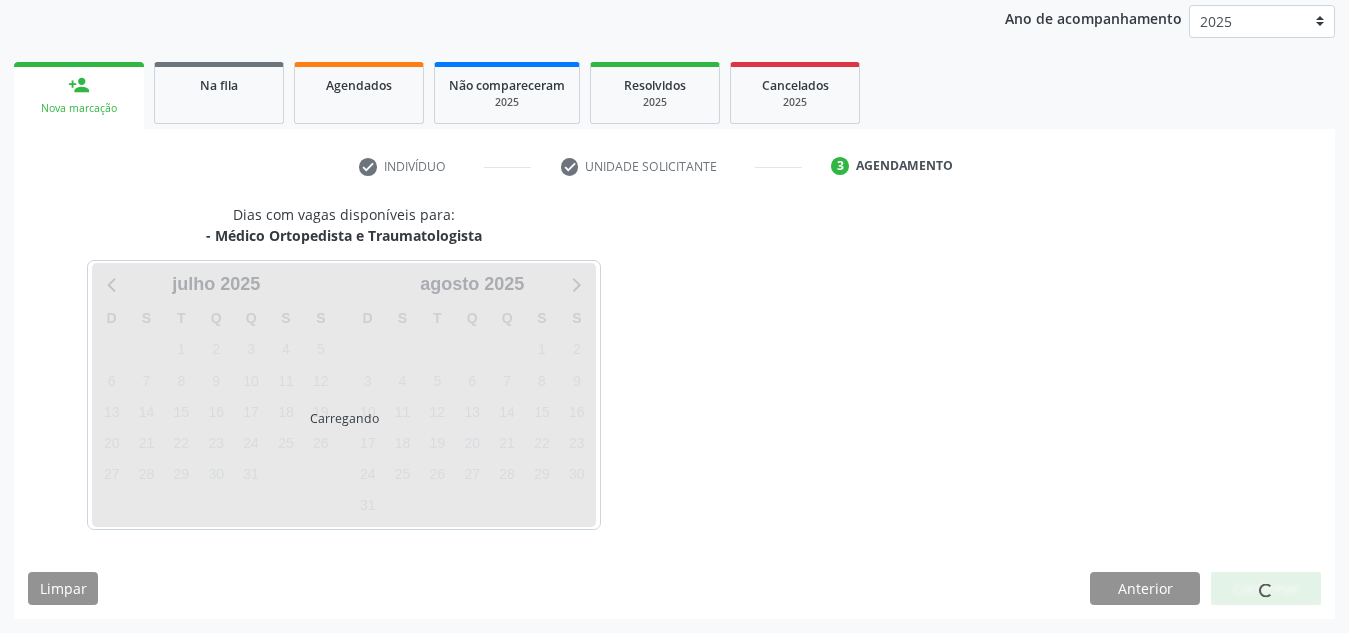 scroll, scrollTop: 324, scrollLeft: 0, axis: vertical 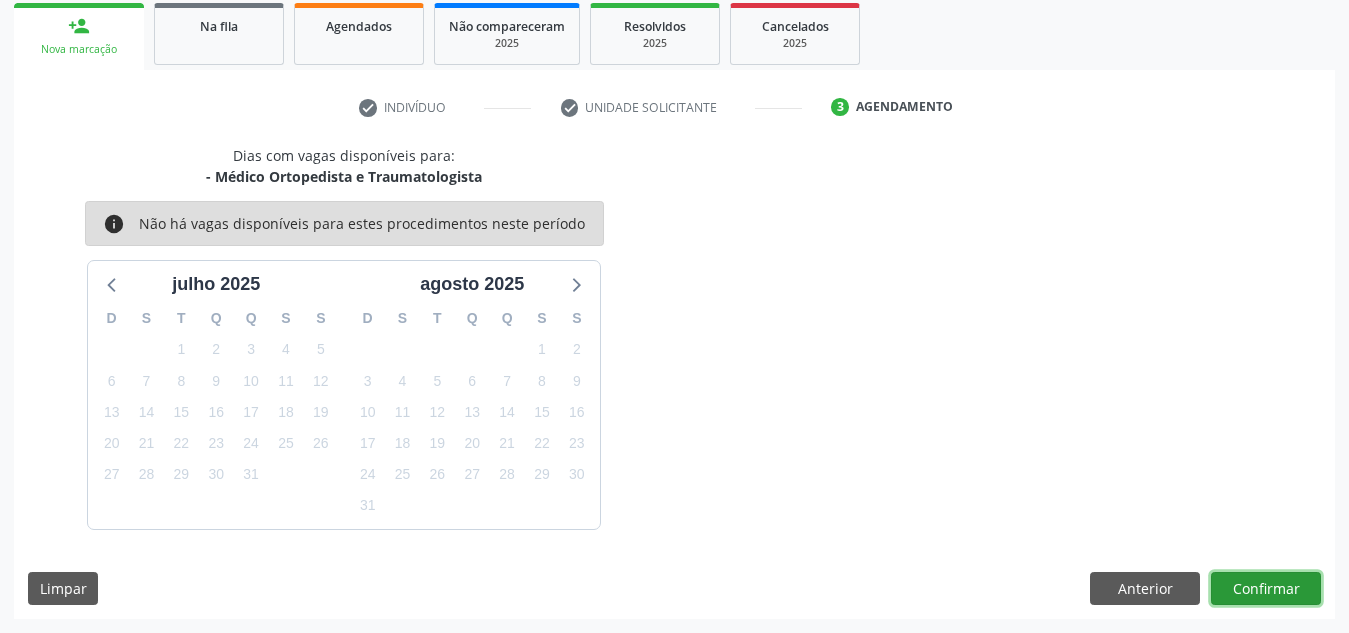 click on "Confirmar" at bounding box center [1266, 589] 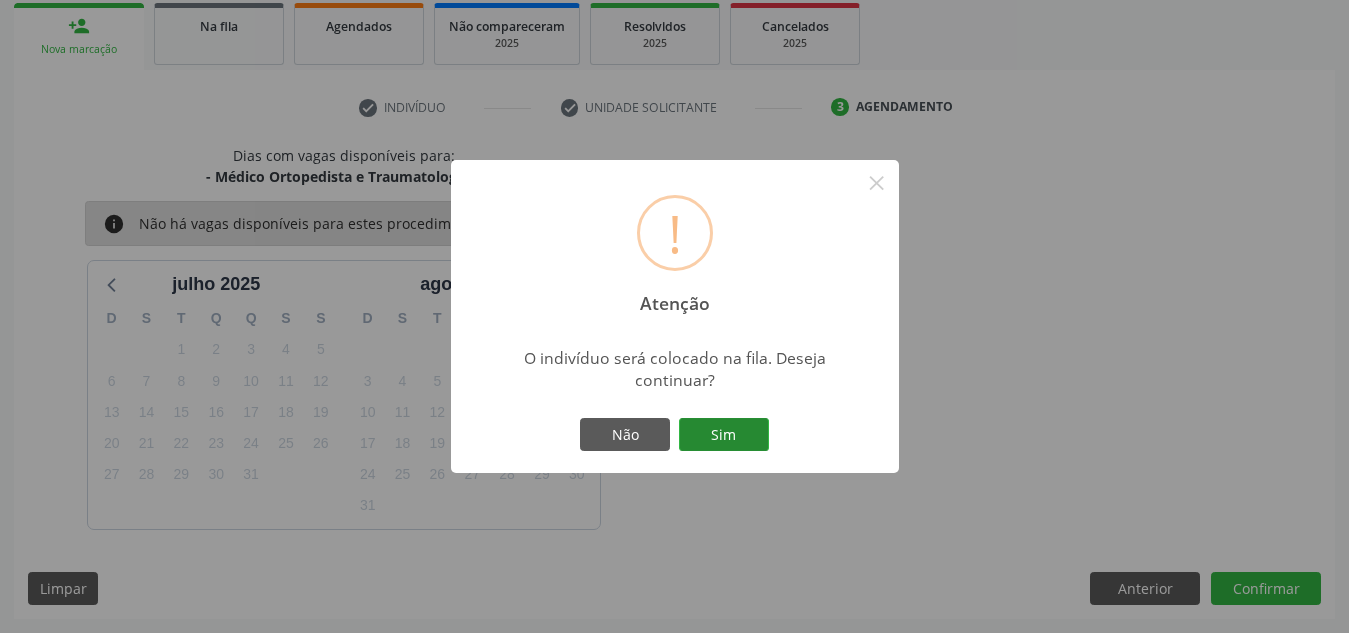 click on "Sim" at bounding box center [724, 435] 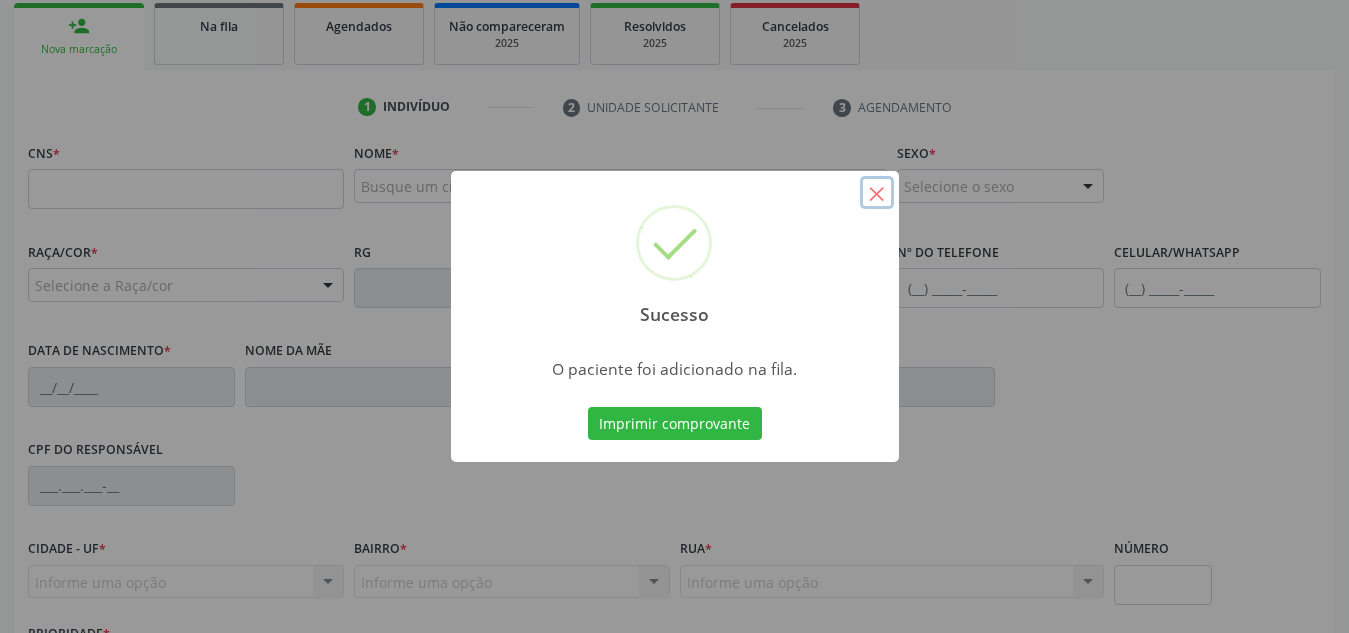 click on "×" at bounding box center (877, 193) 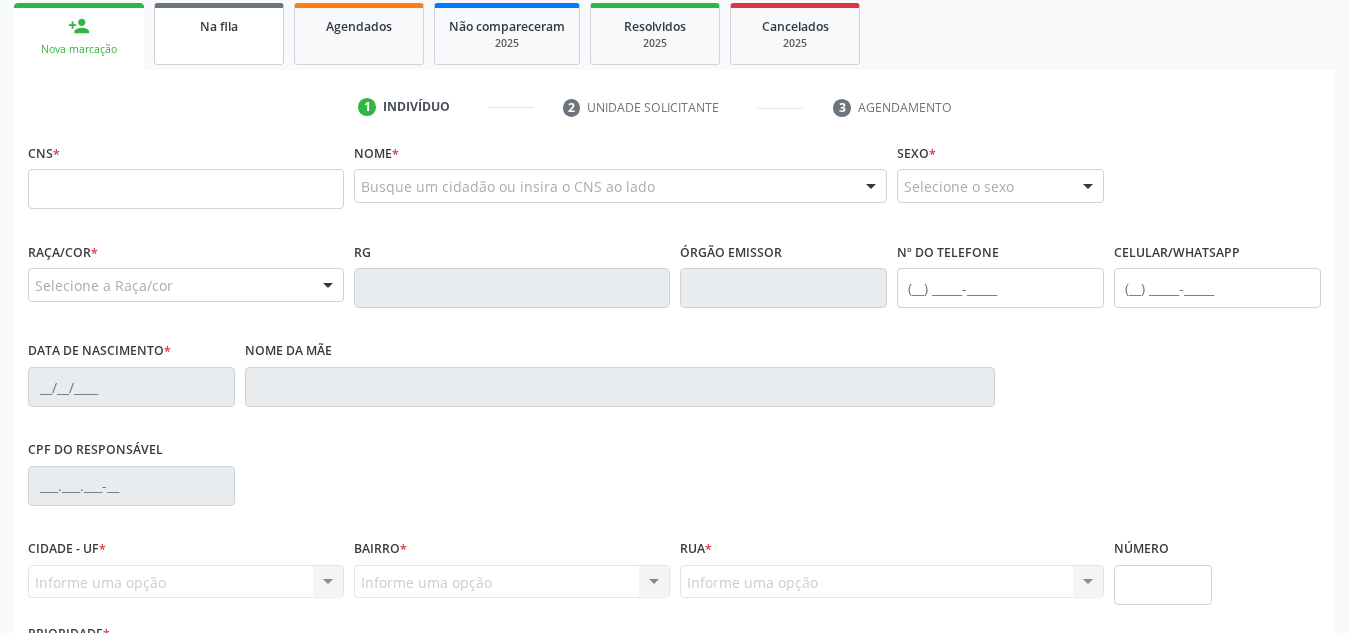 click on "Na fila" at bounding box center [219, 26] 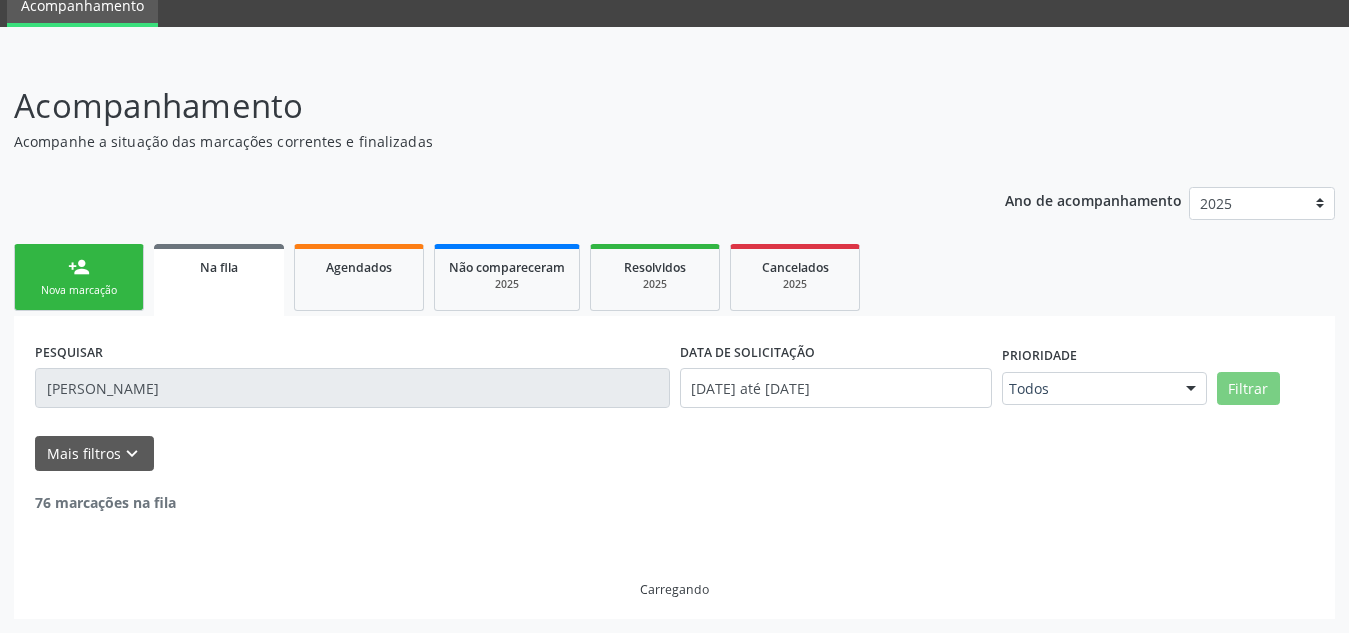 scroll, scrollTop: 62, scrollLeft: 0, axis: vertical 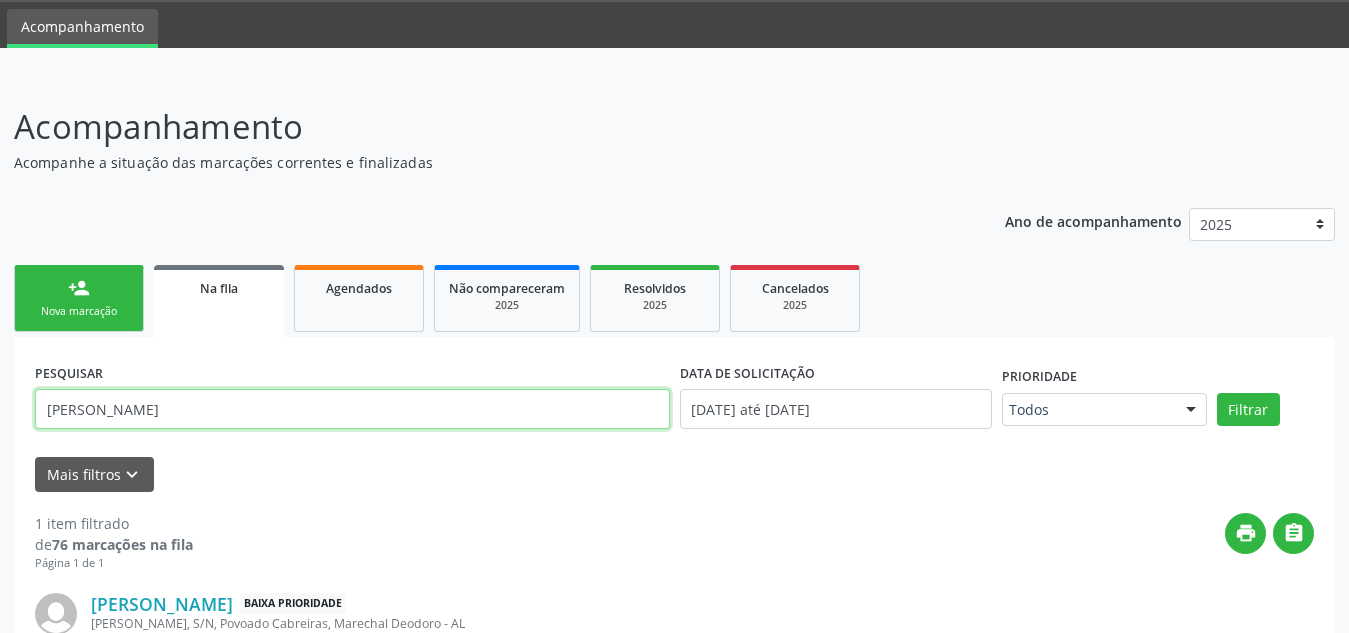 drag, startPoint x: 184, startPoint y: 414, endPoint x: 0, endPoint y: 415, distance: 184.00272 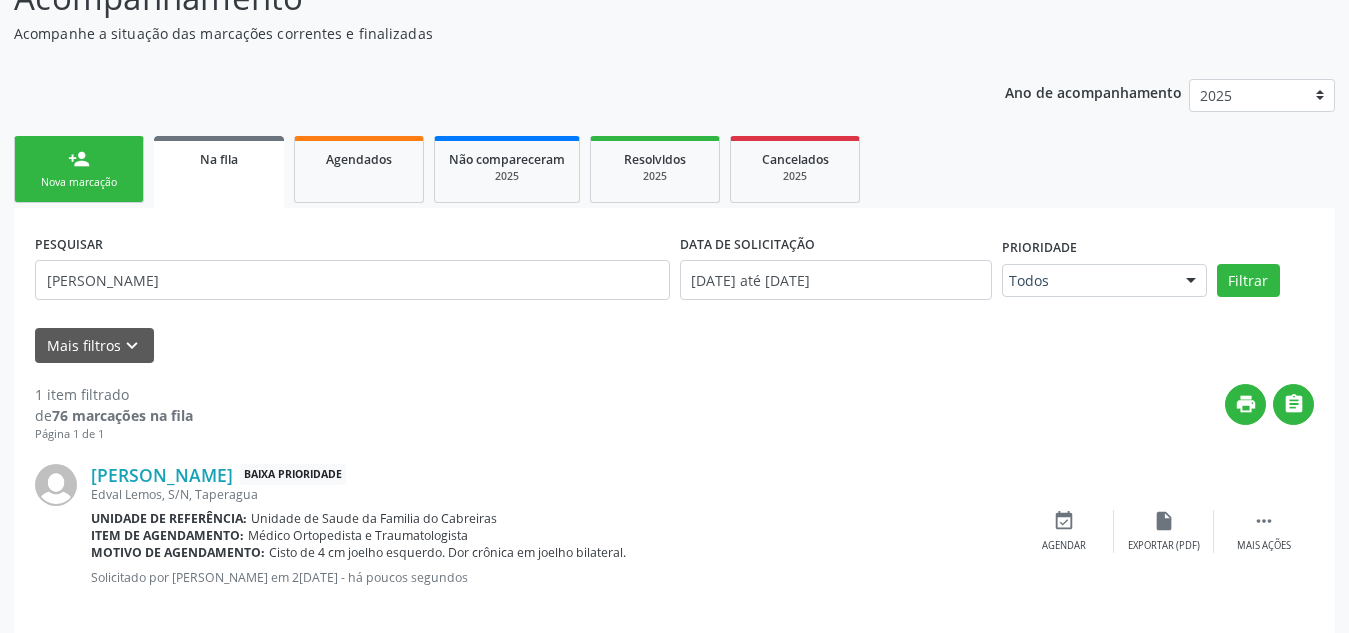 scroll, scrollTop: 214, scrollLeft: 0, axis: vertical 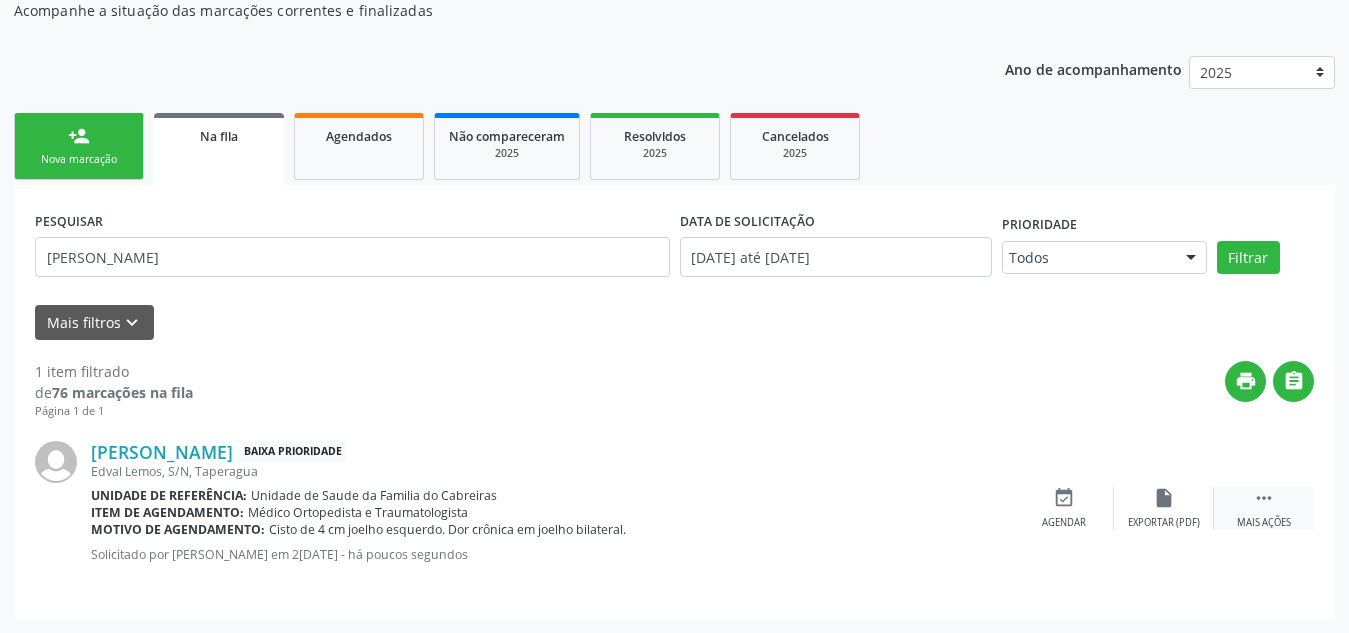 click on "" at bounding box center [1264, 498] 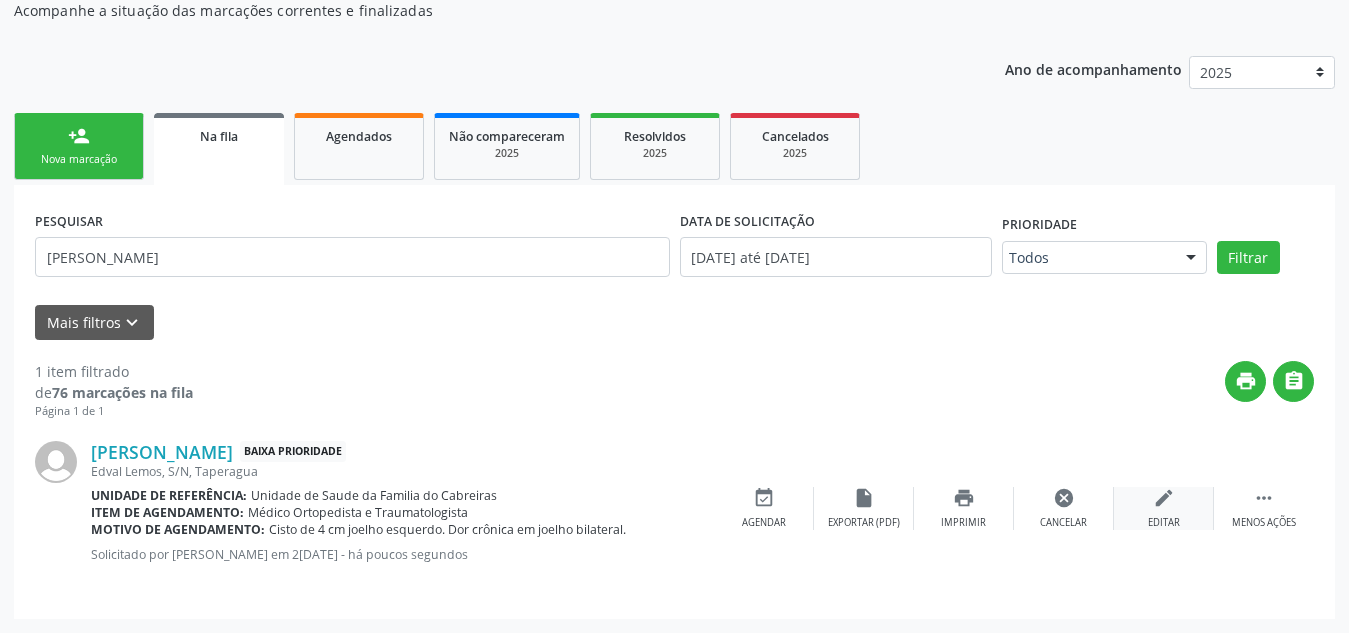 click on "edit" at bounding box center (1164, 498) 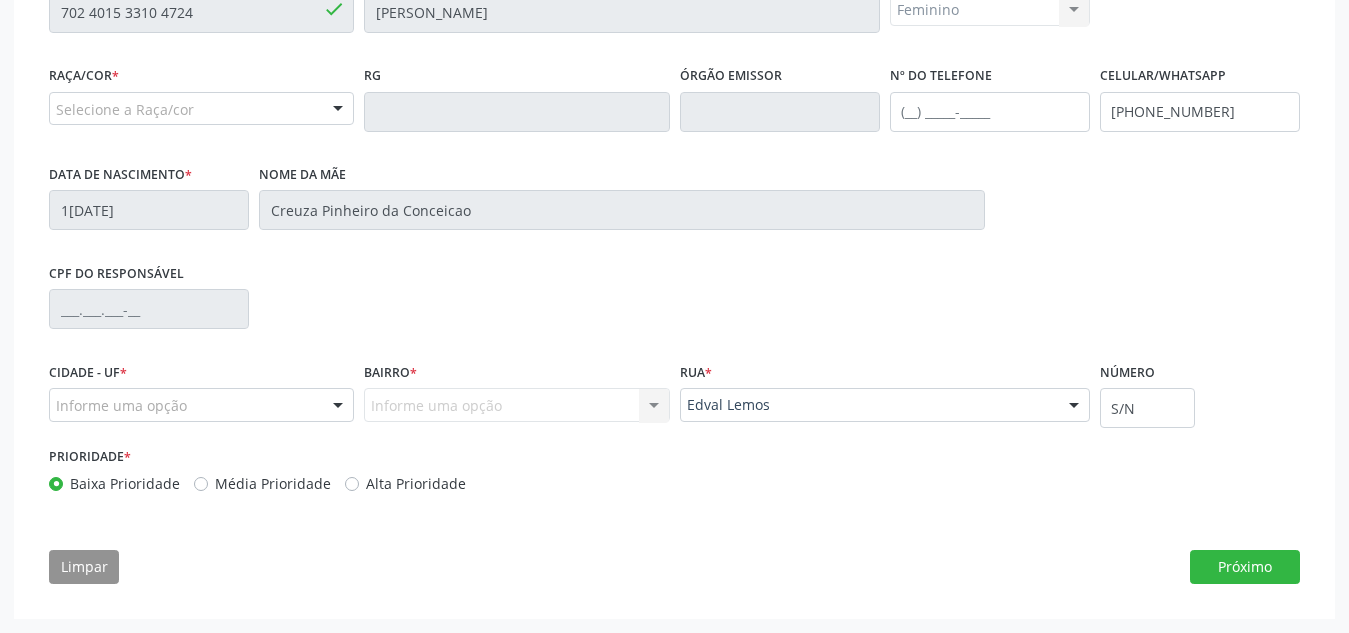 scroll, scrollTop: 350, scrollLeft: 0, axis: vertical 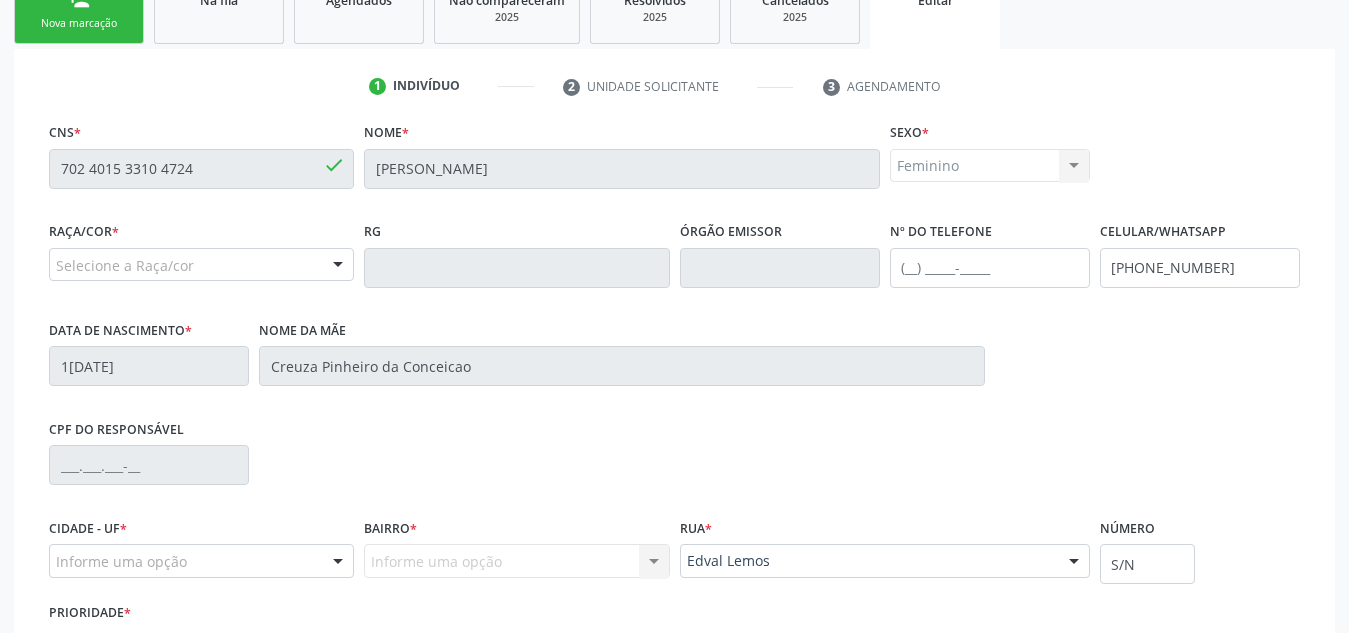 click on "Acompanhamento
Acompanhe a situação das marcações correntes e finalizadas
Relatórios
Ano de acompanhamento
2025
person_add
Nova marcação
Na fila   Agendados   Não compareceram
2025
Resolvidos
2025
Cancelados
2025
Editar
1
Indivíduo
2
Unidade solicitante
3
Agendamento
CNS
*
702 4015 3310 4724       done
Nome
*
[PERSON_NAME]
*
Feminino         Masculino   Feminino
Nenhum resultado encontrado para: "   "
Não há nenhuma opção para ser exibida.
Raça/cor
*
Selecione a Raça/cor
01 - Branca   02 - Preta   04 - [GEOGRAPHIC_DATA]   03 - [MEDICAL_DATA]   05 - Indígena
Nenhum resultado encontrado para: "   "
RG" at bounding box center (674, 288) 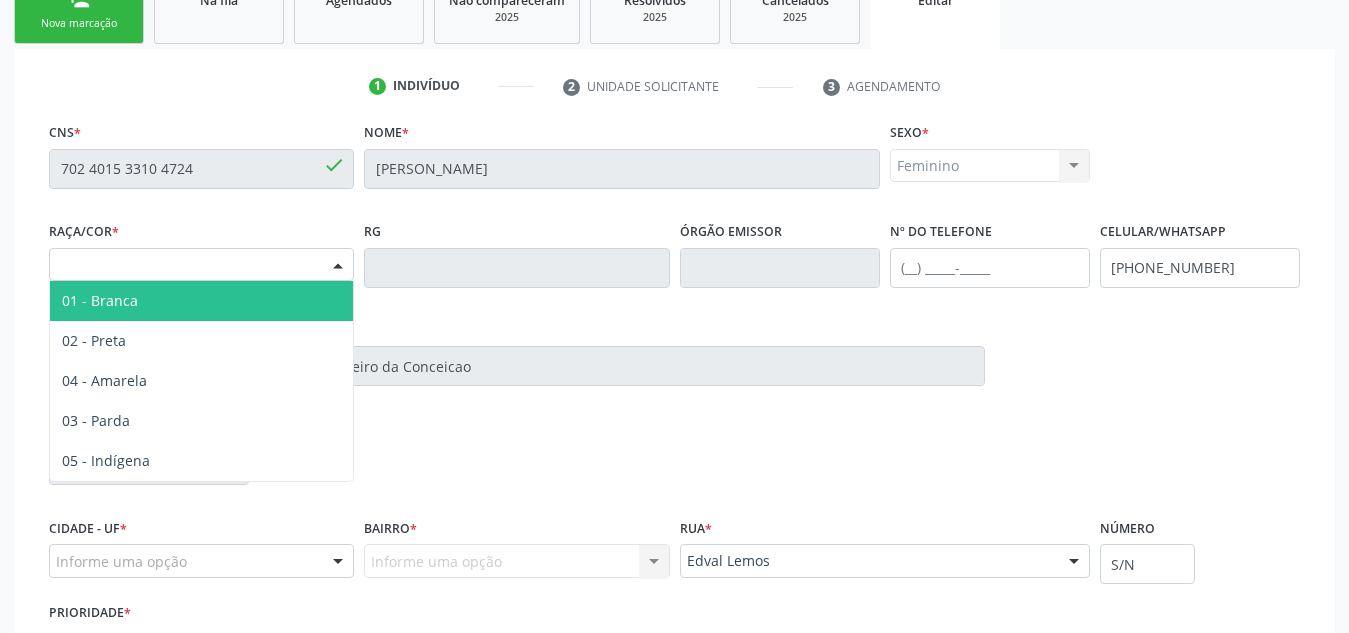click on "Selecione a Raça/cor" at bounding box center (201, 265) 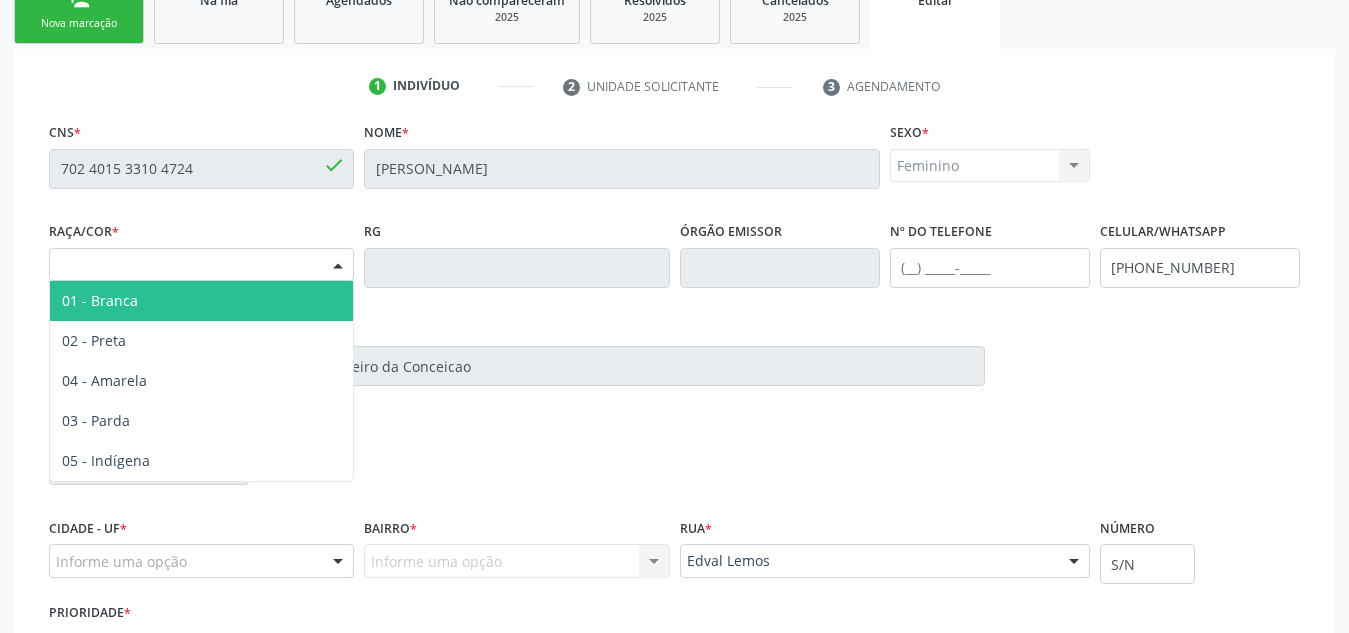 click on "01 - Branca" at bounding box center (201, 301) 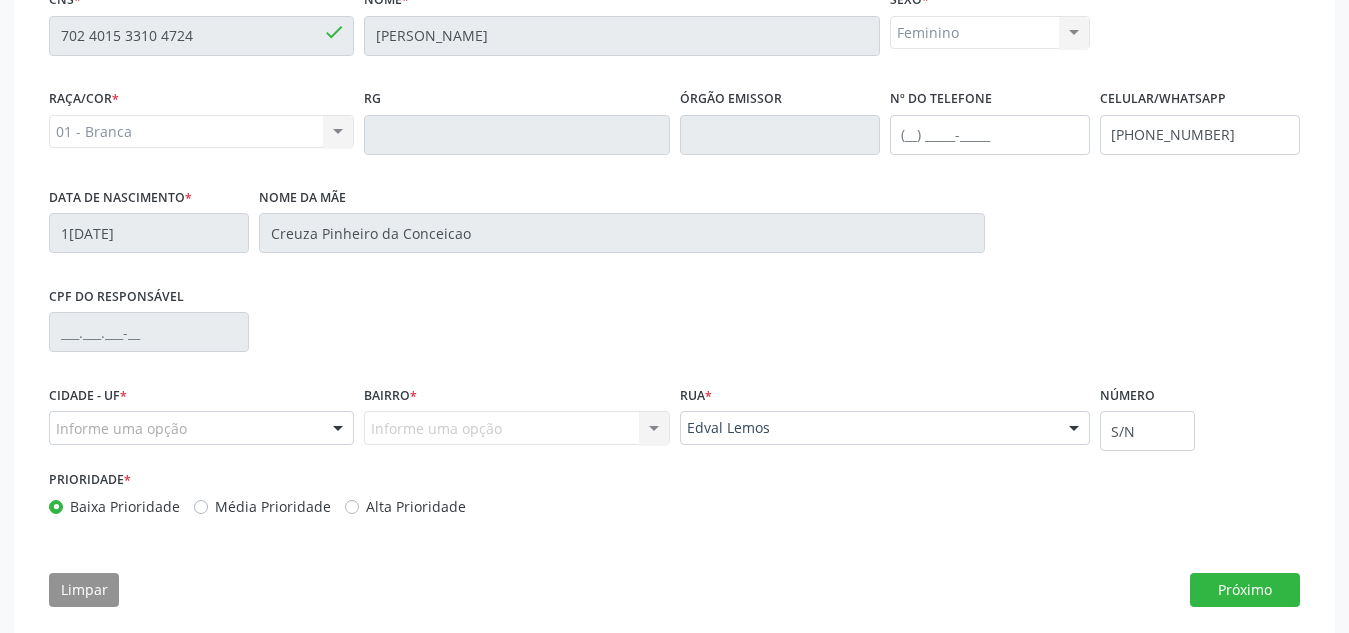 scroll, scrollTop: 501, scrollLeft: 0, axis: vertical 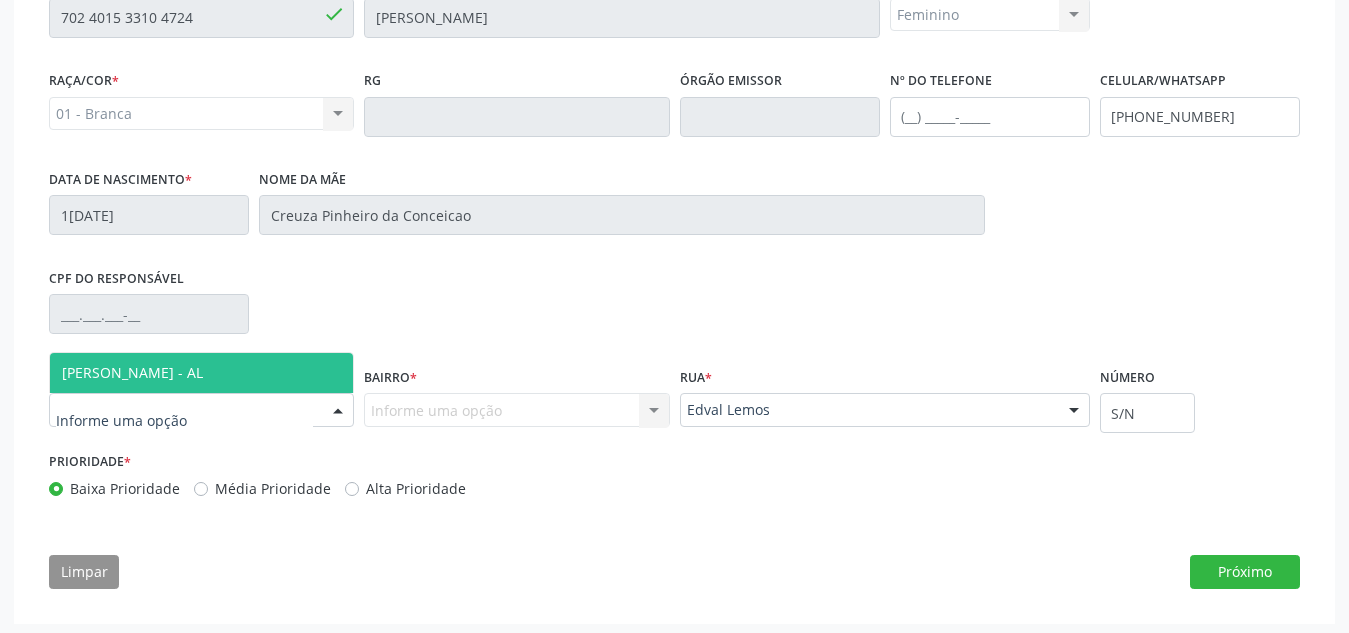 click at bounding box center [201, 410] 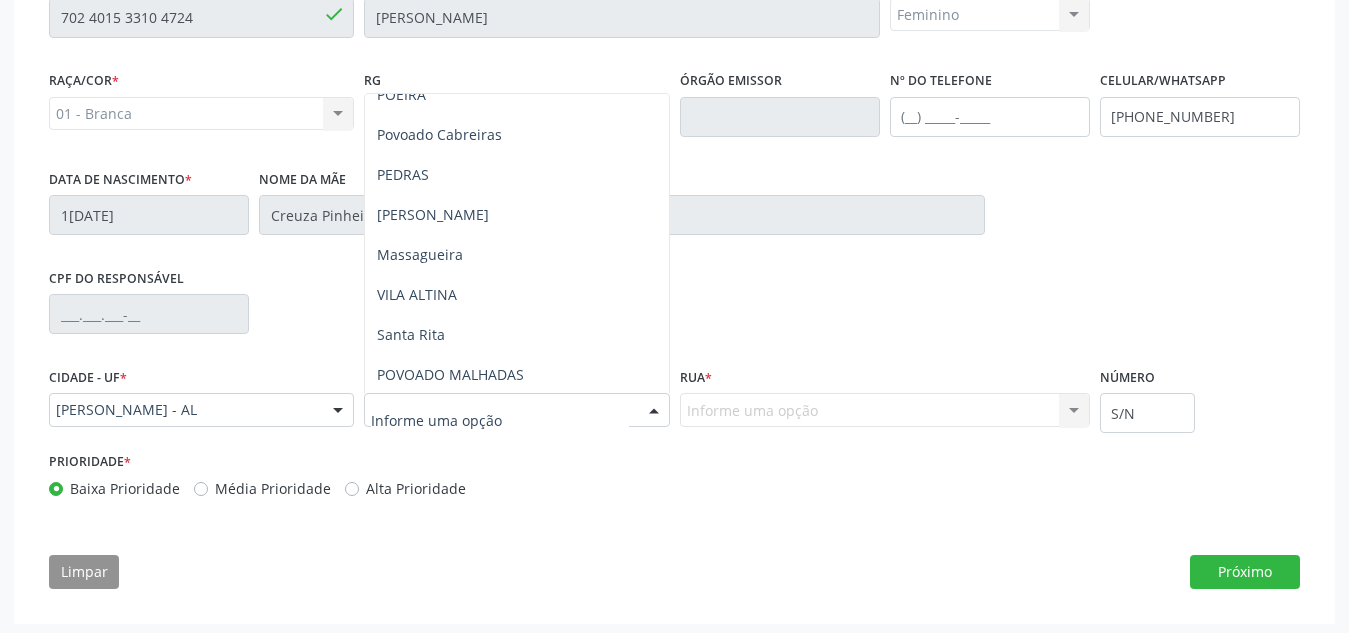 scroll, scrollTop: 301, scrollLeft: 0, axis: vertical 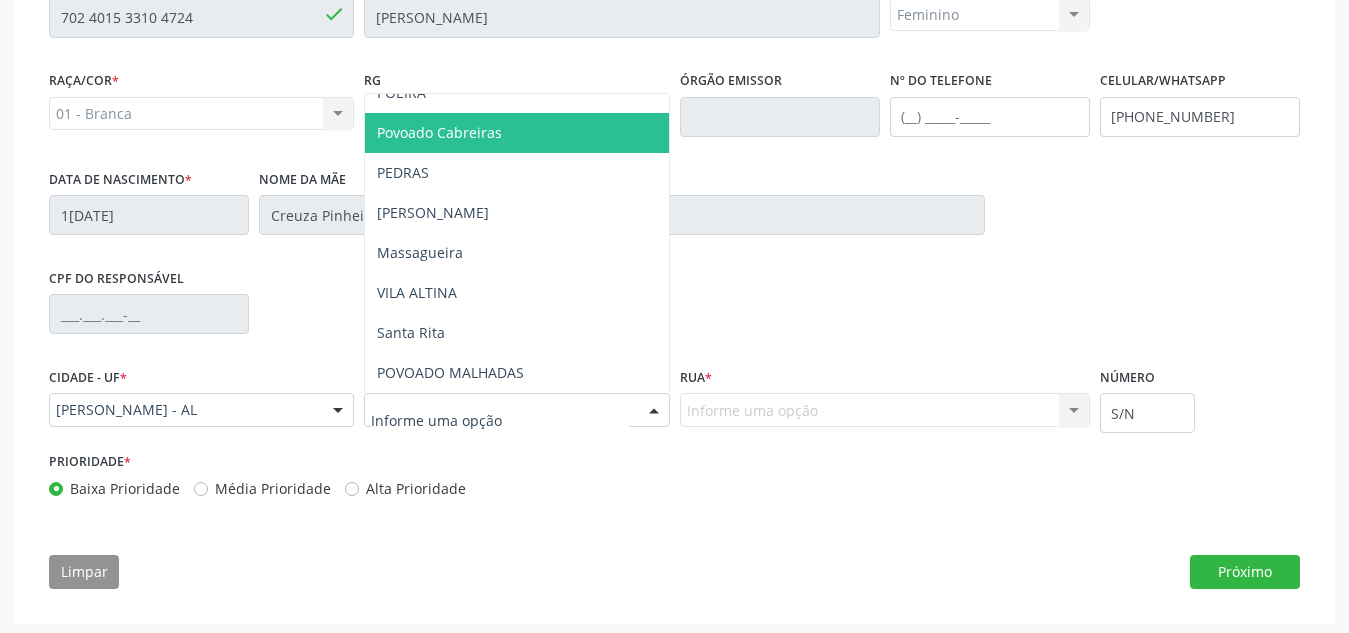 click on "Povoado Cabreiras" at bounding box center [439, 132] 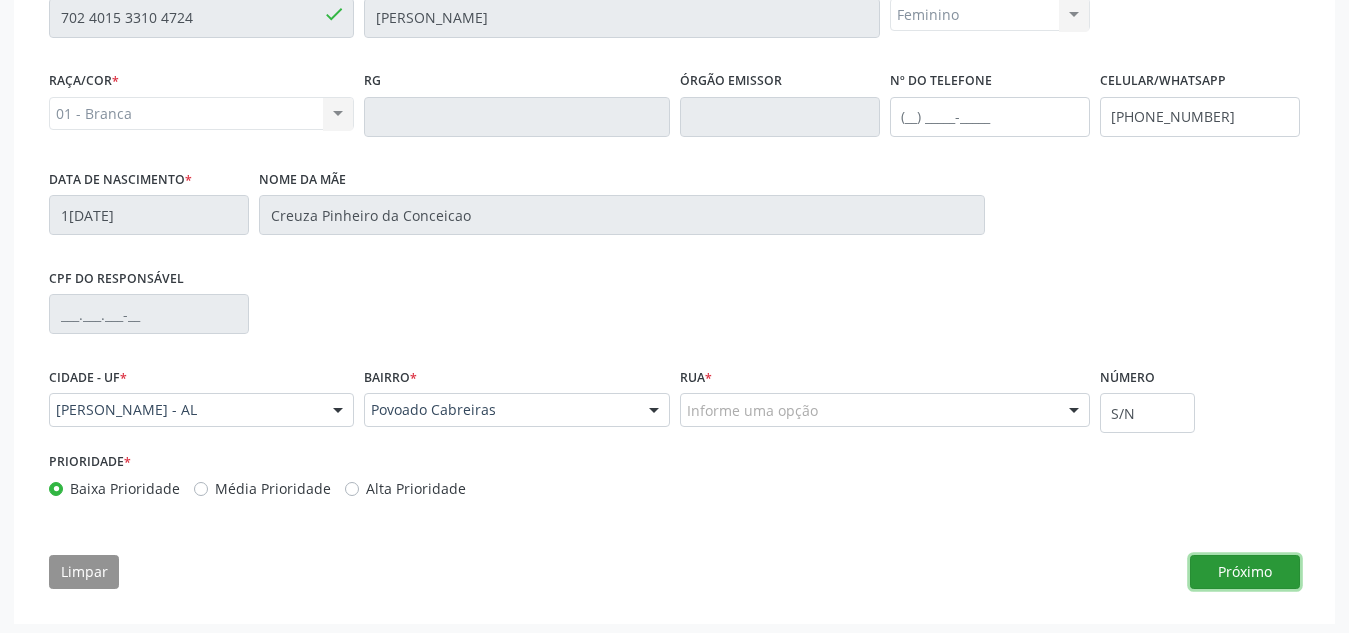 click on "Próximo" at bounding box center (1245, 572) 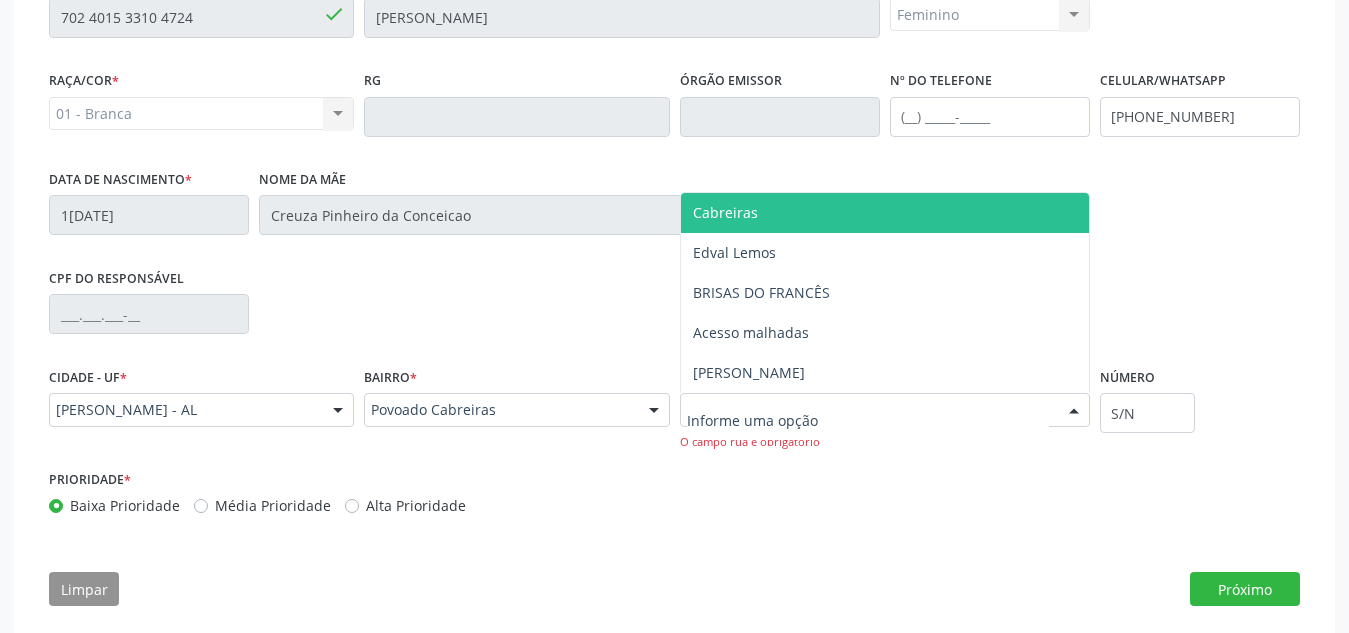 click at bounding box center (885, 410) 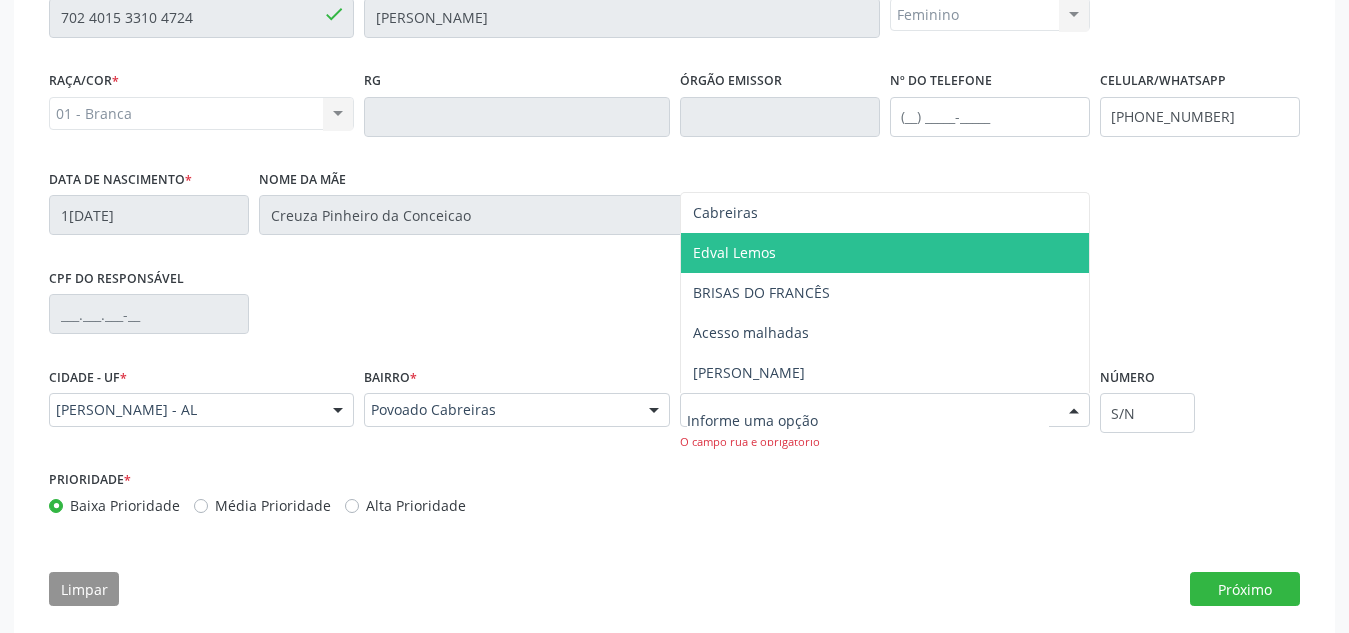 click on "Edval Lemos" at bounding box center [885, 253] 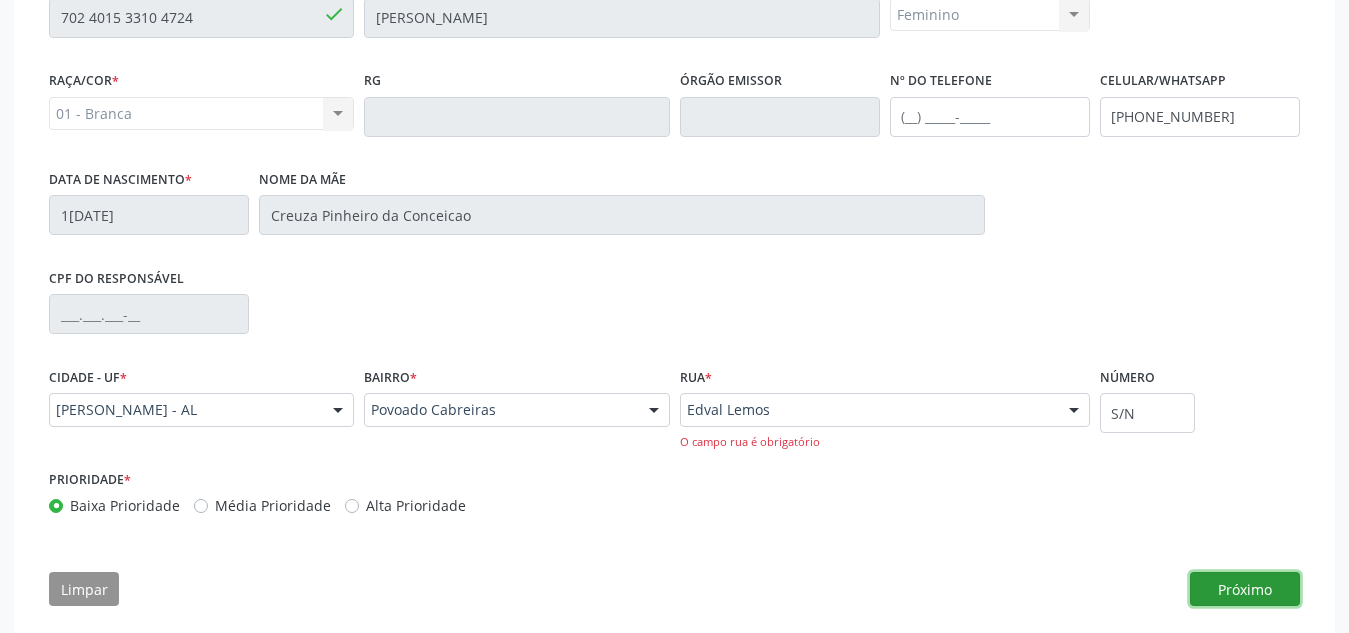 click on "Próximo" at bounding box center (1245, 589) 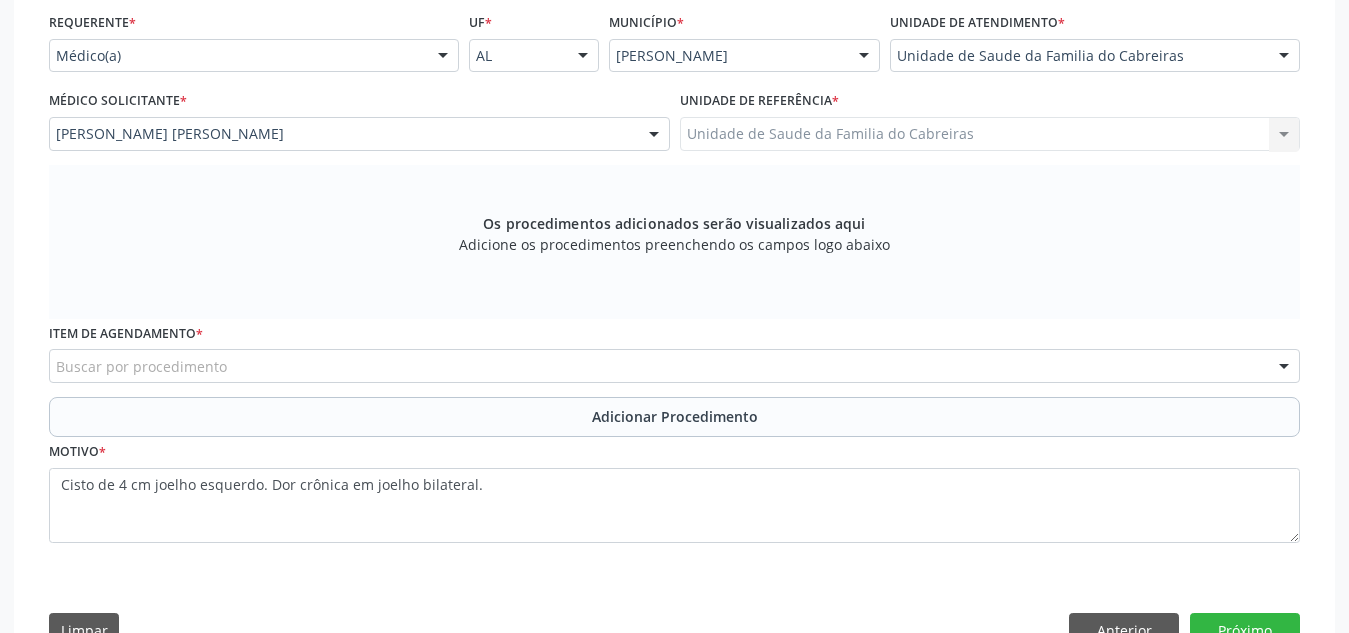 scroll, scrollTop: 448, scrollLeft: 0, axis: vertical 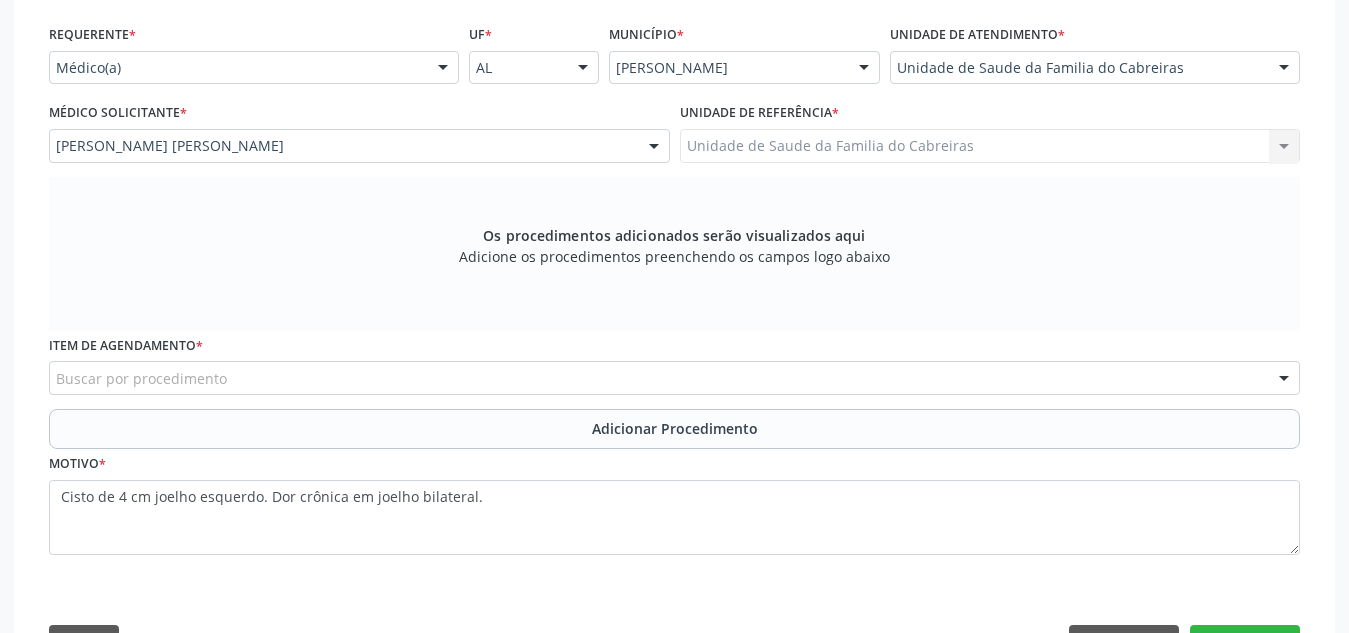 click on "Unidade de Saude da Familia do Cabreiras         Unidade de Saude da Familia do Cabreiras
Nenhum resultado encontrado para: "   "
Não há nenhuma opção para ser exibida." at bounding box center (990, 146) 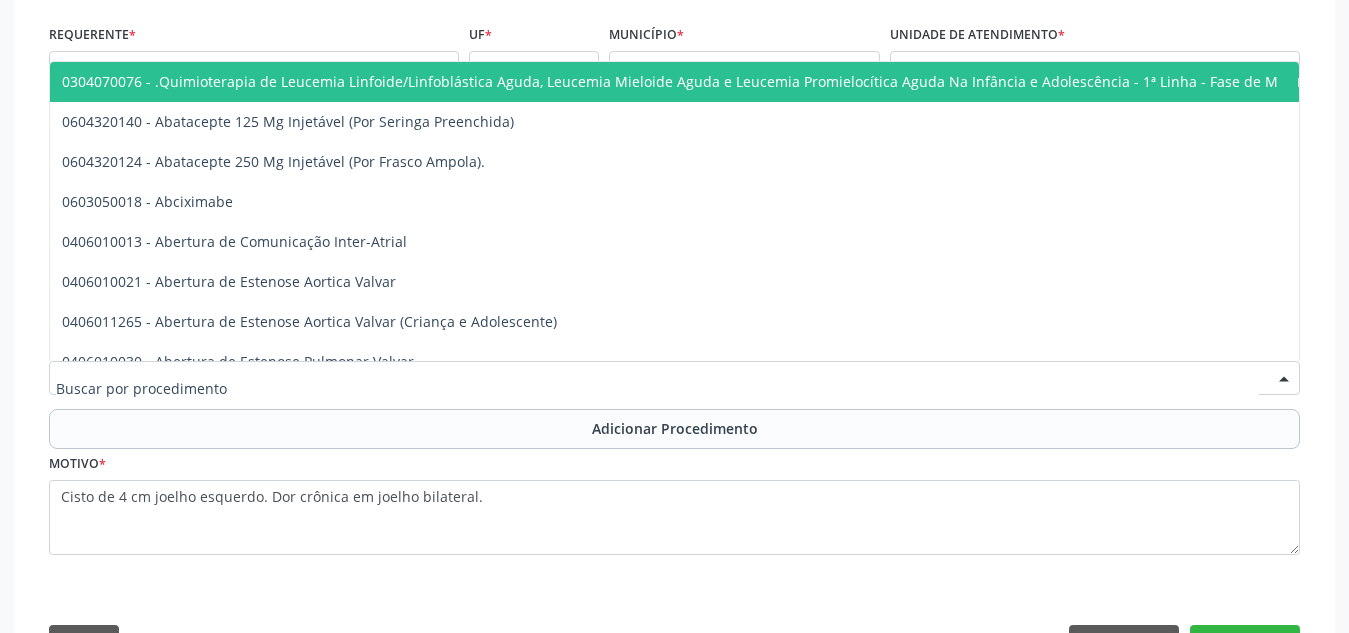 click at bounding box center (674, 378) 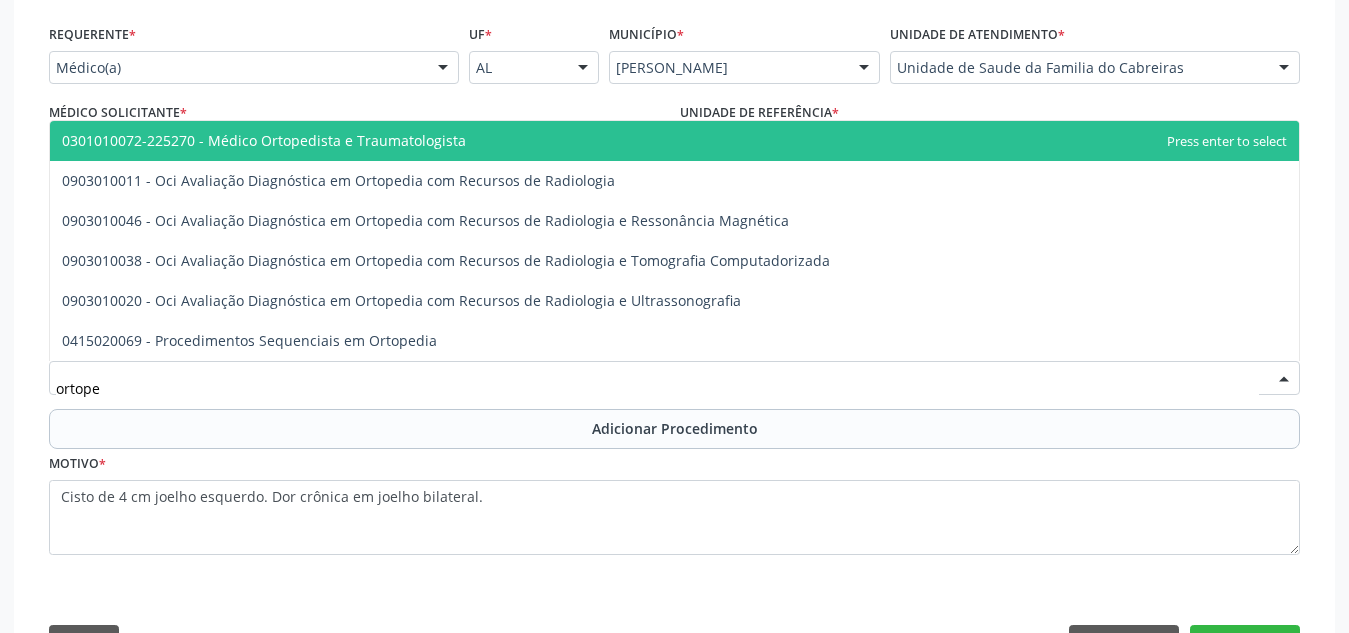 type on "ortoped" 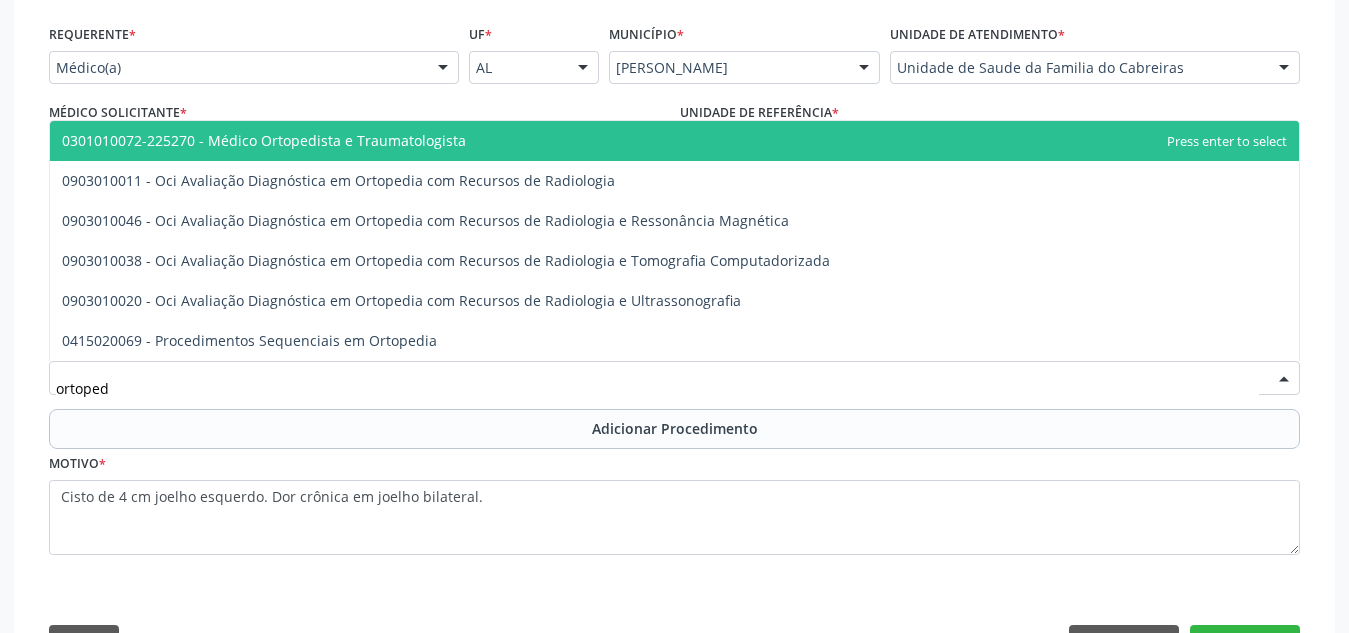 click on "0301010072-225270 - Médico Ortopedista e Traumatologista" at bounding box center (674, 141) 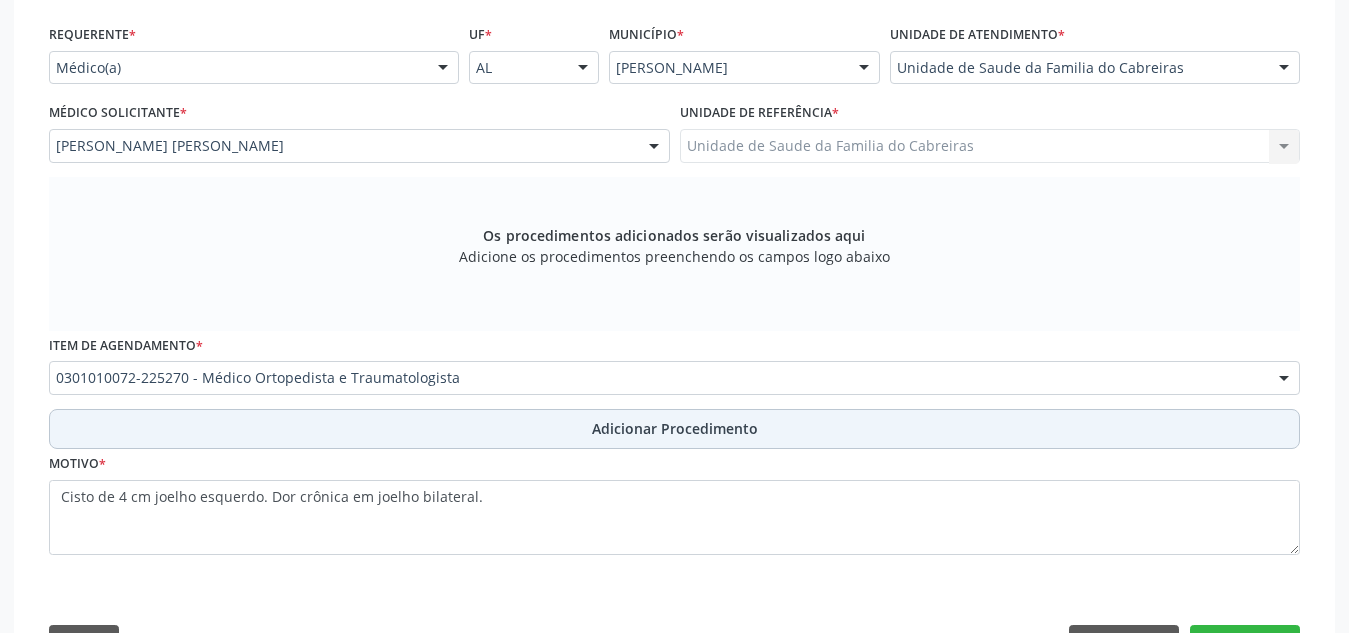 click on "Adicionar Procedimento" at bounding box center (675, 428) 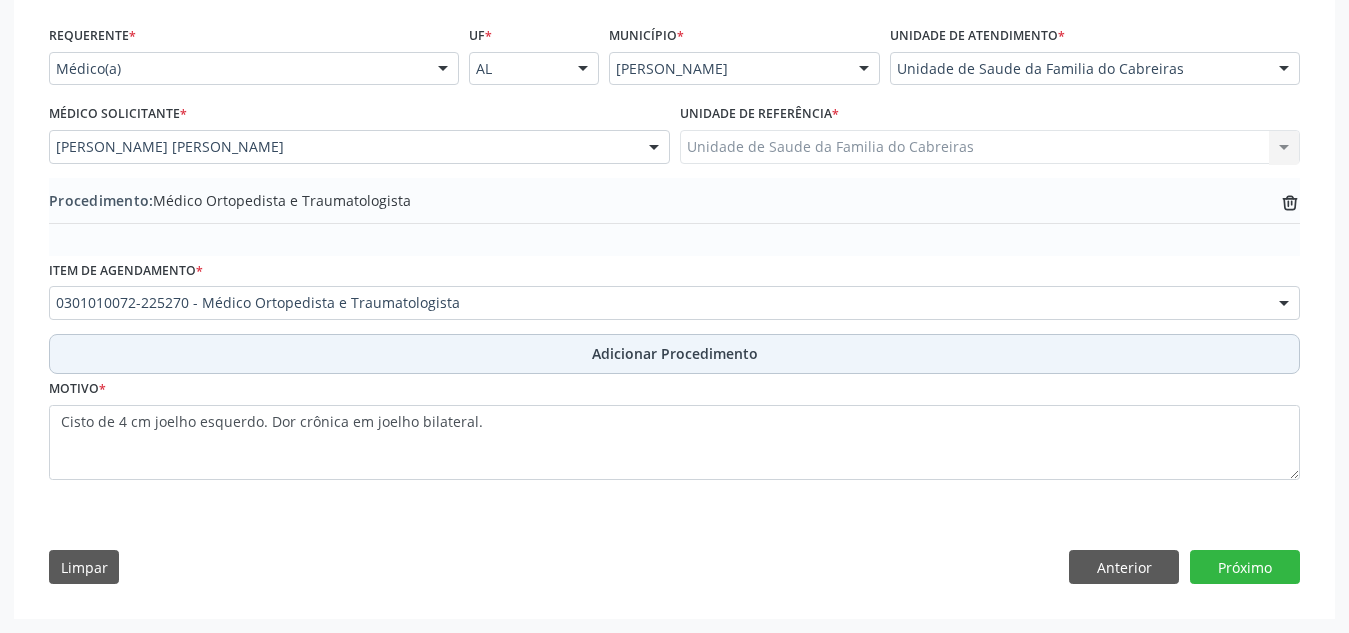 scroll, scrollTop: 447, scrollLeft: 0, axis: vertical 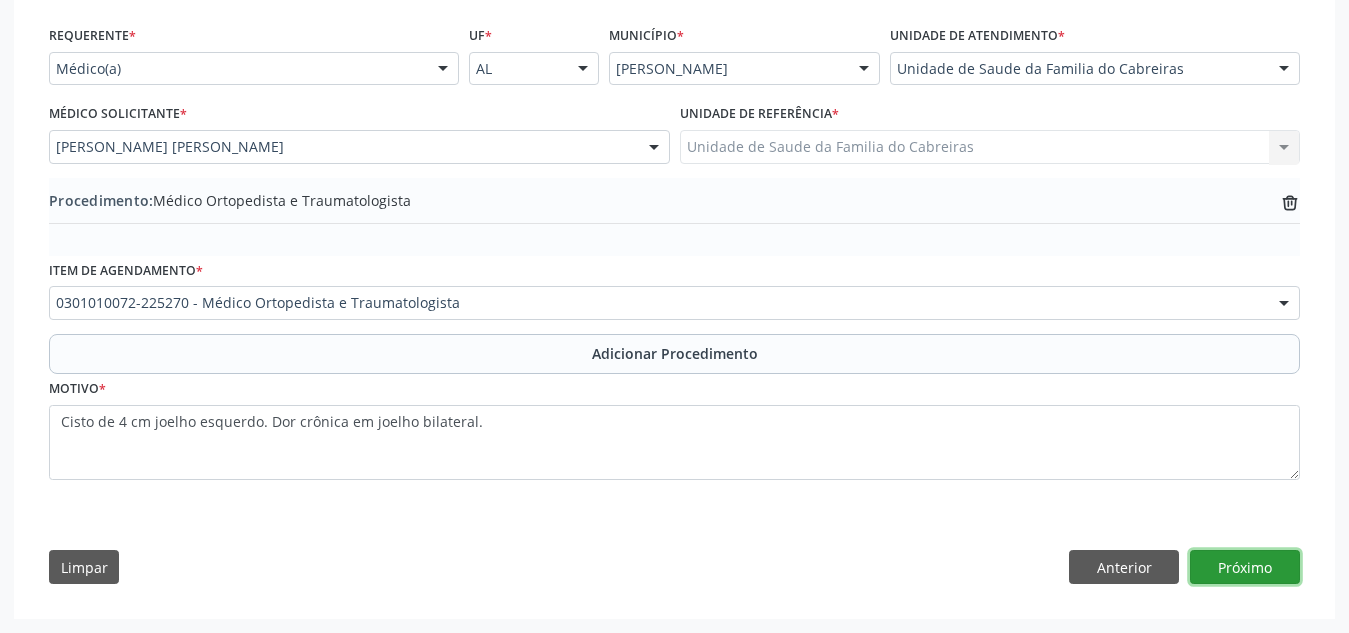 click on "Próximo" at bounding box center [1245, 567] 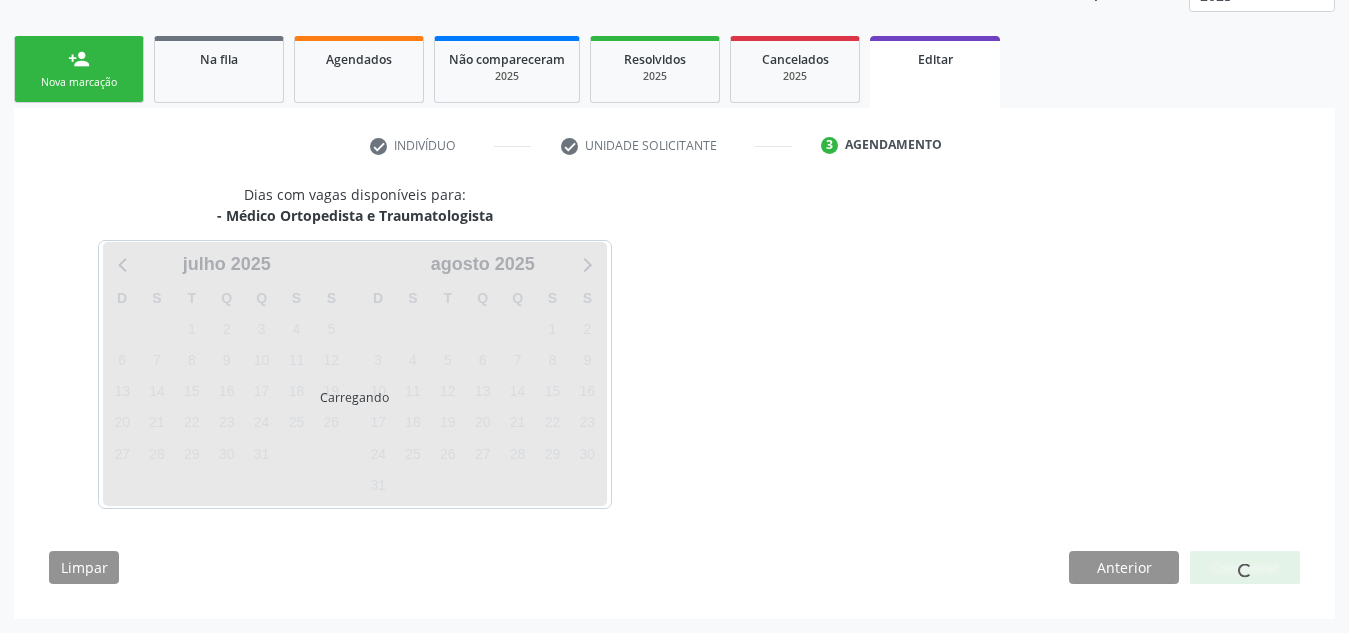 scroll, scrollTop: 350, scrollLeft: 0, axis: vertical 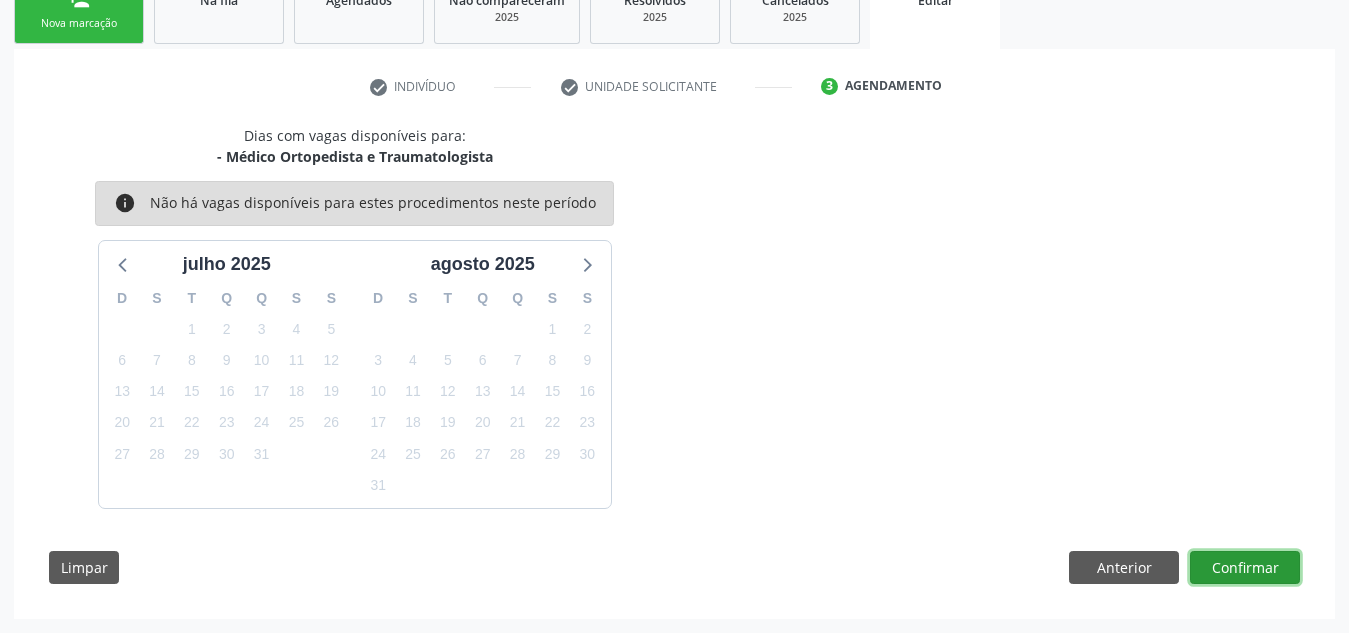 click on "Confirmar" at bounding box center (1245, 568) 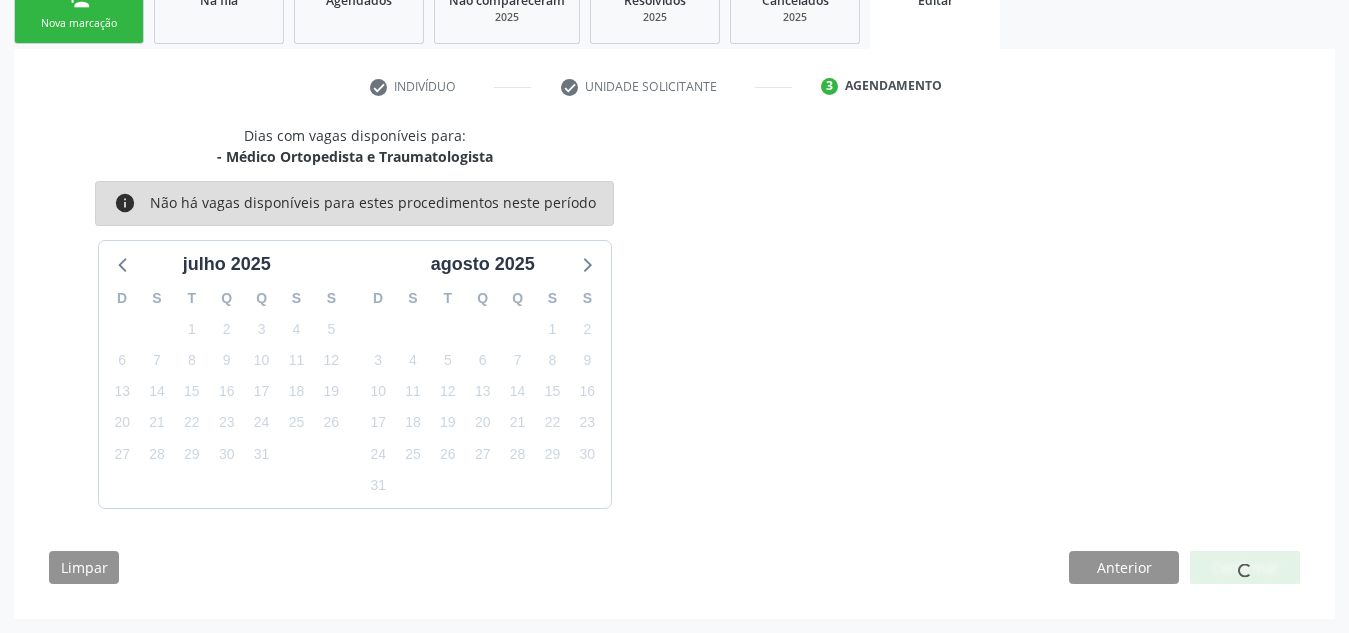 scroll, scrollTop: 0, scrollLeft: 0, axis: both 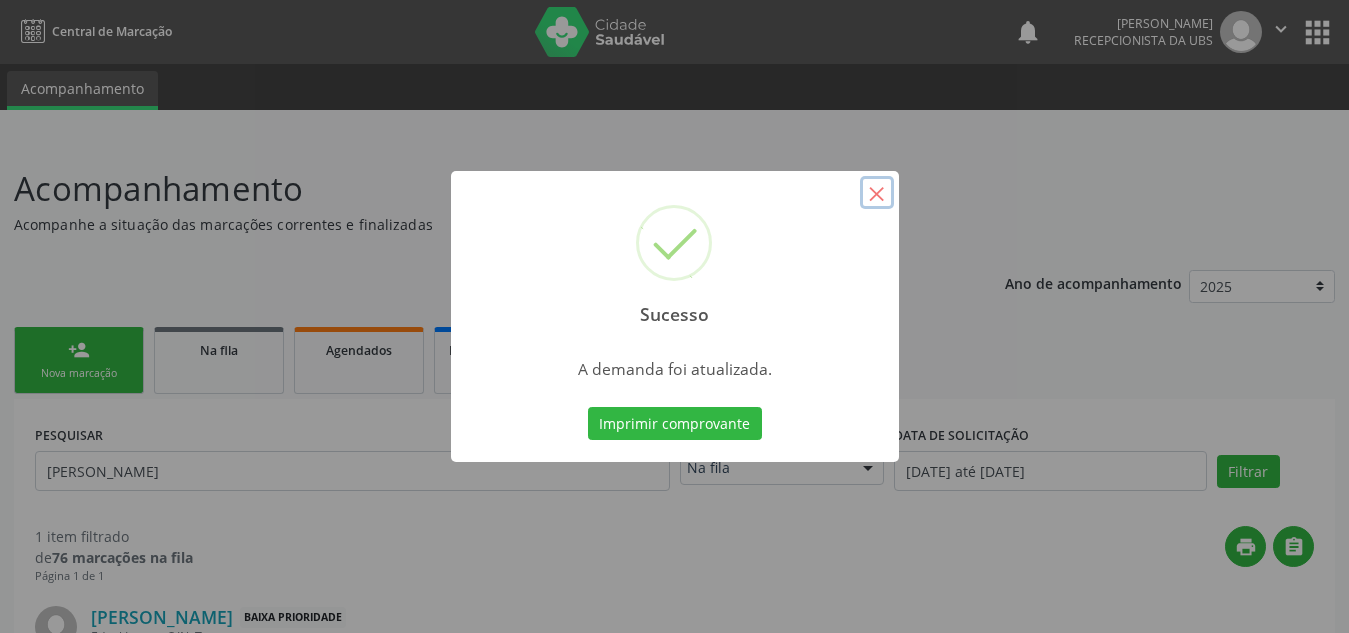 click on "×" at bounding box center [877, 193] 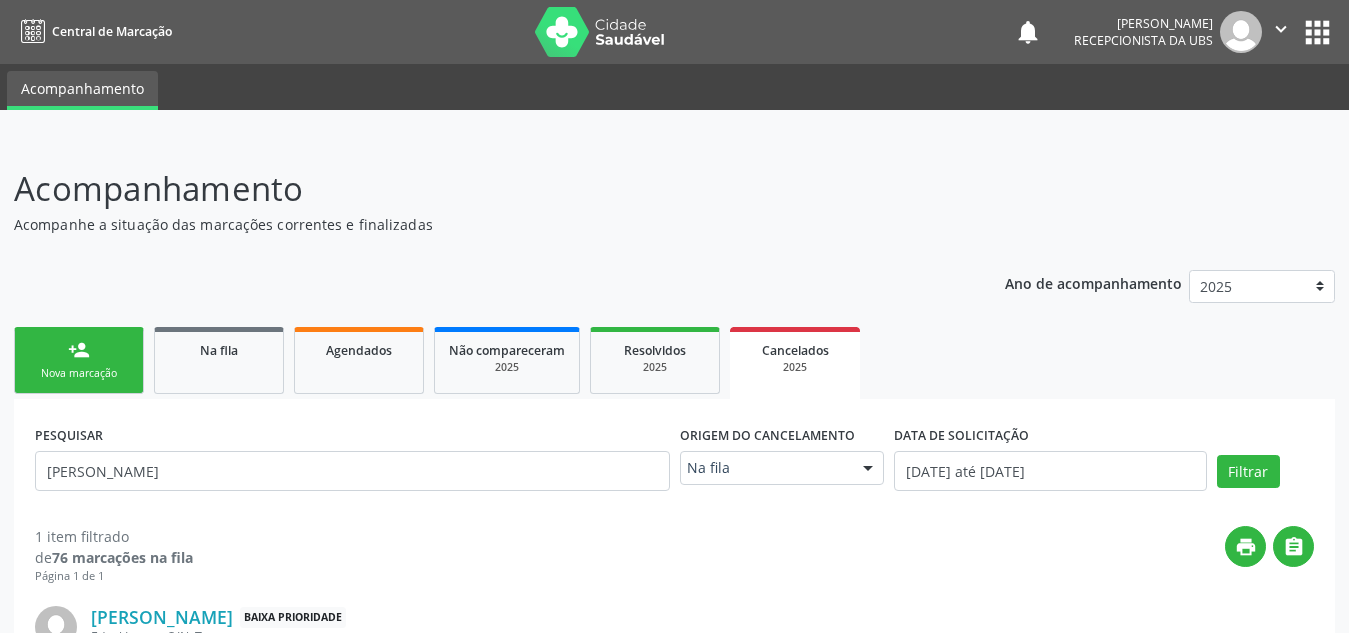 click on "person_add
Nova marcação" at bounding box center (79, 360) 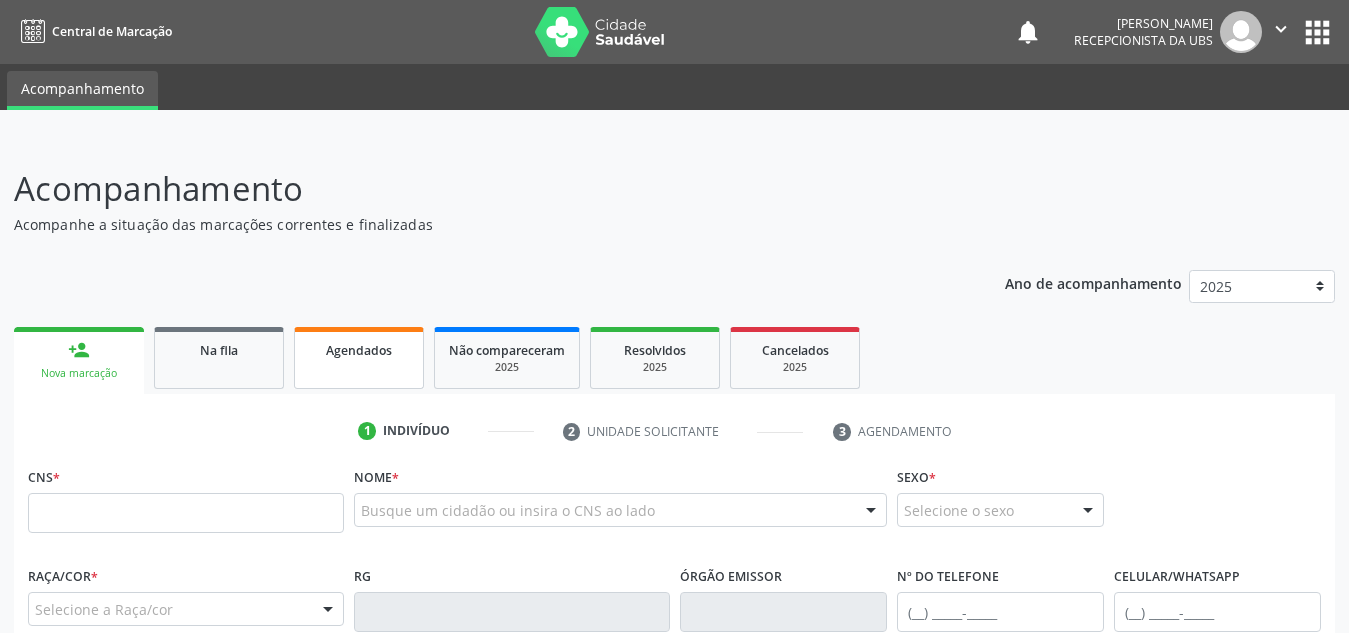 scroll, scrollTop: 31, scrollLeft: 0, axis: vertical 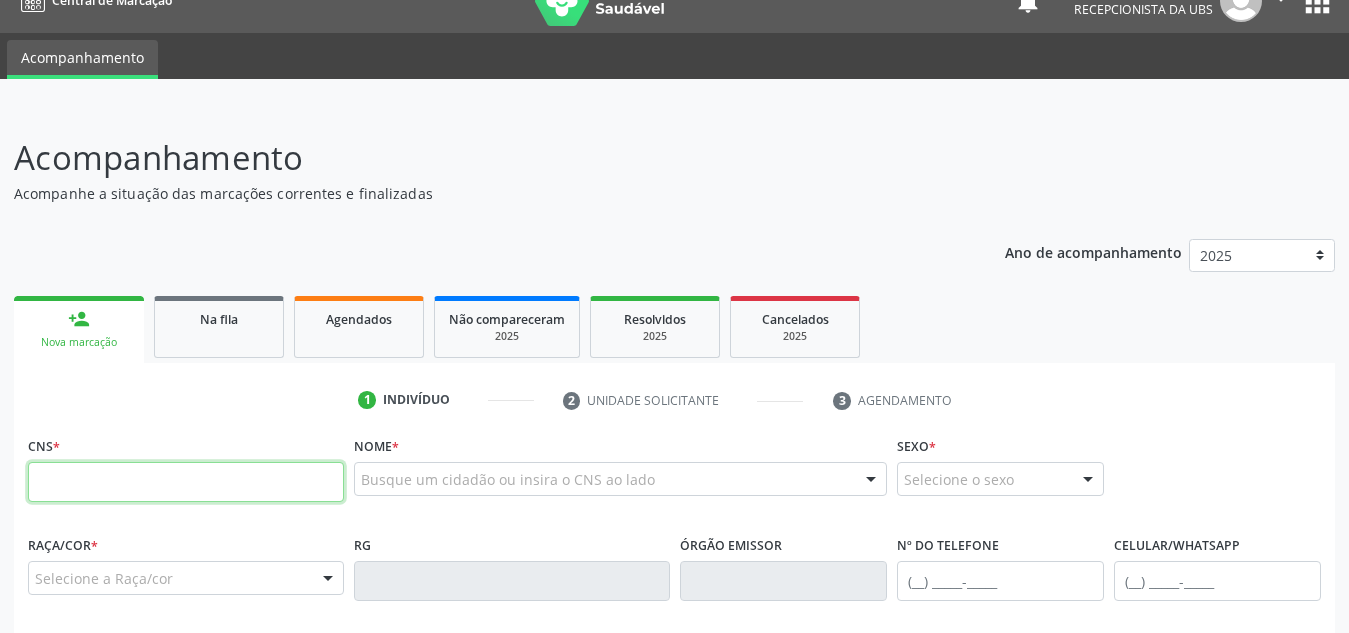 click at bounding box center [186, 482] 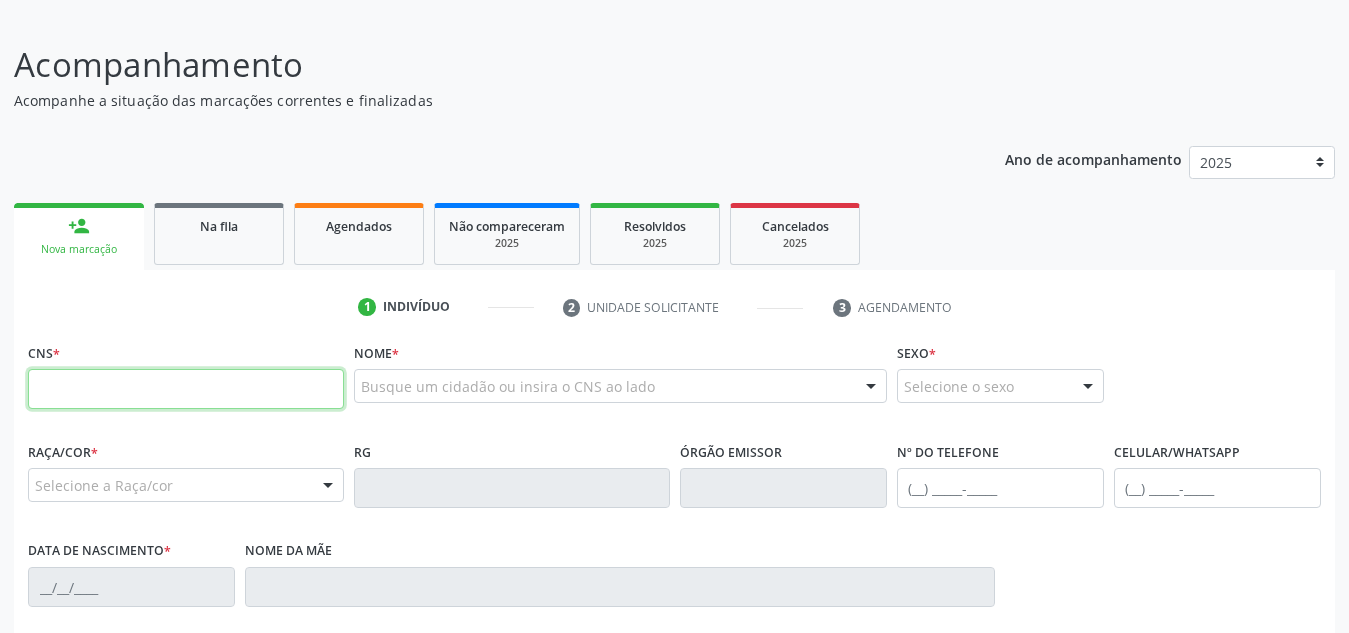 scroll, scrollTop: 128, scrollLeft: 0, axis: vertical 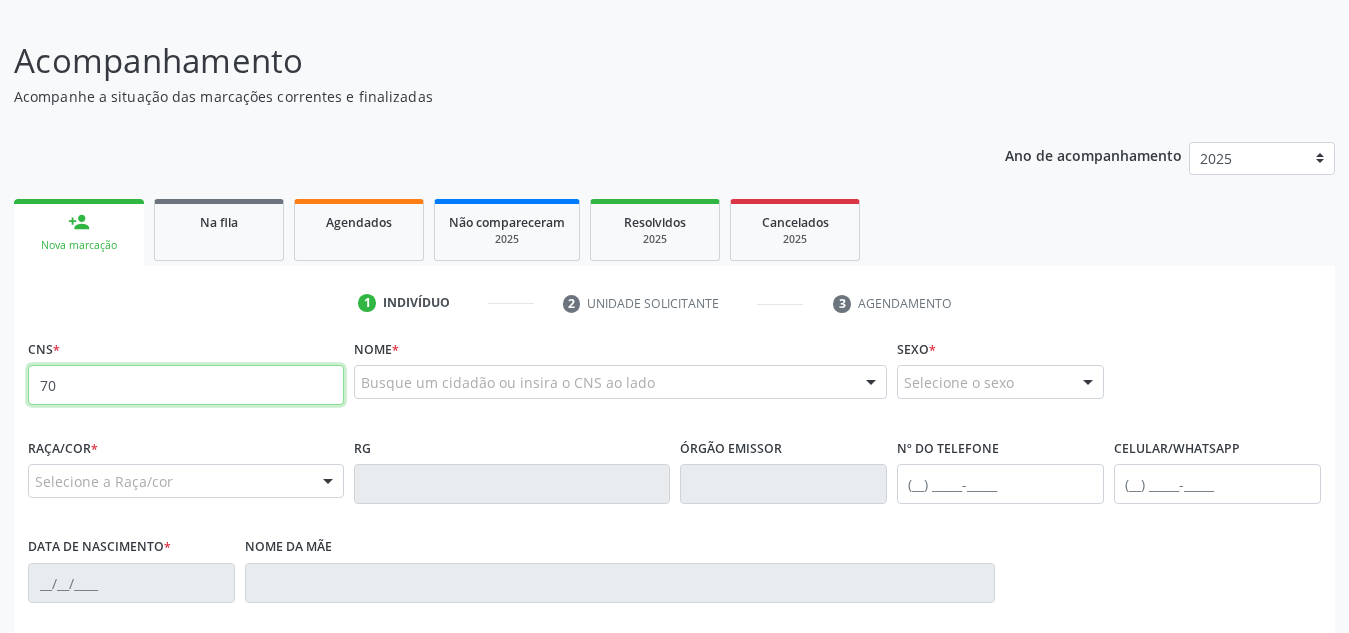 type on "7" 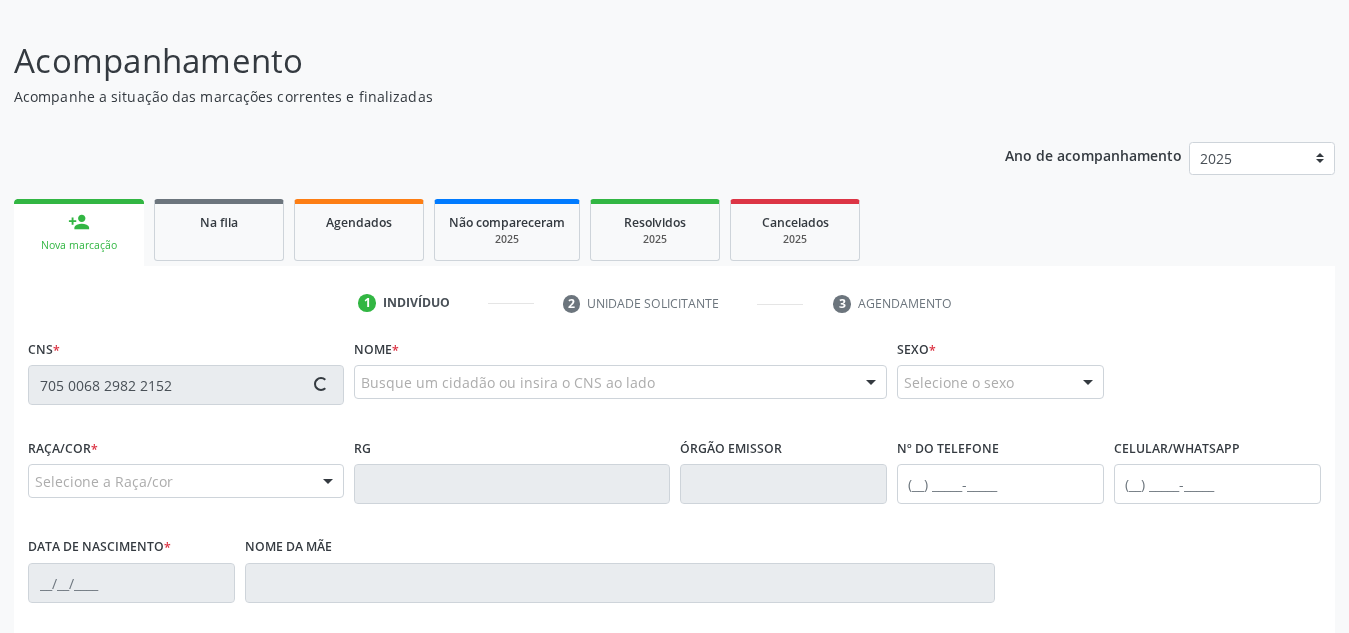 type on "705 0068 2982 2152" 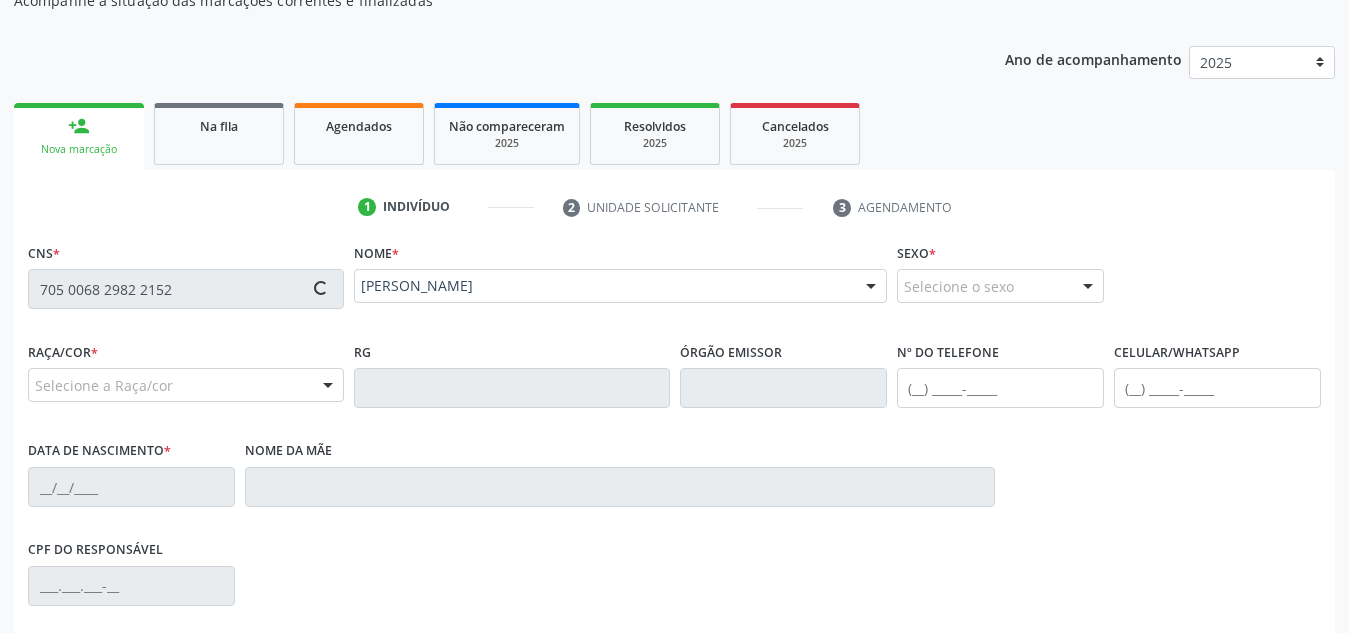 type on "[PHONE_NUMBER]" 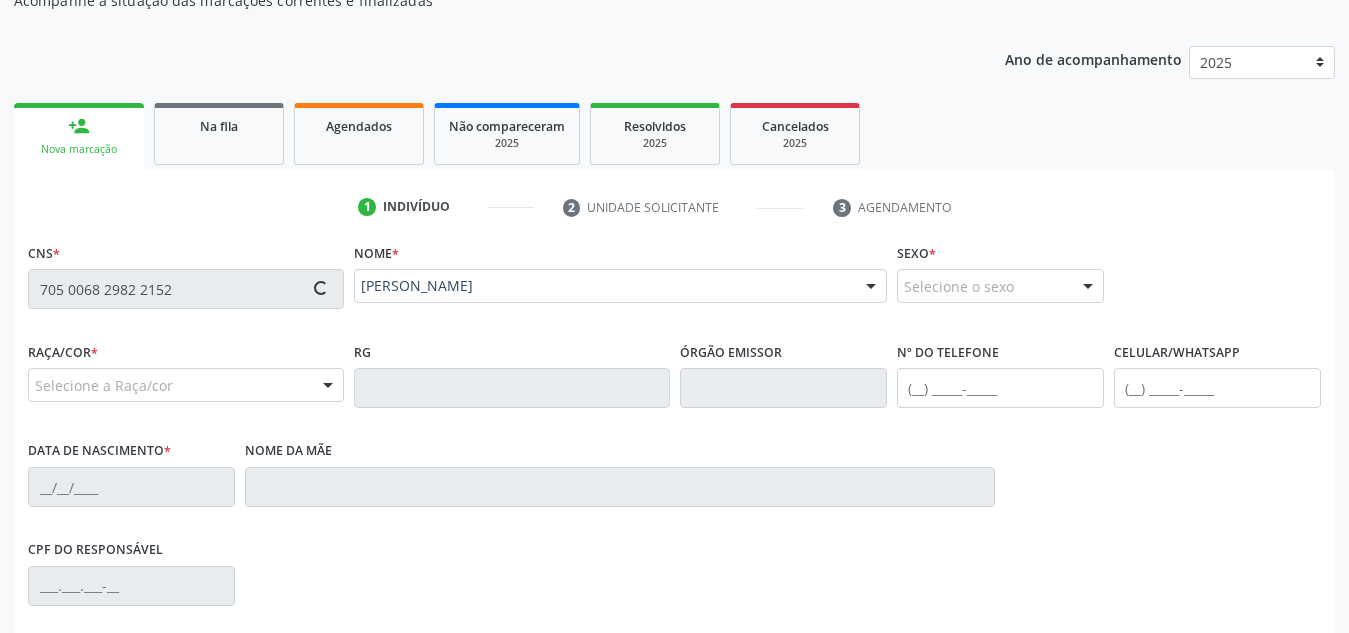 type on "[DATE]" 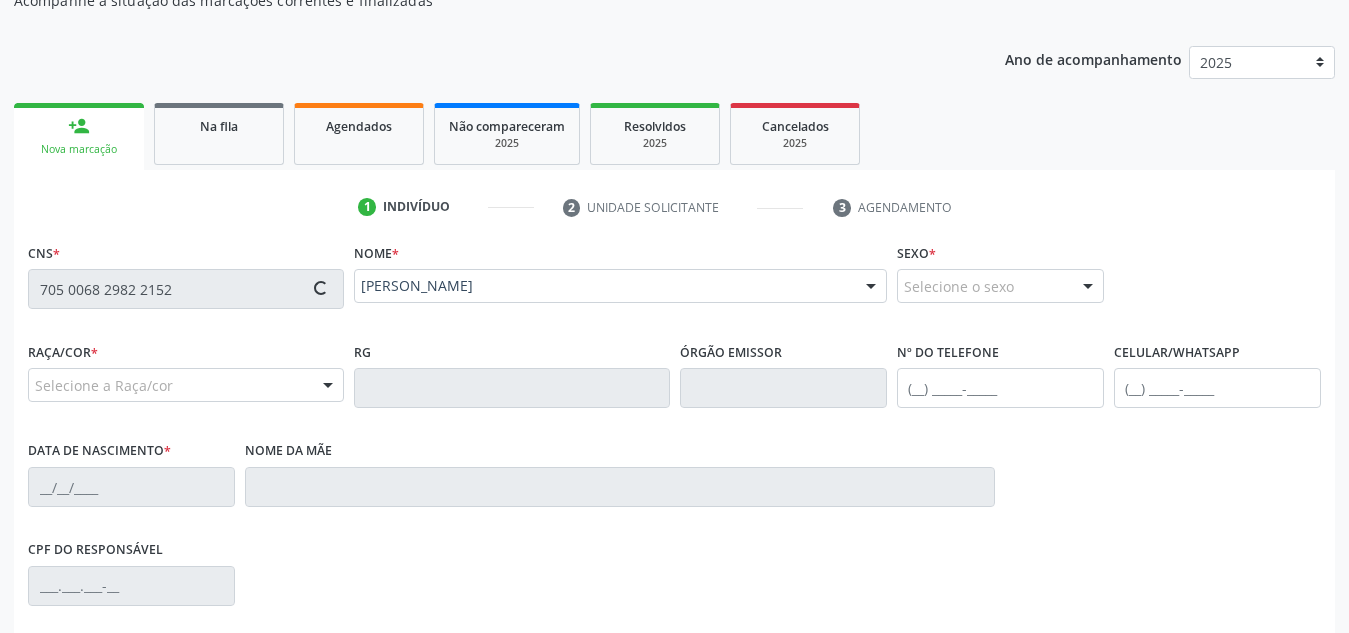 type on "[PERSON_NAME]" 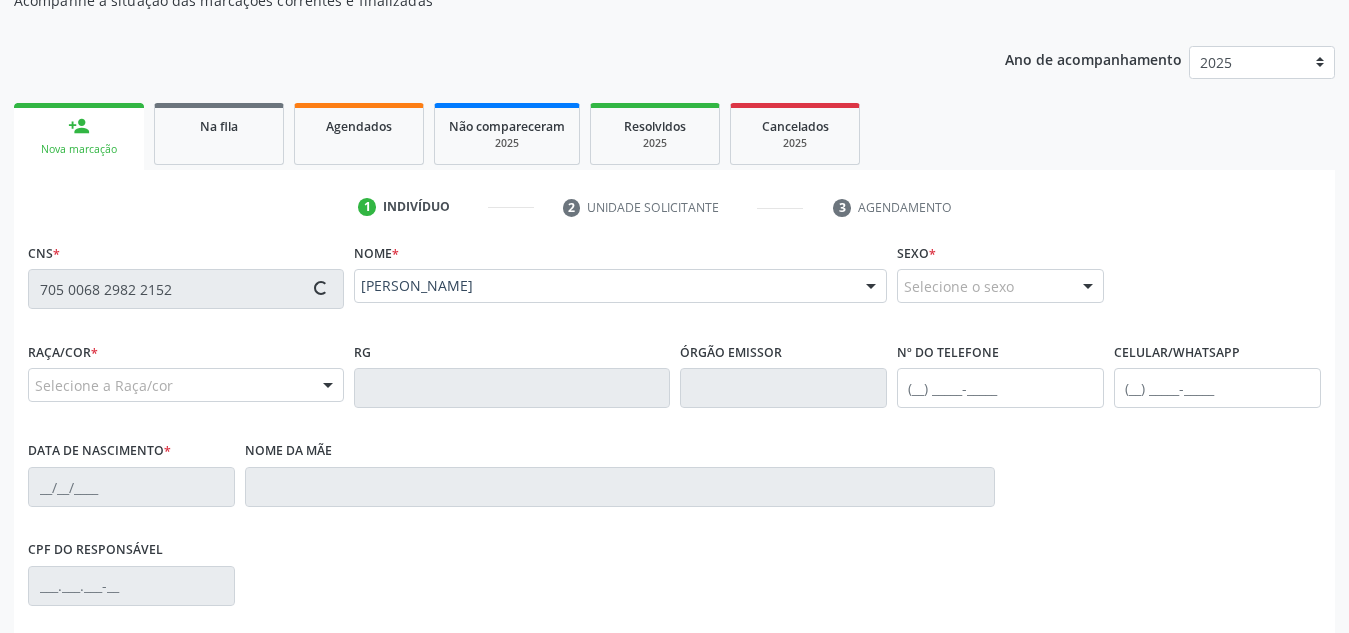type on "S/N" 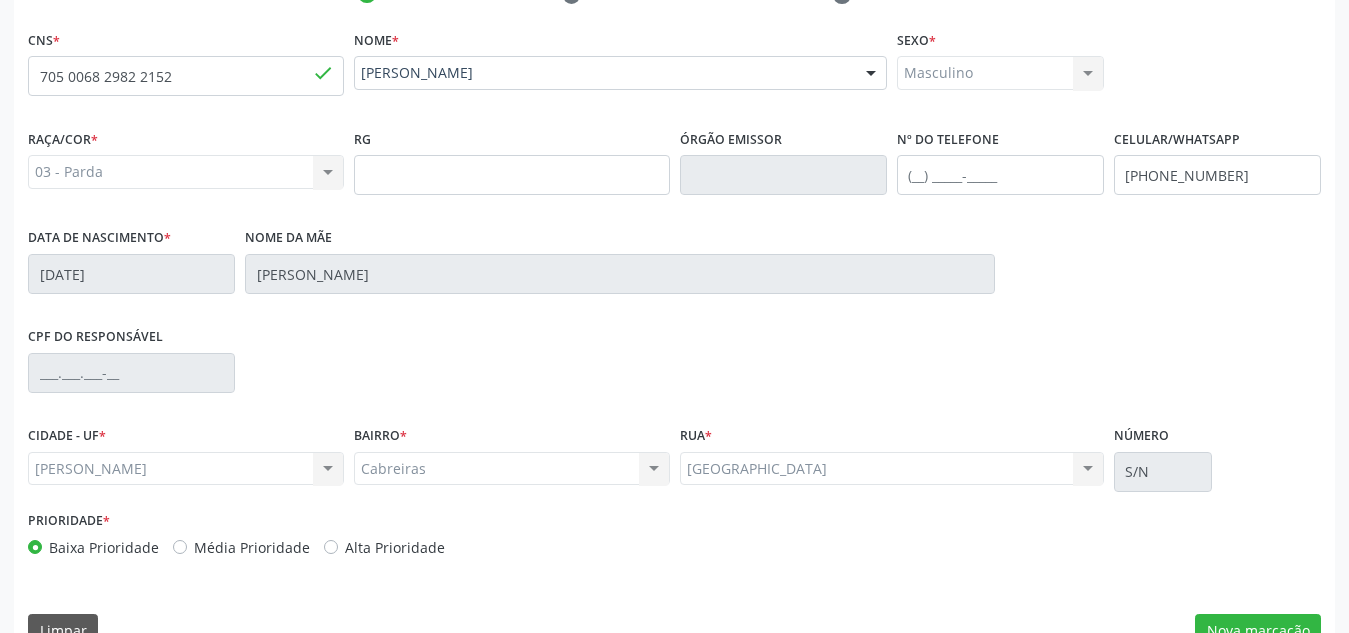 scroll, scrollTop: 479, scrollLeft: 0, axis: vertical 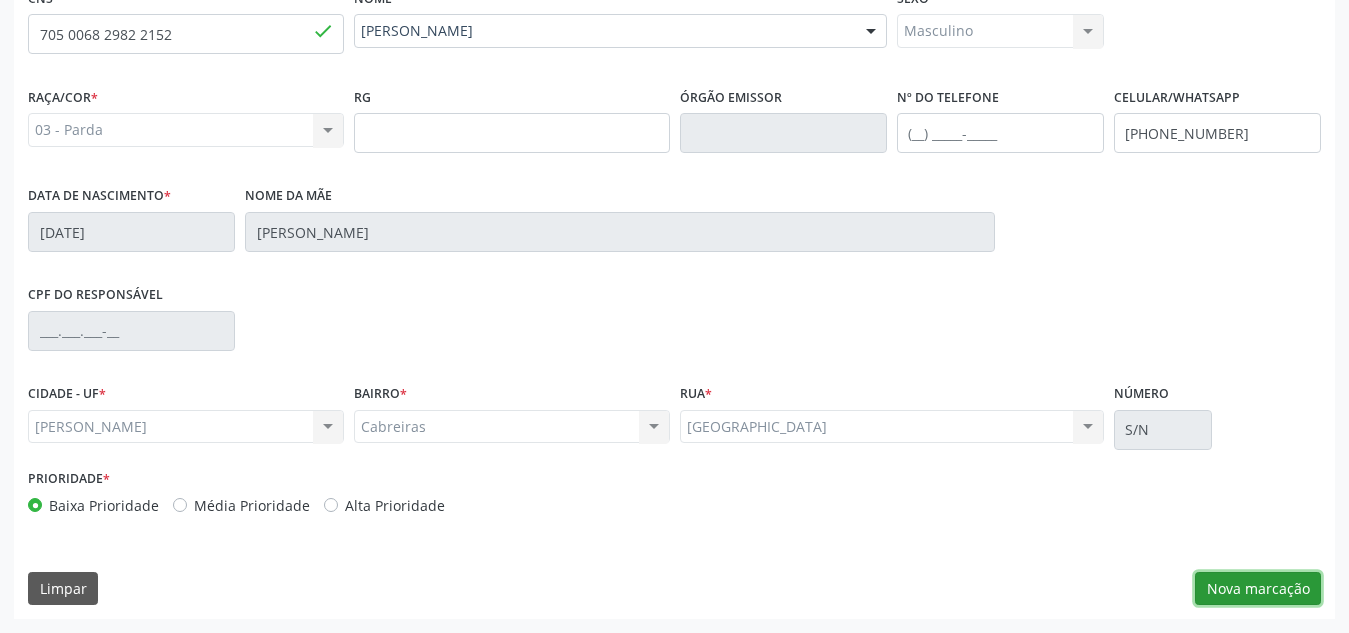click on "Nova marcação" at bounding box center (1258, 589) 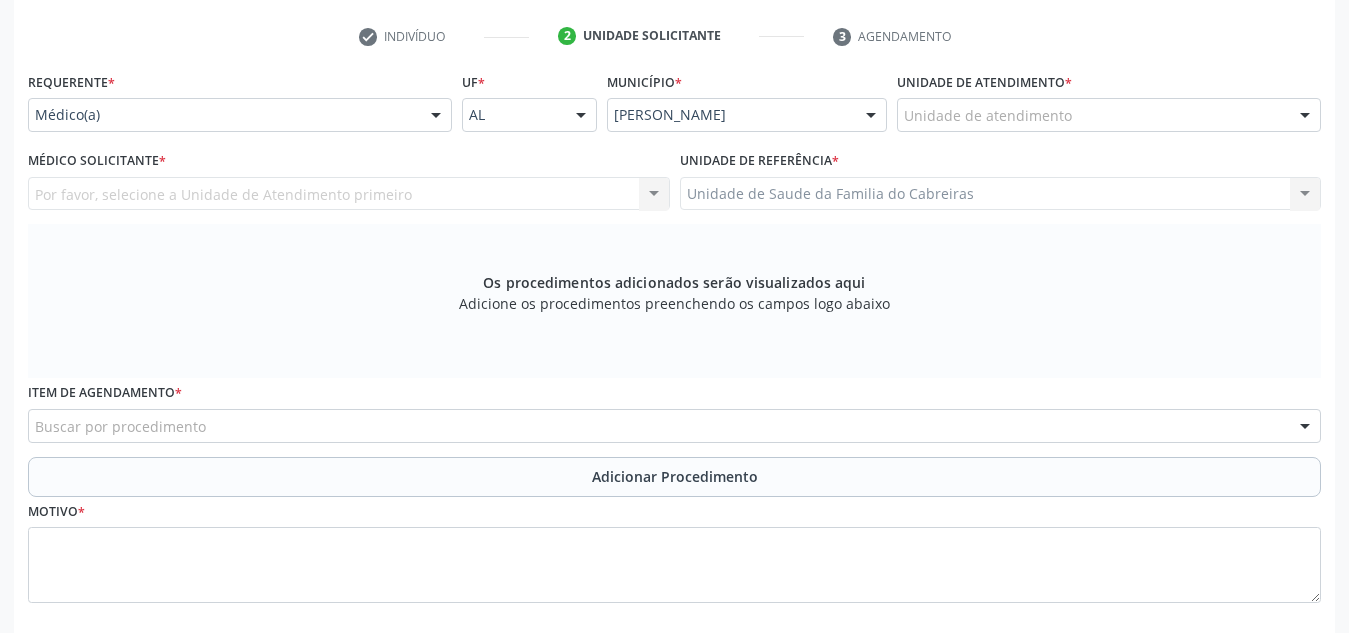 scroll, scrollTop: 394, scrollLeft: 0, axis: vertical 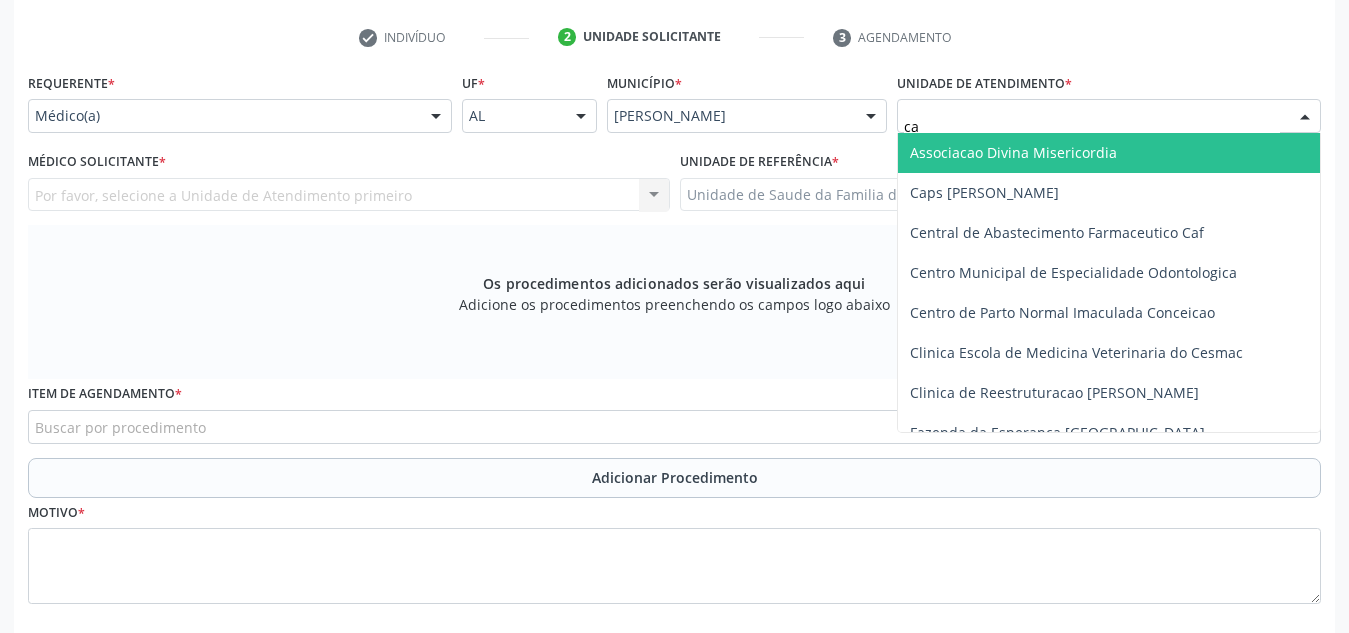 type on "cab" 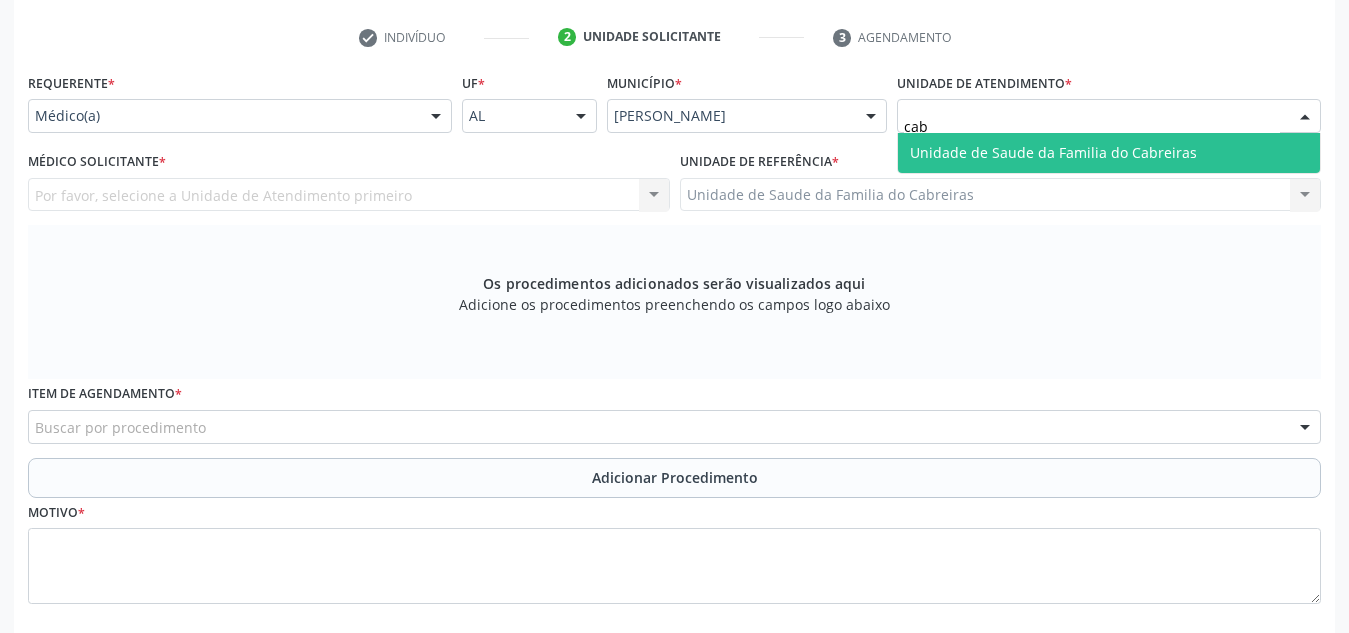 click on "Unidade de Saude da Familia do Cabreiras" at bounding box center (1053, 152) 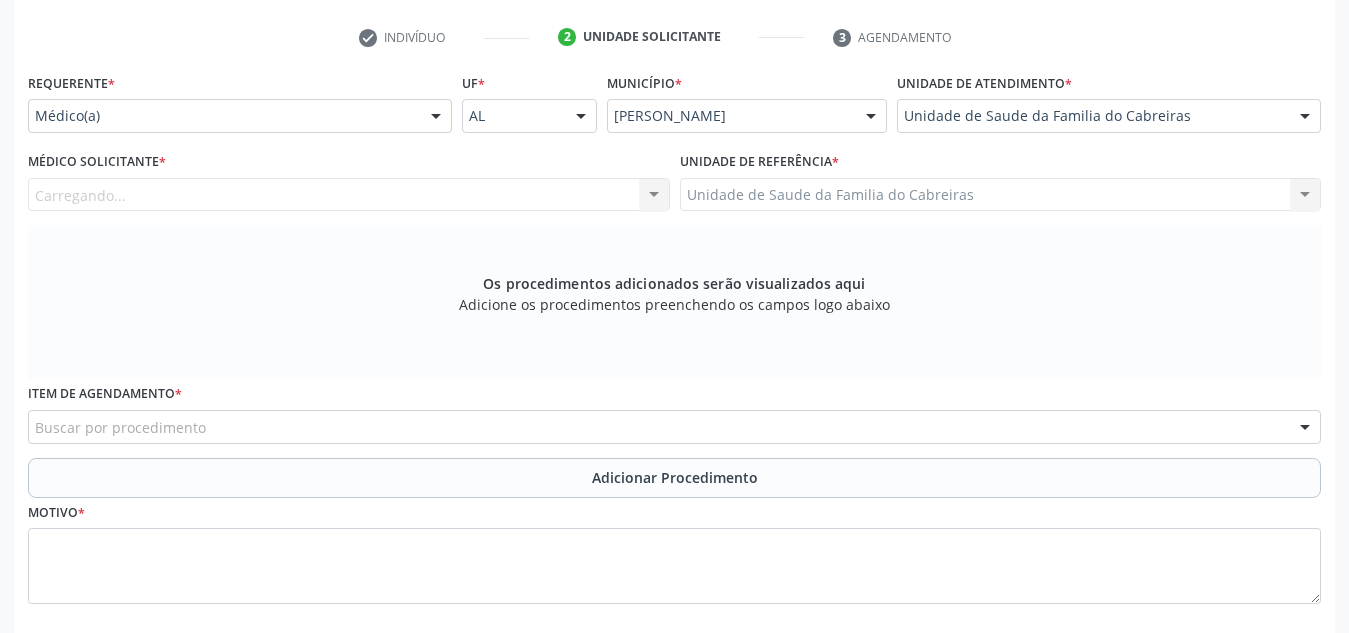 click on "Carregando...
Nenhum resultado encontrado para: "   "
Não há nenhuma opção para ser exibida." at bounding box center (349, 195) 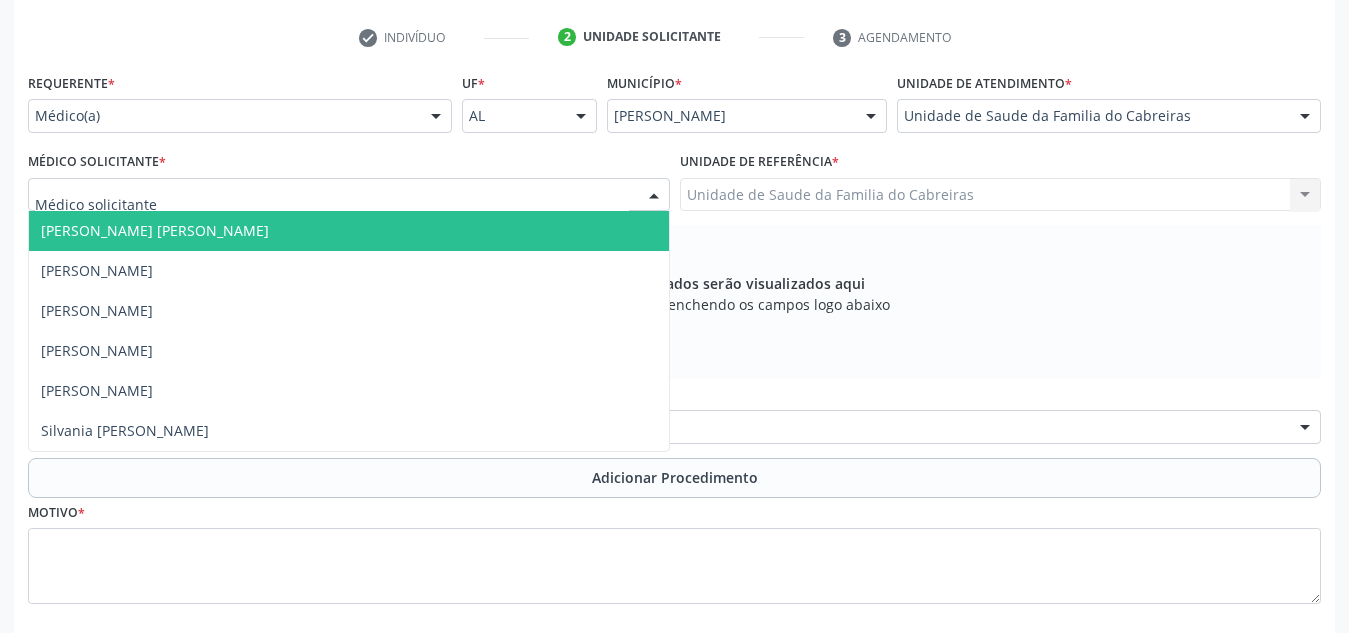 click at bounding box center (349, 195) 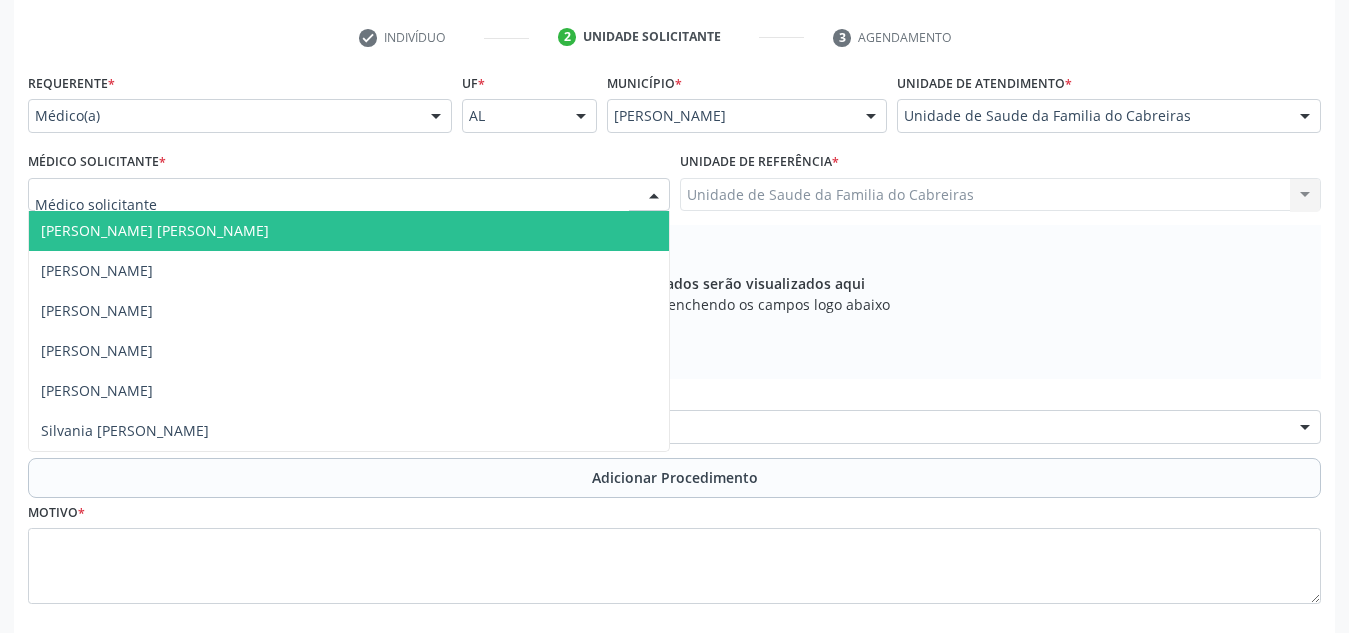 click on "[PERSON_NAME] [PERSON_NAME]" at bounding box center [349, 231] 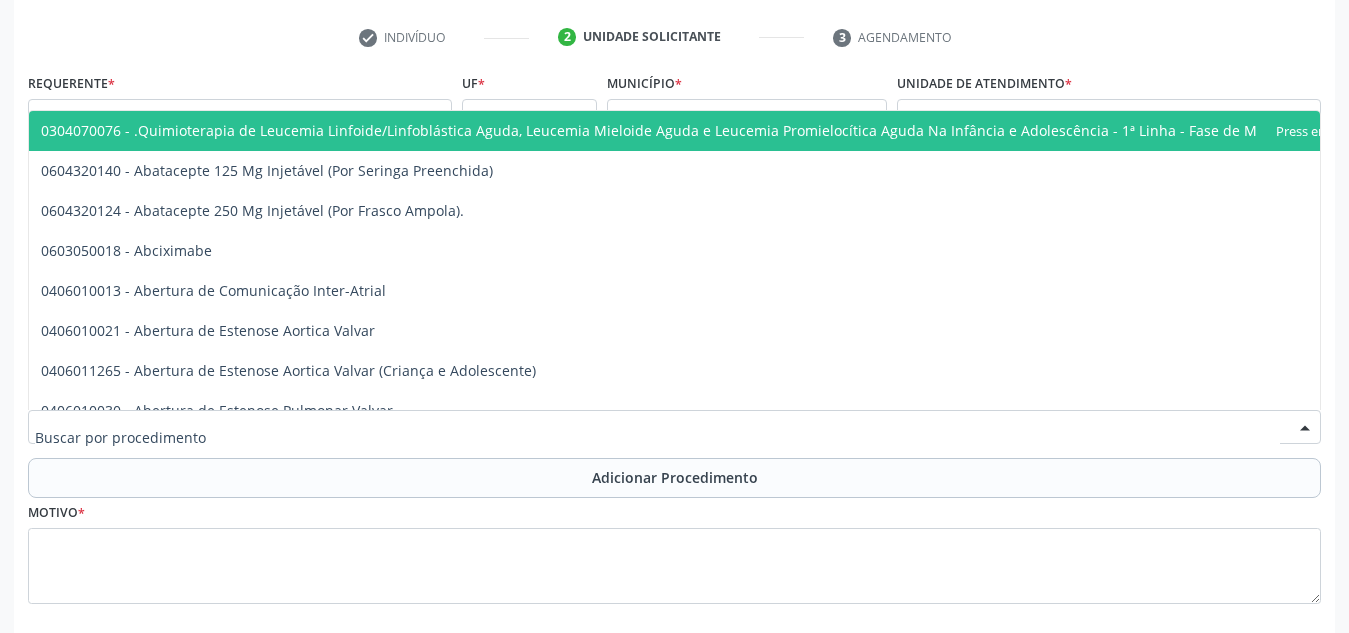 click at bounding box center (674, 427) 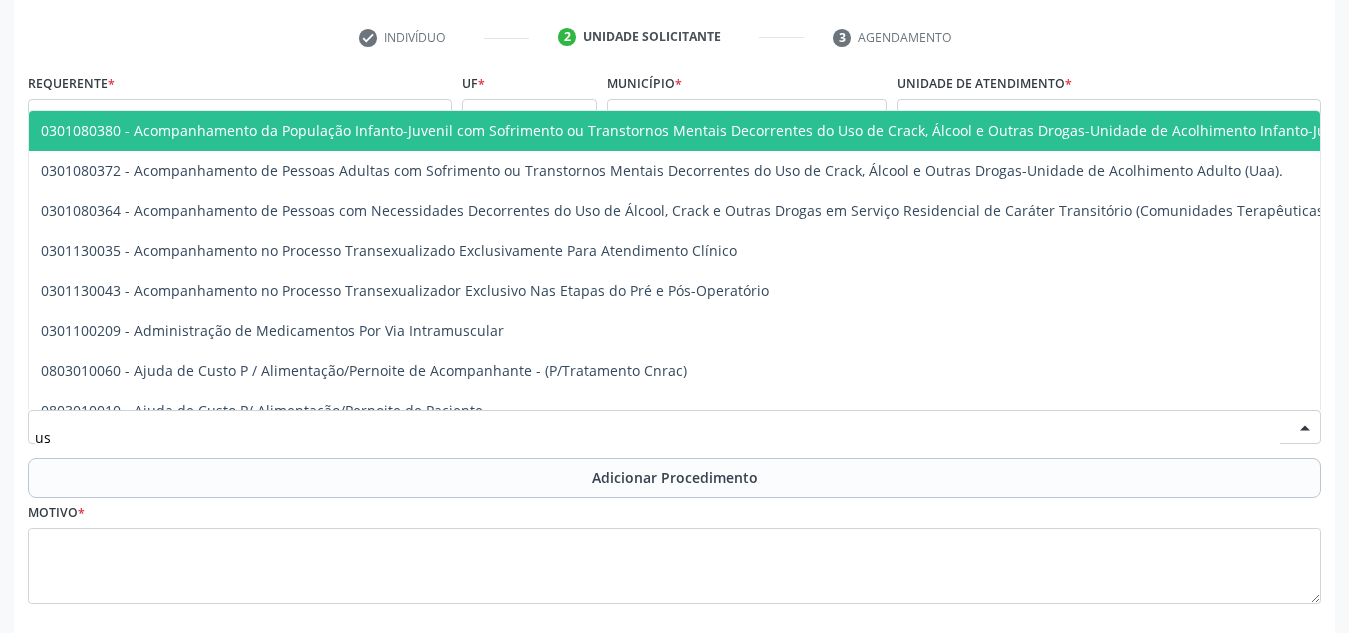 type on "usg" 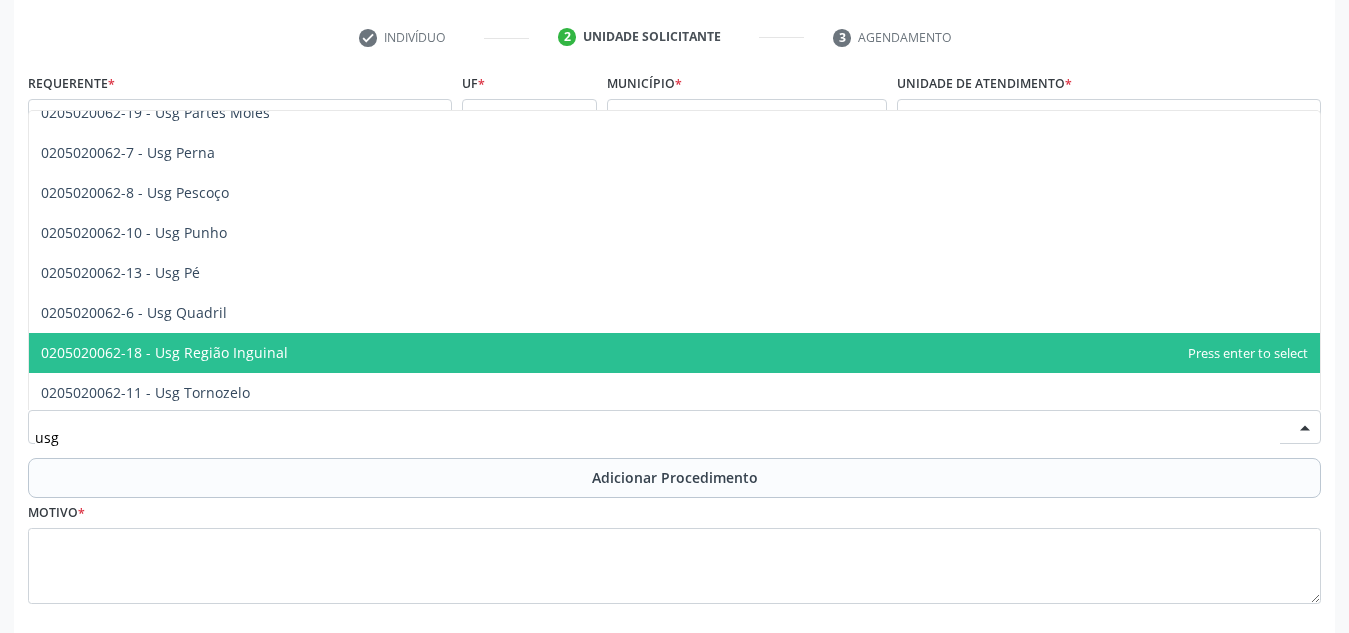 scroll, scrollTop: 419, scrollLeft: 0, axis: vertical 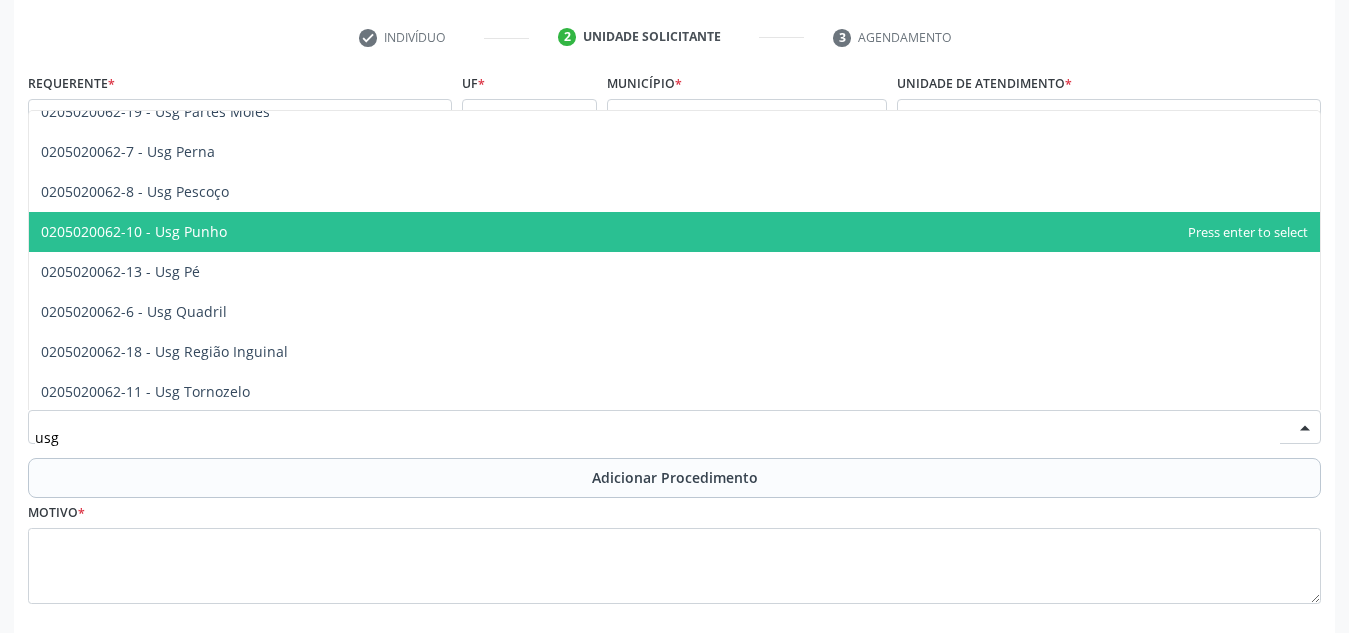 click on "0205020062-10 - Usg Punho" at bounding box center [674, 232] 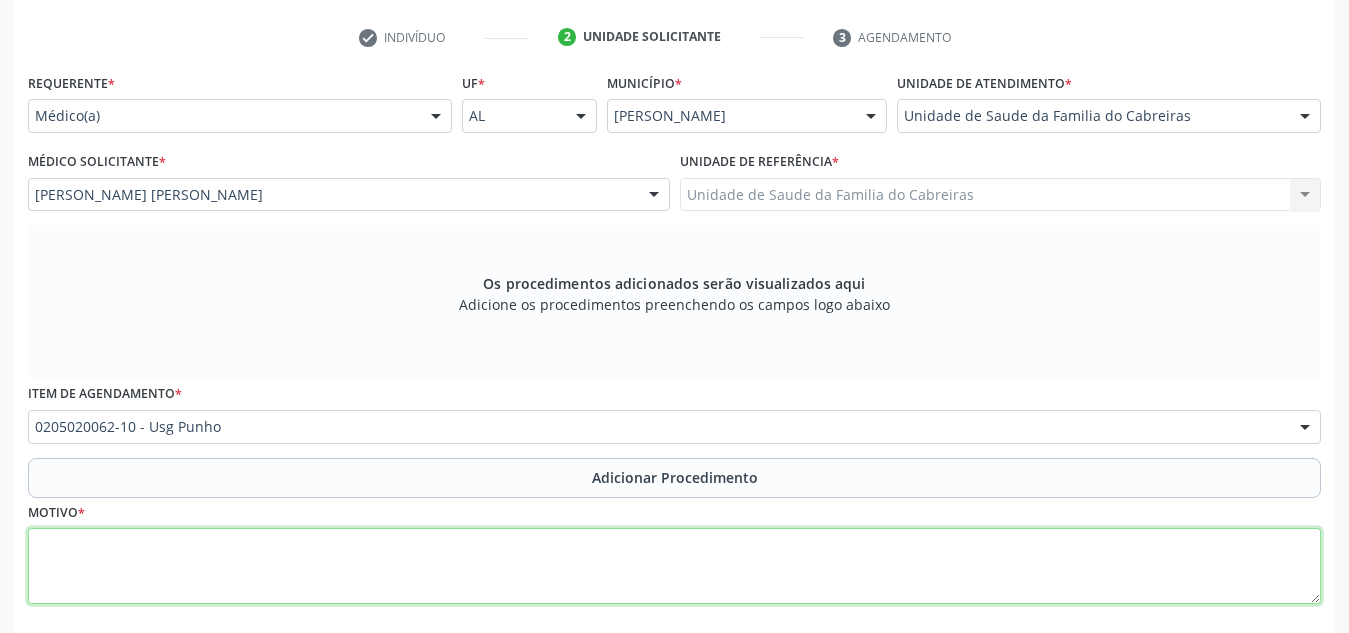 click at bounding box center [674, 566] 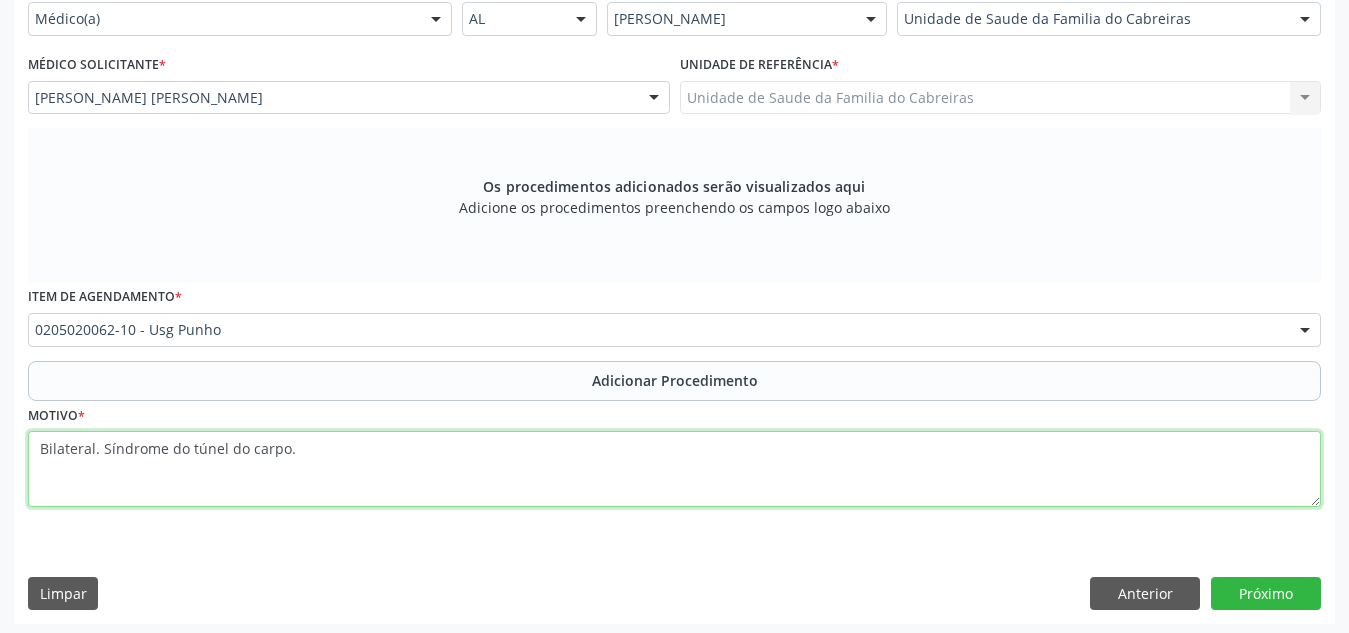 scroll, scrollTop: 496, scrollLeft: 0, axis: vertical 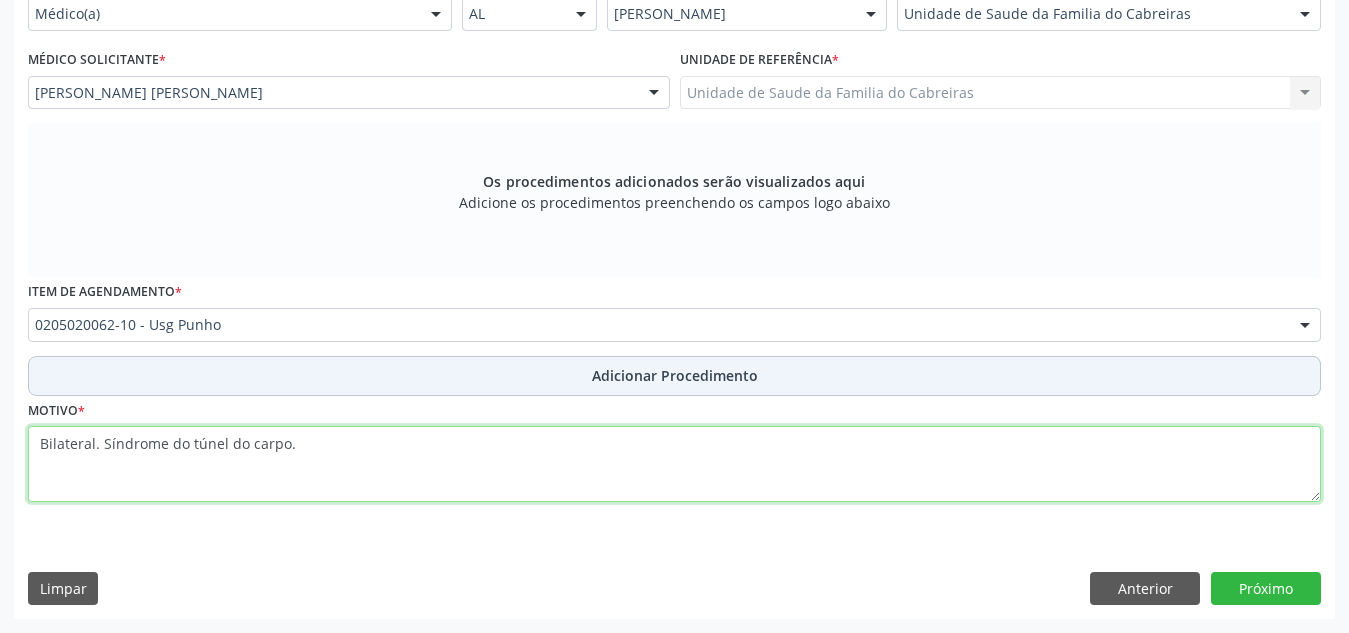 type on "Bilateral. Síndrome do túnel do carpo." 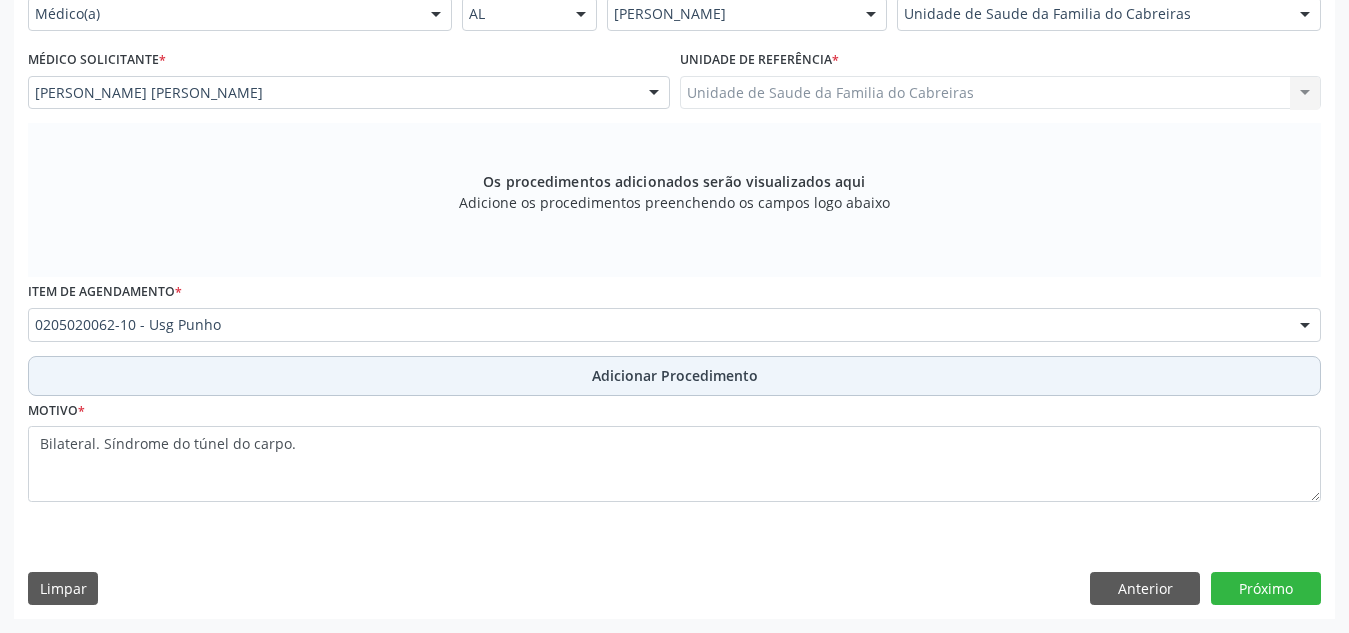click on "Adicionar Procedimento" at bounding box center [674, 376] 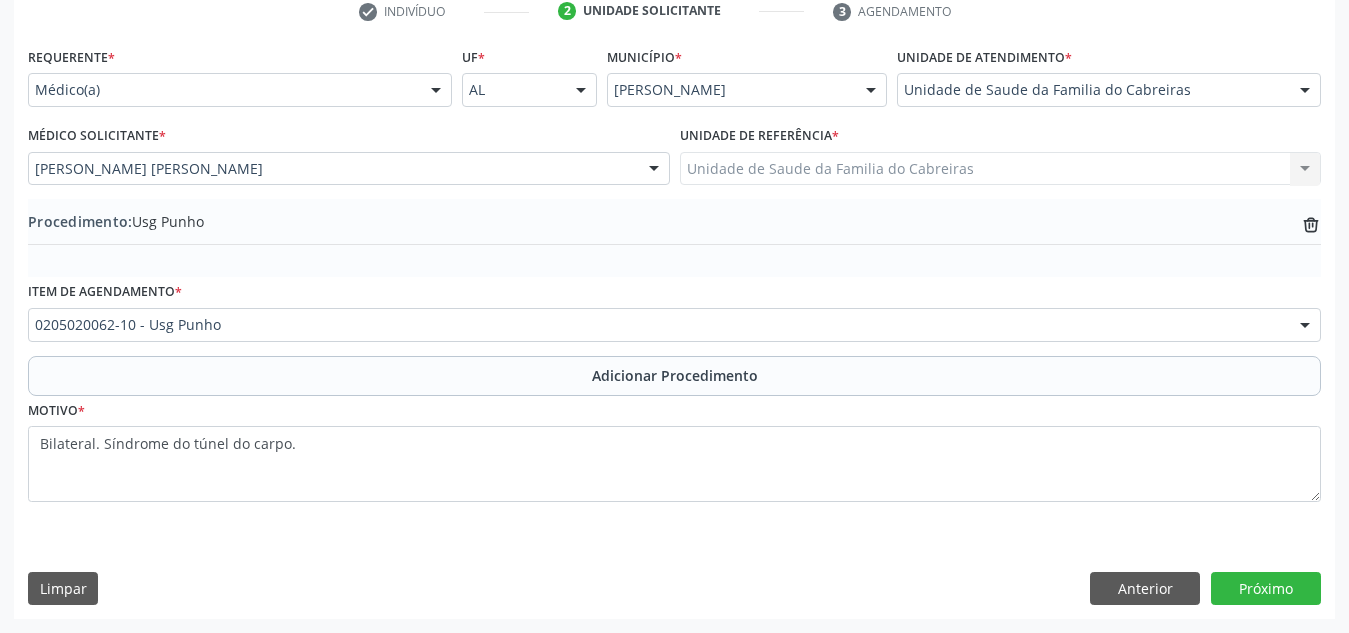 click on "Requerente
*
Médico(a)         Médico(a)   Enfermeiro(a)   Paciente
Nenhum resultado encontrado para: "   "
Não há nenhuma opção para ser exibida.
UF
*
AL         AL
Nenhum resultado encontrado para: "   "
Não há nenhuma opção para ser exibida.
Município
*
[PERSON_NAME] resultado encontrado para: "   "
Não há nenhuma opção para ser exibida.
Unidade de atendimento
*
Unidade de Saude da Familia do Cabreiras         Aeronave Baron 58   Aeronave Cessna   Associacao Divina Misericordia   Caps [PERSON_NAME] Sarmento   Central Municipal de Rede de Frio de Marechal Deodoro   Central de Abastecimento Farmaceutico Caf   Centro Municipal de Especialidade Odontologica   Centro de Parto Normal Imaculada Conceicao   Centro de Saude Professor [PERSON_NAME][GEOGRAPHIC_DATA]" at bounding box center [674, 330] 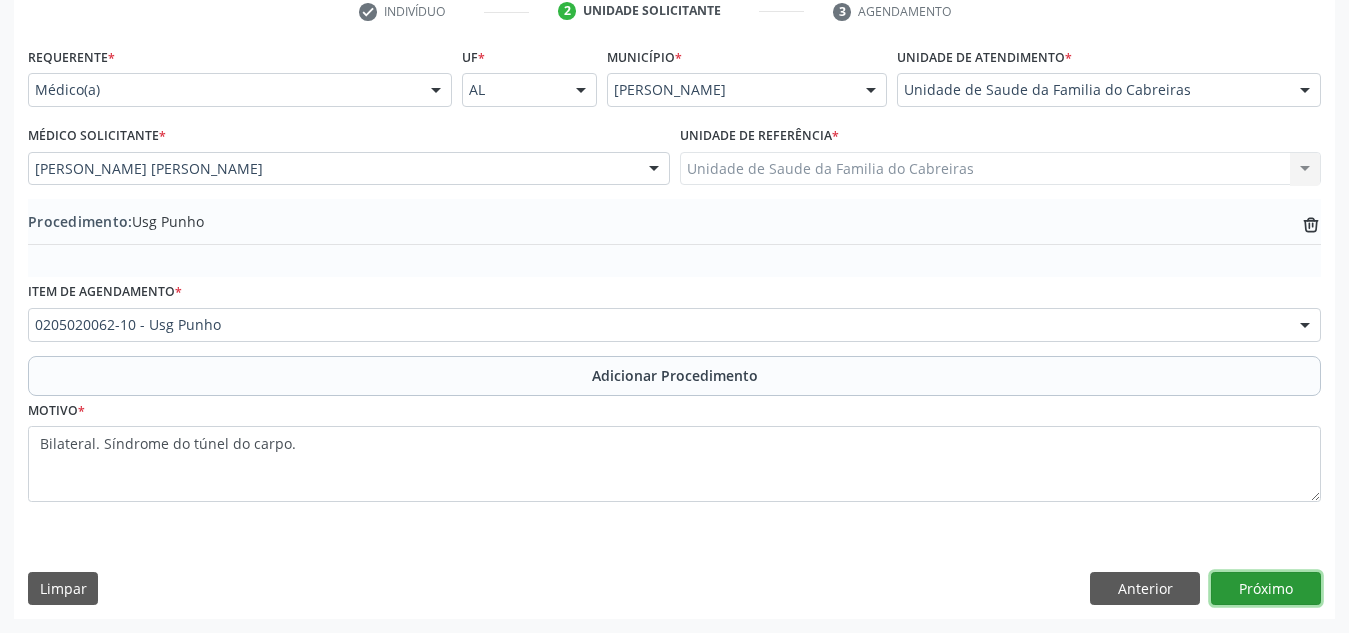 click on "Próximo" at bounding box center (1266, 589) 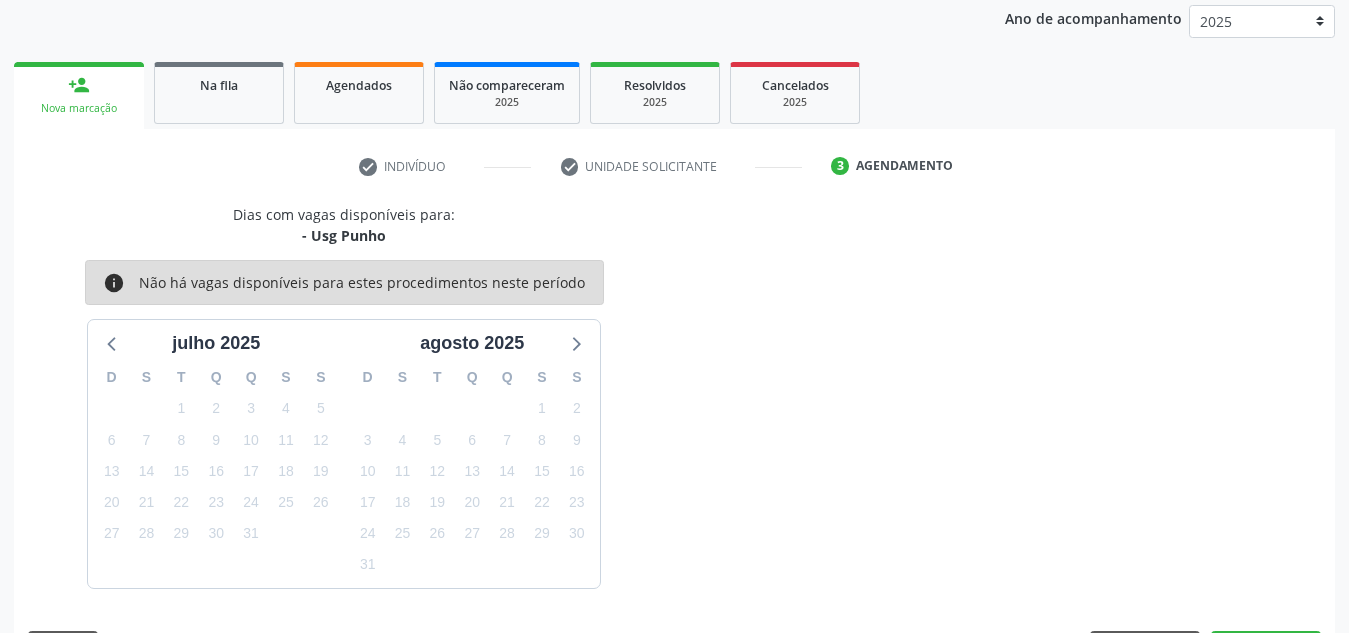 scroll, scrollTop: 324, scrollLeft: 0, axis: vertical 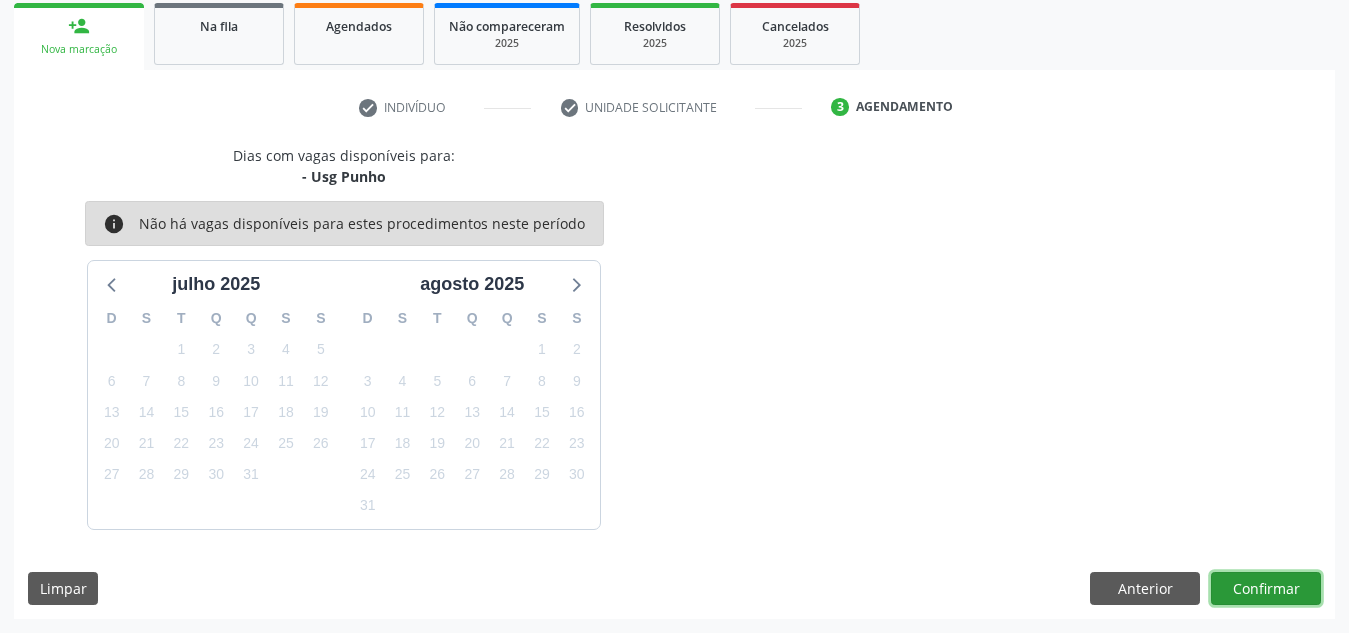 click on "Confirmar" at bounding box center [1266, 589] 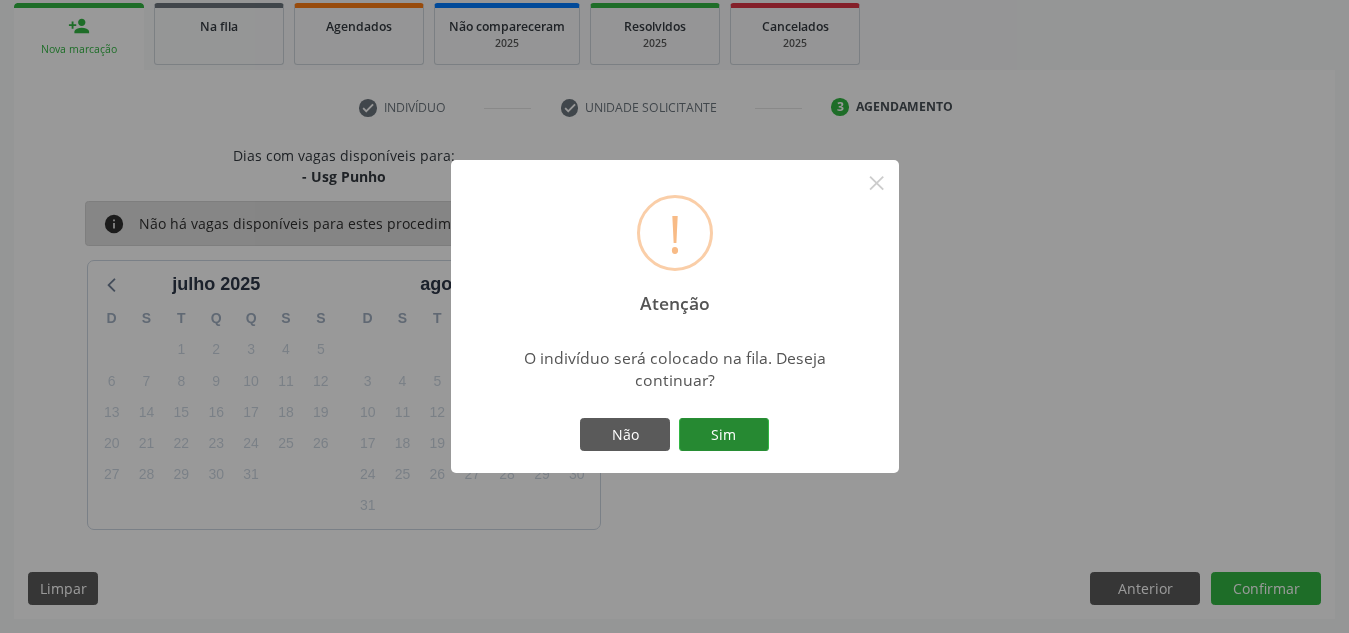 click on "Sim" at bounding box center (724, 435) 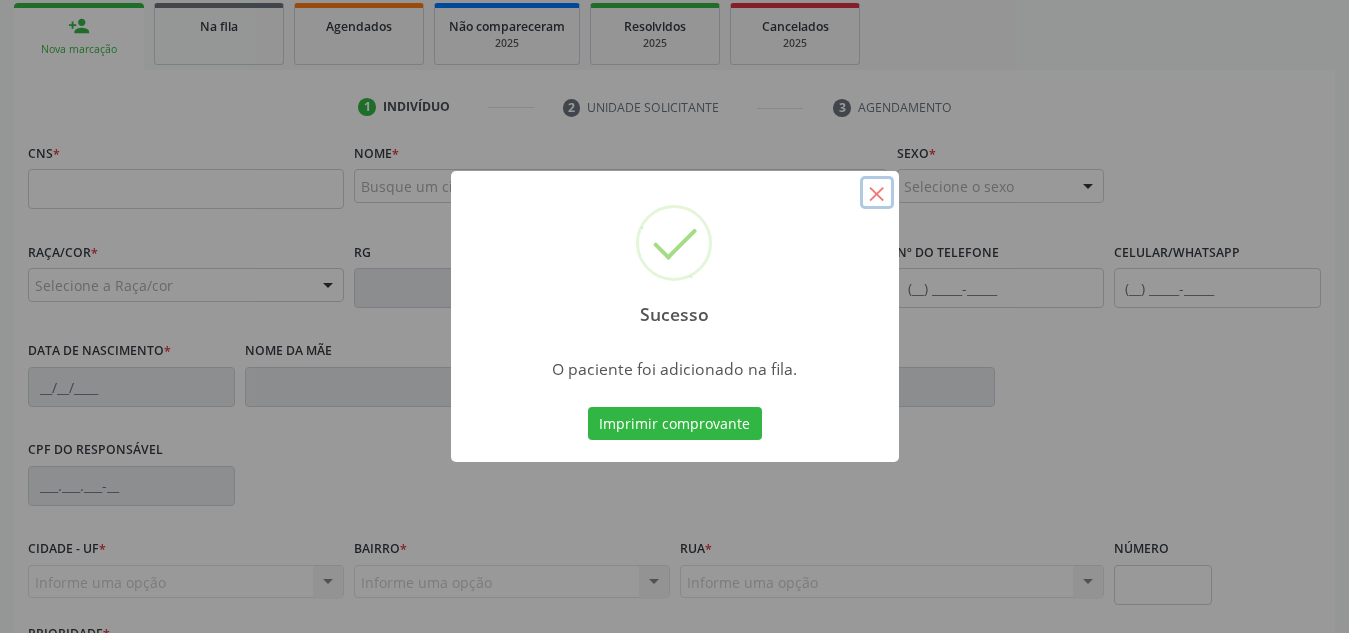 click on "×" at bounding box center (877, 193) 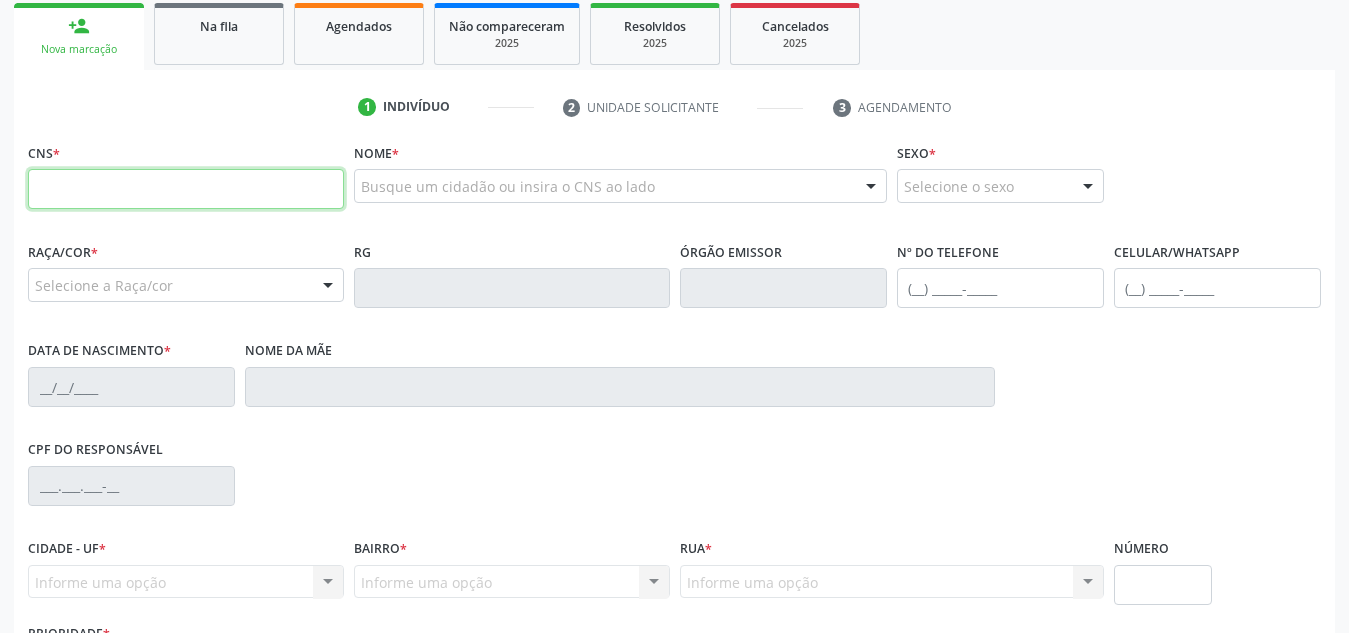 click at bounding box center (186, 189) 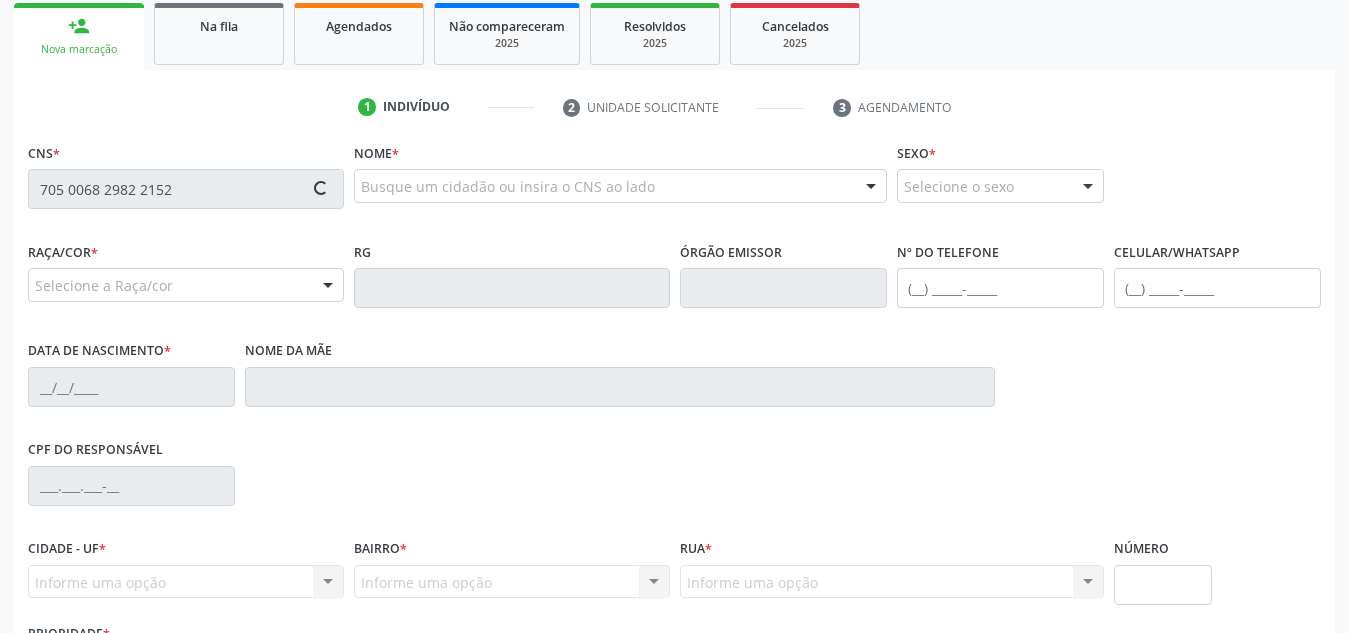 type on "705 0068 2982 2152" 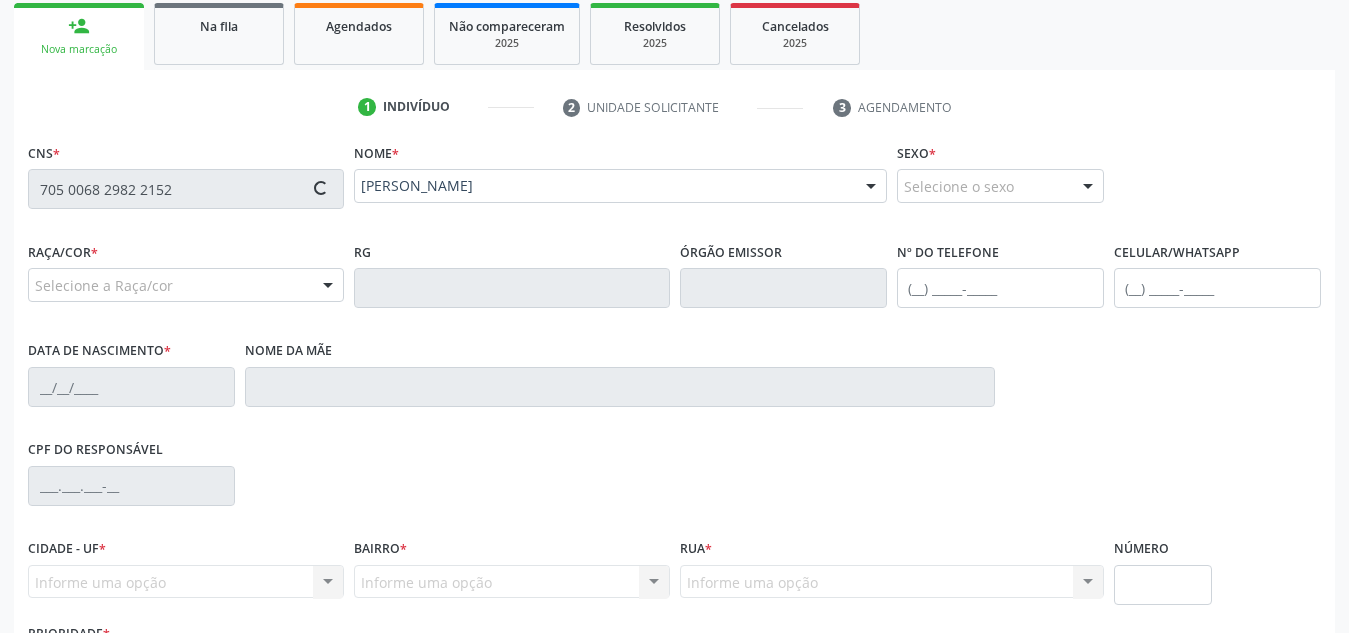 type on "[PHONE_NUMBER]" 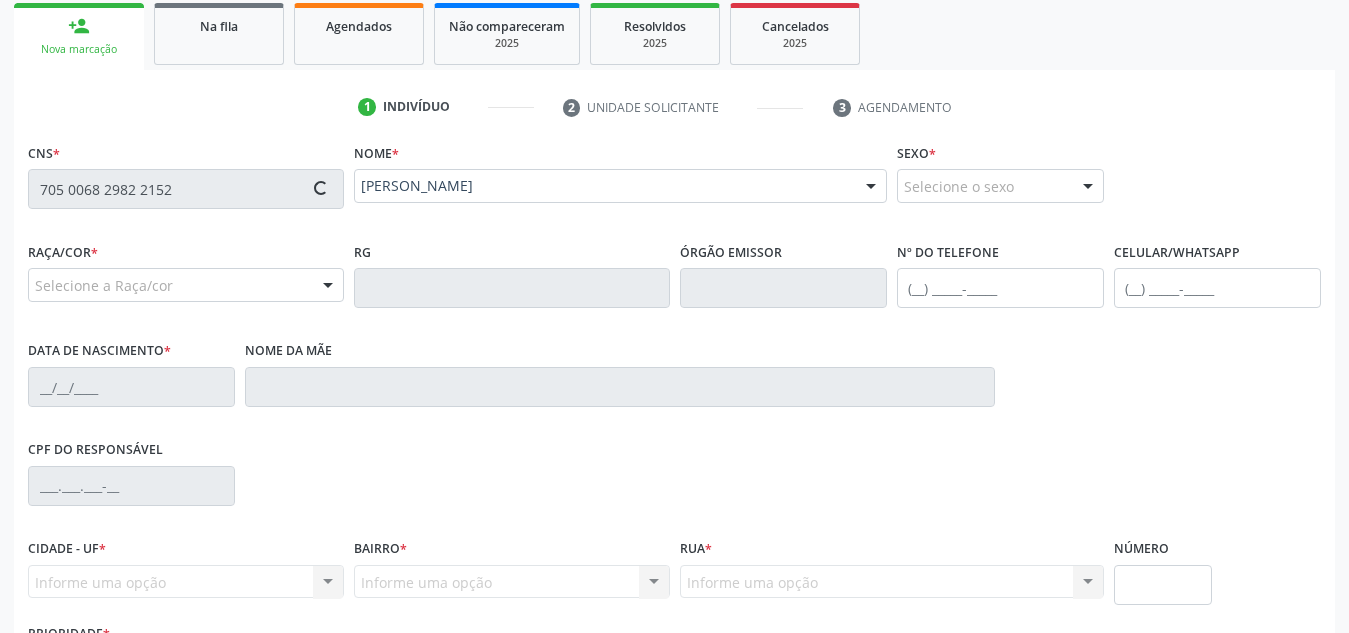 type on "[DATE]" 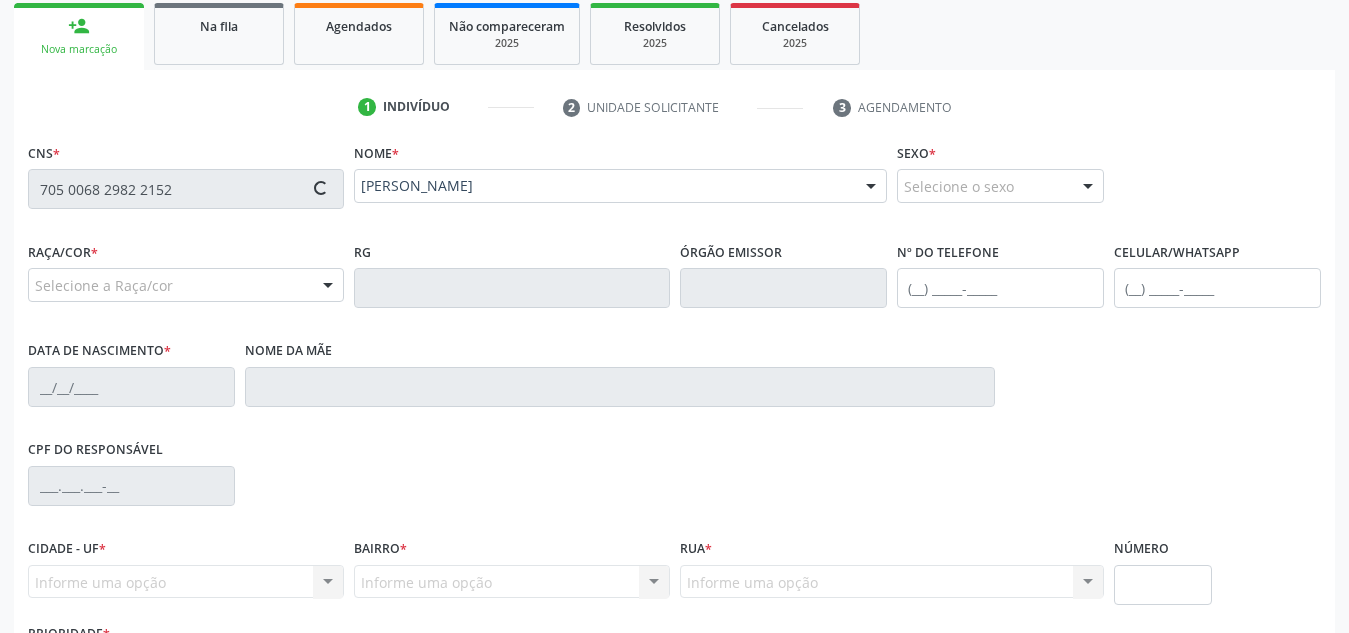 type on "[PERSON_NAME]" 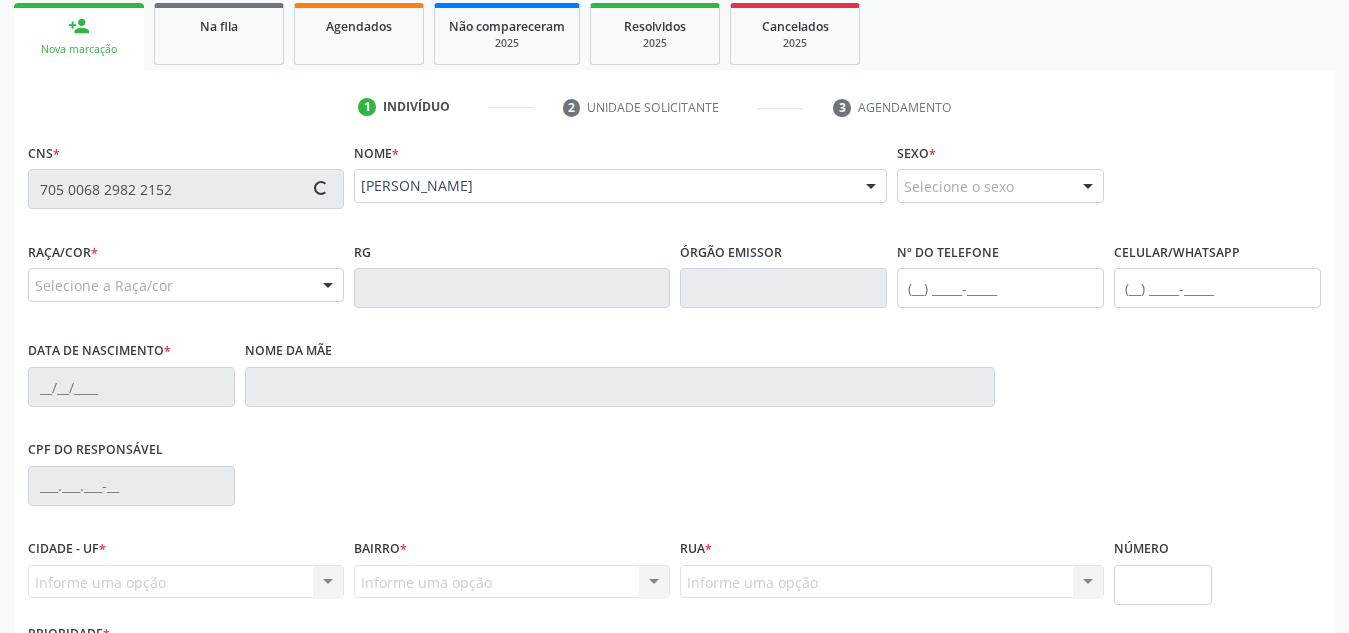 type on "S/N" 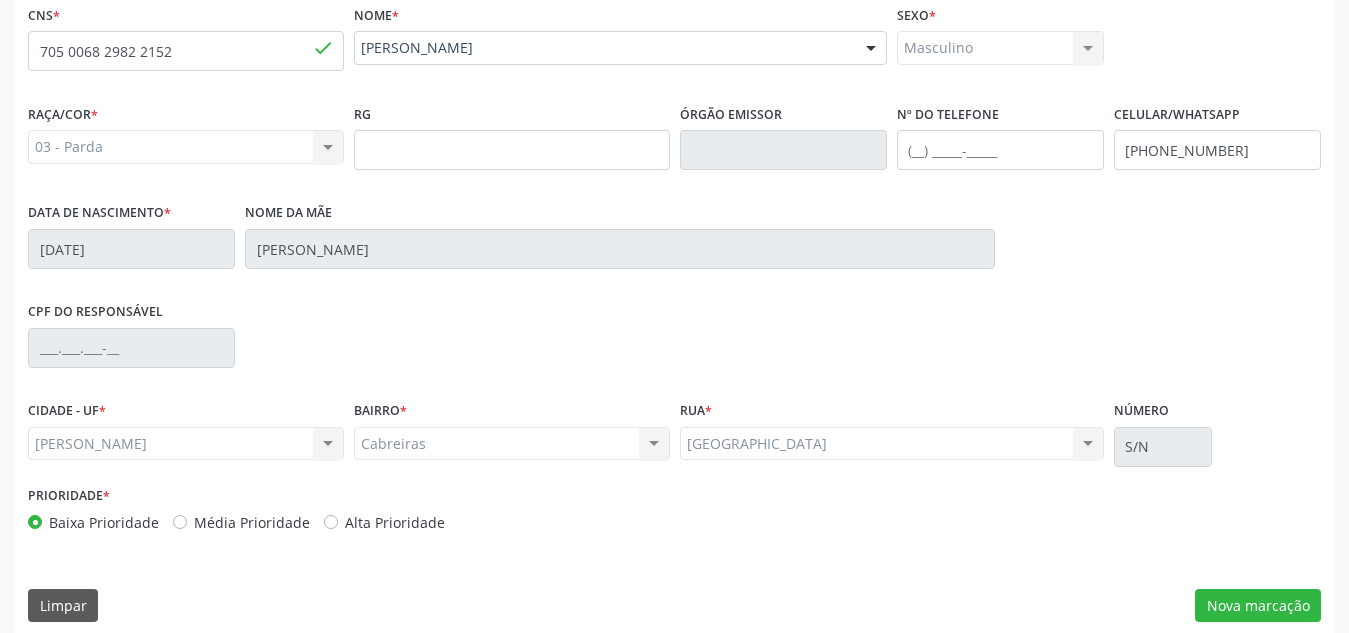 scroll, scrollTop: 479, scrollLeft: 0, axis: vertical 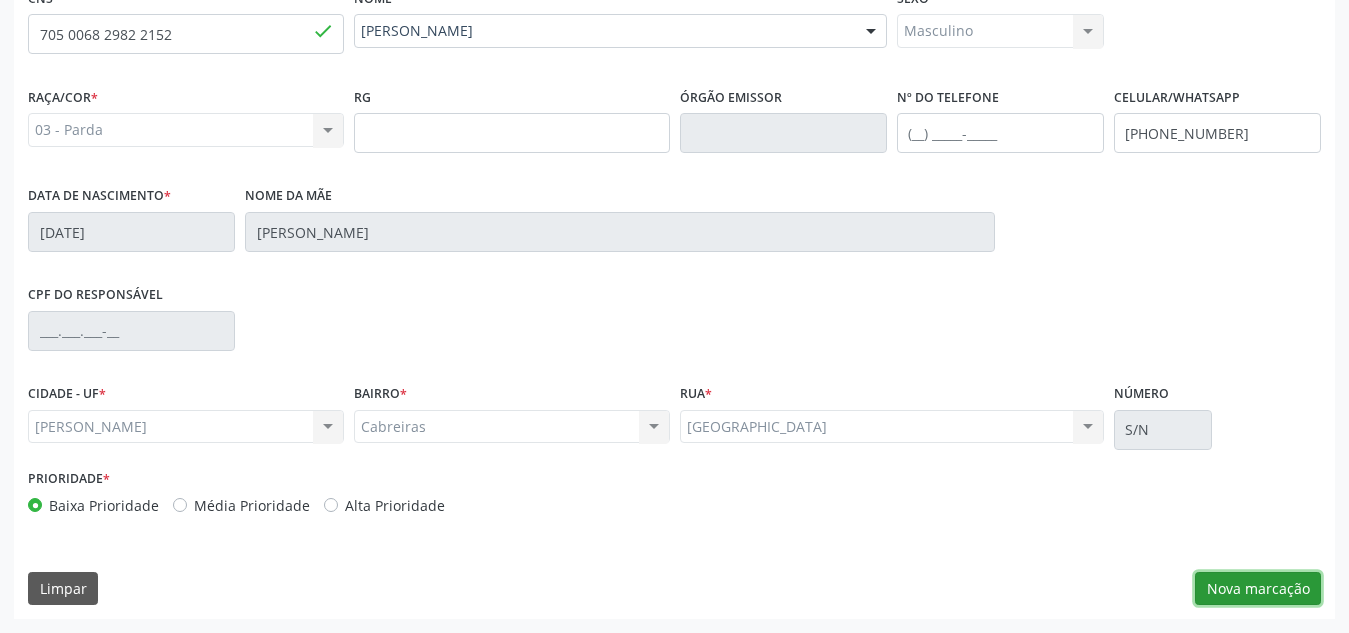 click on "Nova marcação" at bounding box center (1258, 589) 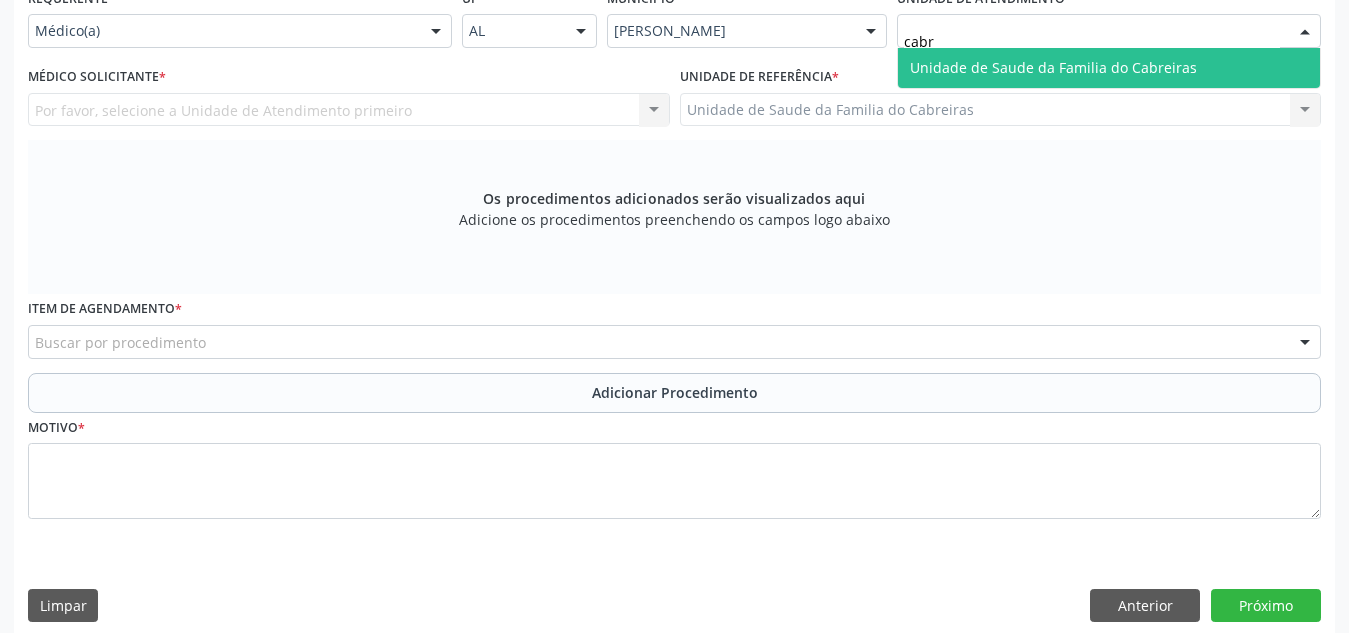 type on "cabre" 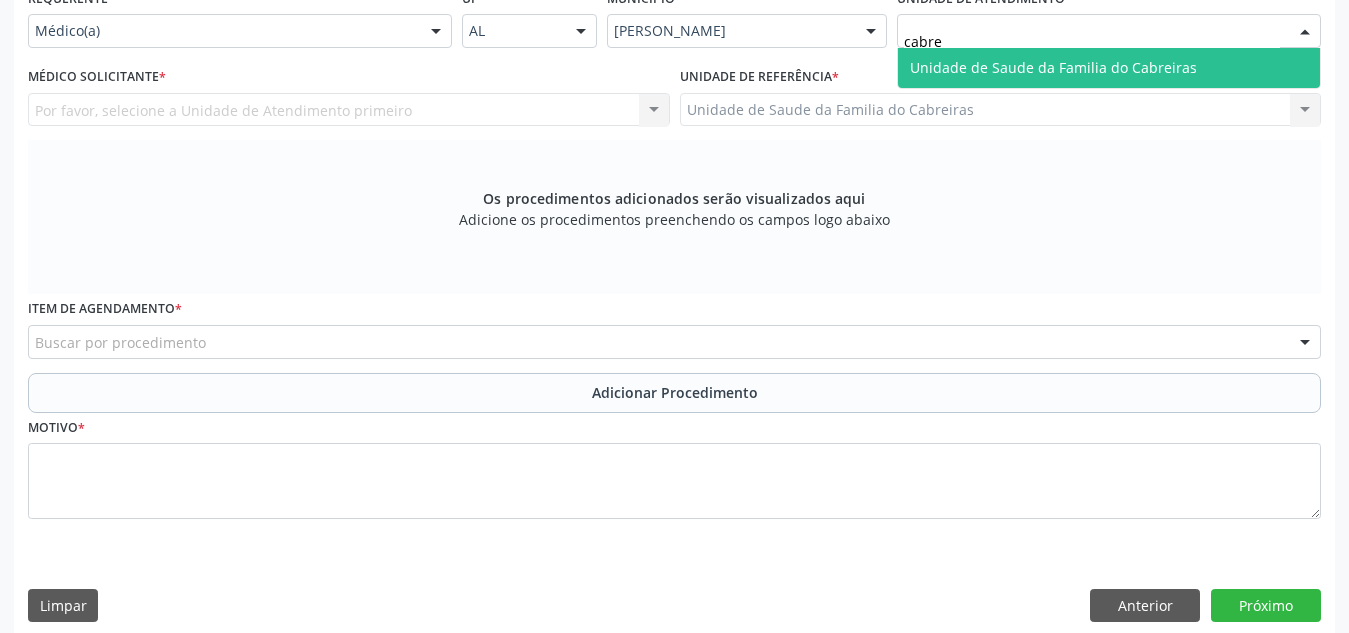 click on "Unidade de Saude da Familia do Cabreiras" at bounding box center (1053, 67) 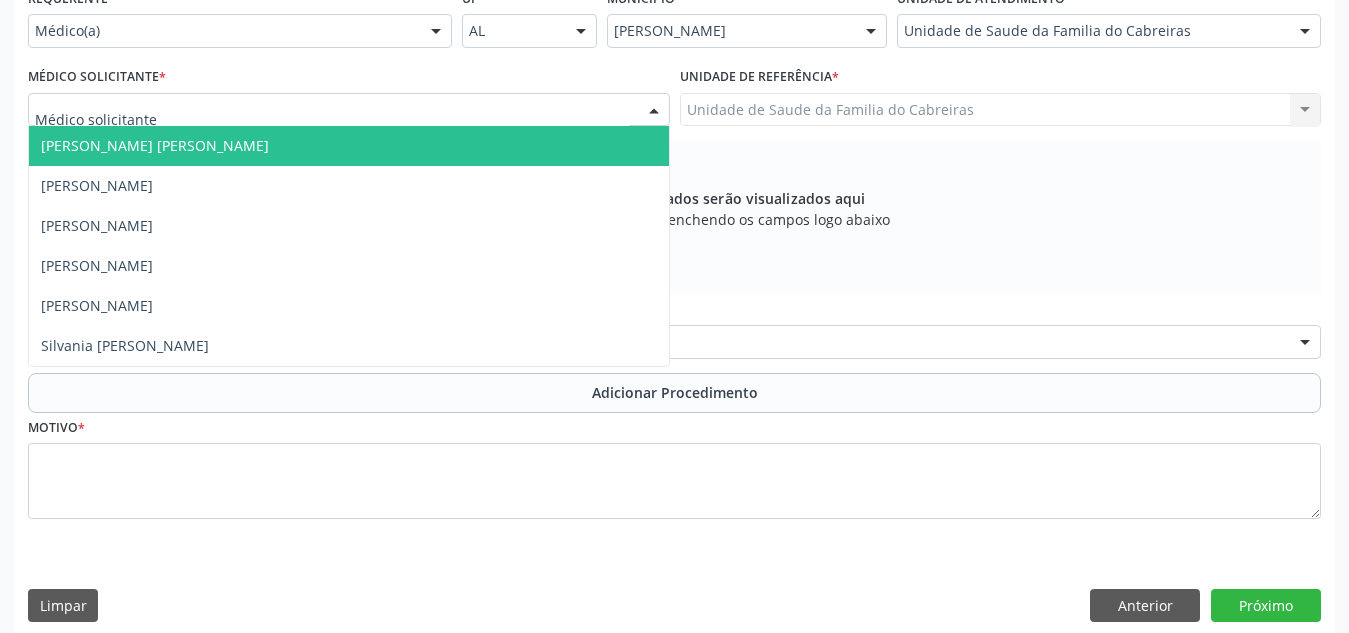 click at bounding box center [349, 110] 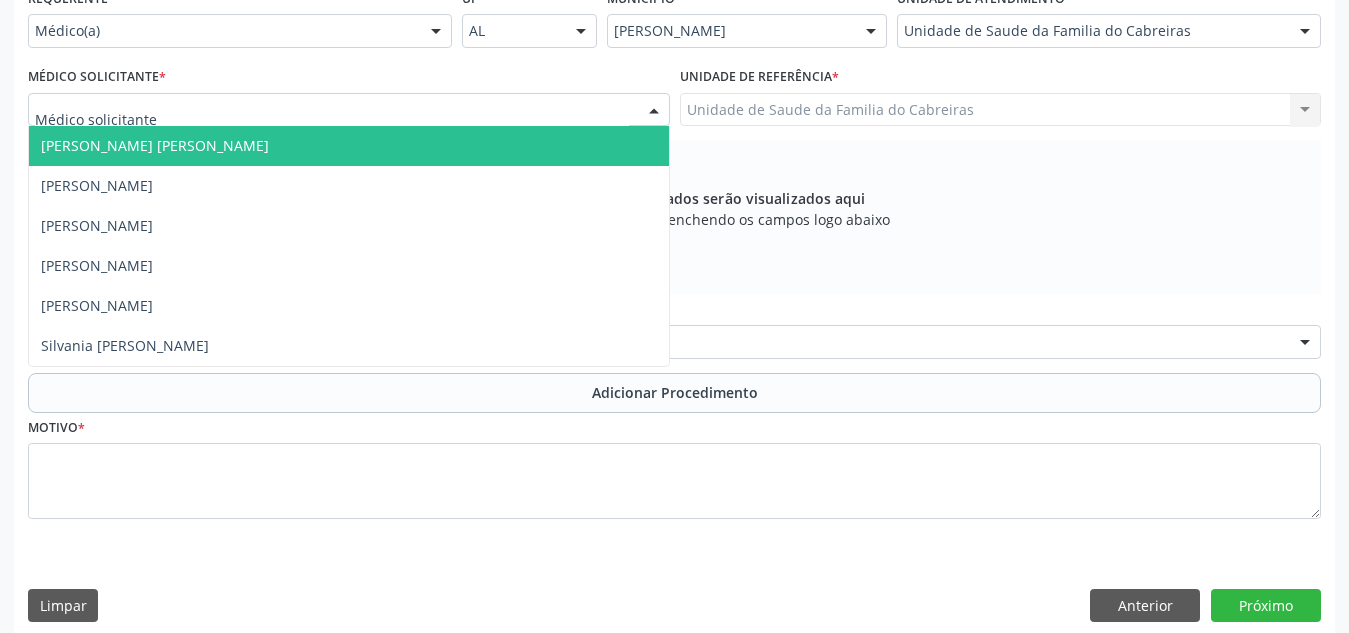 click on "[PERSON_NAME] [PERSON_NAME]" at bounding box center [349, 146] 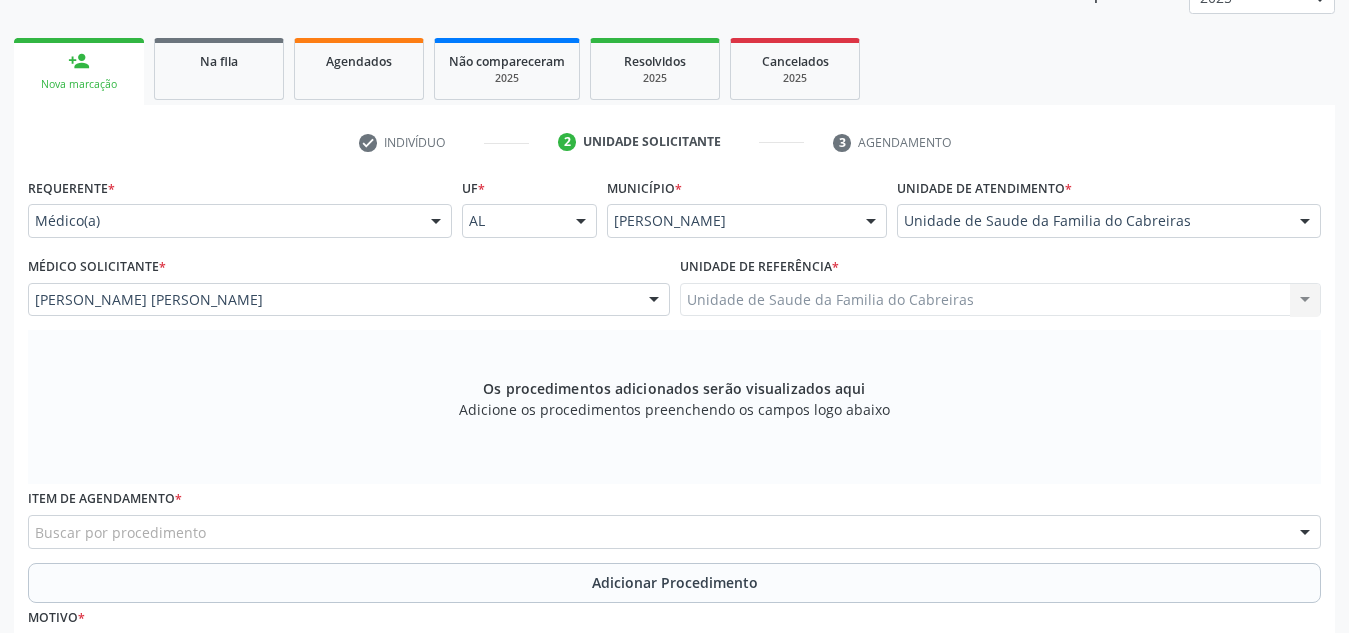 scroll, scrollTop: 436, scrollLeft: 0, axis: vertical 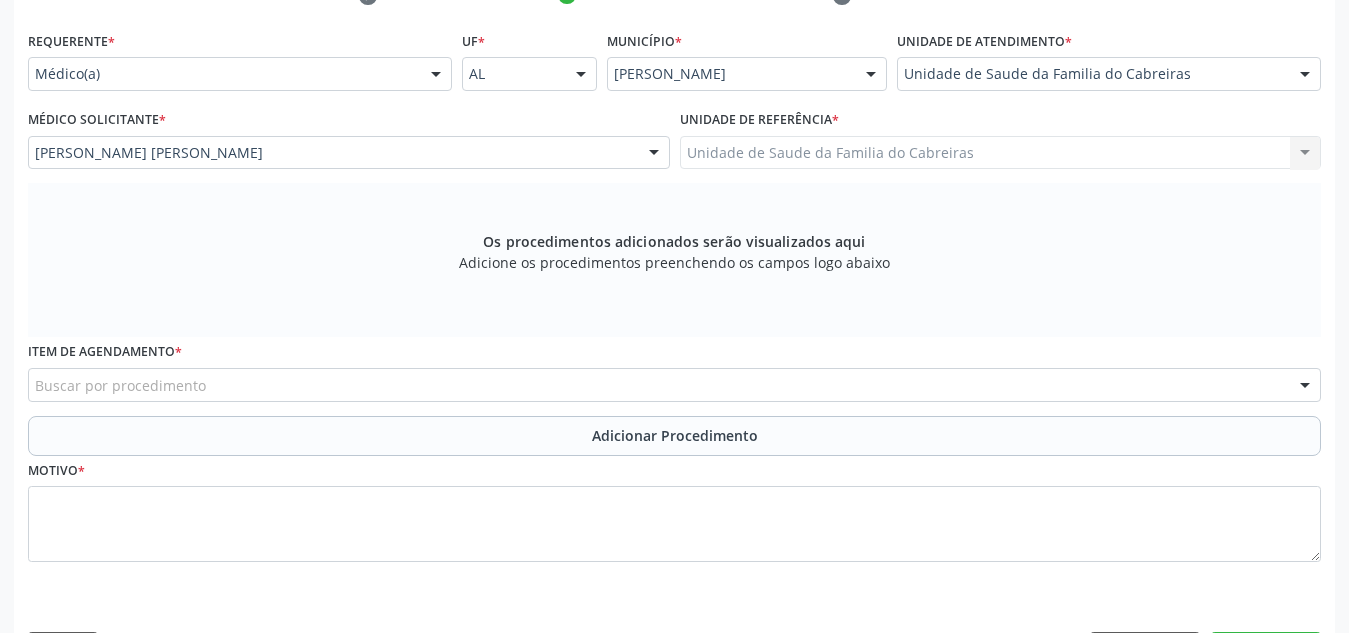 click on "Buscar por procedimento" at bounding box center [674, 385] 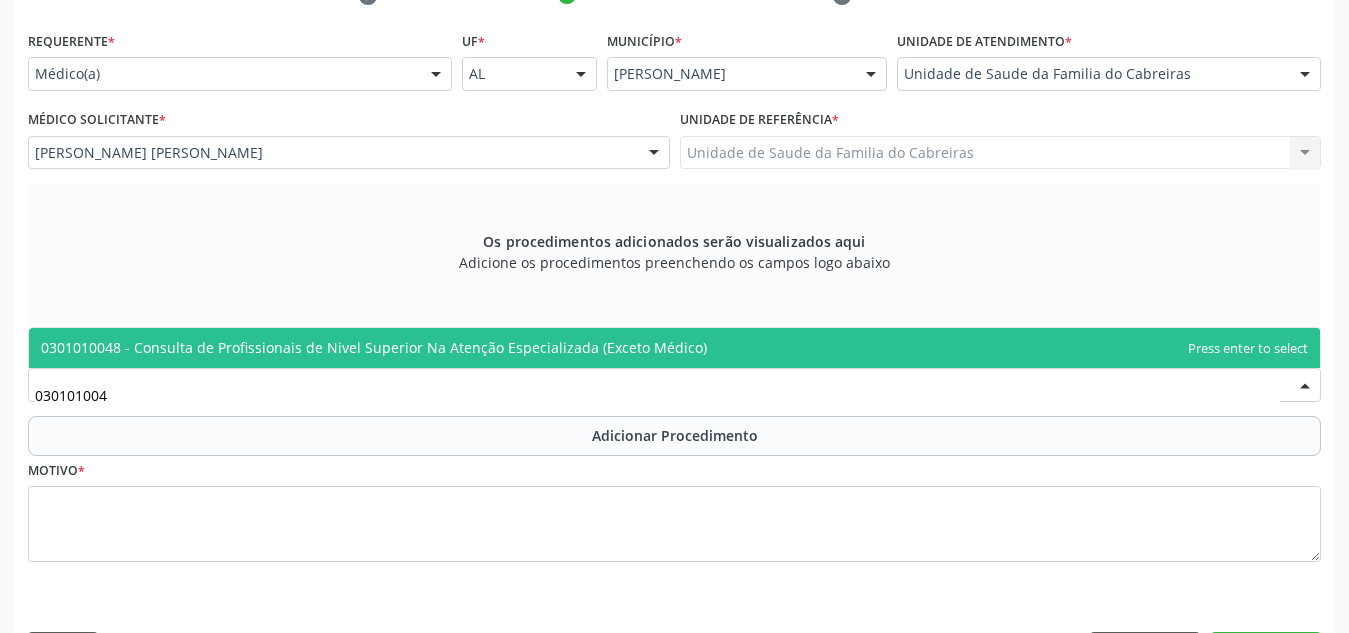 type on "0301010048" 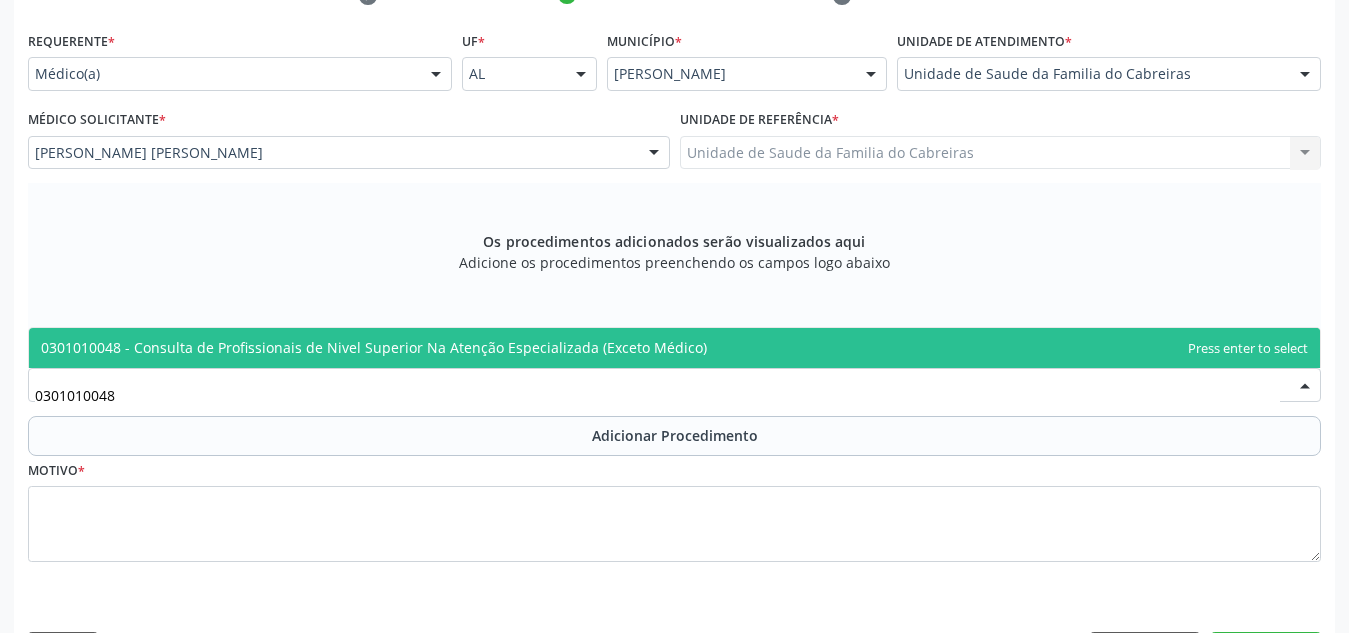 click on "0301010048 - Consulta de Profissionais de Nivel Superior Na Atenção Especializada (Exceto Médico)" at bounding box center [374, 347] 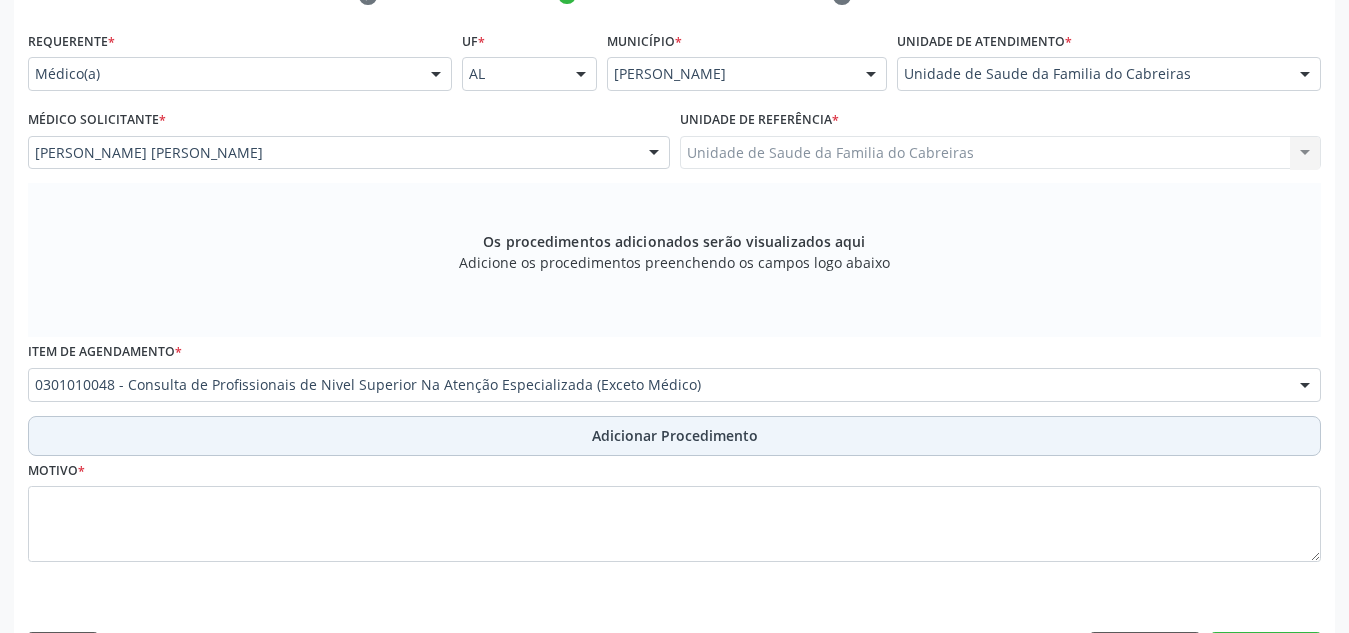 click on "Adicionar Procedimento" at bounding box center [674, 436] 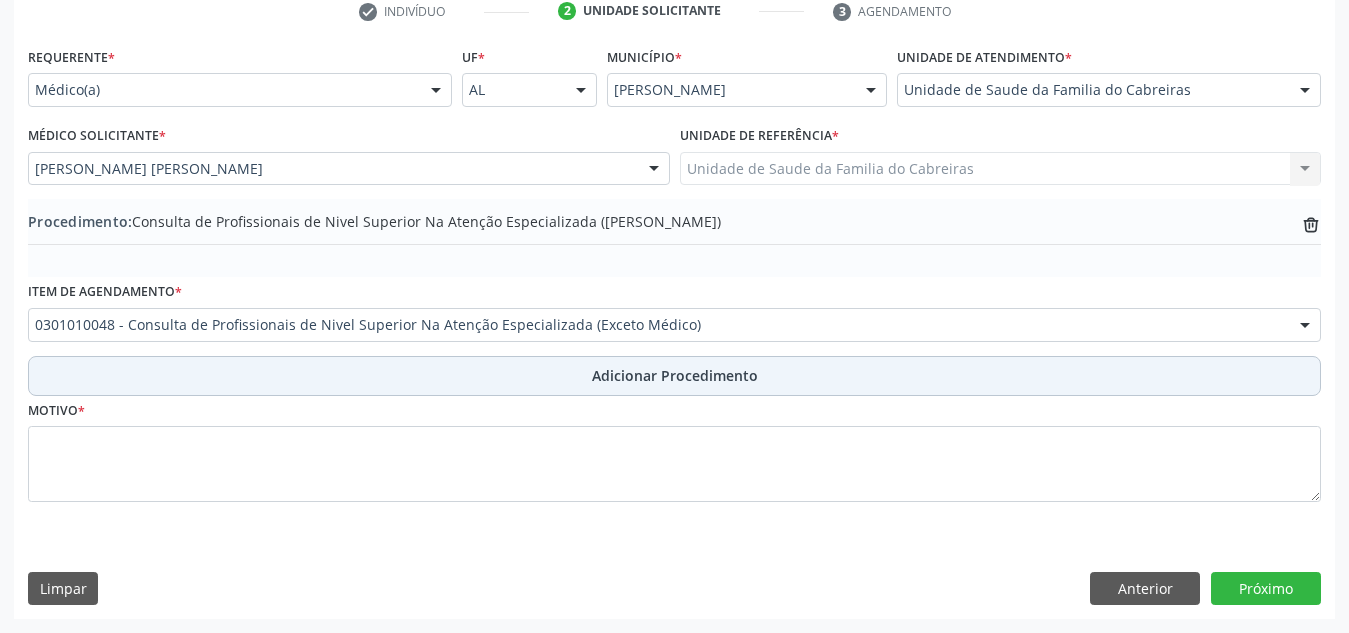 scroll, scrollTop: 420, scrollLeft: 0, axis: vertical 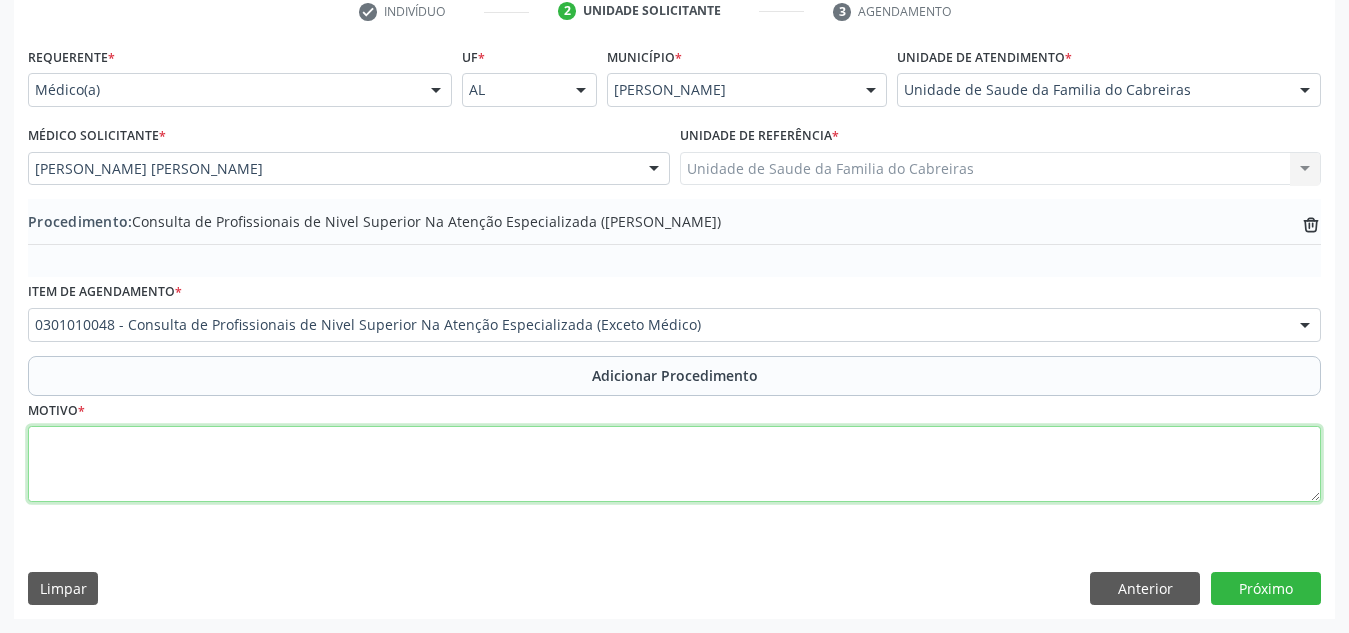 click at bounding box center [674, 464] 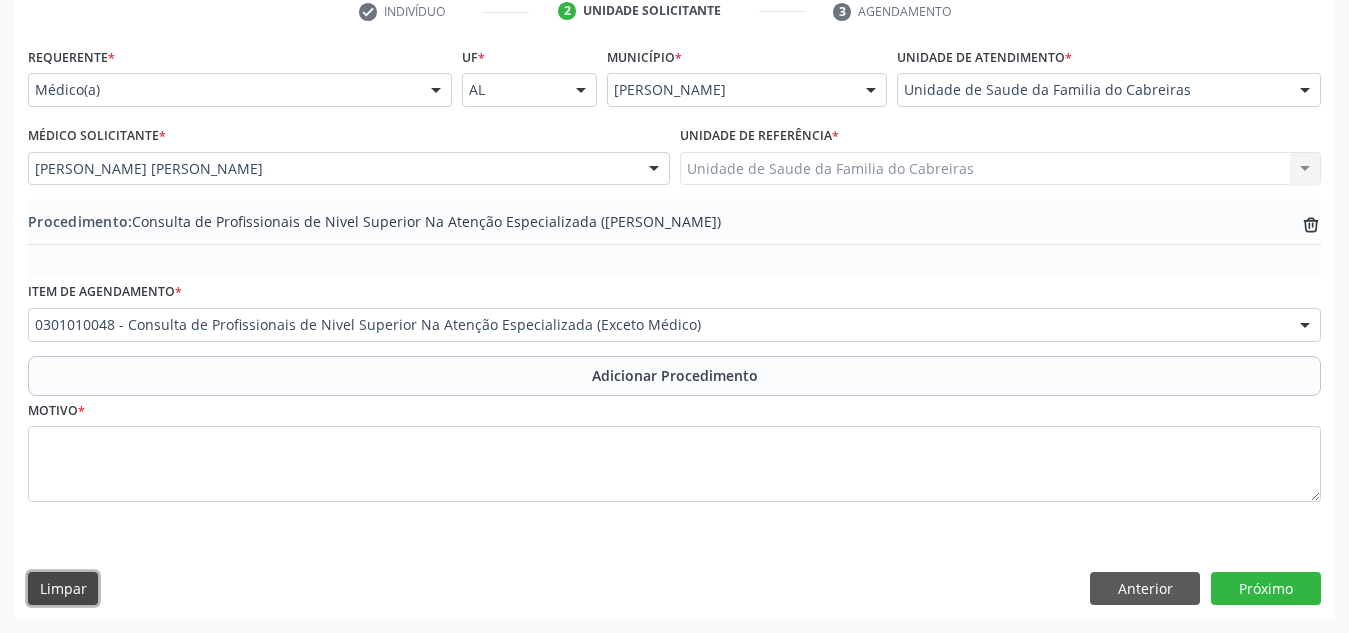 type 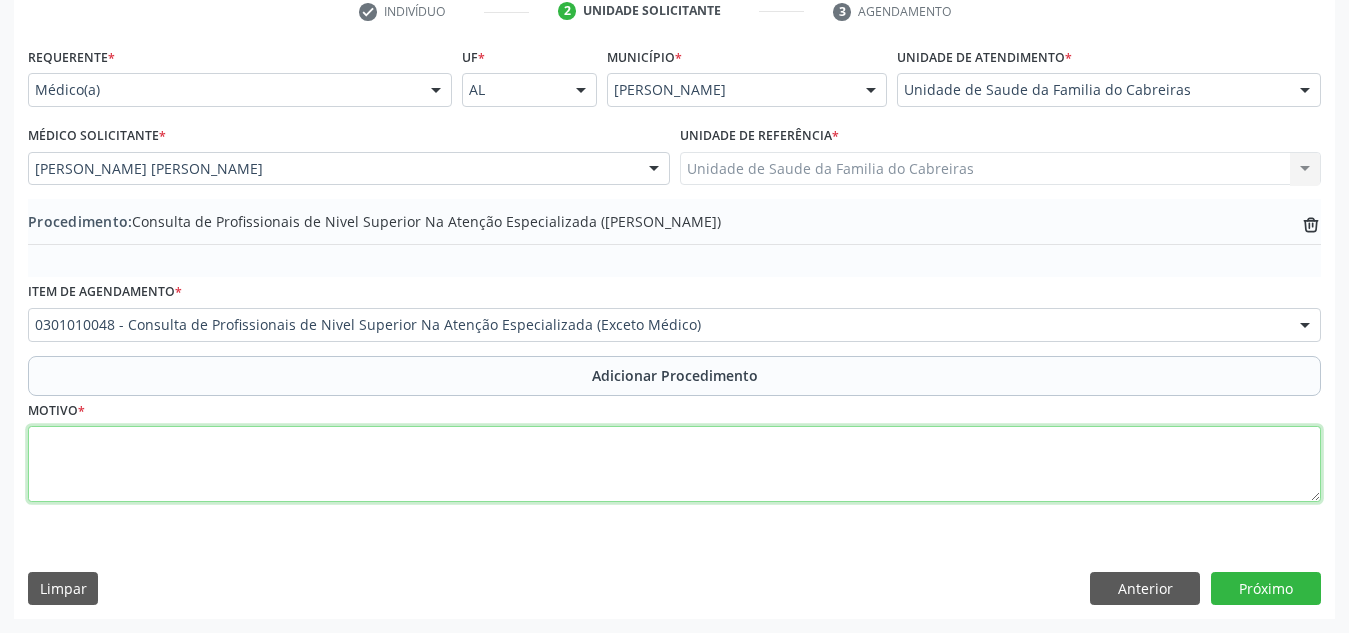 click at bounding box center [674, 464] 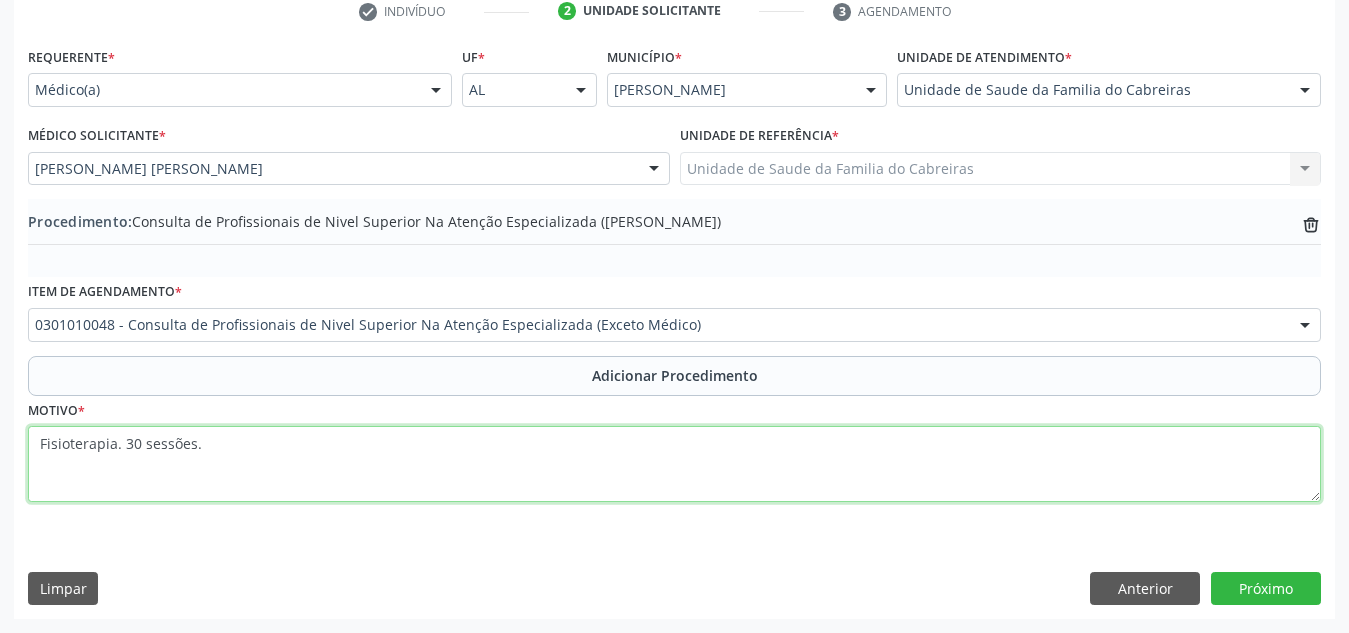 paste on "Artropatia do ombro" 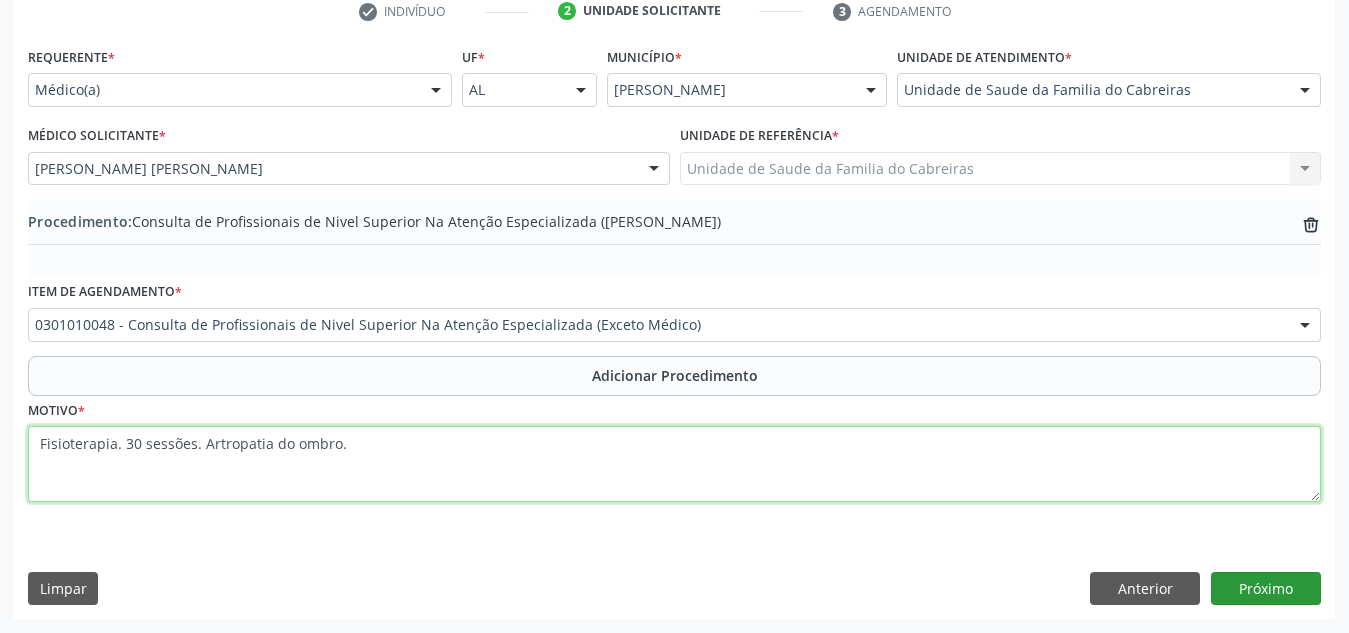 type on "Fisioterapia. 30 sessões. Artropatia do ombro." 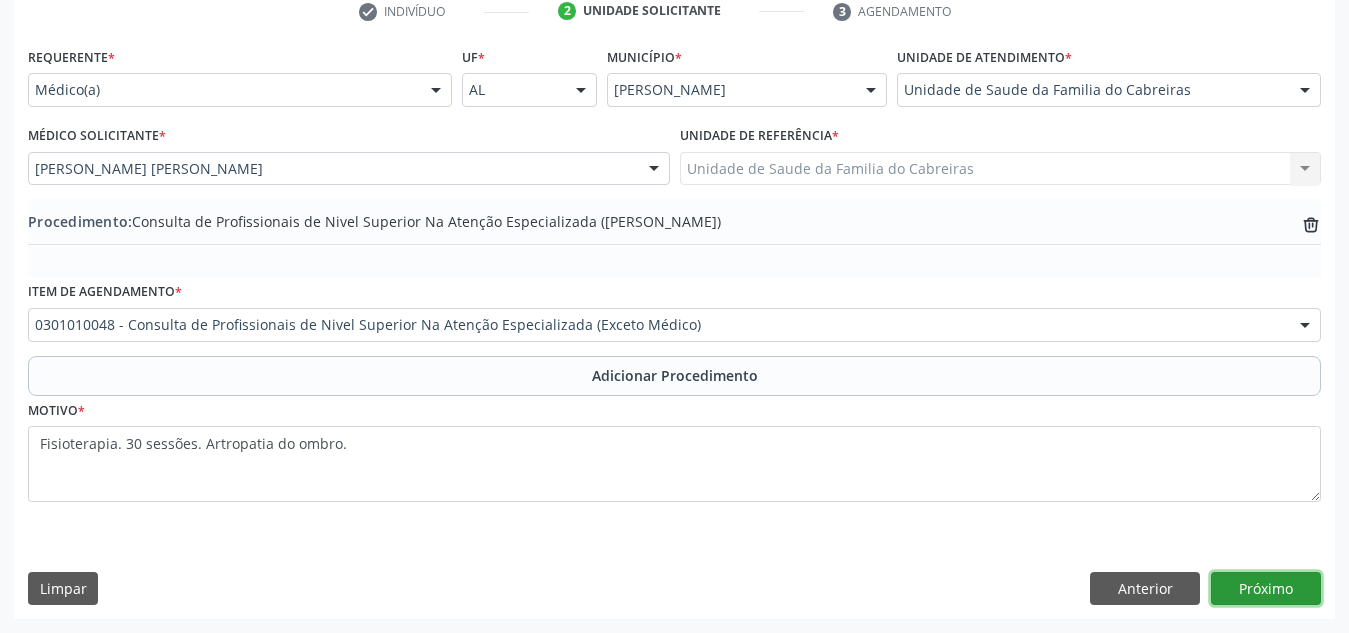 click on "Próximo" at bounding box center (1266, 589) 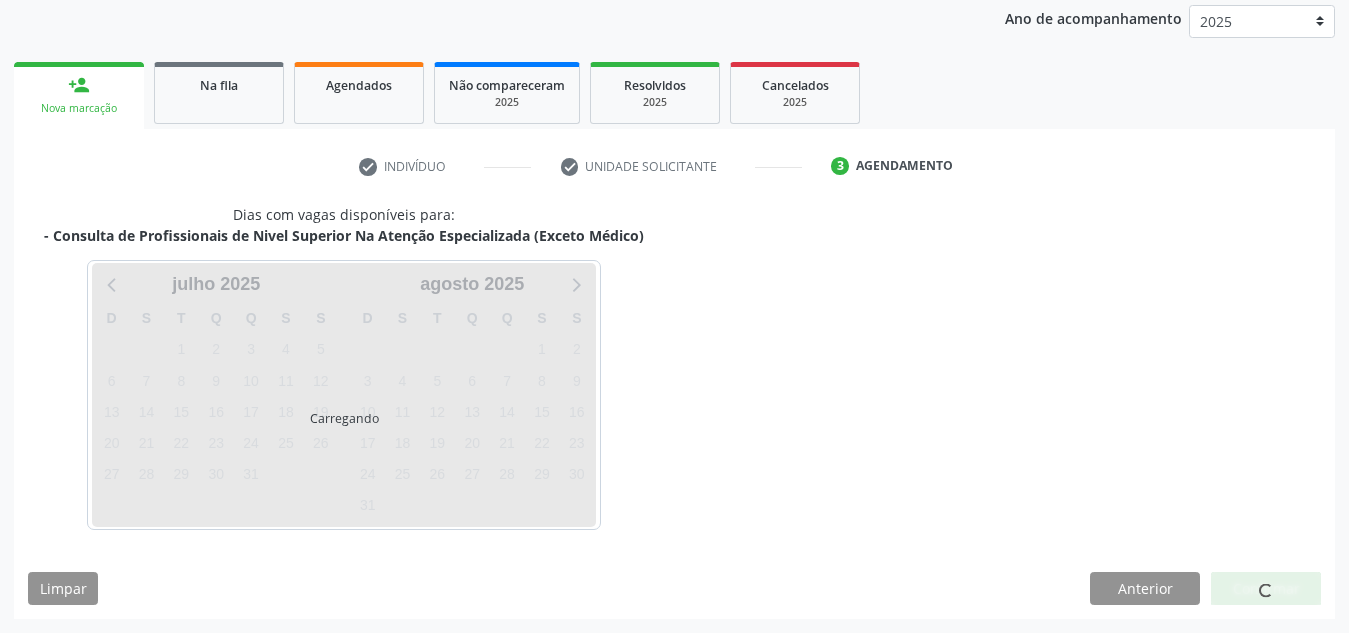 scroll, scrollTop: 324, scrollLeft: 0, axis: vertical 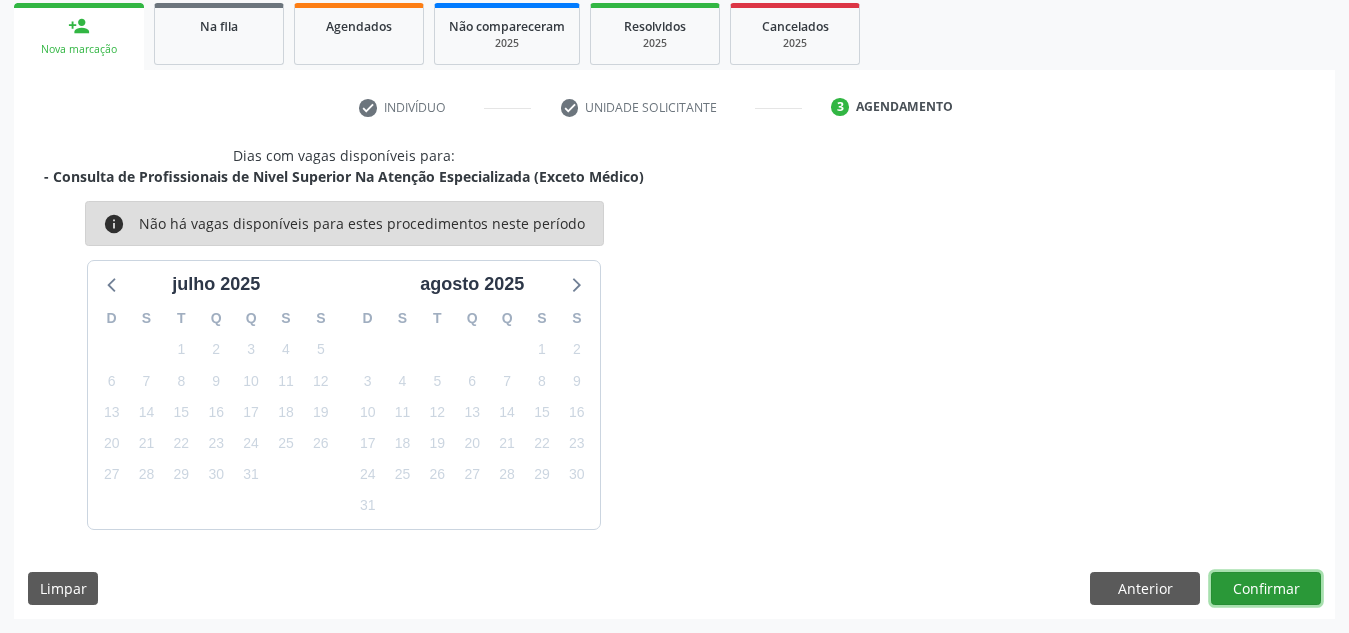 click on "Confirmar" at bounding box center (1266, 589) 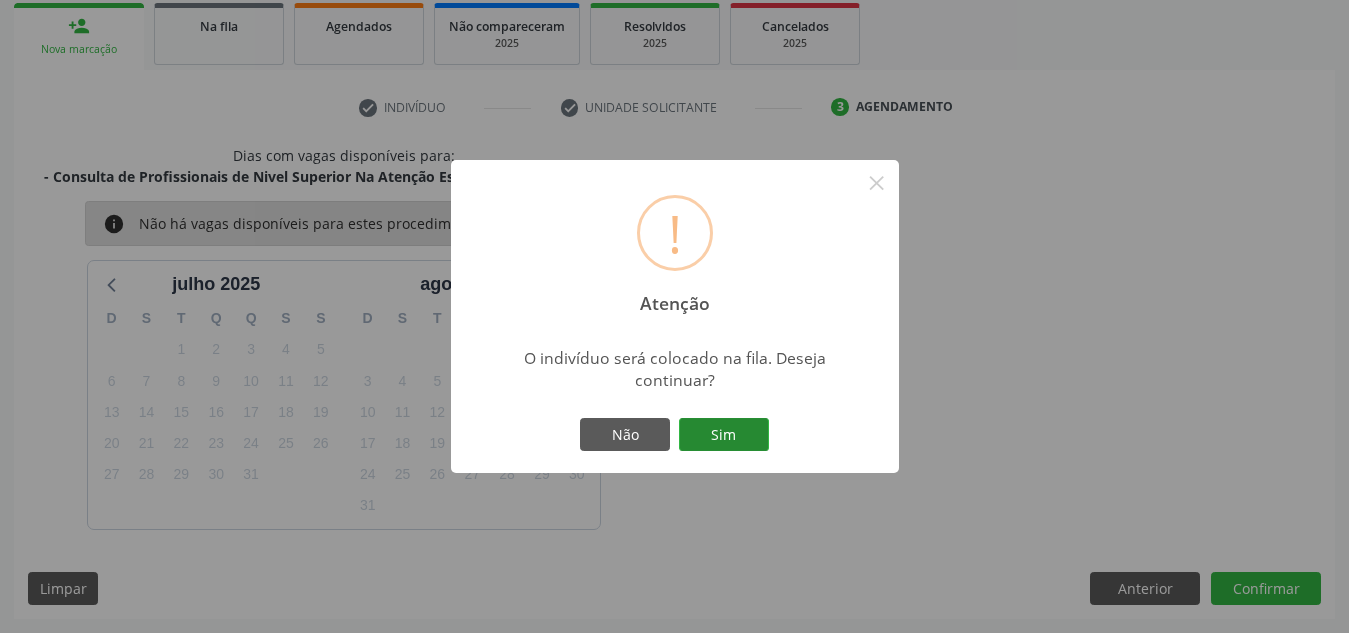 click on "Sim" at bounding box center (724, 435) 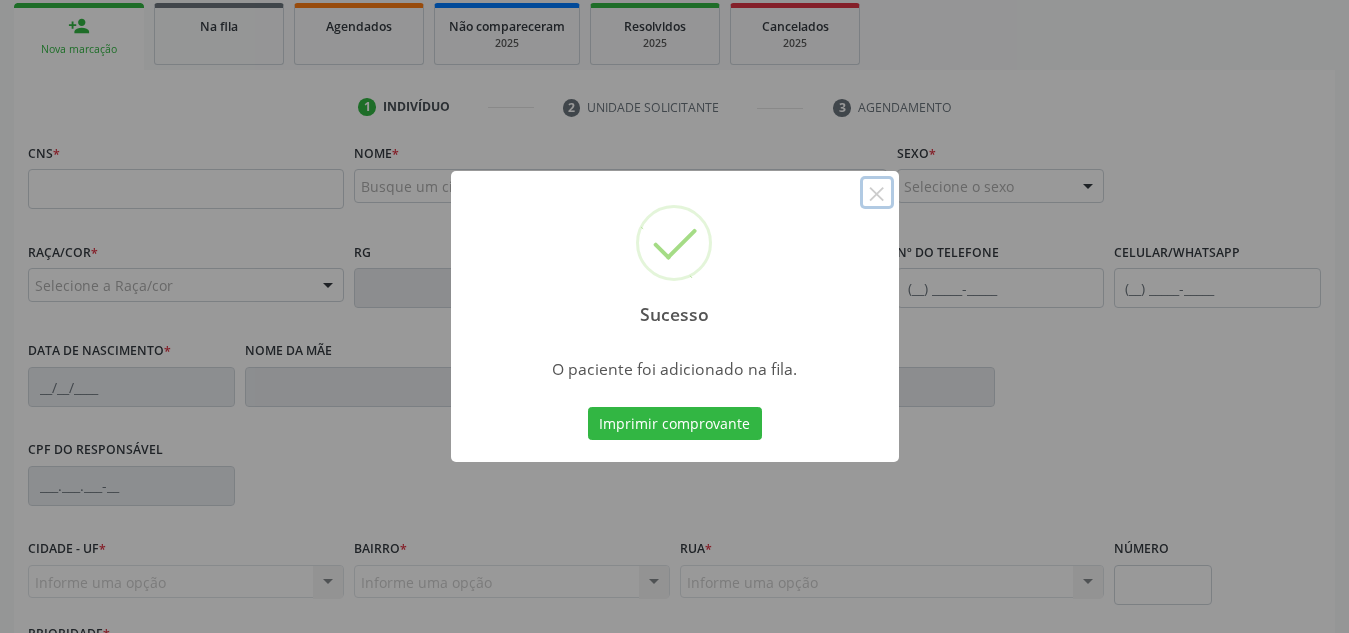 click on "×" at bounding box center [877, 193] 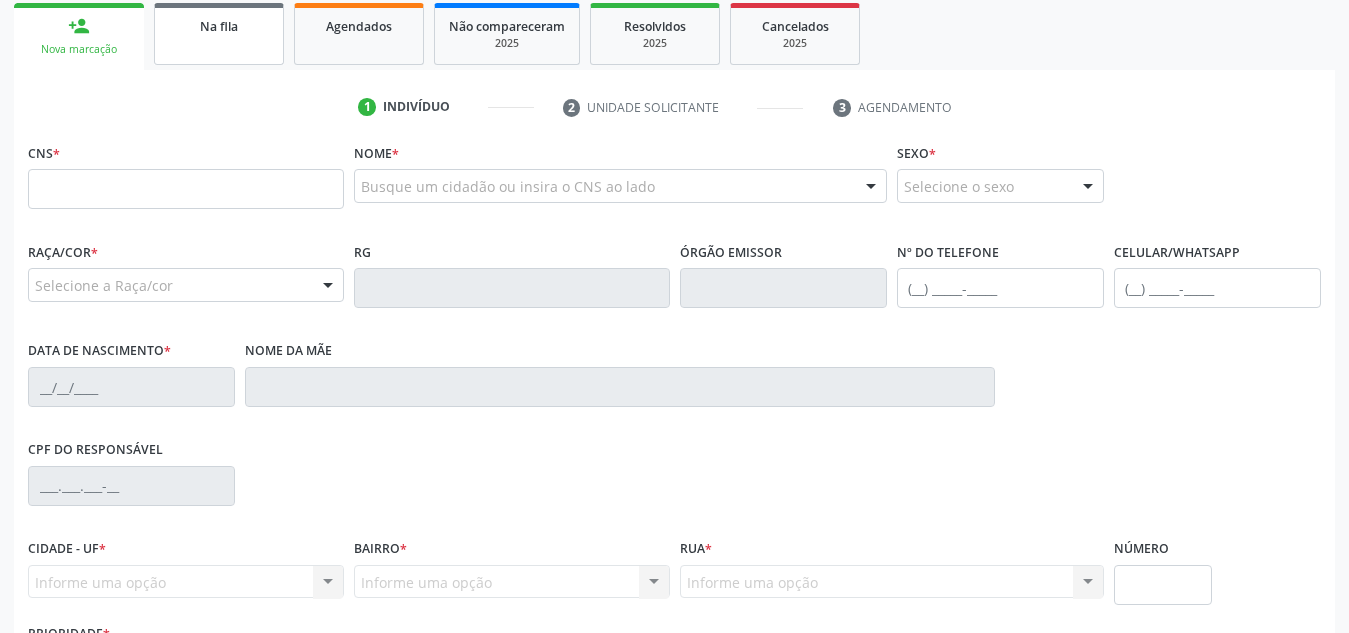 click on "Na fila" at bounding box center [219, 34] 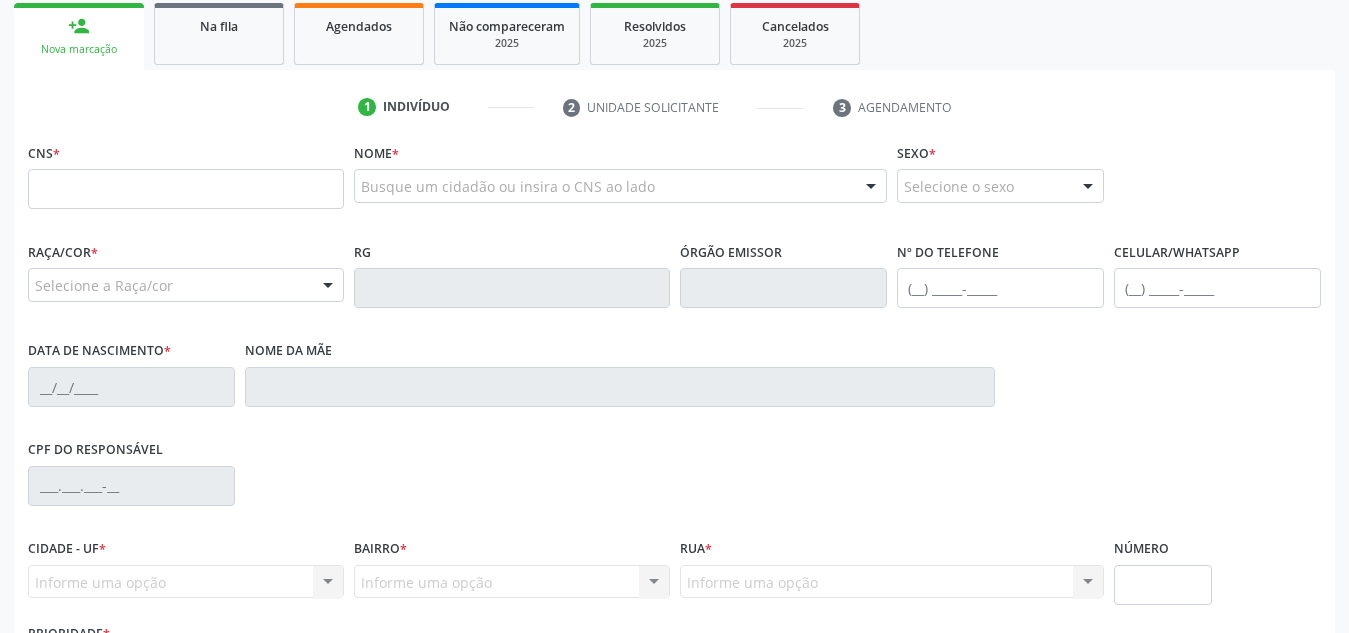 click at bounding box center (674, -200) 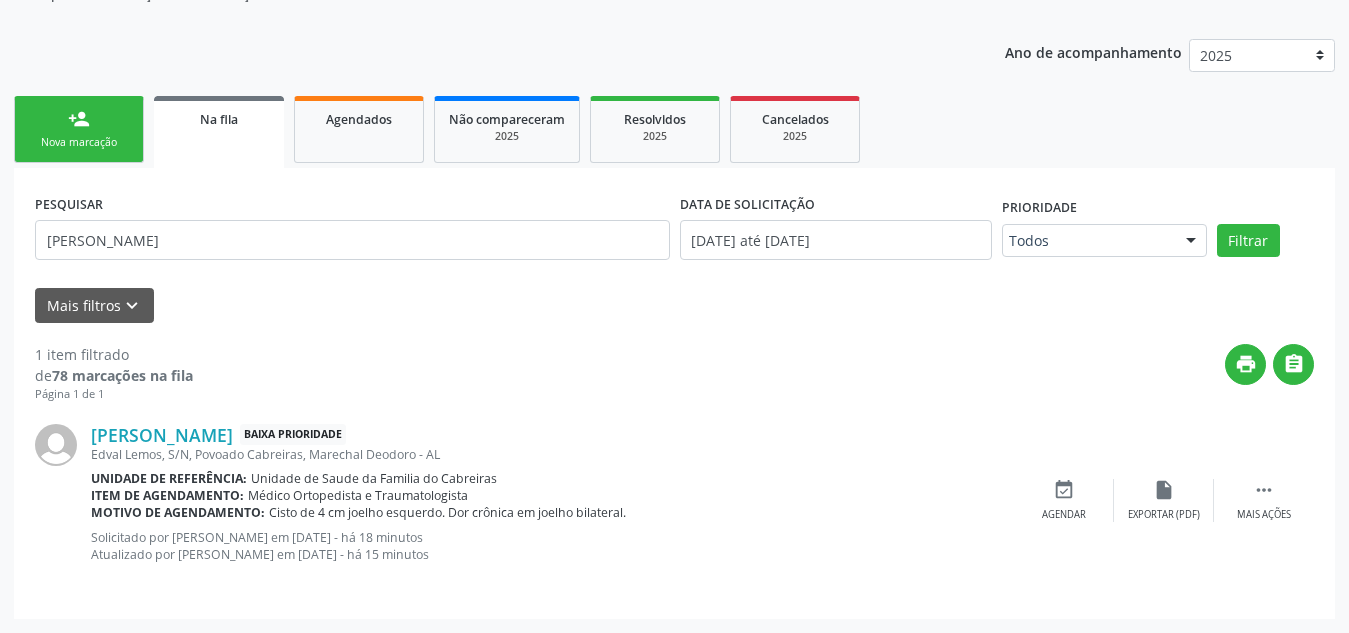 scroll, scrollTop: 62, scrollLeft: 0, axis: vertical 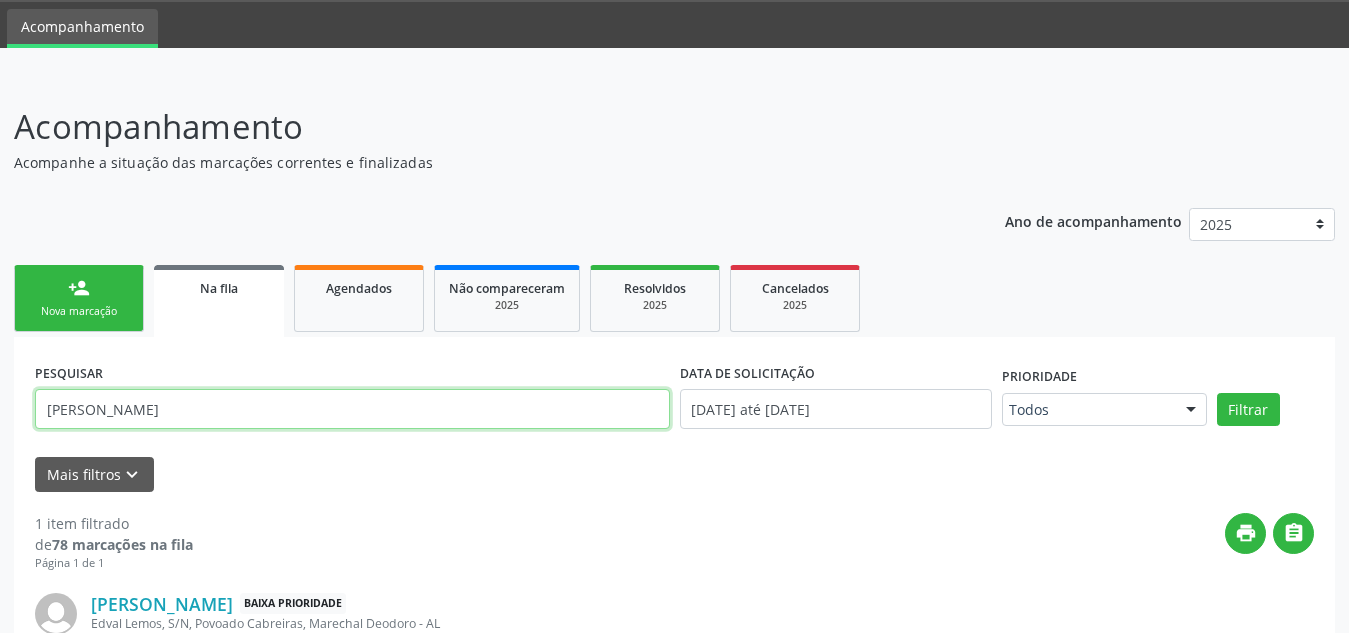 drag, startPoint x: 140, startPoint y: 406, endPoint x: 0, endPoint y: 378, distance: 142.77255 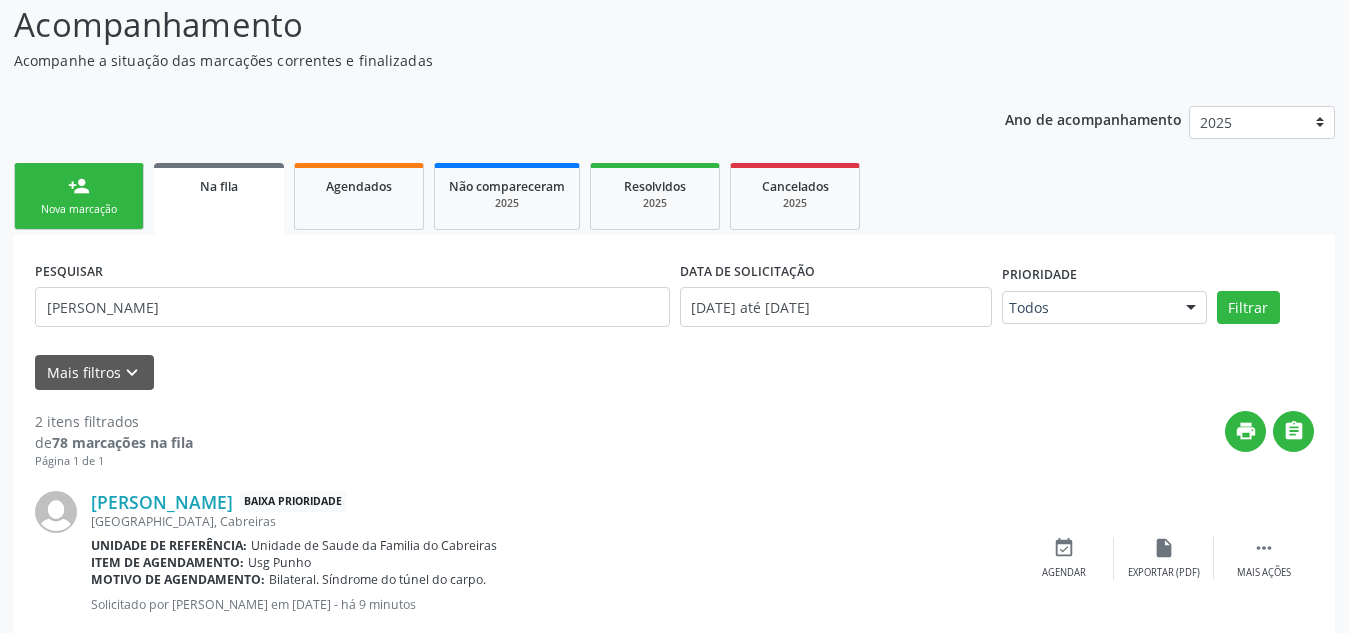 scroll, scrollTop: 163, scrollLeft: 0, axis: vertical 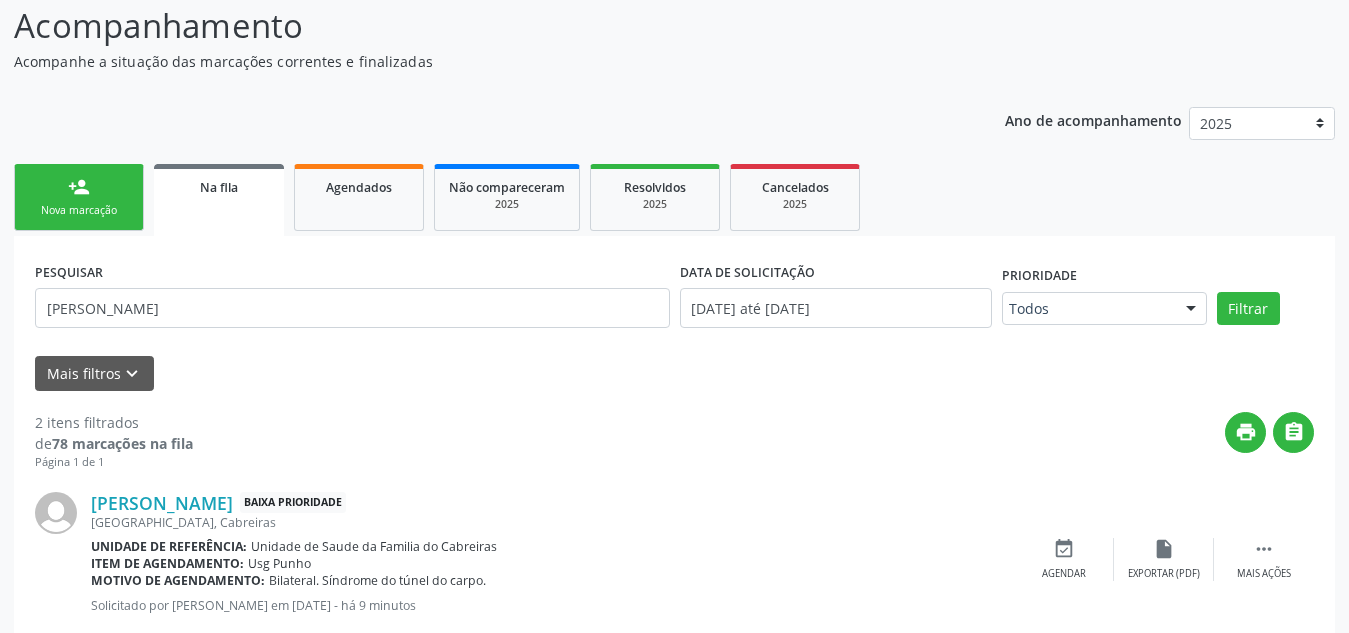 click on "Nova marcação" at bounding box center (79, 210) 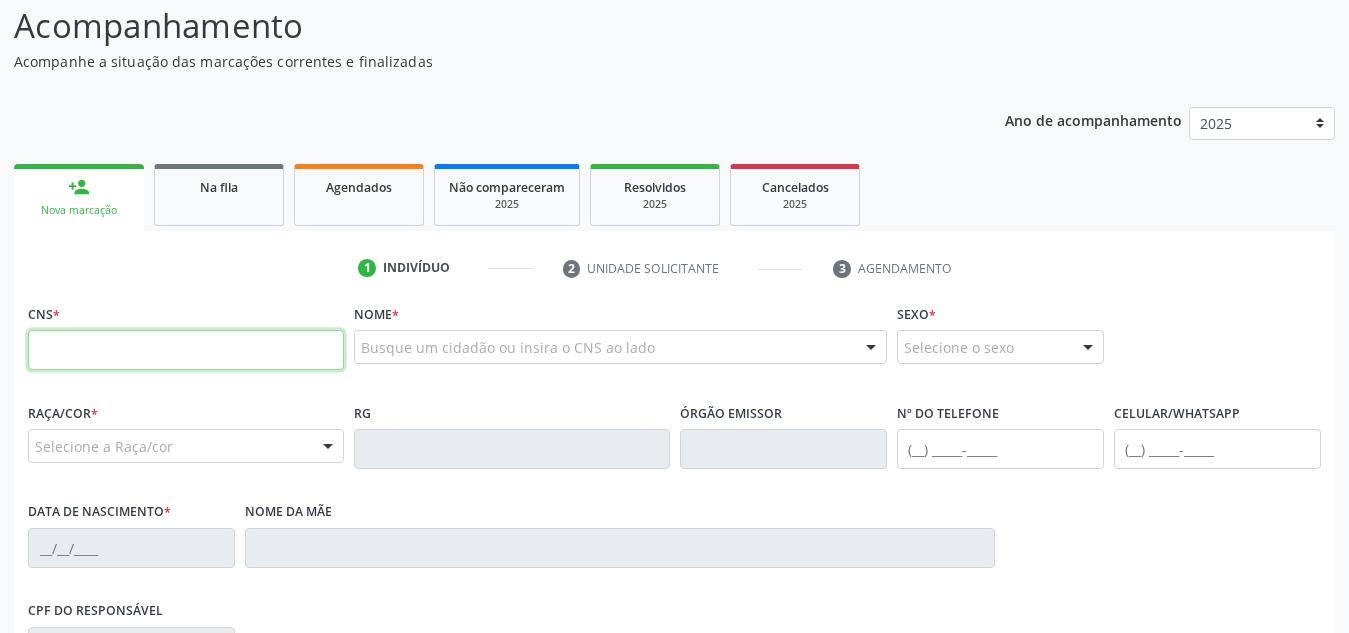 click at bounding box center [186, 350] 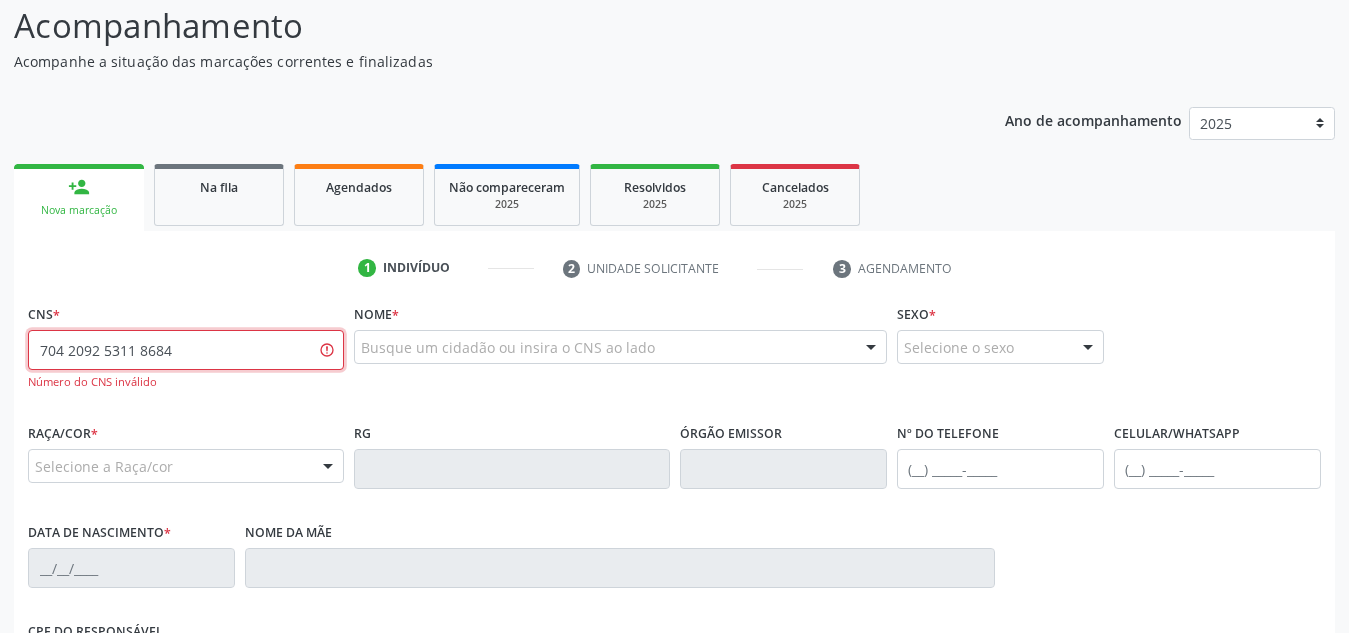drag, startPoint x: 183, startPoint y: 362, endPoint x: 0, endPoint y: 352, distance: 183.27303 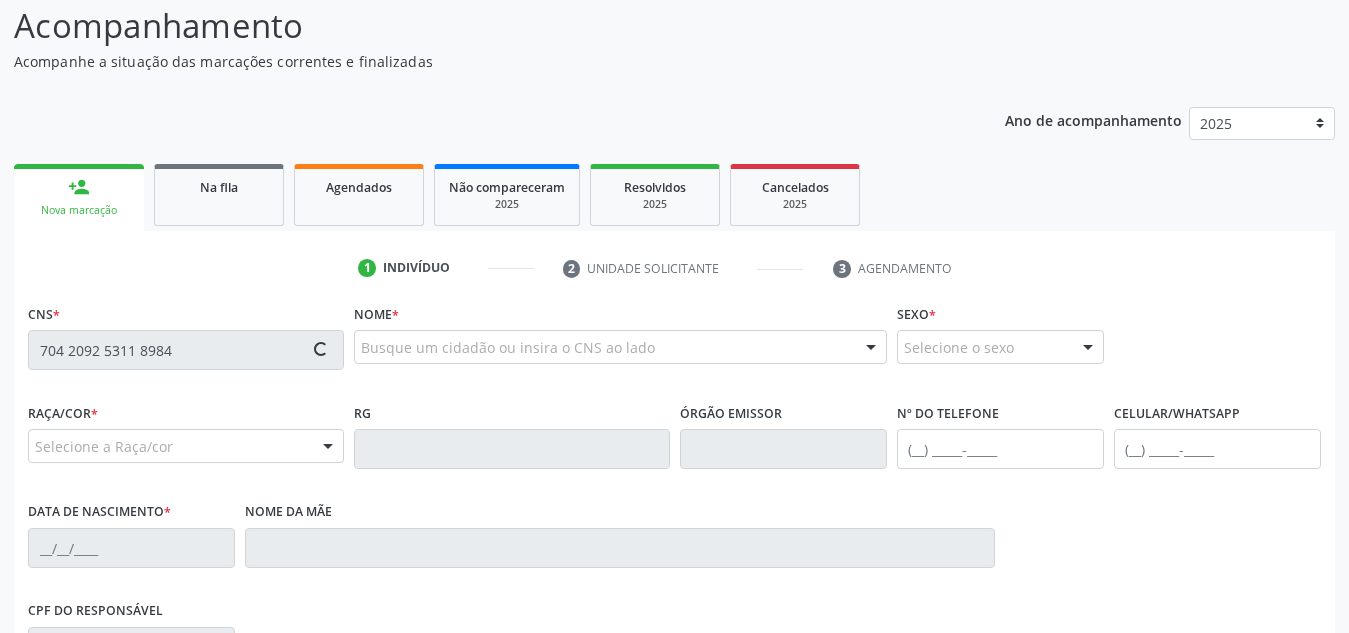 type on "704 2092 5311 8984" 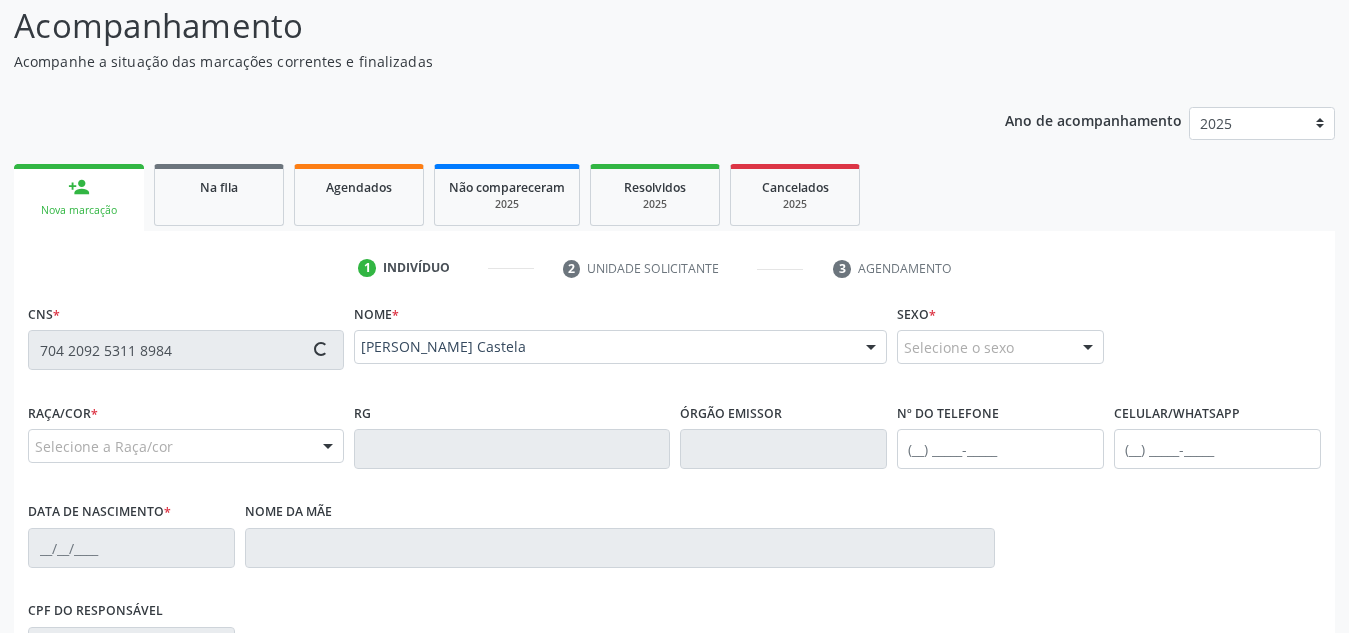 type on "[PHONE_NUMBER]" 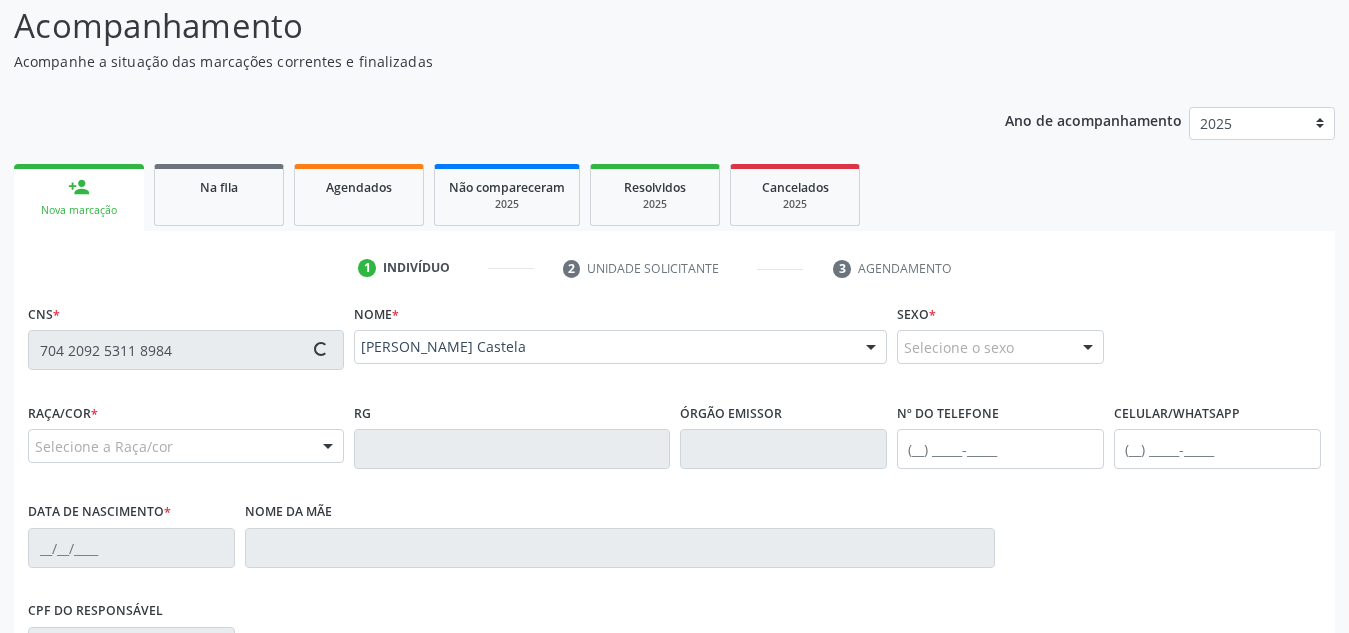 type on "[PHONE_NUMBER]" 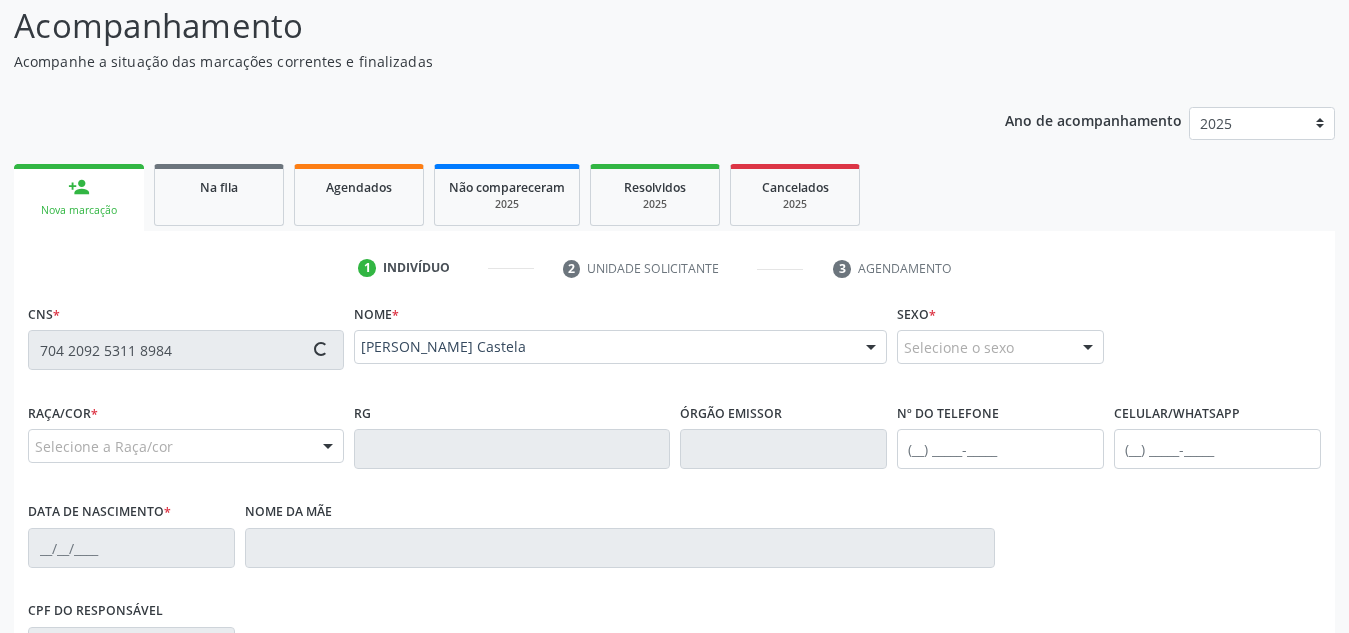 type on "26/[DATE]" 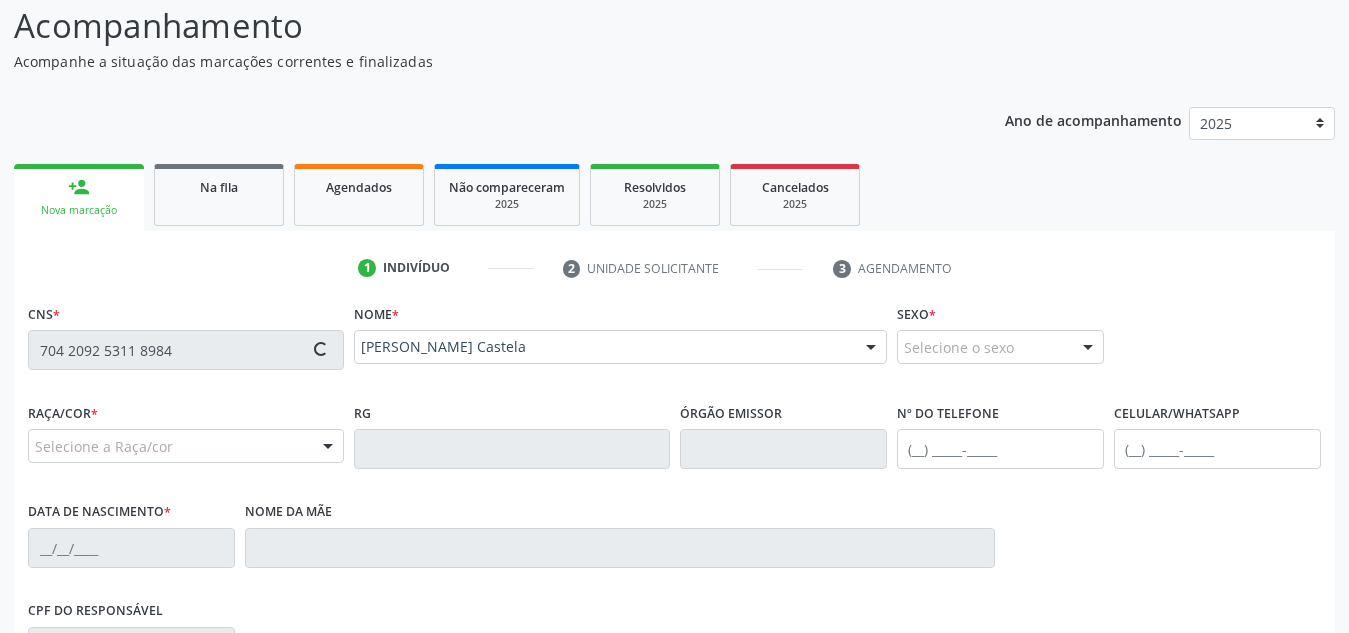 type on "006" 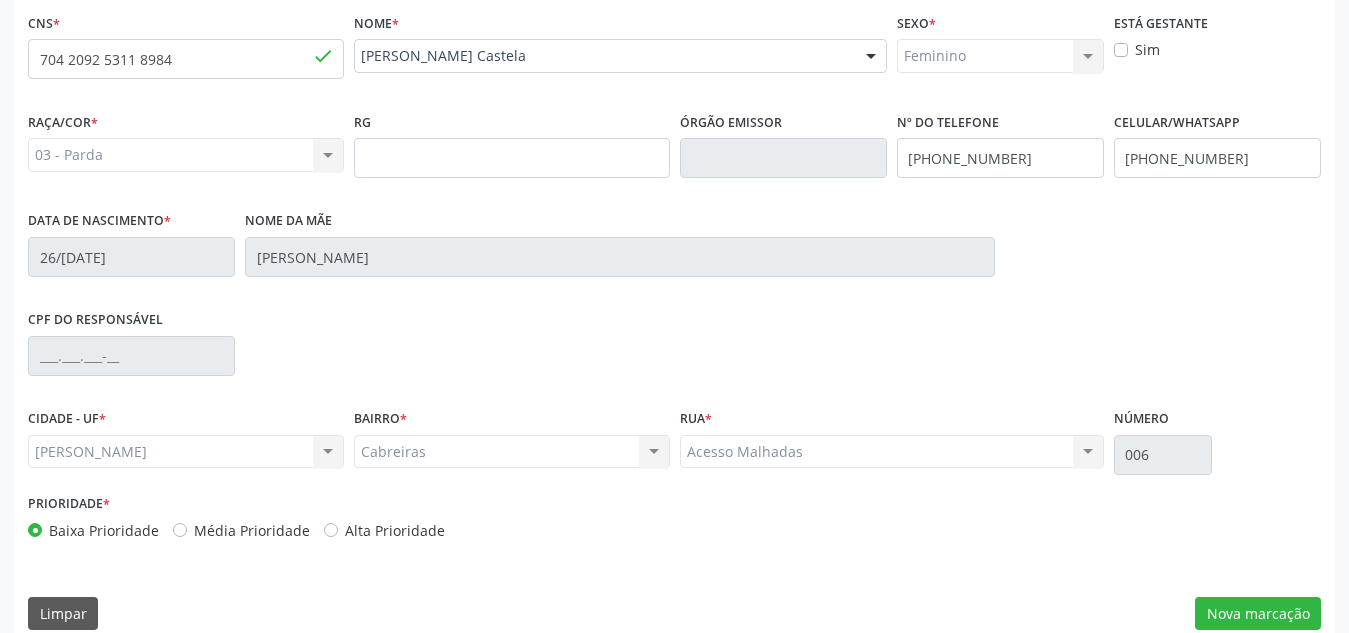 scroll, scrollTop: 479, scrollLeft: 0, axis: vertical 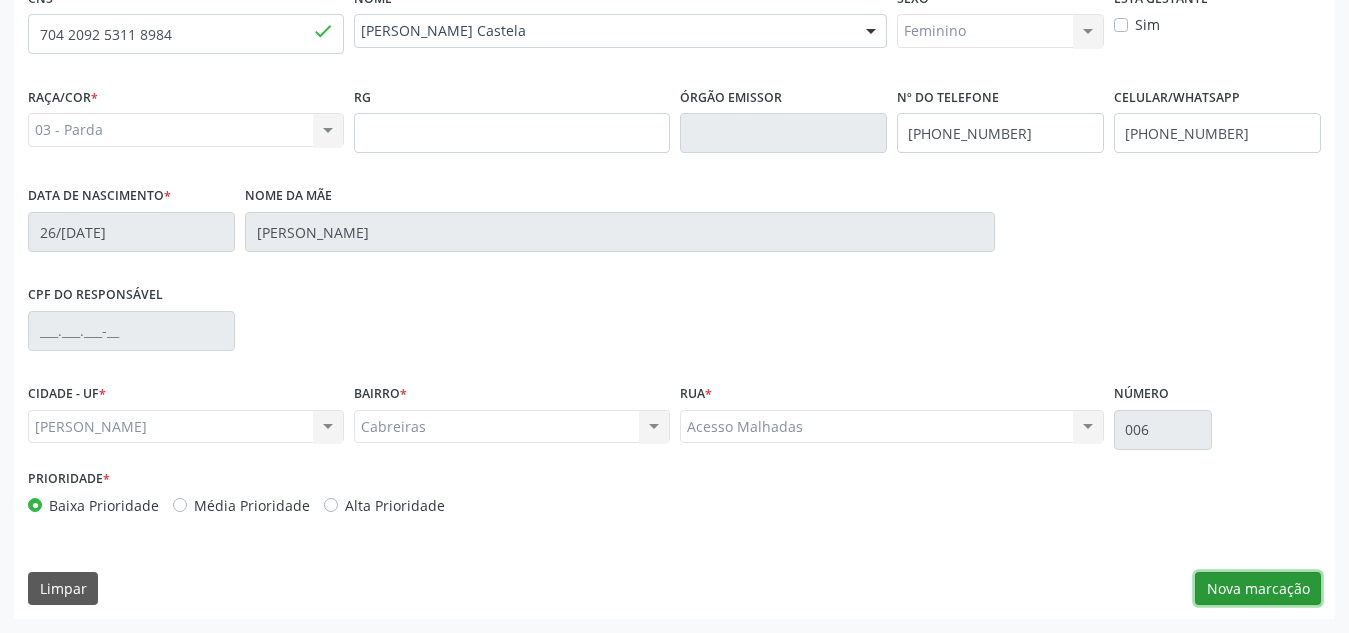 click on "Nova marcação" at bounding box center [1258, 589] 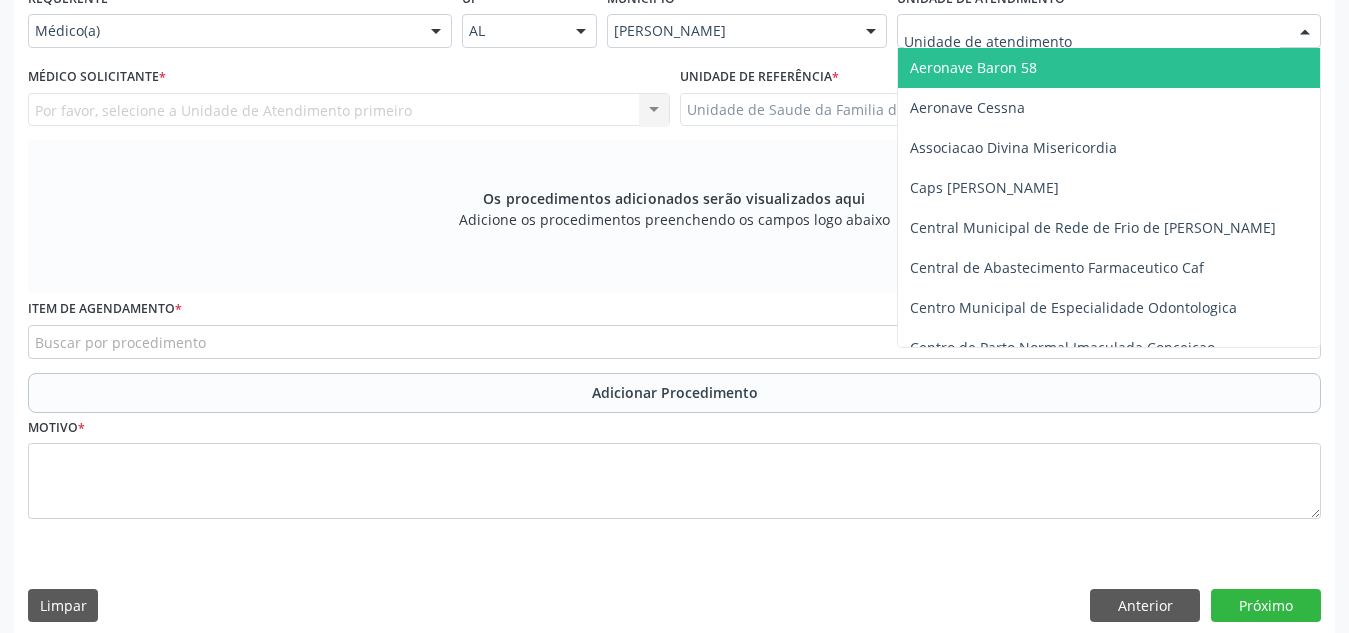 click at bounding box center [1109, 31] 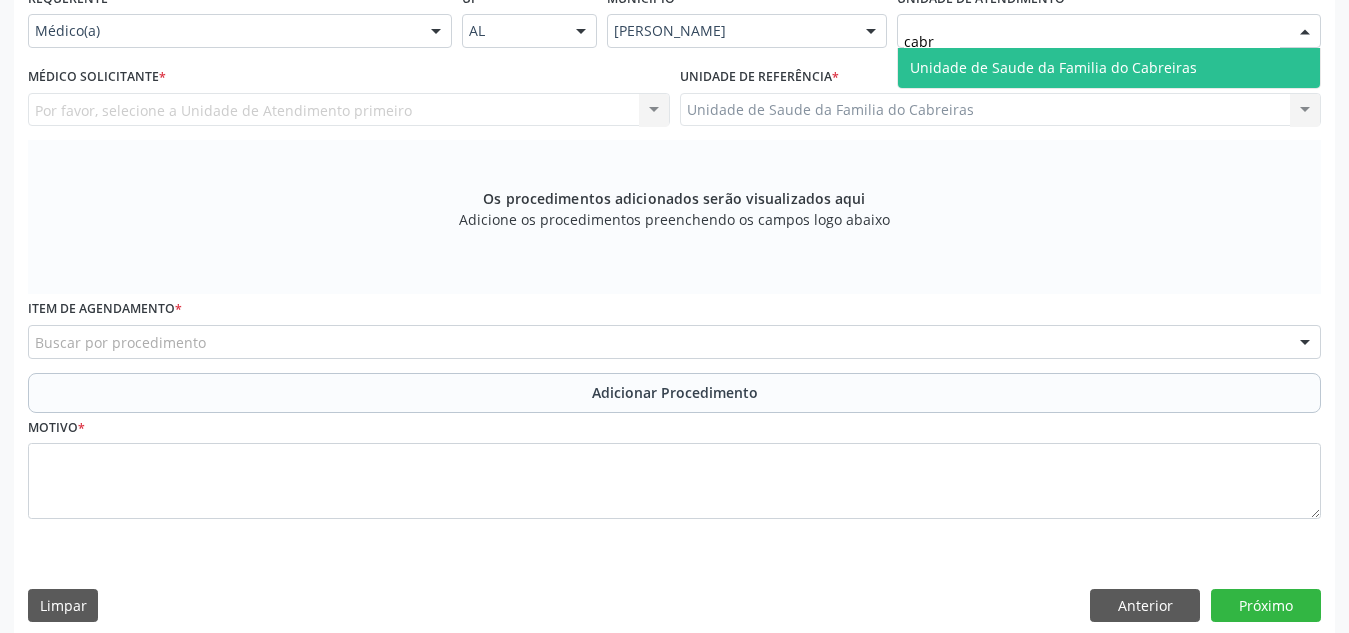 type on "cabre" 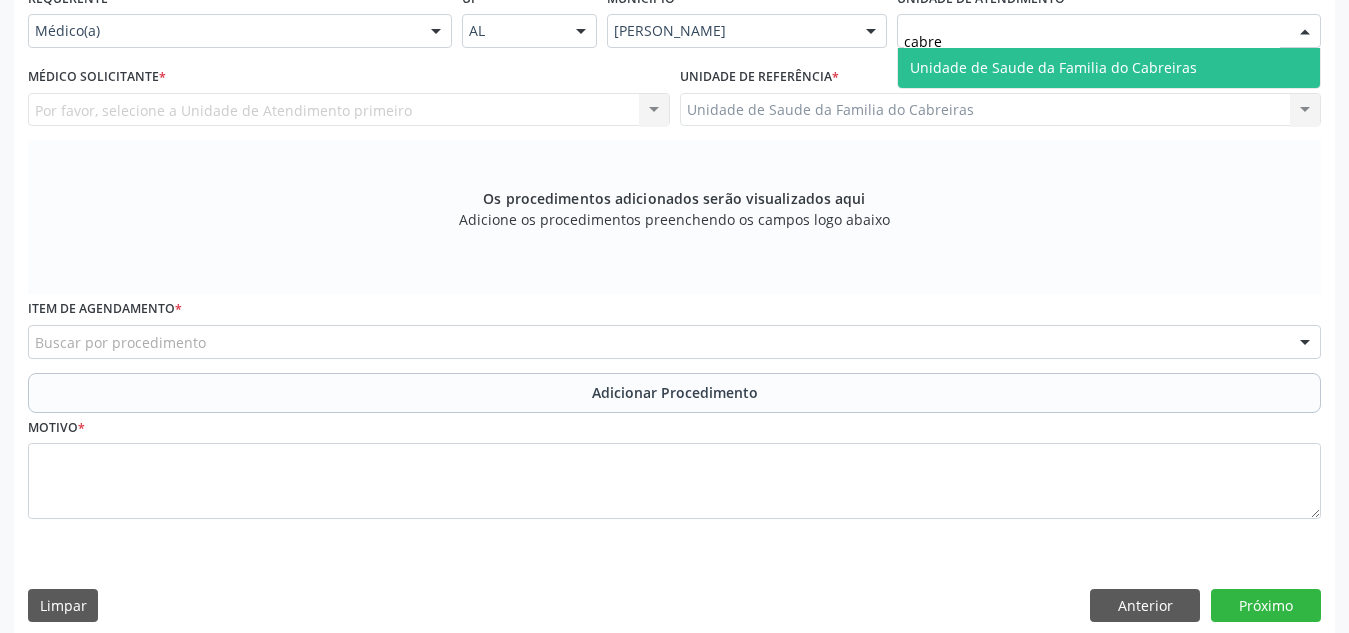 click on "Unidade de Saude da Familia do Cabreiras" at bounding box center (1053, 67) 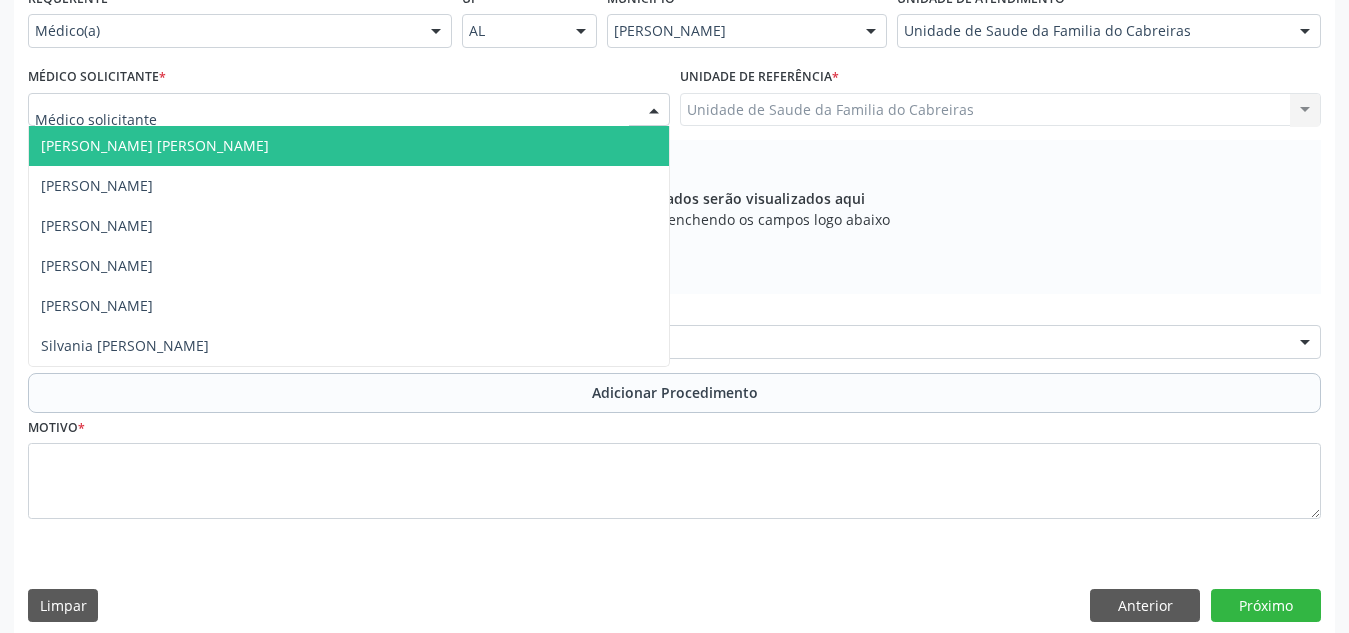 click at bounding box center [349, 110] 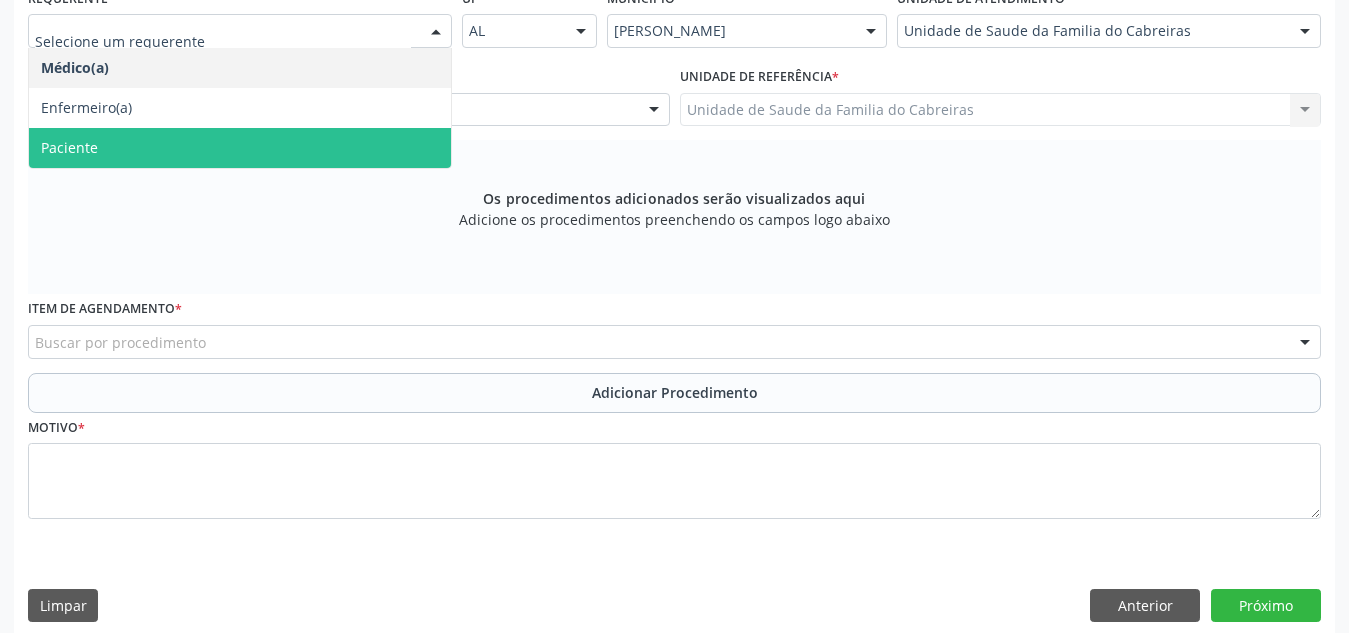 click on "Paciente" at bounding box center [240, 148] 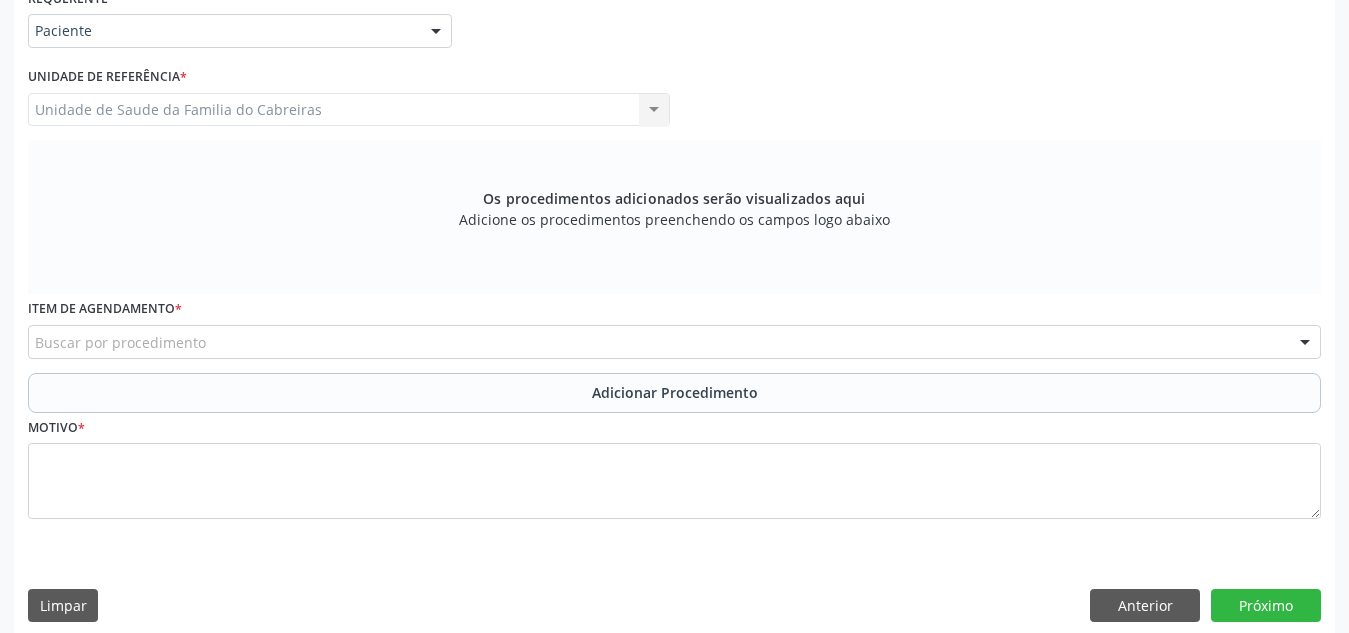 click on "Buscar por procedimento" at bounding box center (674, 342) 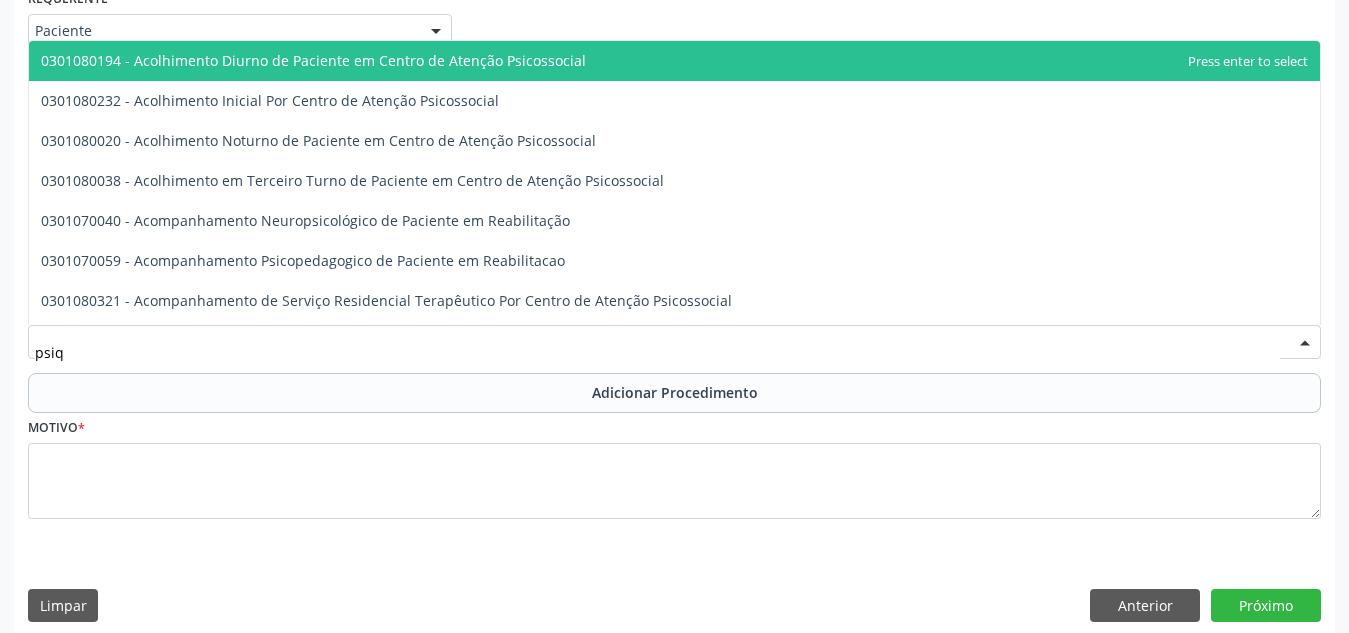 type on "psiqu" 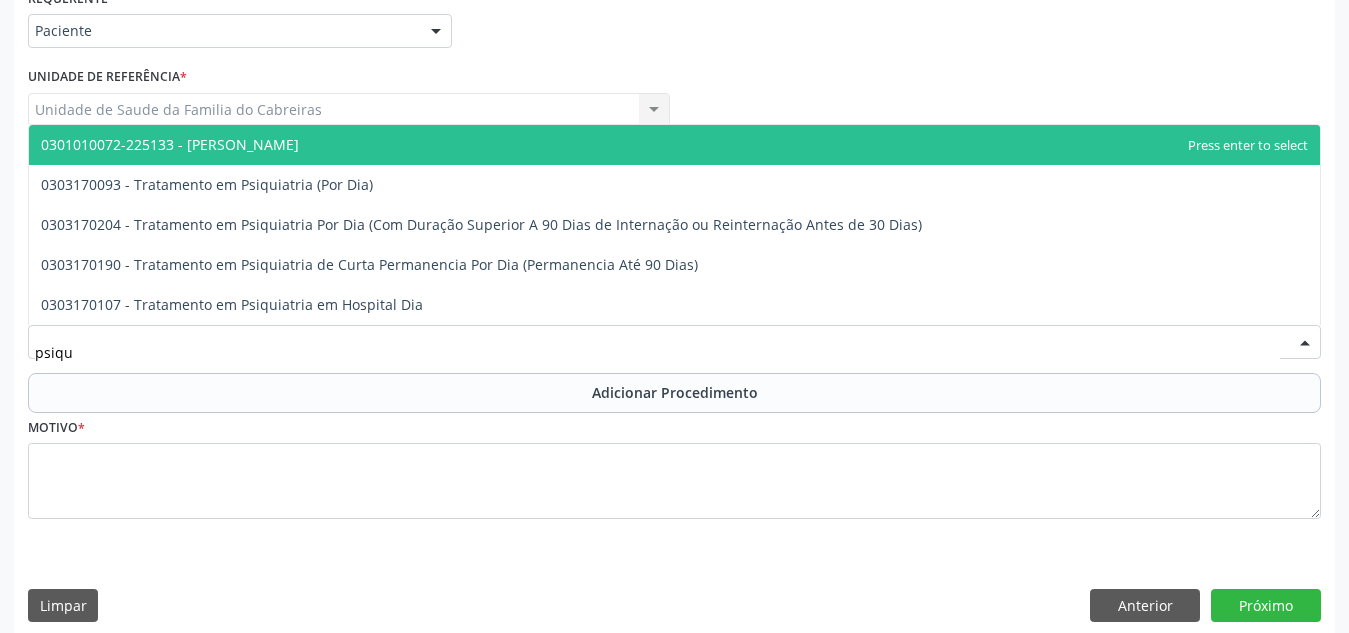 click on "0301010072-225133 - [PERSON_NAME]" at bounding box center (674, 145) 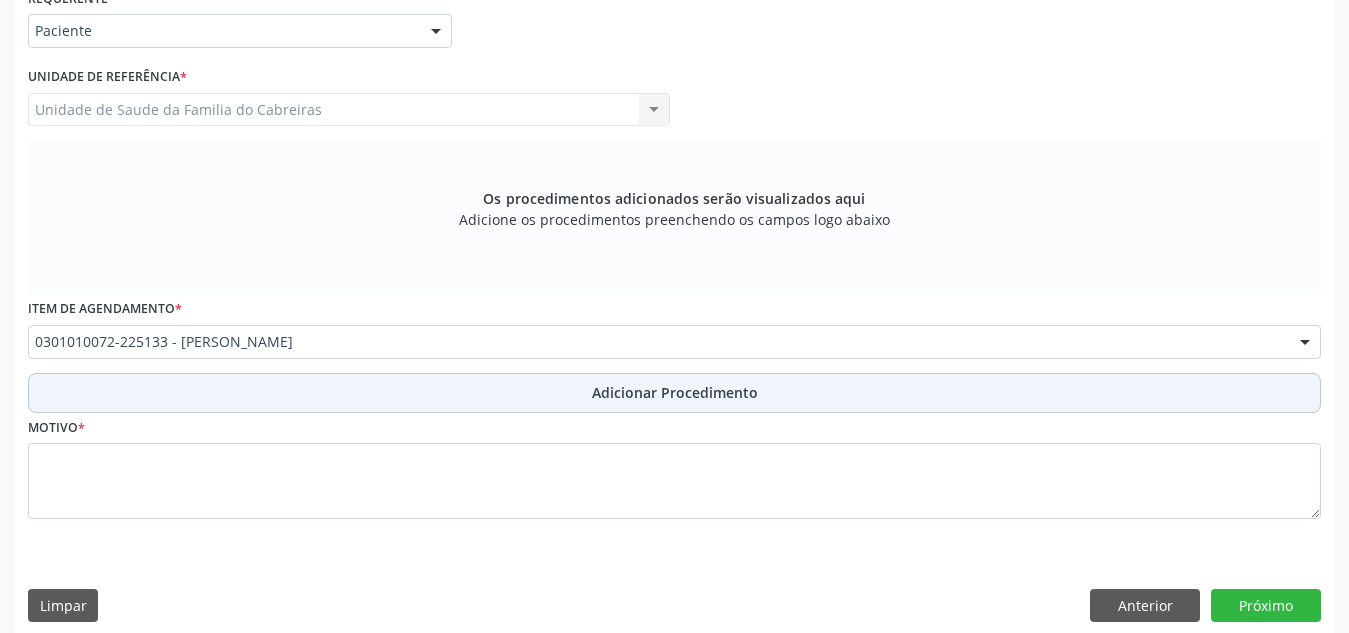 click on "Adicionar Procedimento" at bounding box center (674, 393) 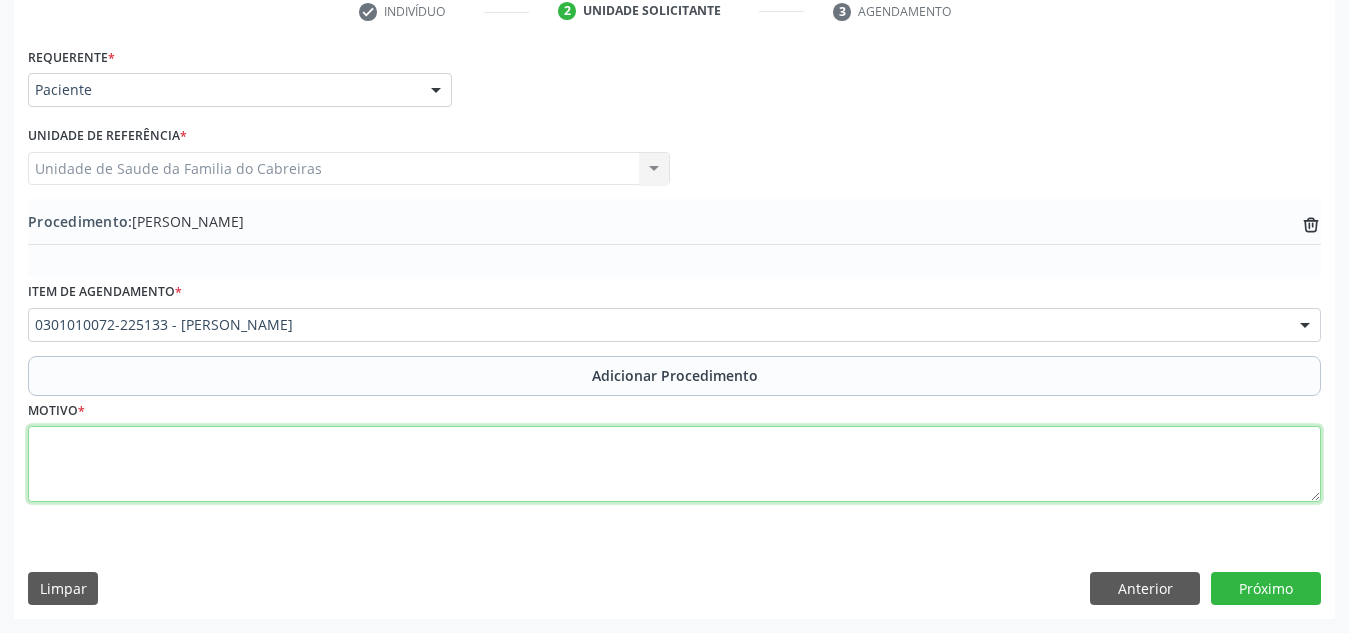 click at bounding box center (674, 464) 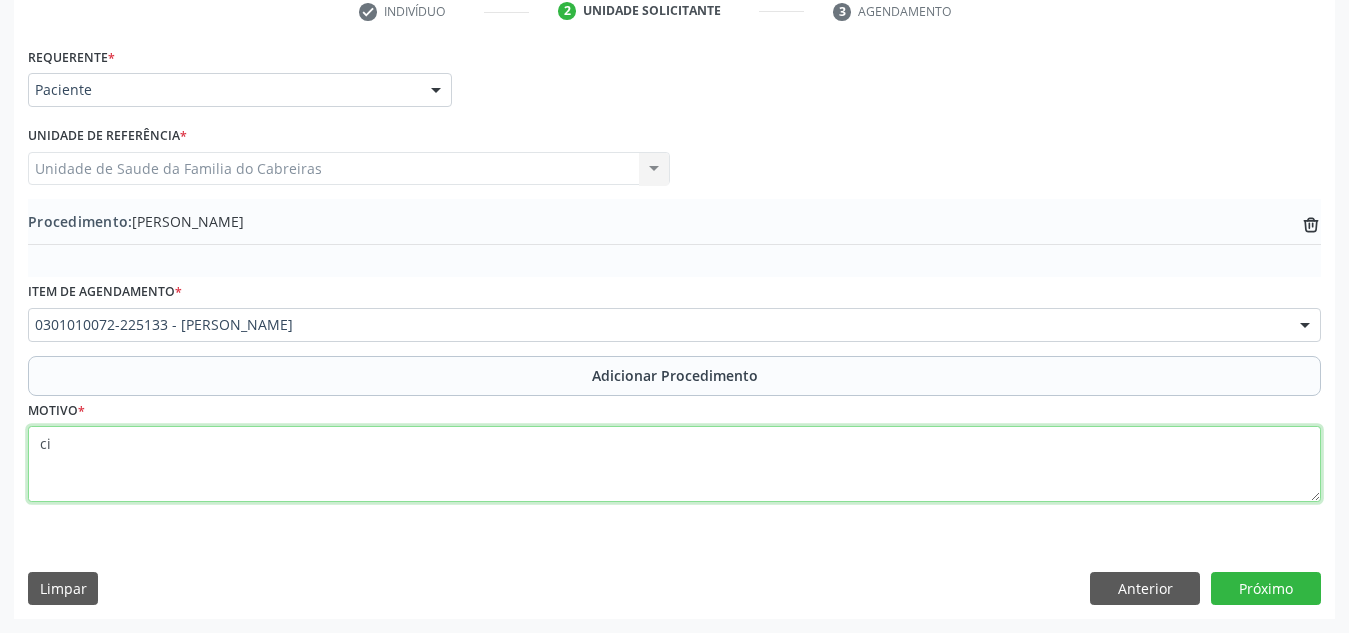 type on "c" 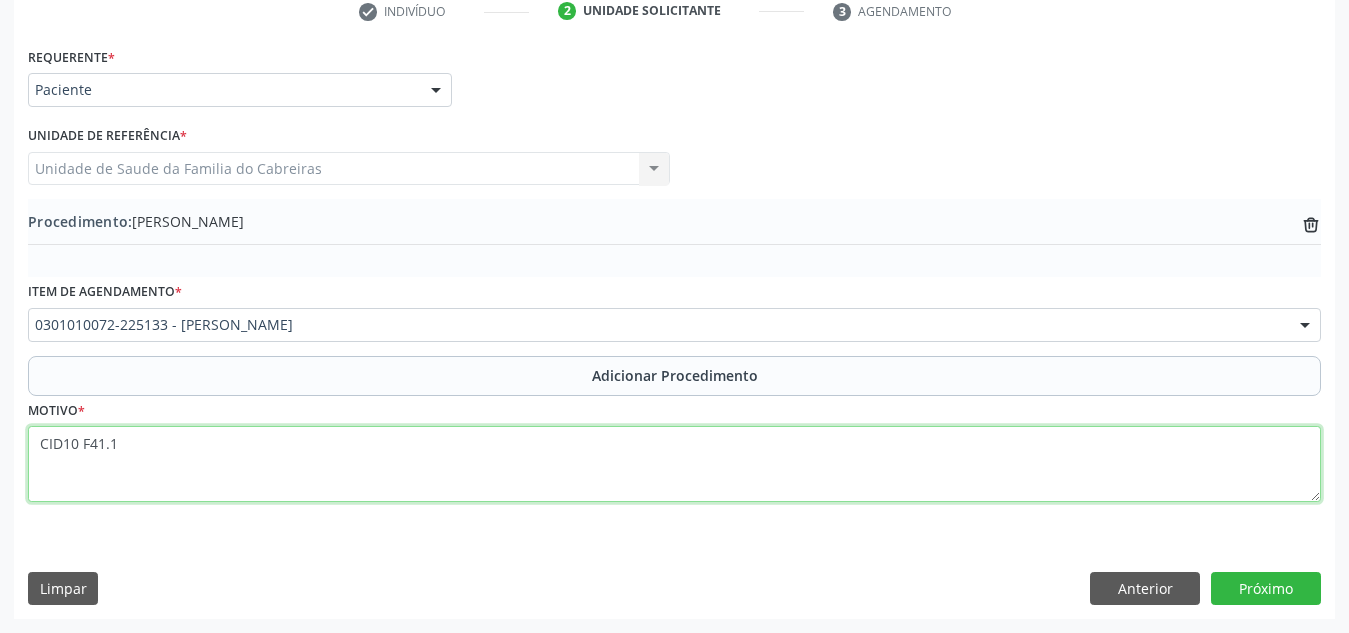 type on "CID10 F41.1" 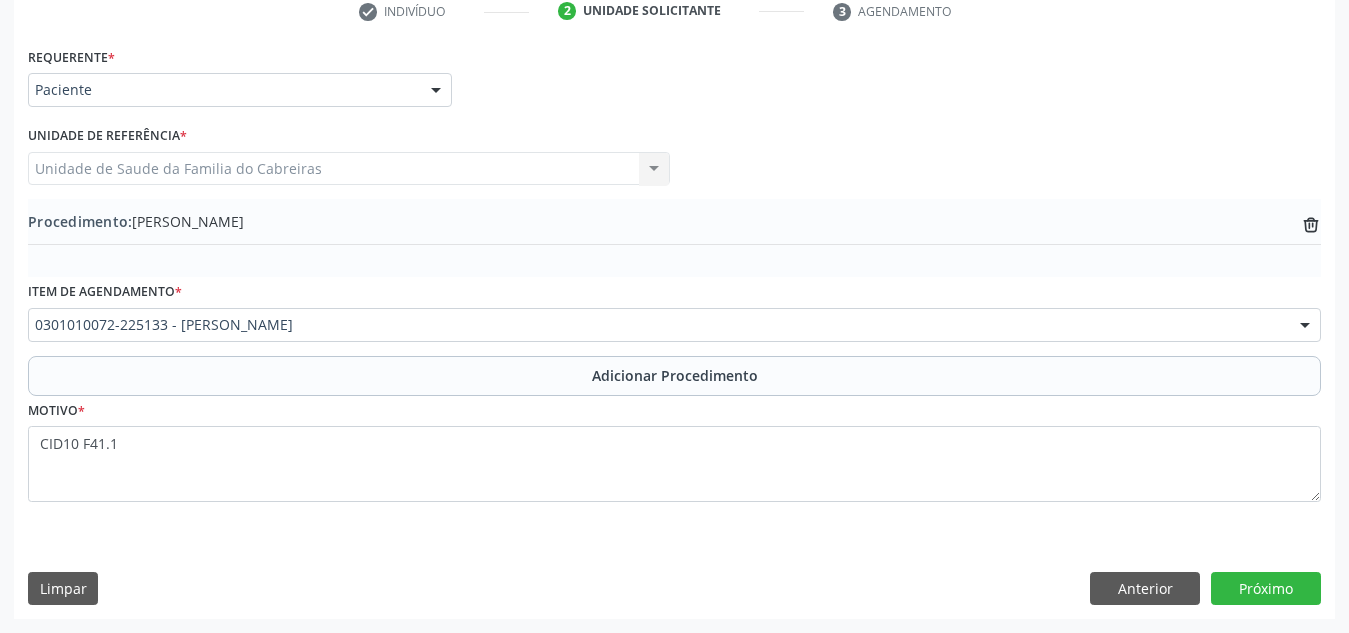 click on "Requerente
*
Paciente         Médico(a)   Enfermeiro(a)   Paciente
Nenhum resultado encontrado para: "   "
Não há nenhuma opção para ser exibida.
UF
AL         AL
Nenhum resultado encontrado para: "   "
Não há nenhuma opção para ser exibida.
Município
Marechal [PERSON_NAME] [PERSON_NAME] resultado encontrado para: "   "
Não há nenhuma opção para ser exibida.
Médico Solicitante
Por favor, selecione a Unidade de Atendimento primeiro
[PERSON_NAME] [PERSON_NAME]   [PERSON_NAME]   [PERSON_NAME]   [PERSON_NAME] resultado encontrado para: "   "
Não há nenhuma opção para ser exibida.
Unidade de referência
*" at bounding box center (674, 330) 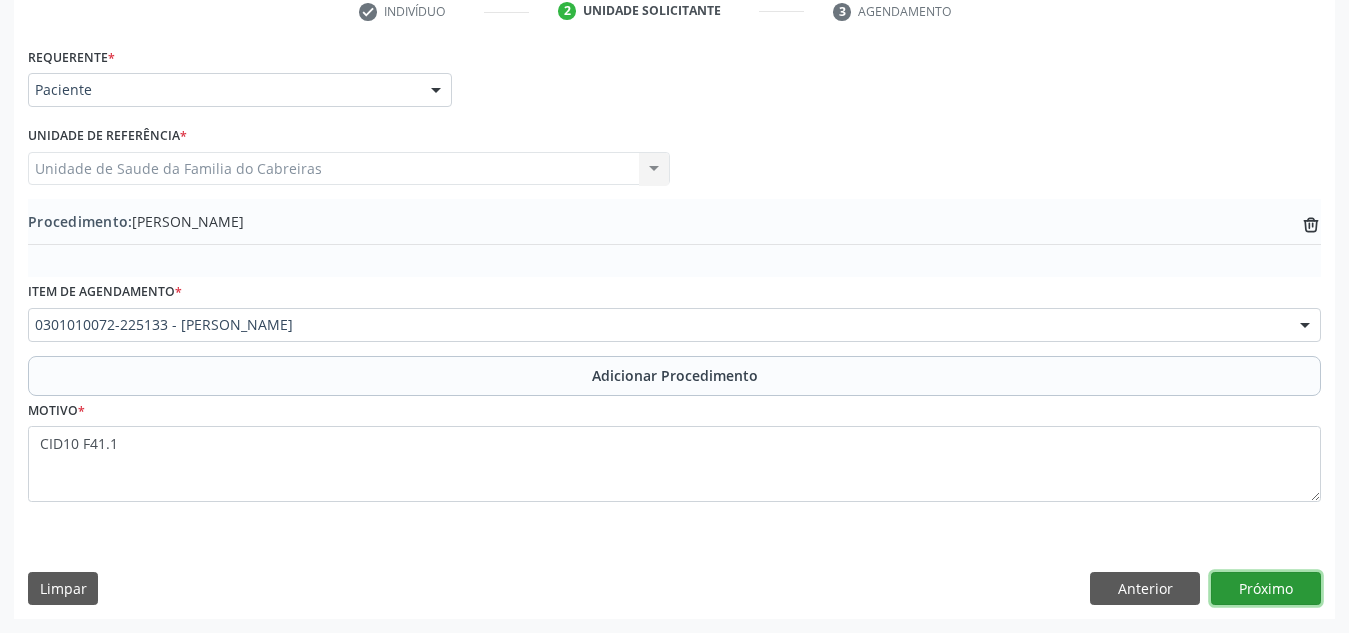 click on "Próximo" at bounding box center [1266, 589] 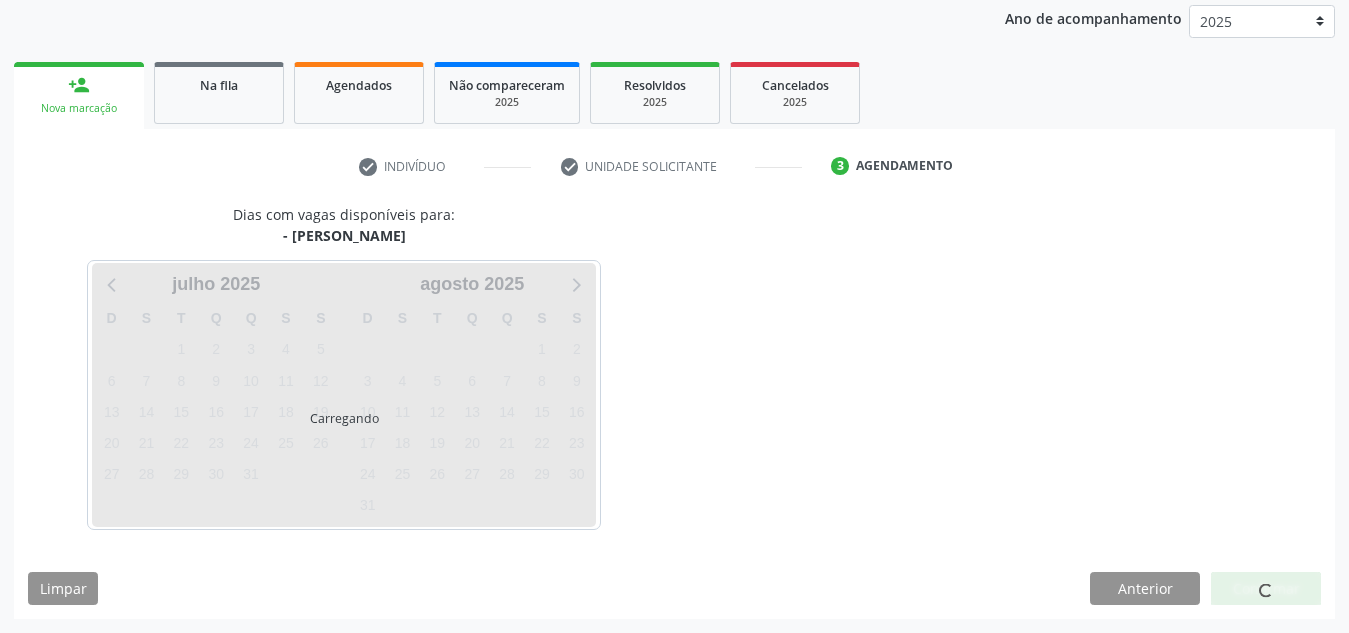 scroll, scrollTop: 324, scrollLeft: 0, axis: vertical 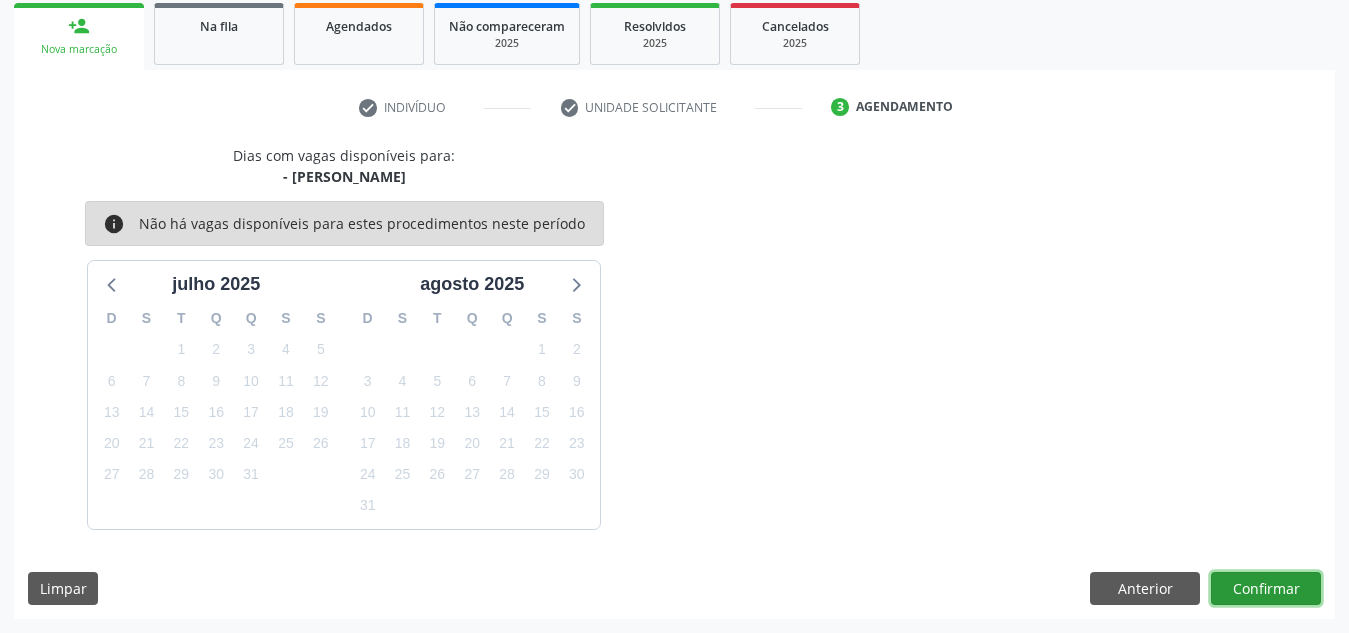click on "Confirmar" at bounding box center [1266, 589] 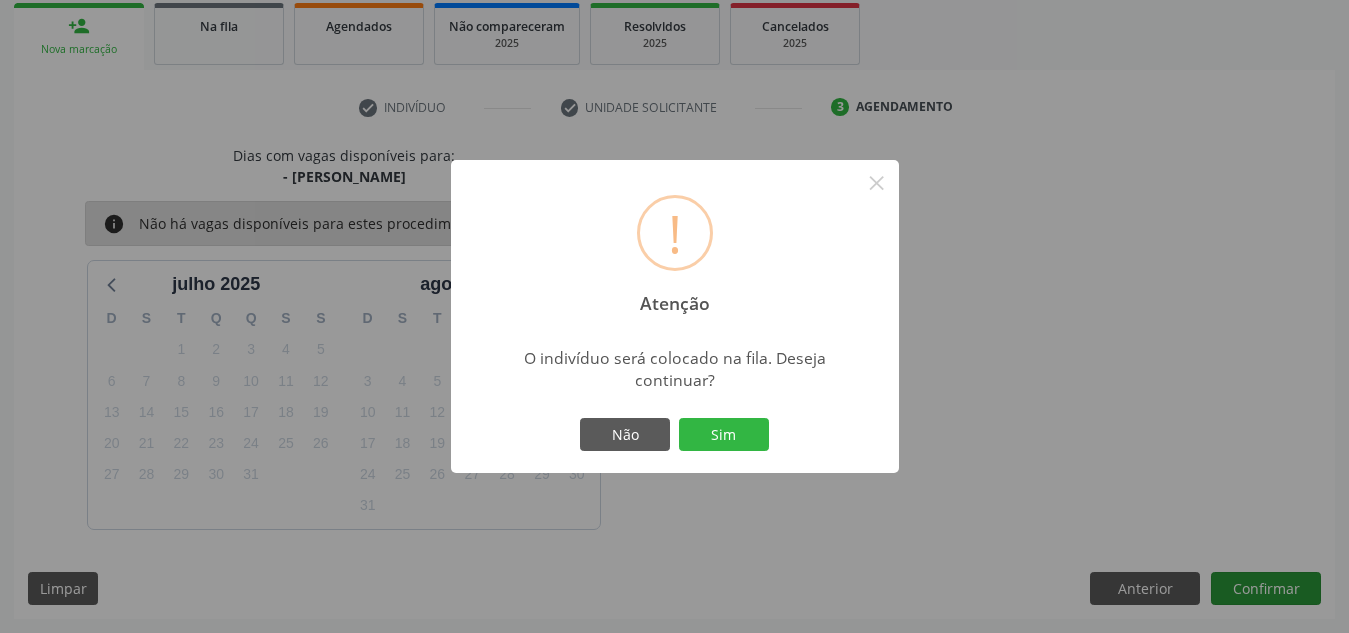 type 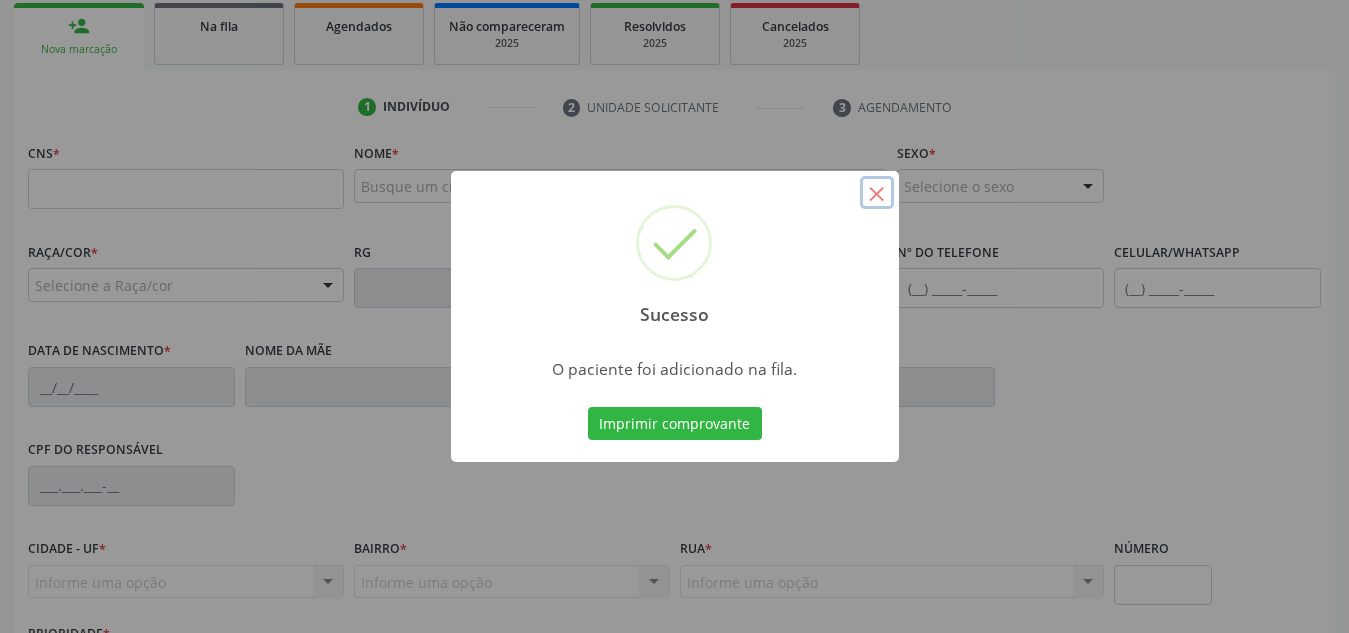 click on "×" at bounding box center [877, 193] 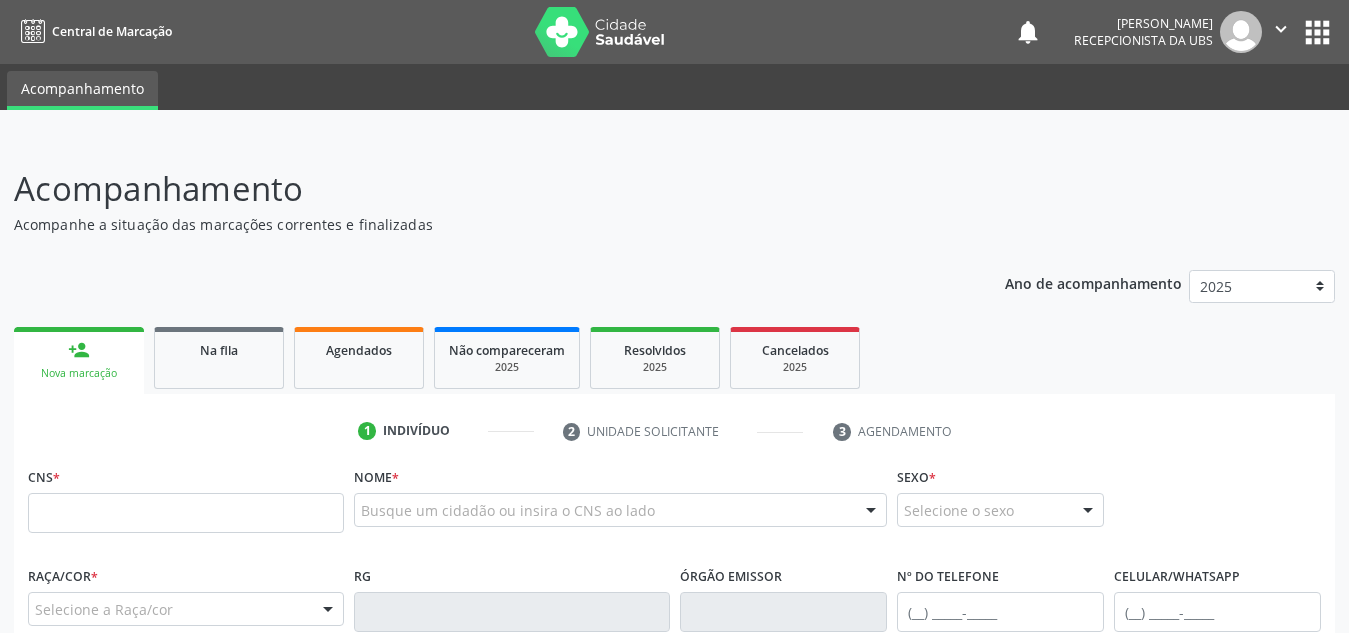 scroll, scrollTop: 1, scrollLeft: 0, axis: vertical 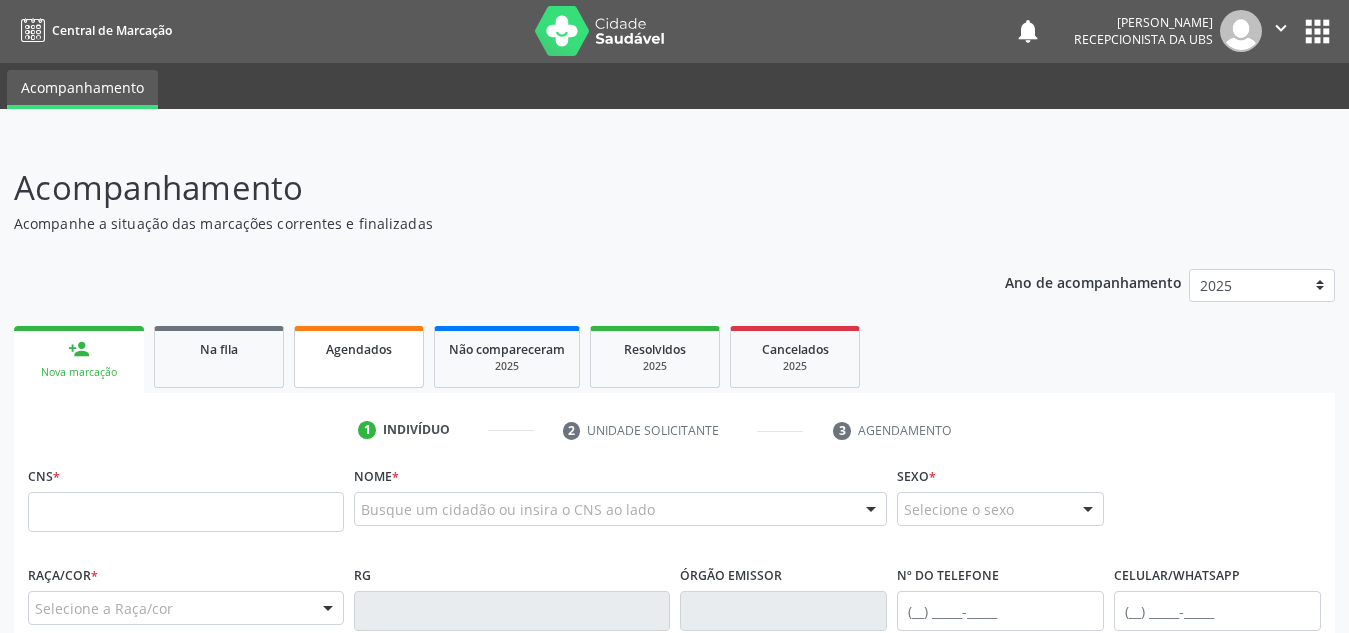 click on "Agendados" at bounding box center [359, 357] 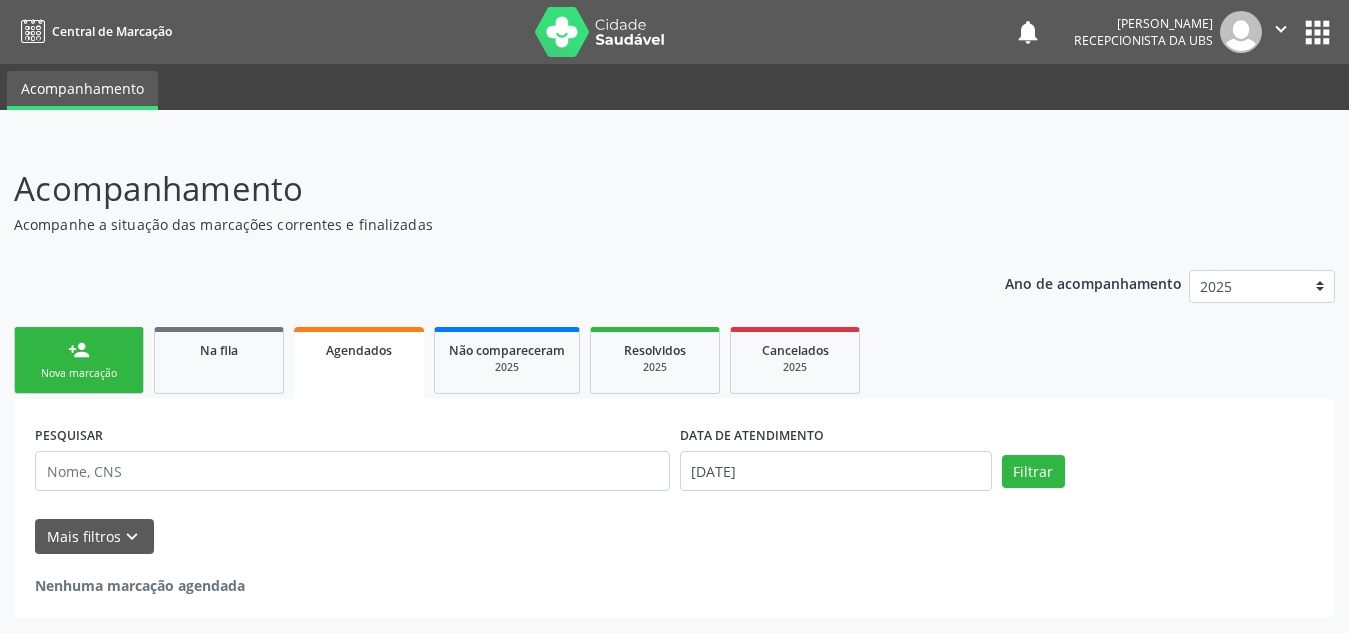 scroll, scrollTop: 0, scrollLeft: 0, axis: both 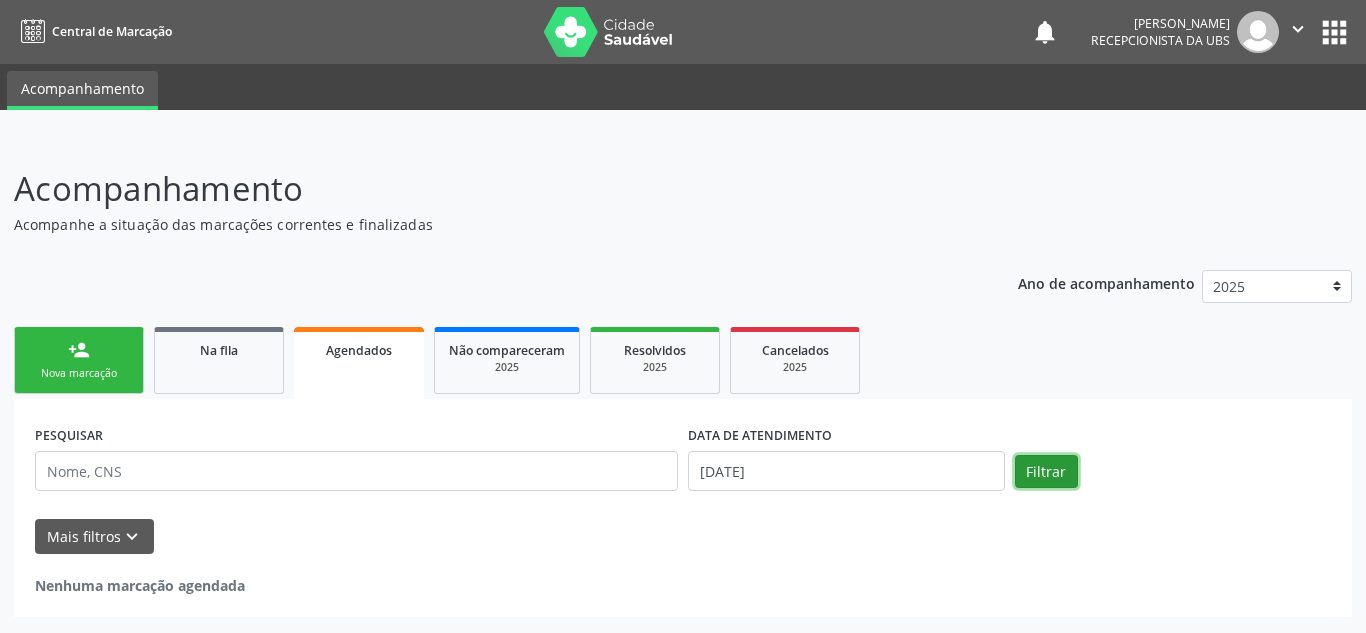 click on "Filtrar" at bounding box center (1046, 472) 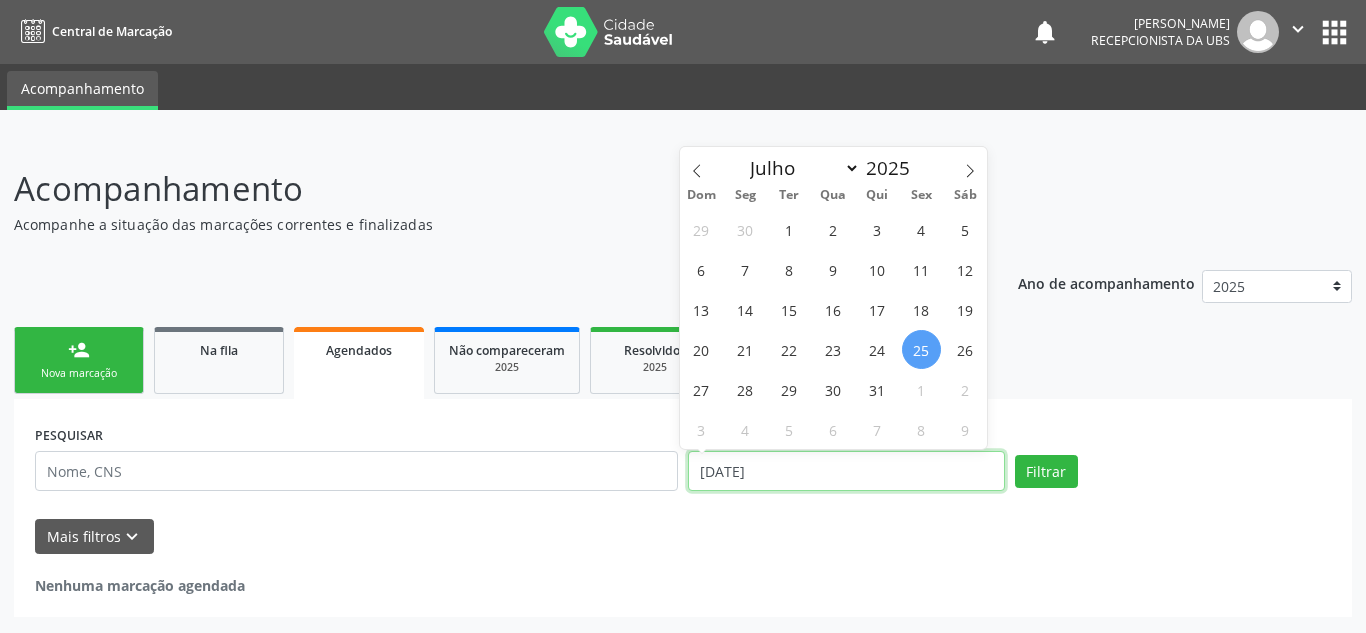 click on "[DATE]" at bounding box center (846, 471) 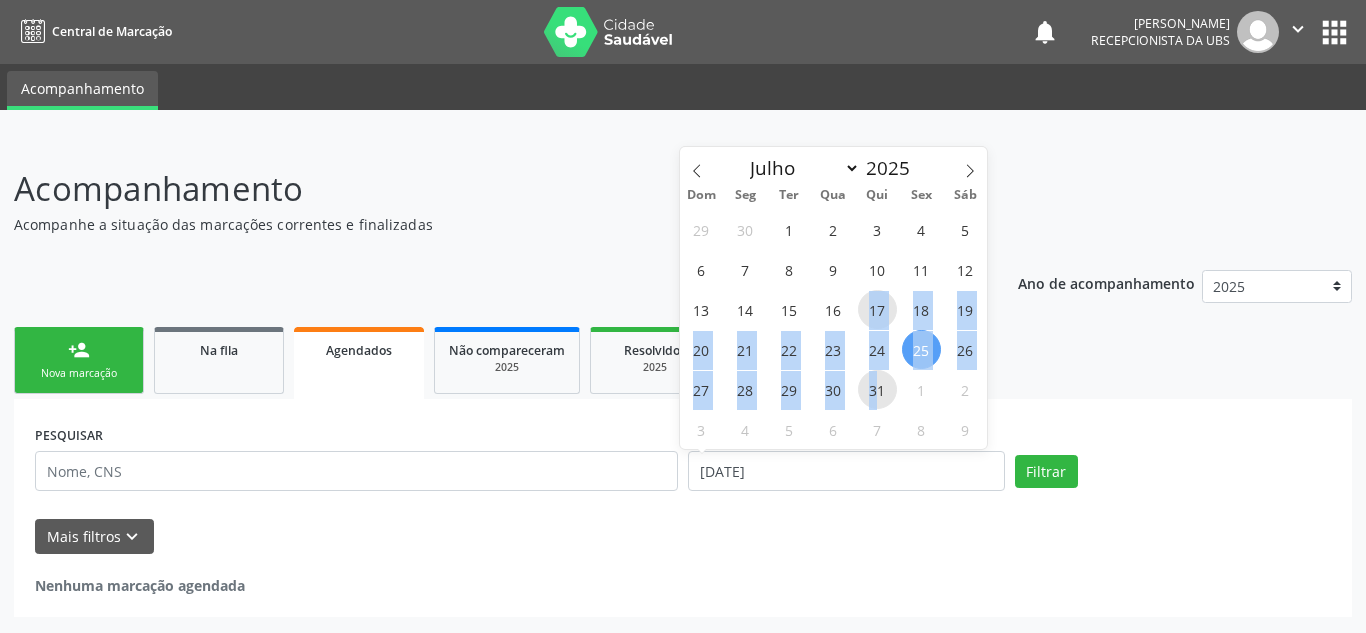 drag, startPoint x: 870, startPoint y: 319, endPoint x: 881, endPoint y: 385, distance: 66.910385 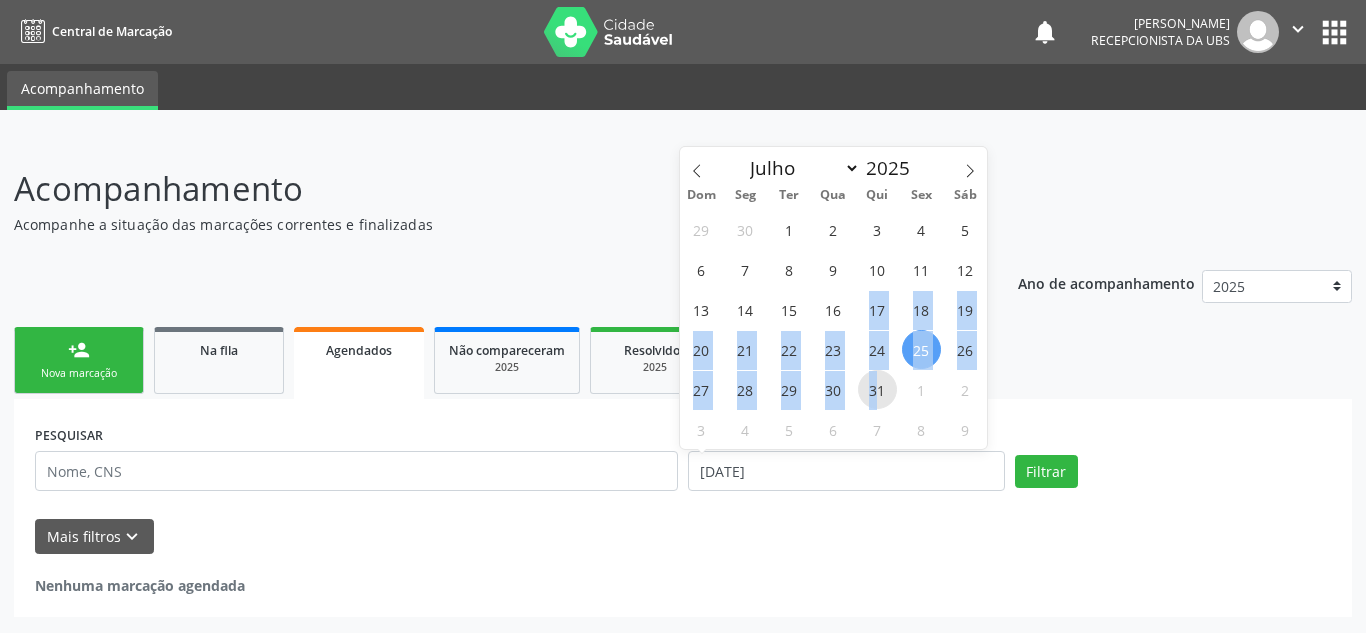 click on "31" at bounding box center [877, 389] 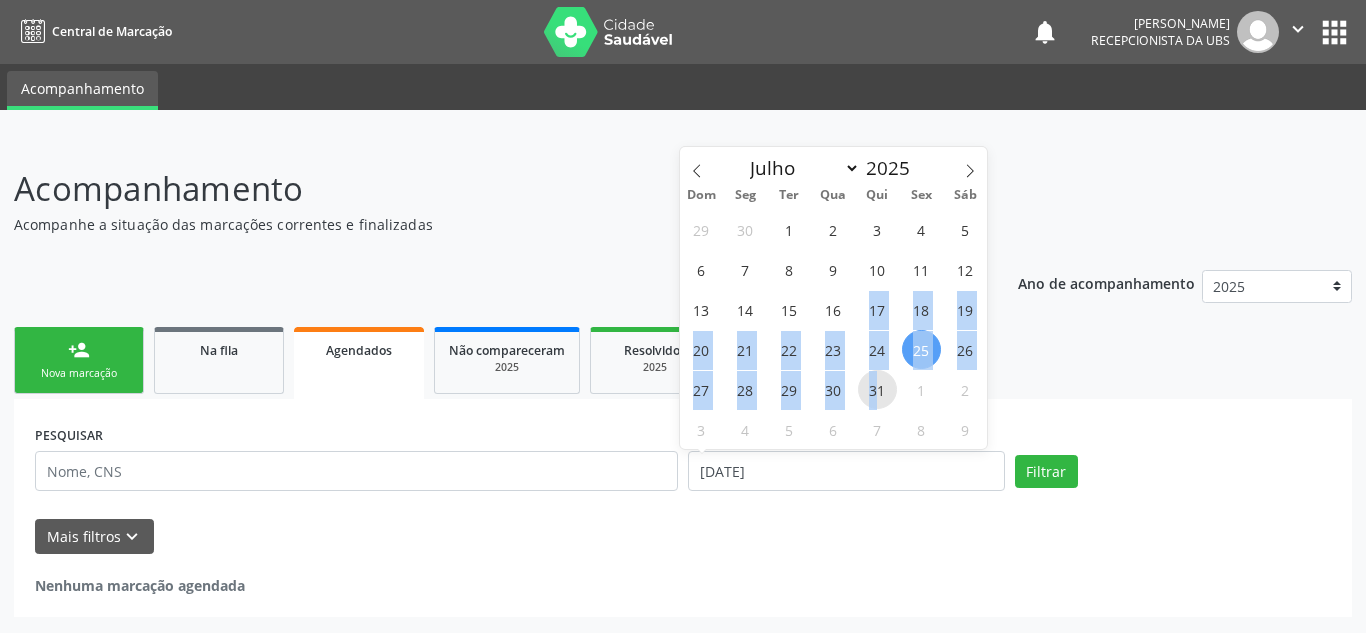 type on "[DATE]" 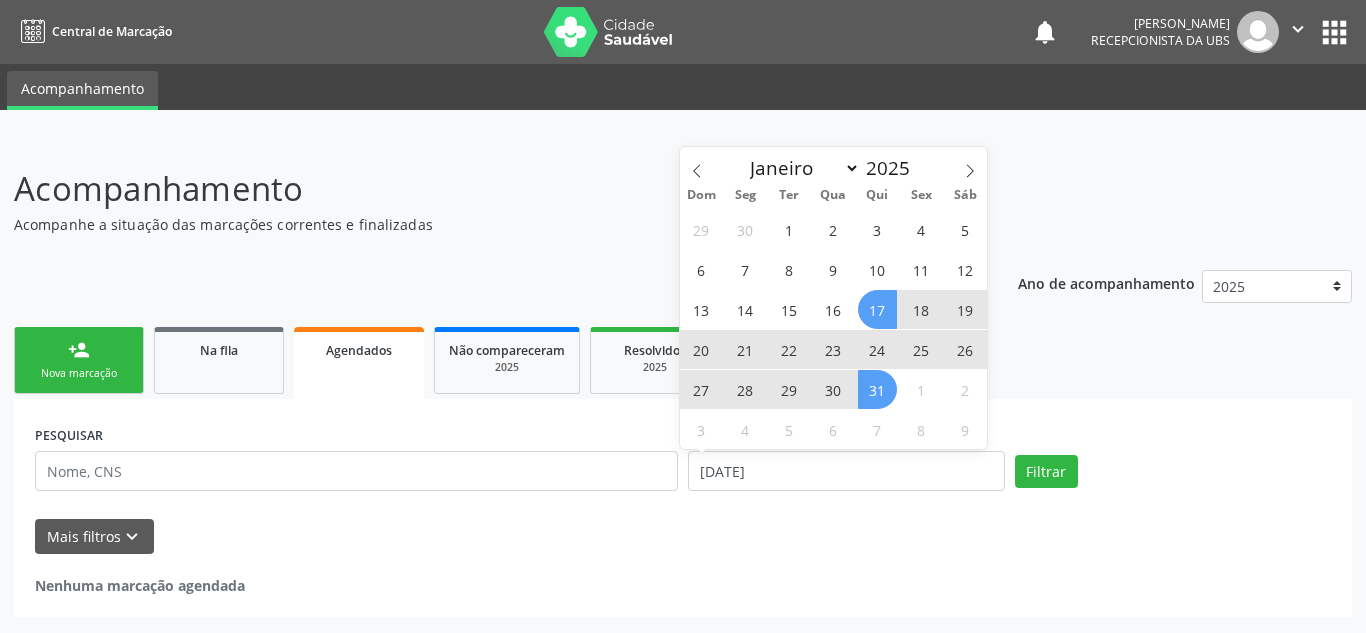 click on "17" at bounding box center [877, 309] 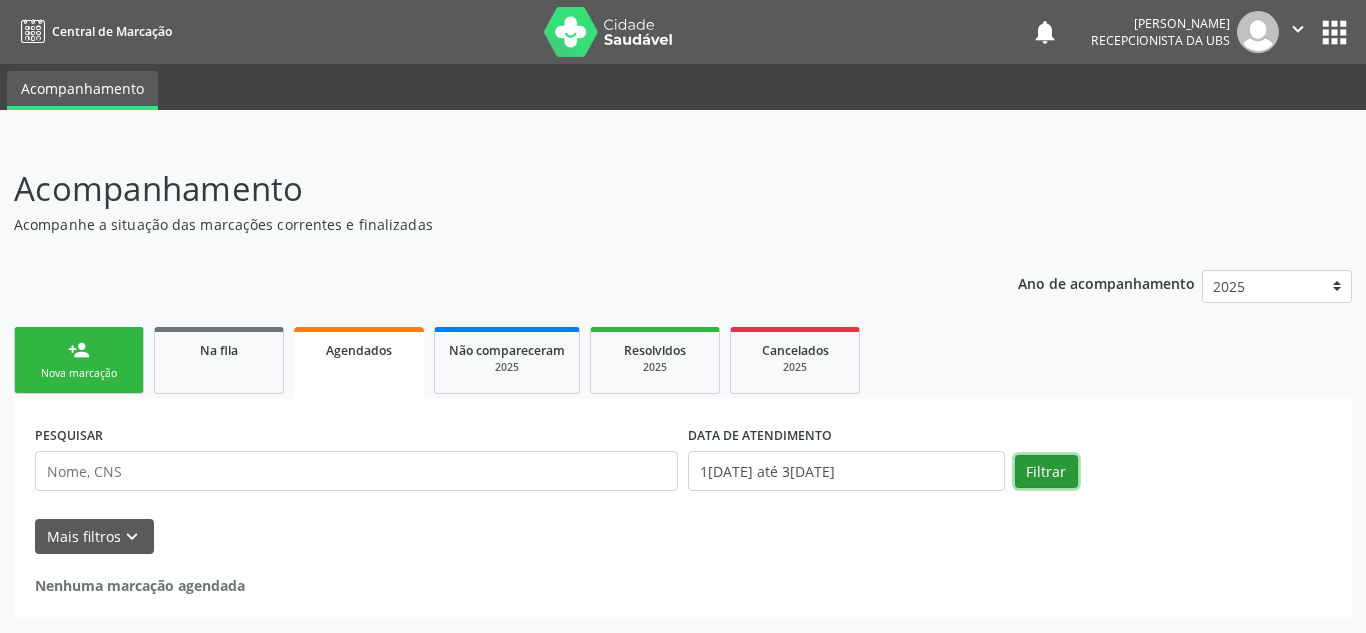 click on "Filtrar" at bounding box center (1046, 472) 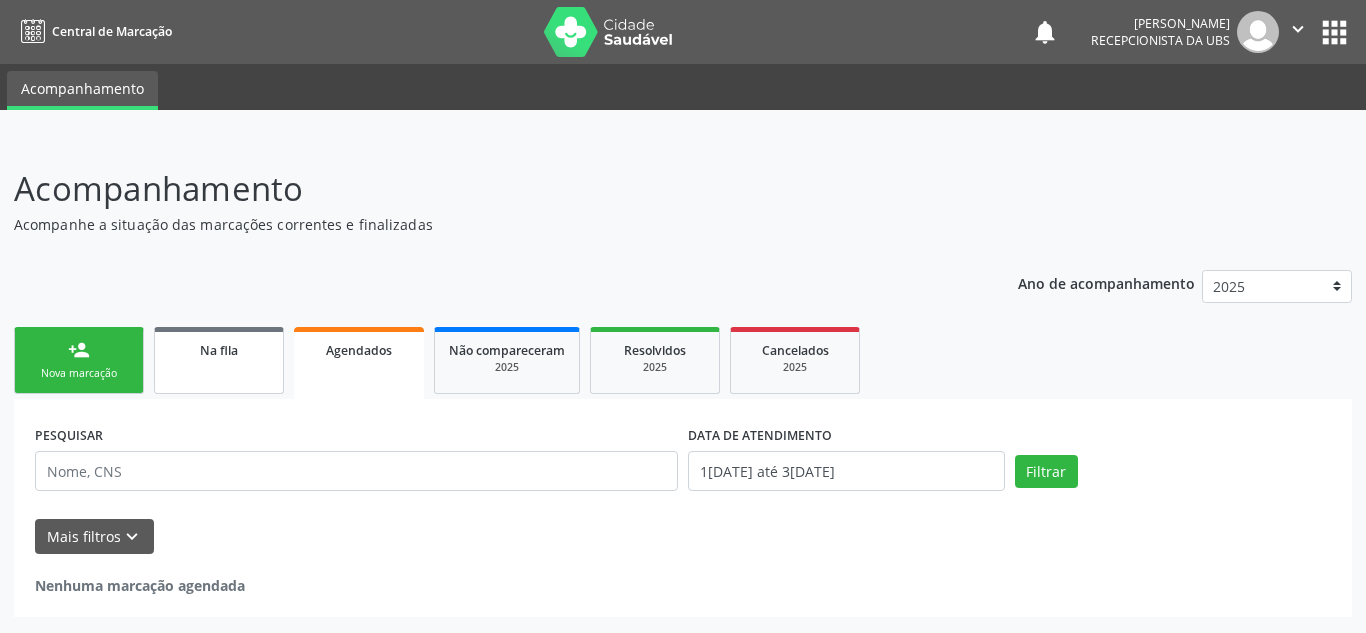 click on "Na fila" at bounding box center (219, 360) 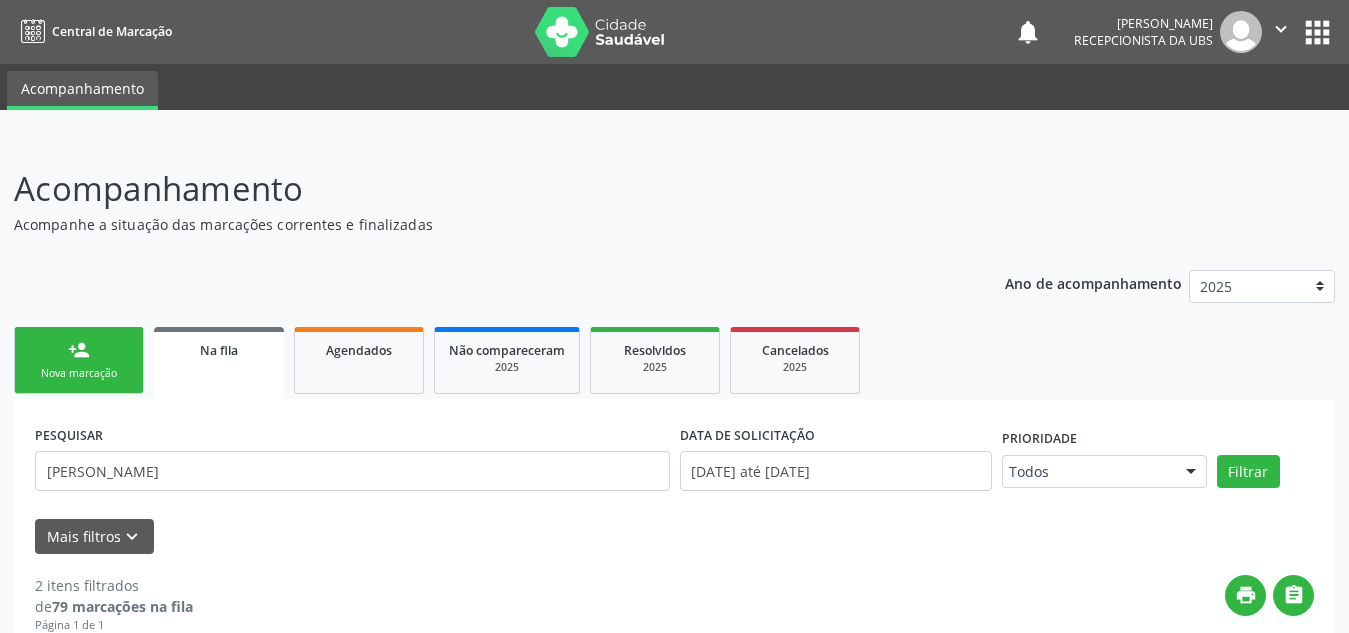 click on "Nova marcação" at bounding box center (79, 373) 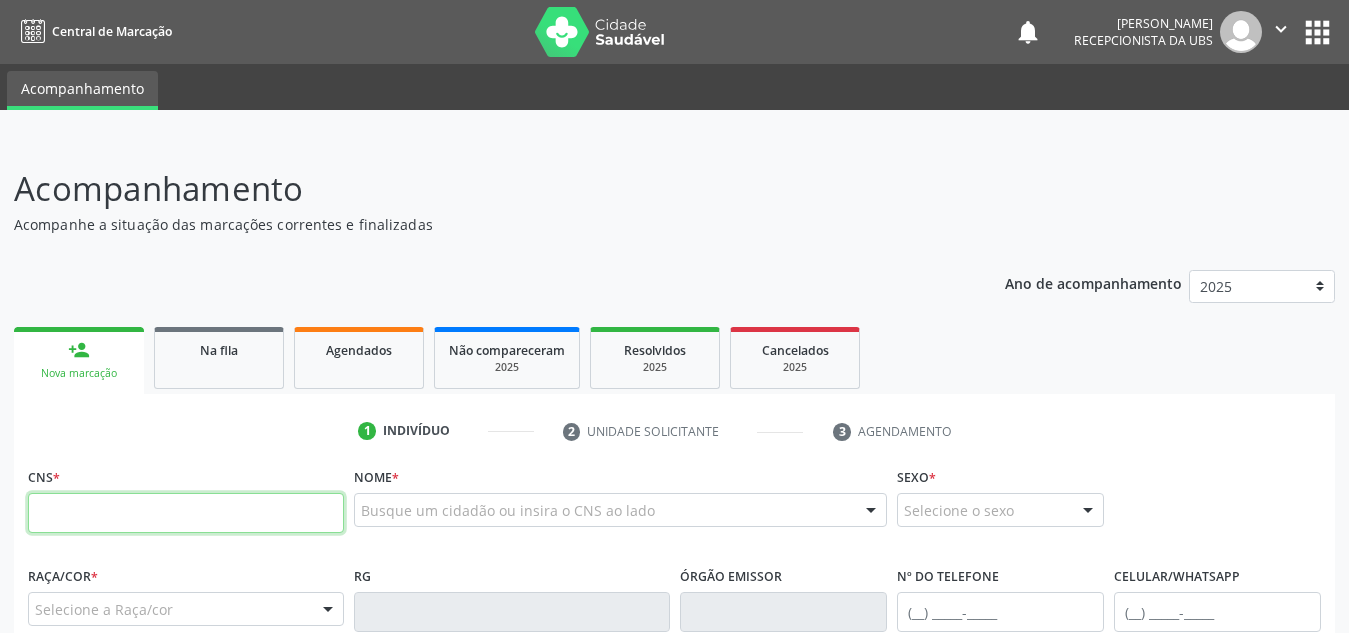 click at bounding box center (186, 513) 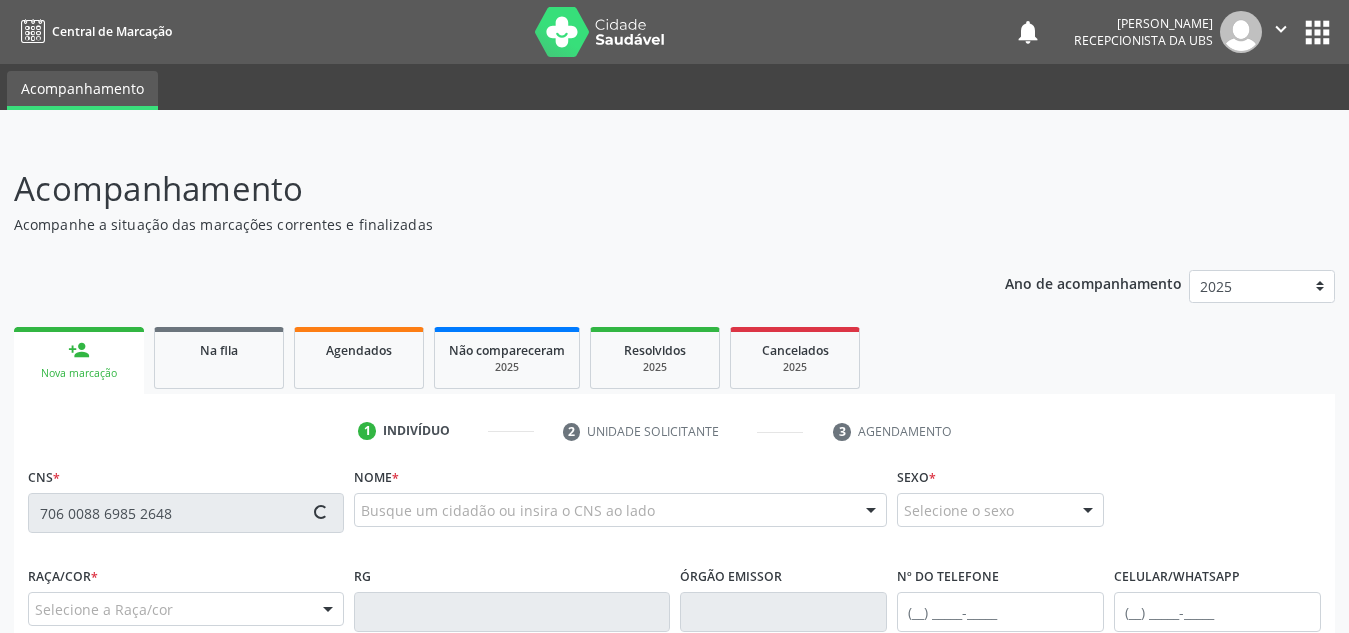 scroll, scrollTop: 132, scrollLeft: 0, axis: vertical 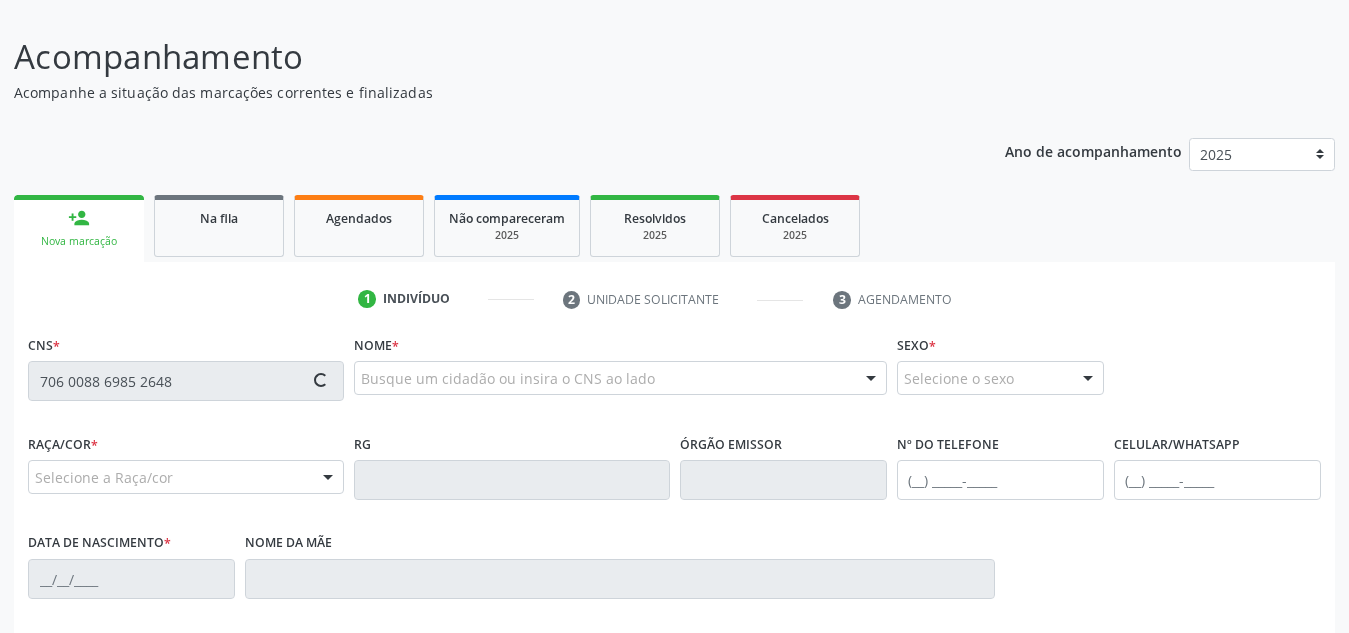 type on "706 0088 6985 2648" 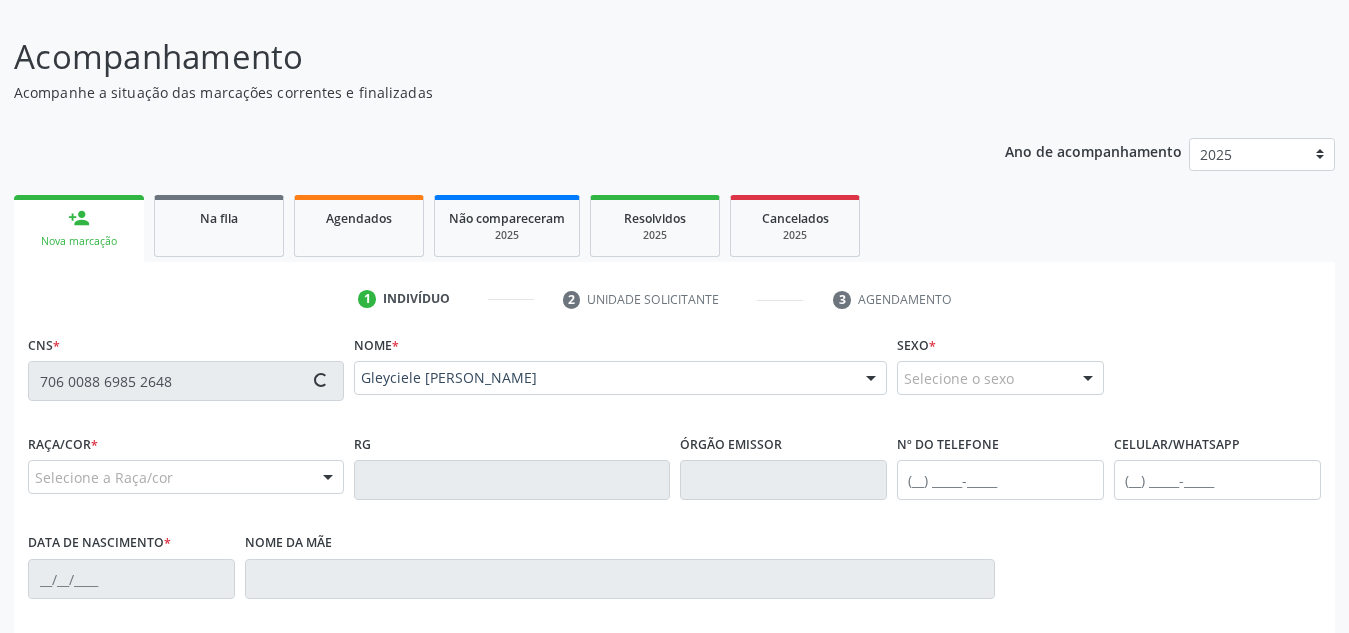 type on "[PHONE_NUMBER]" 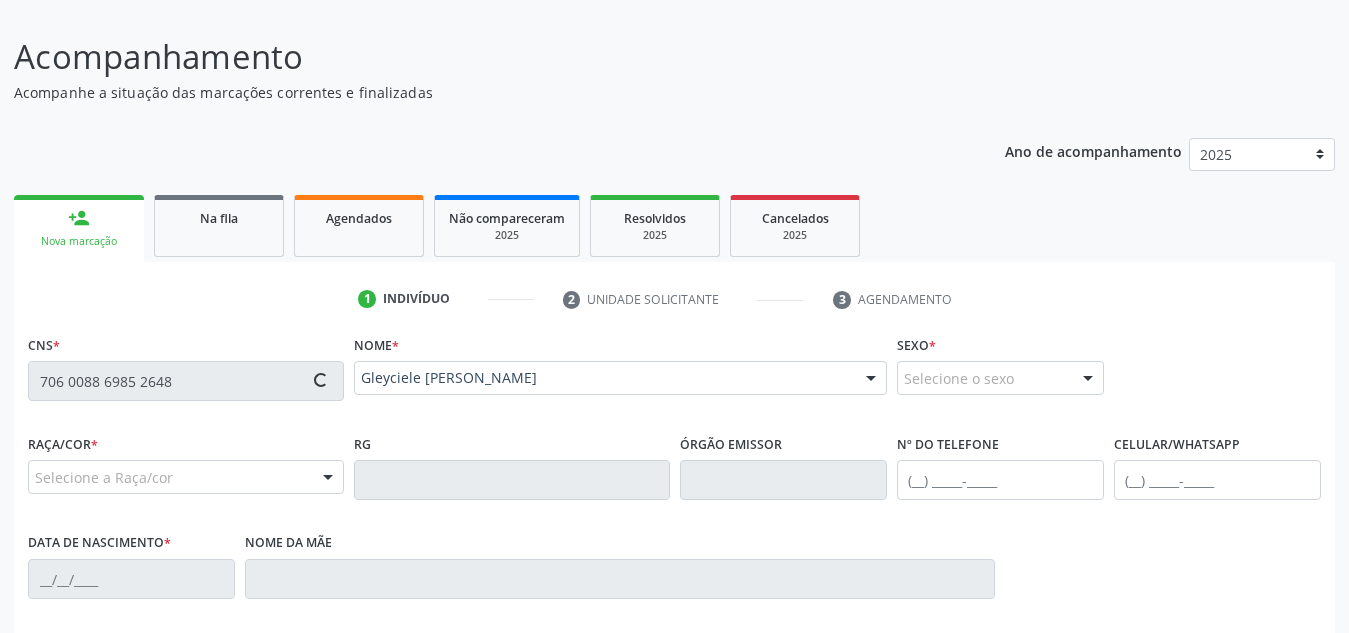 type on "[DATE]" 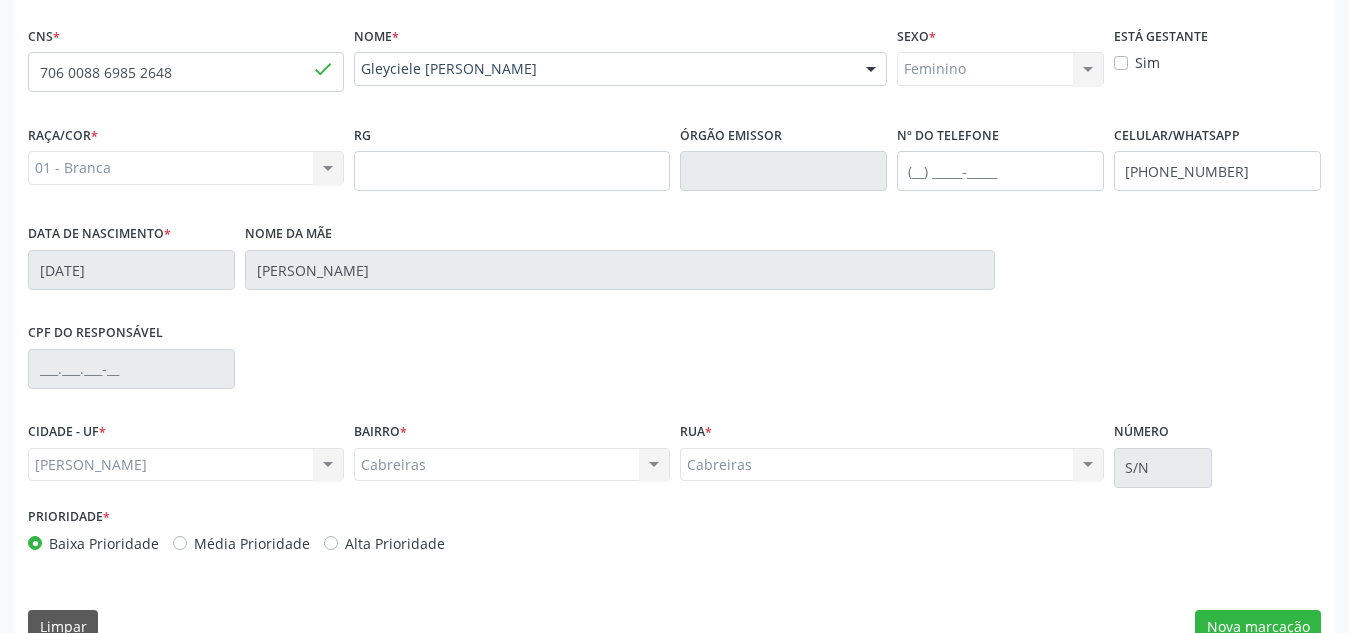 scroll, scrollTop: 479, scrollLeft: 0, axis: vertical 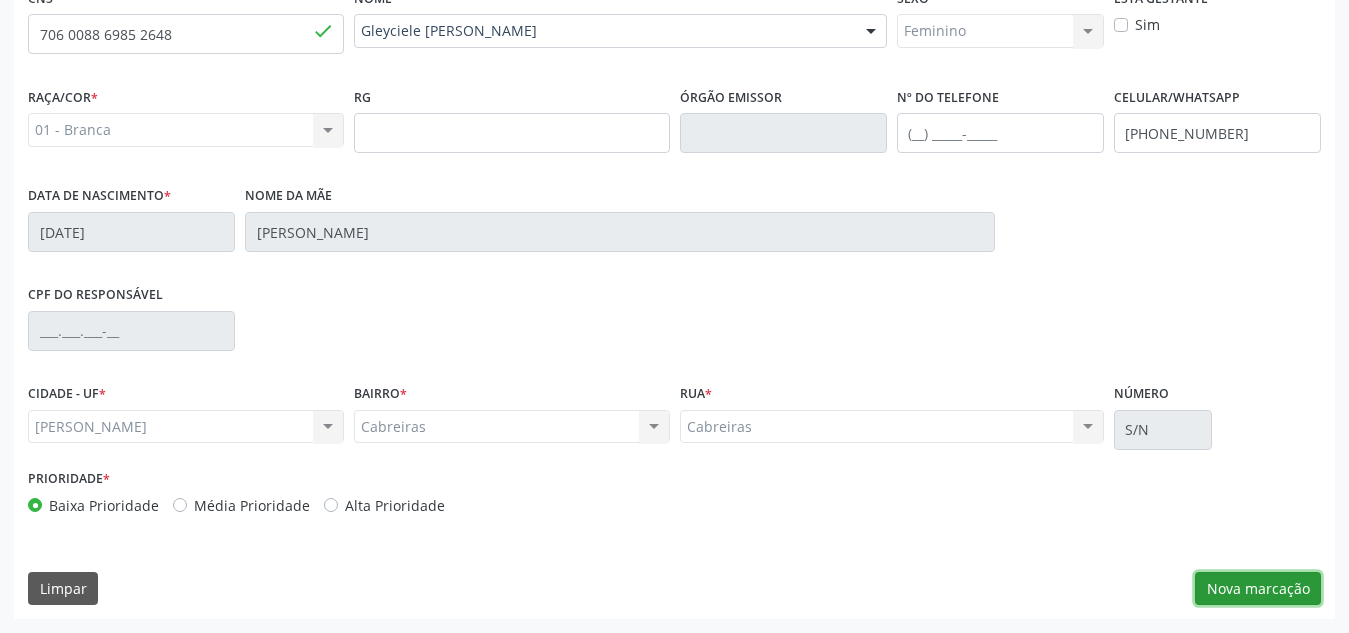 click on "Nova marcação" at bounding box center (1258, 589) 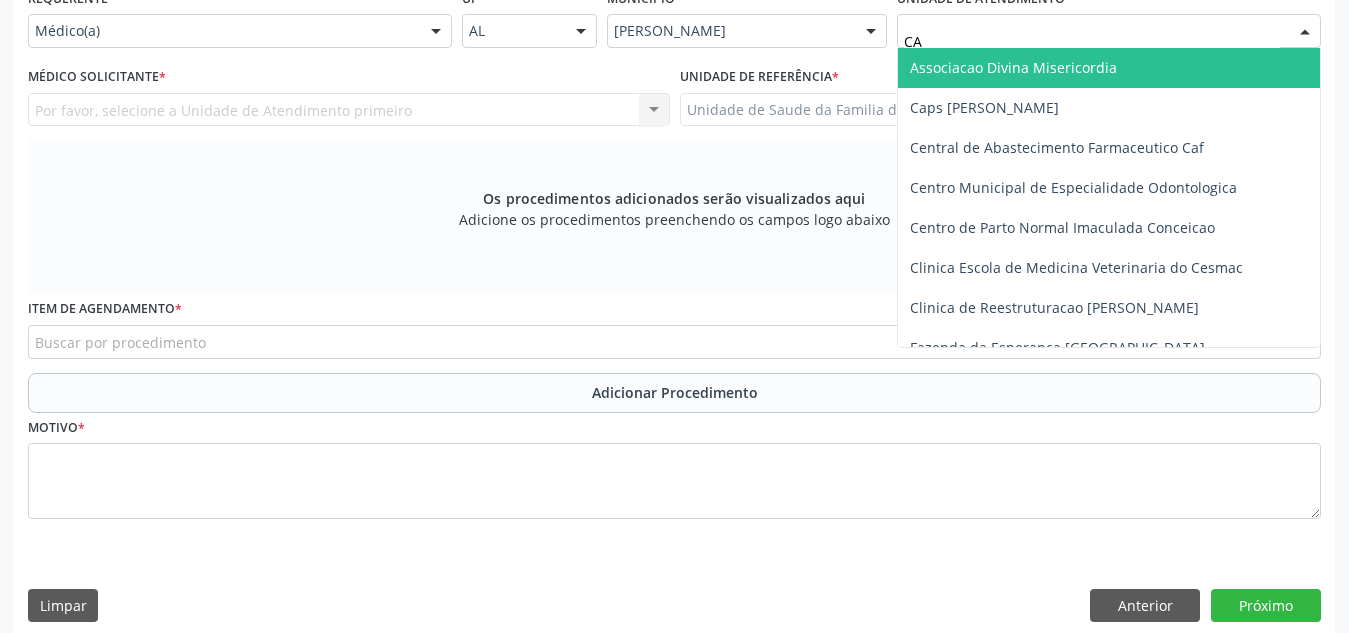 type on "CAB" 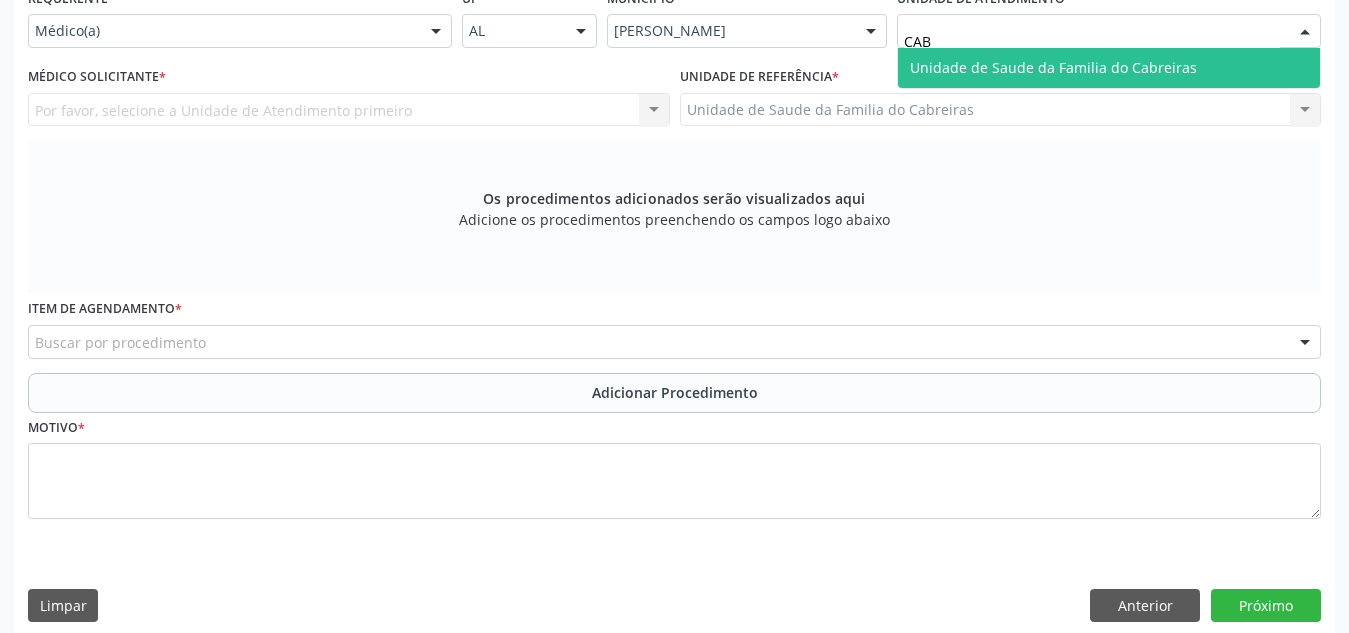 click on "Unidade de Saude da Familia do Cabreiras" at bounding box center (1053, 67) 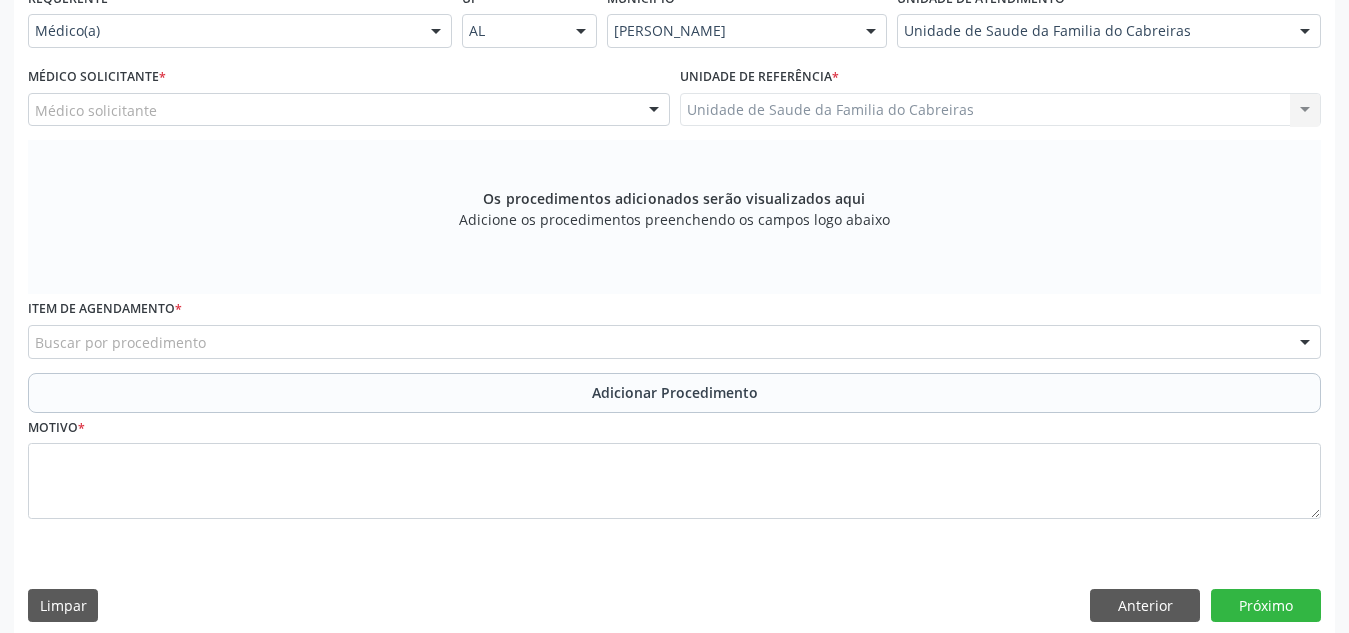 click on "Médico solicitante" at bounding box center (349, 110) 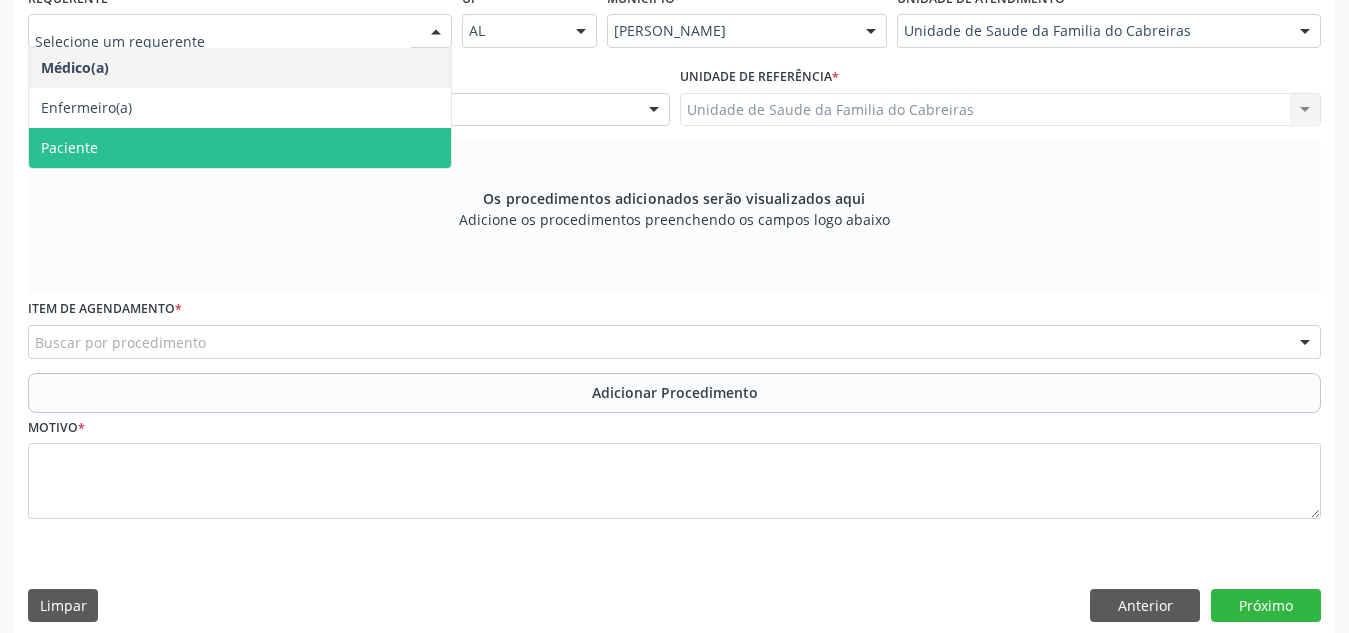 click on "Paciente" at bounding box center (240, 148) 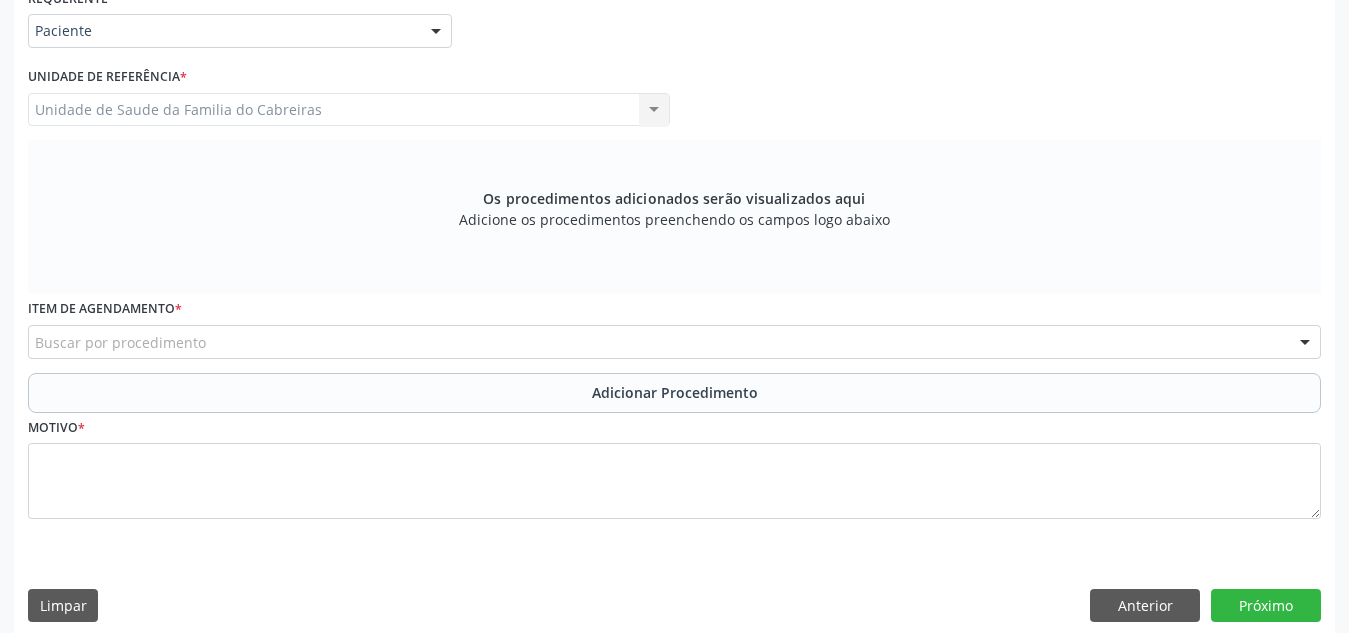 click on "Buscar por procedimento" at bounding box center (674, 342) 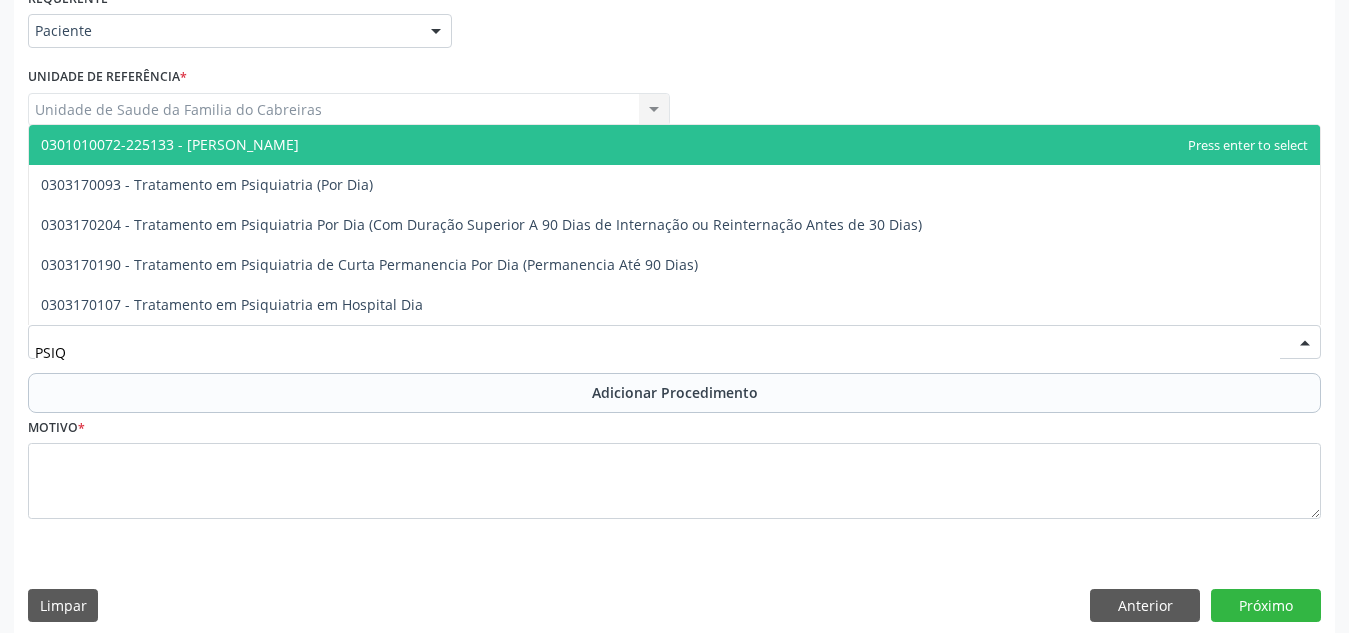 type on "PSIQU" 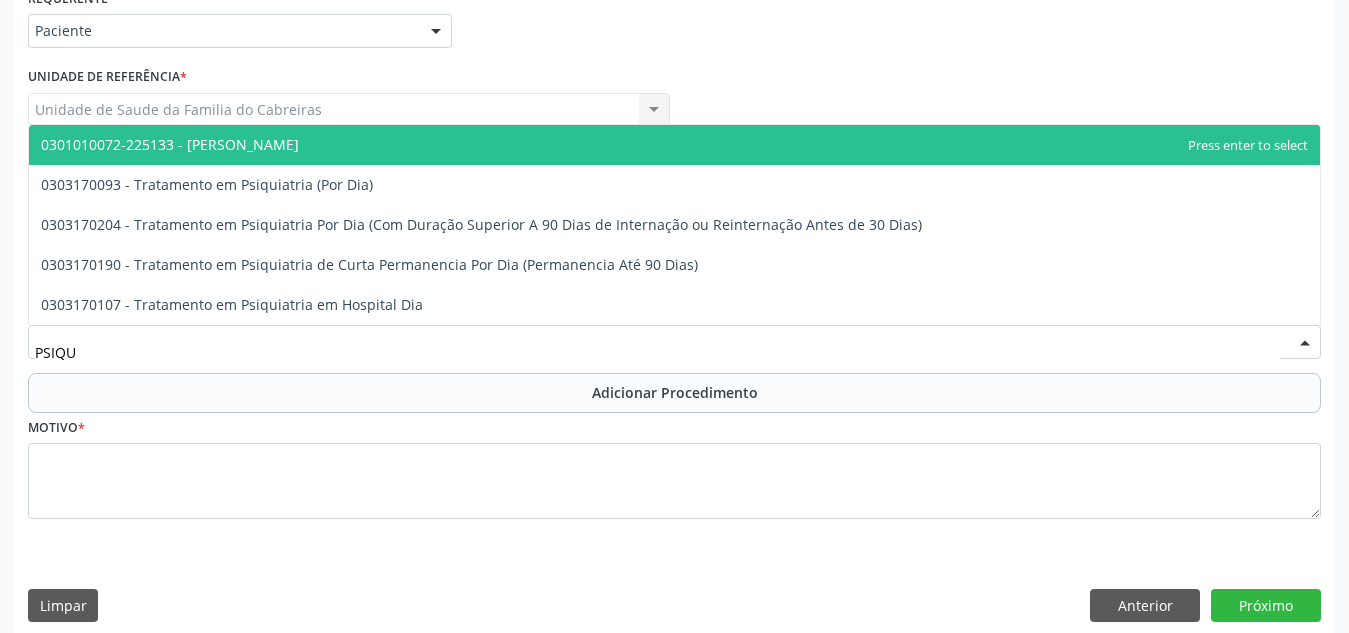 click on "0301010072-225133 - [PERSON_NAME]" at bounding box center [674, 145] 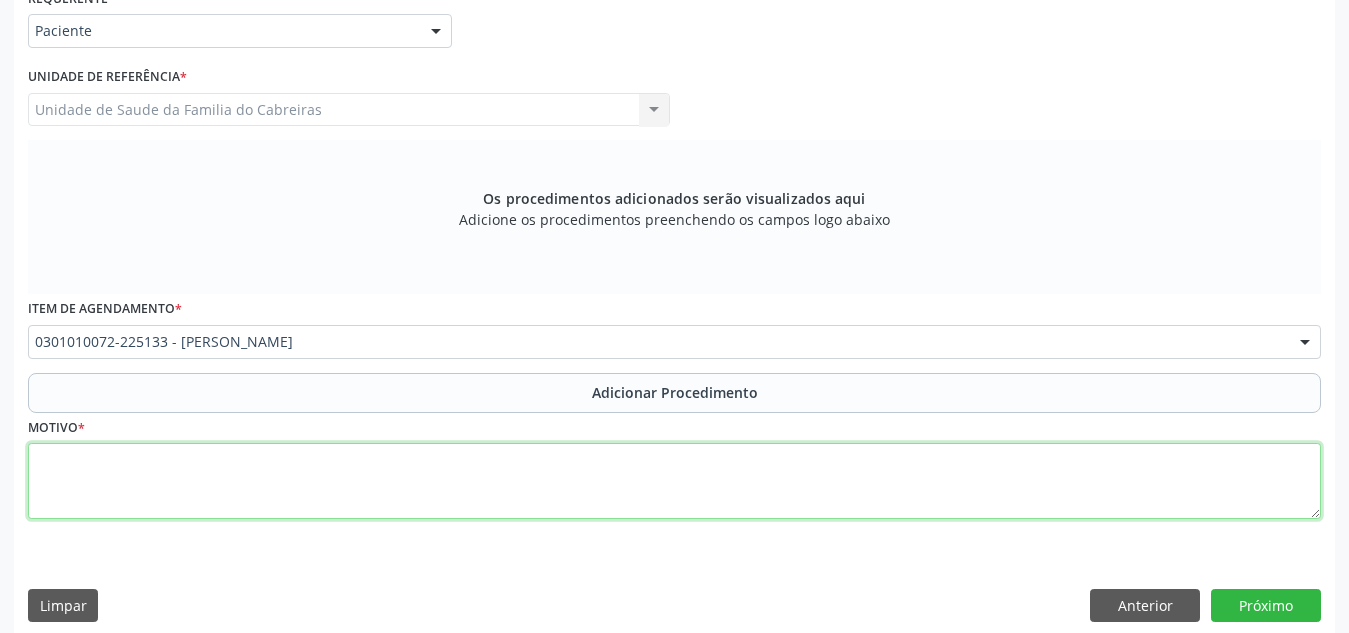 click at bounding box center (674, 481) 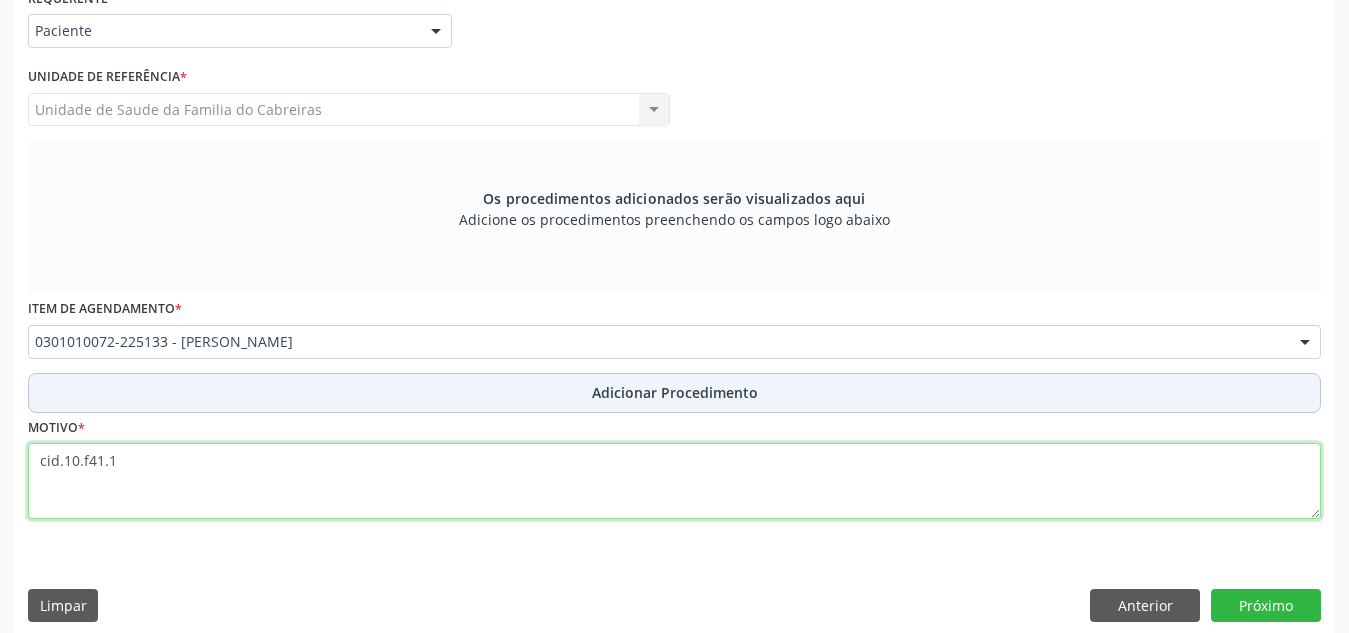 type on "cid.10.f41.1" 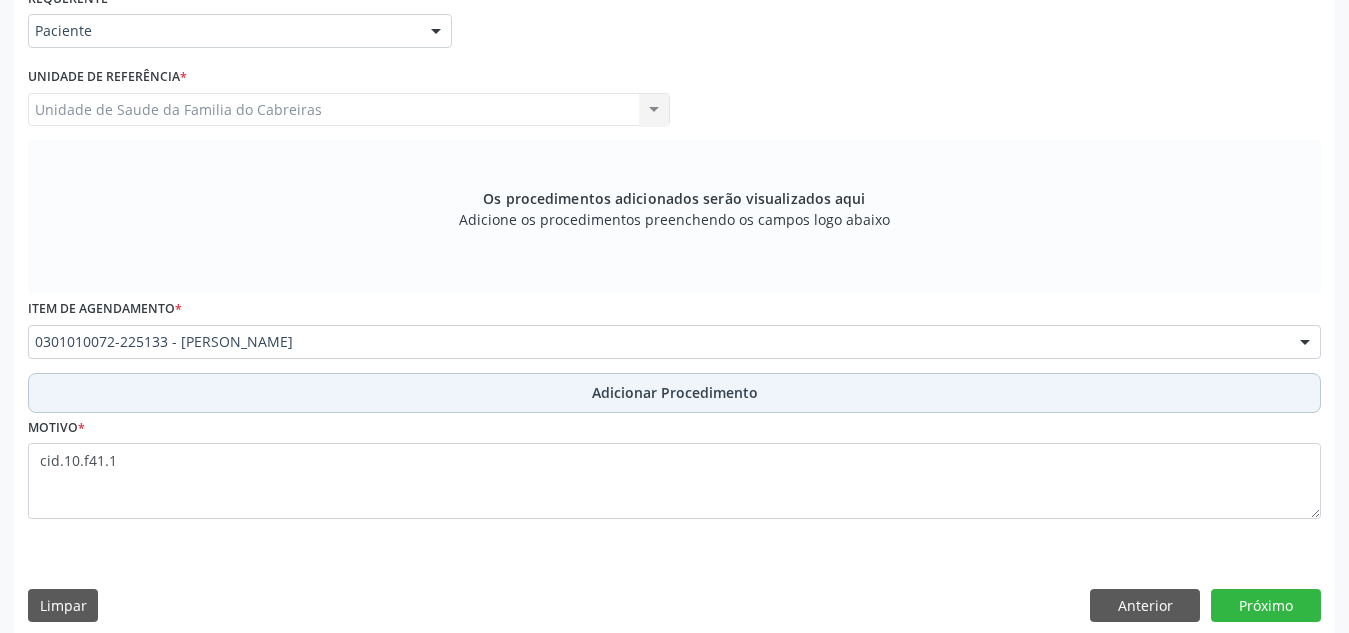 click on "Adicionar Procedimento" at bounding box center [674, 393] 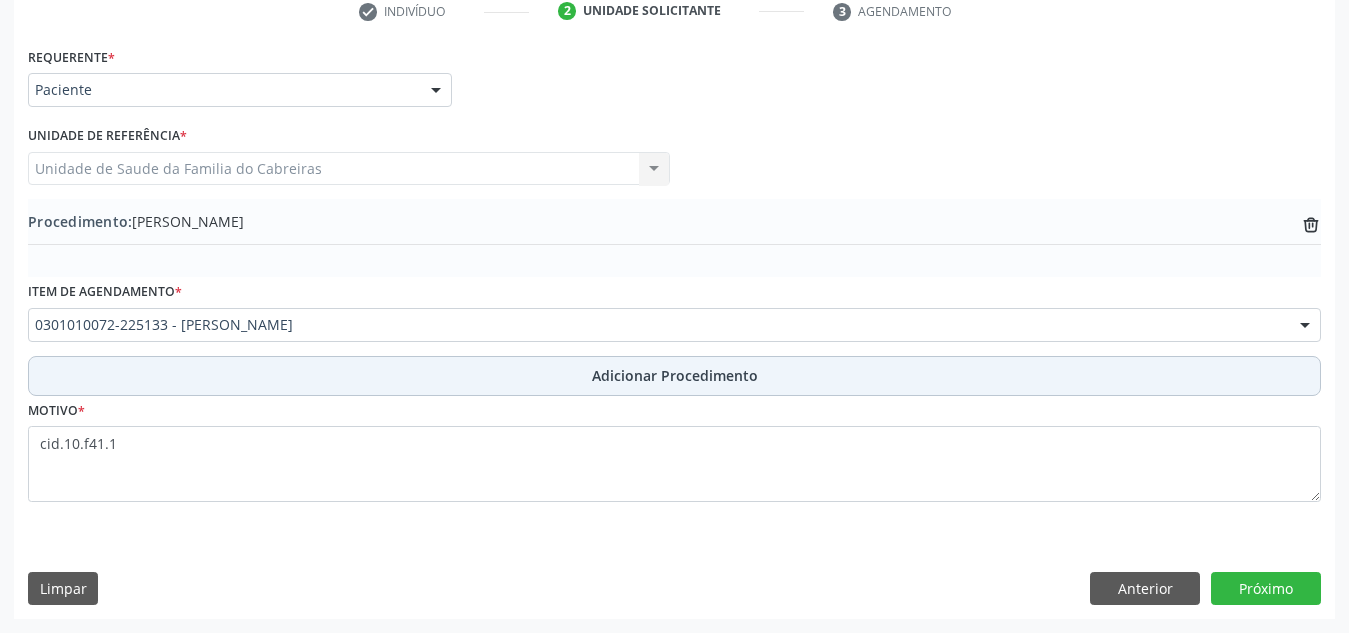scroll, scrollTop: 420, scrollLeft: 0, axis: vertical 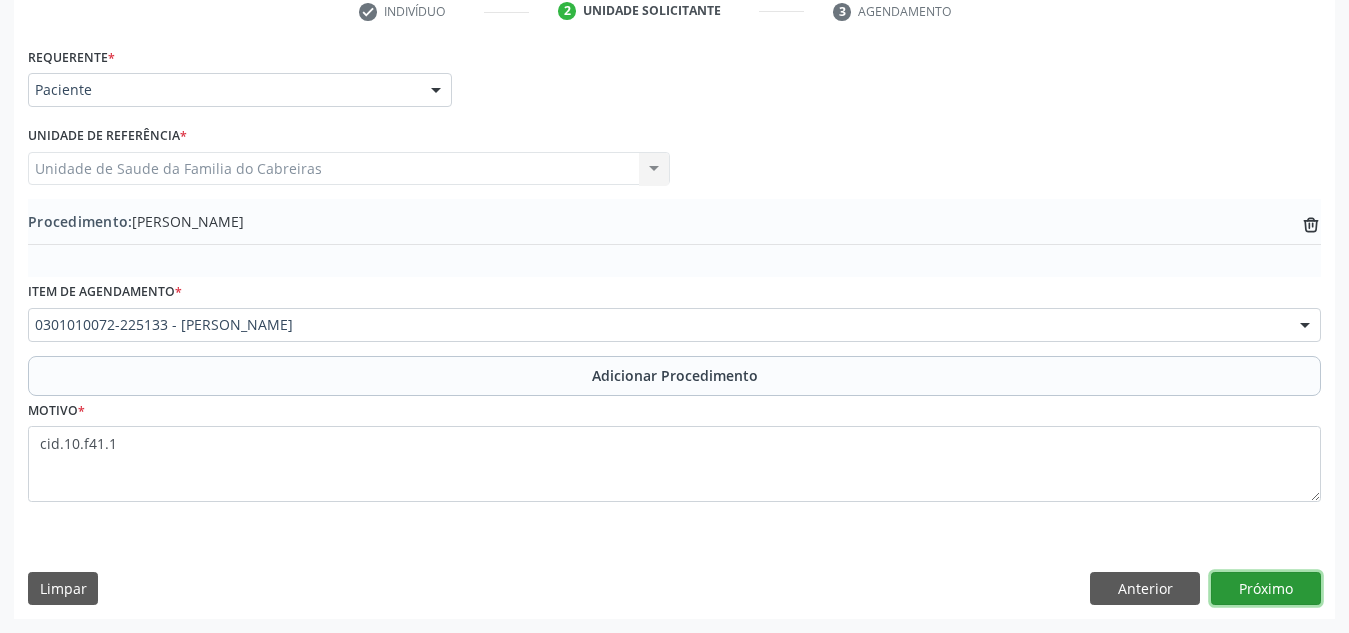 click on "Próximo" at bounding box center [1266, 589] 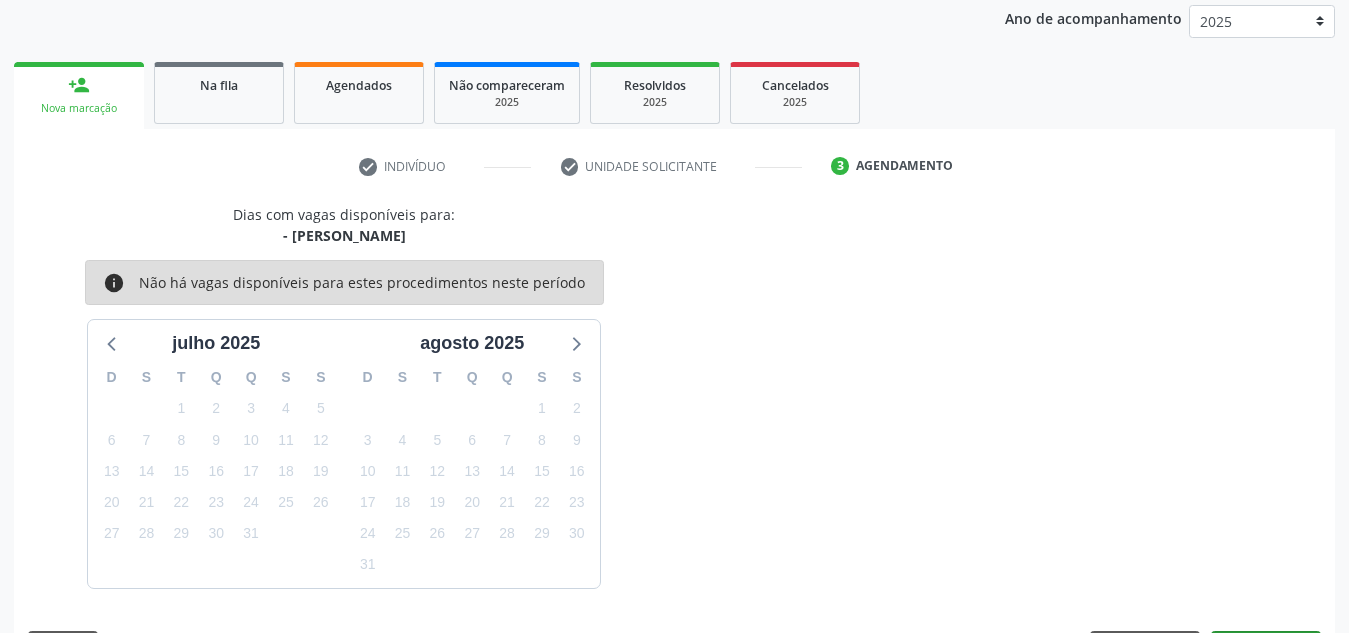 scroll, scrollTop: 324, scrollLeft: 0, axis: vertical 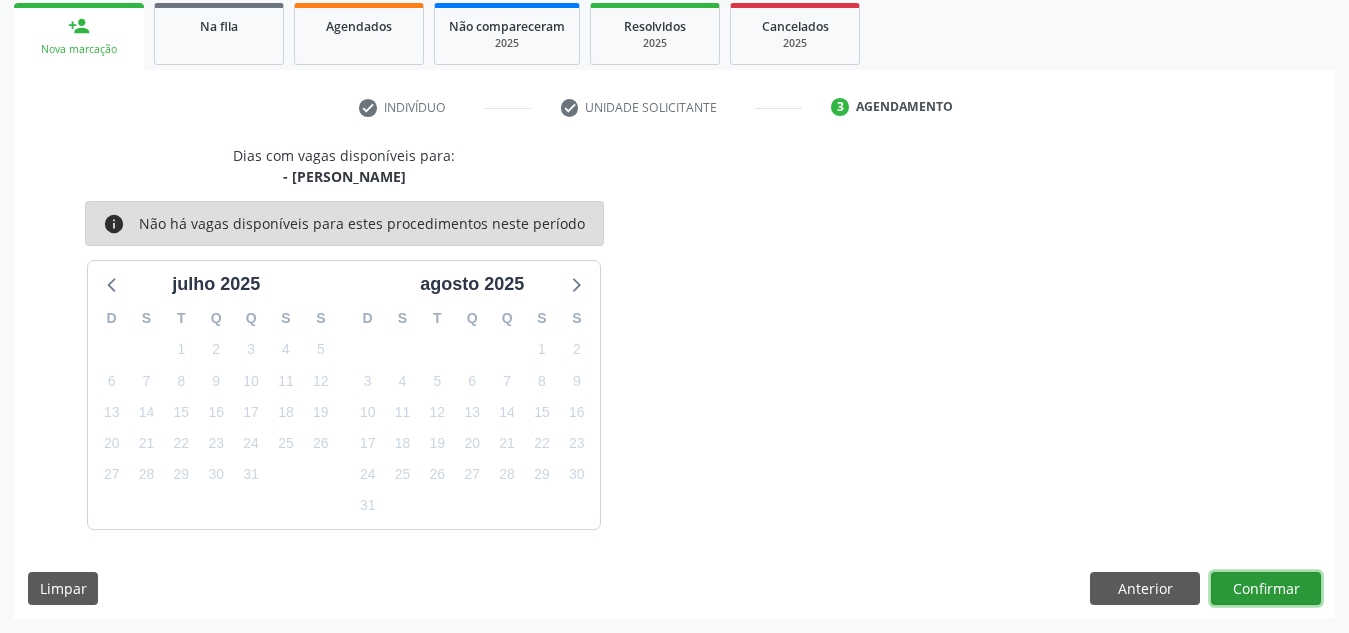 click on "Confirmar" at bounding box center (1266, 589) 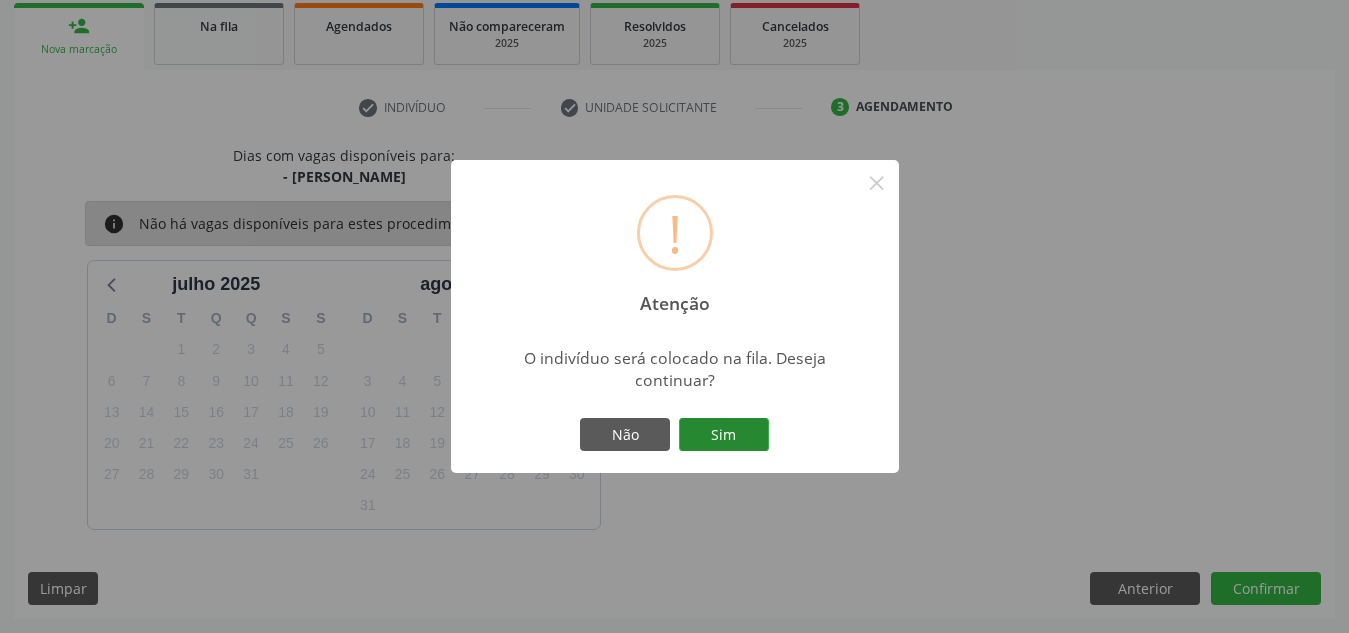 click on "Sim" at bounding box center (724, 435) 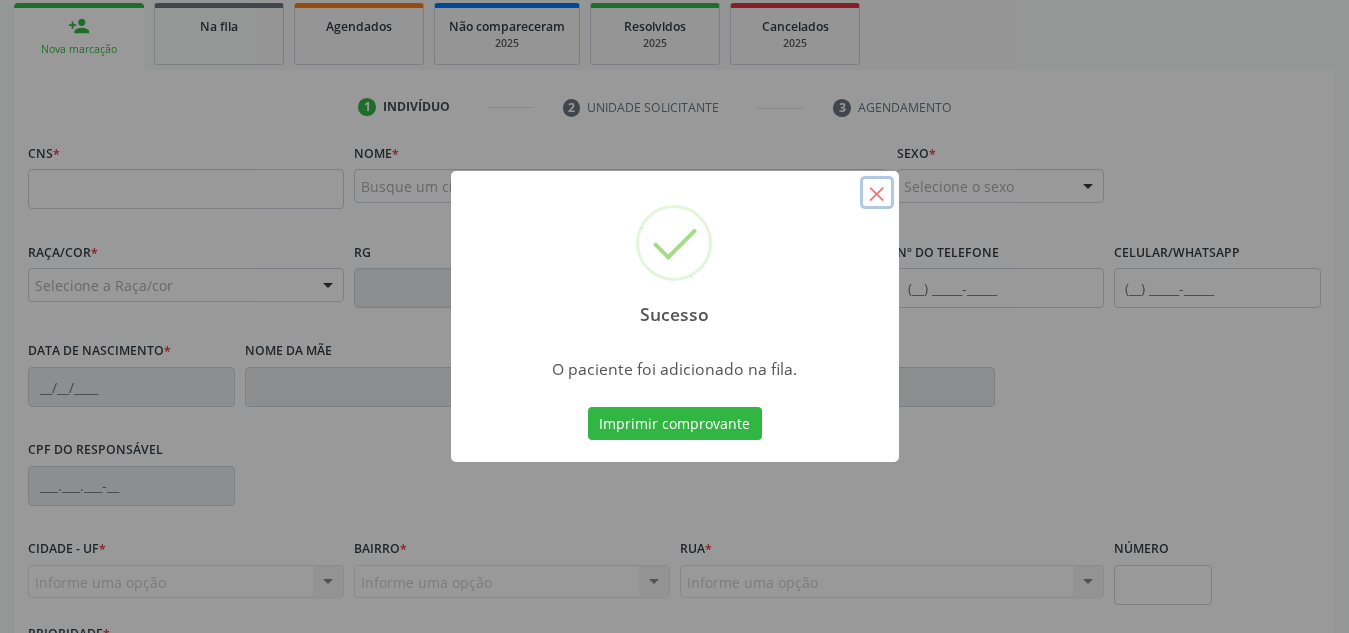 click on "×" at bounding box center [877, 193] 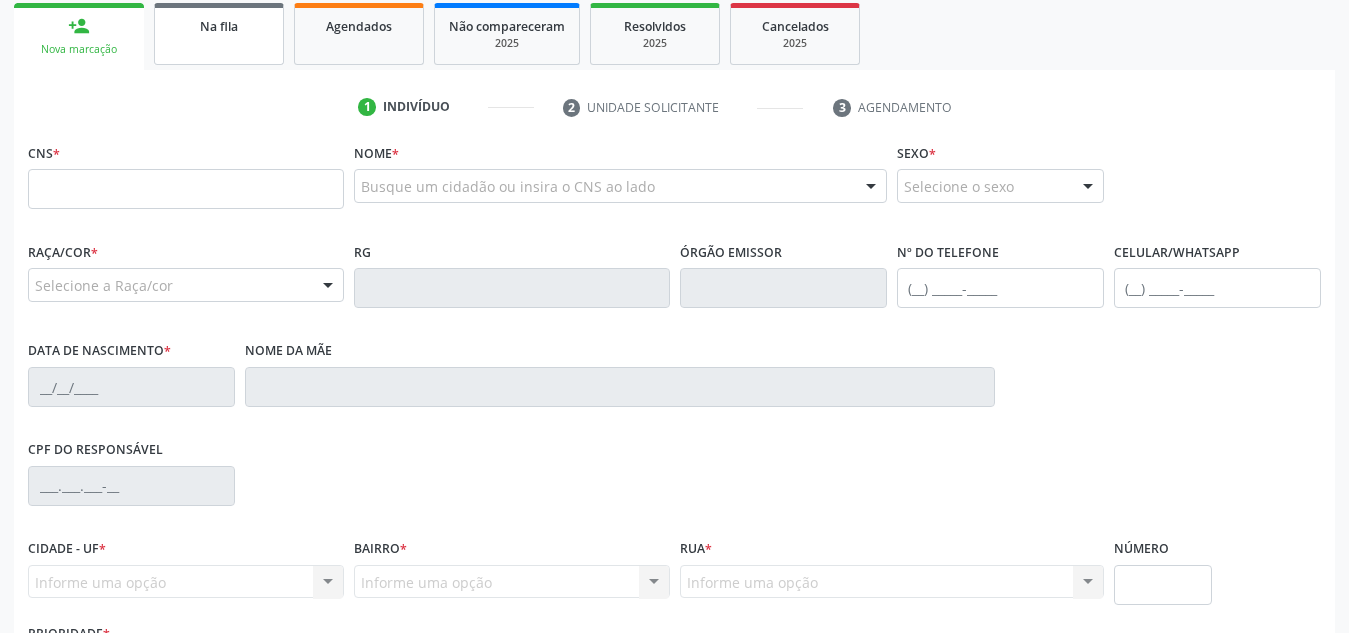 click on "Na fila" at bounding box center (219, 34) 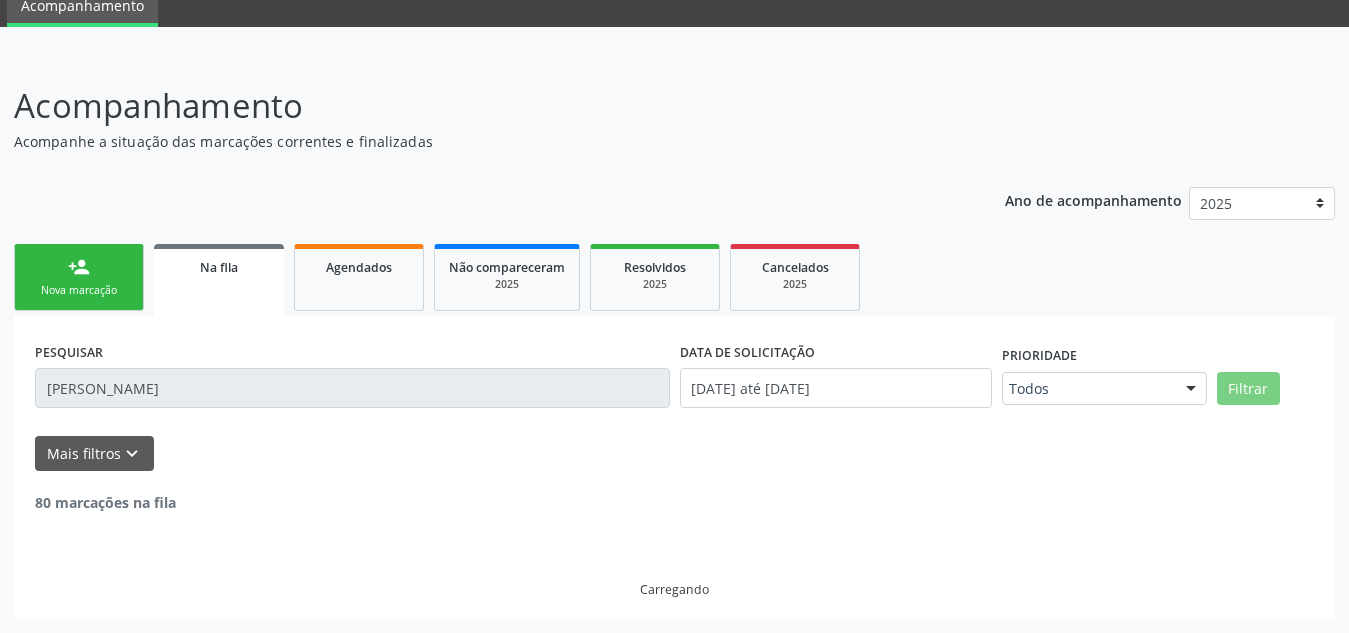scroll, scrollTop: 62, scrollLeft: 0, axis: vertical 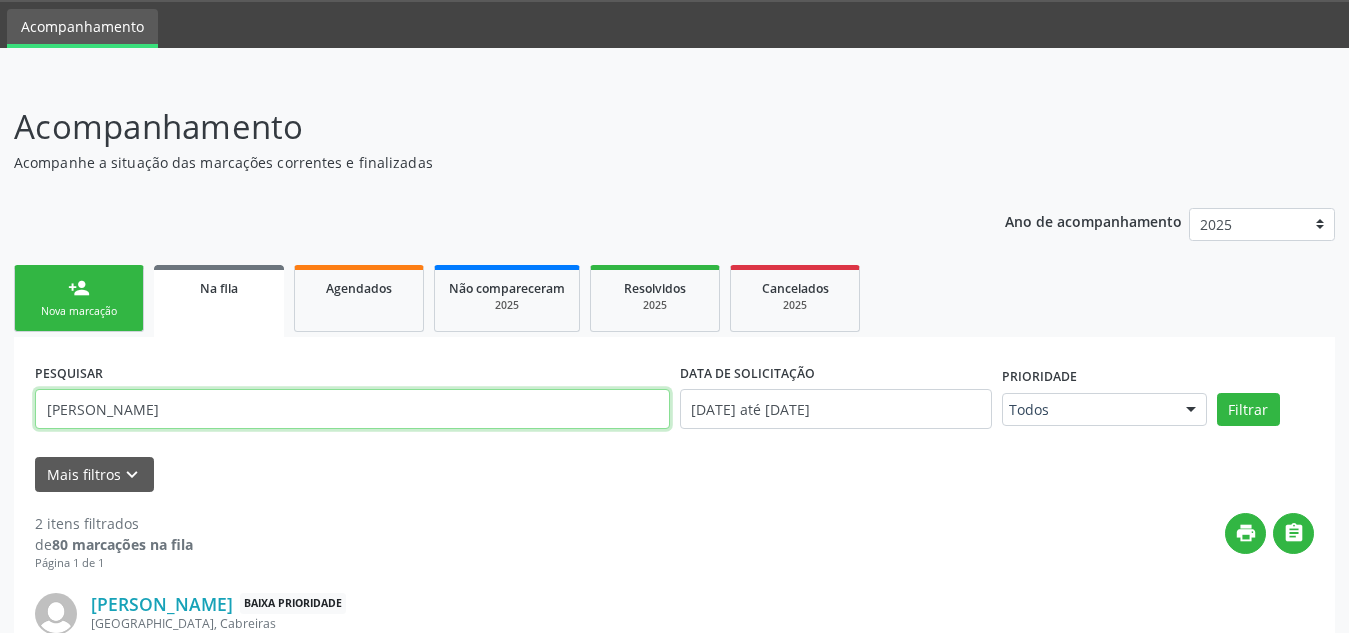 click on "[PERSON_NAME]" at bounding box center [352, 409] 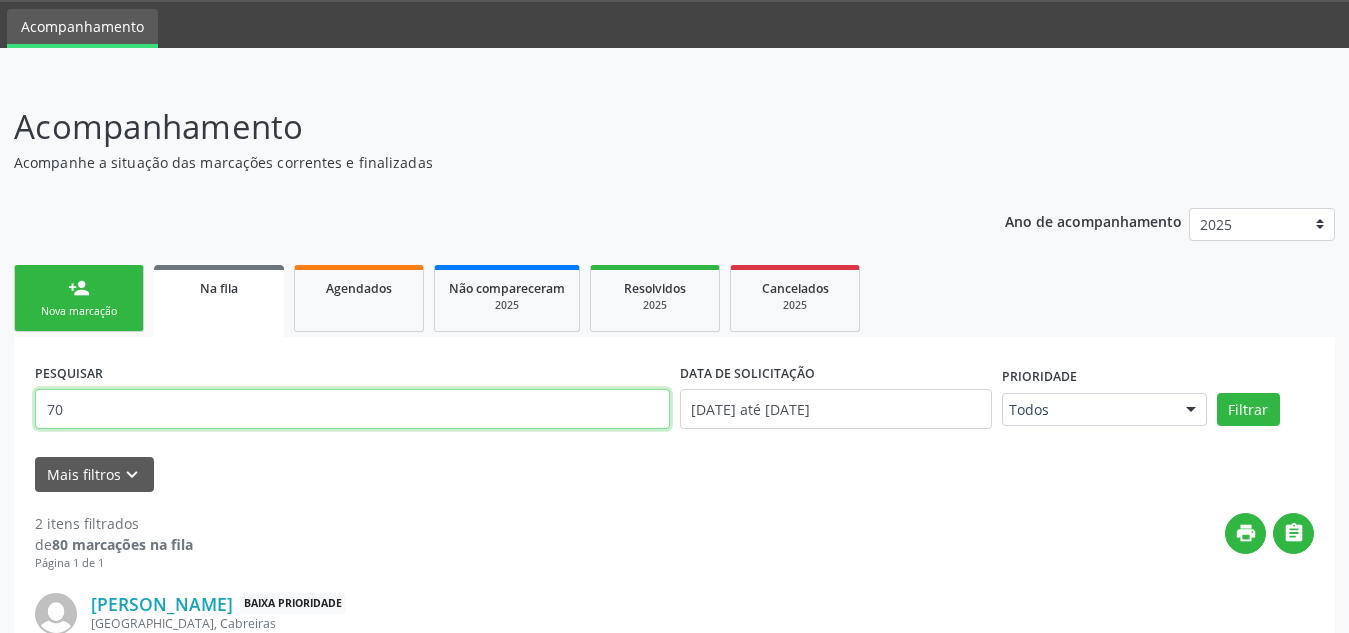 type on "7" 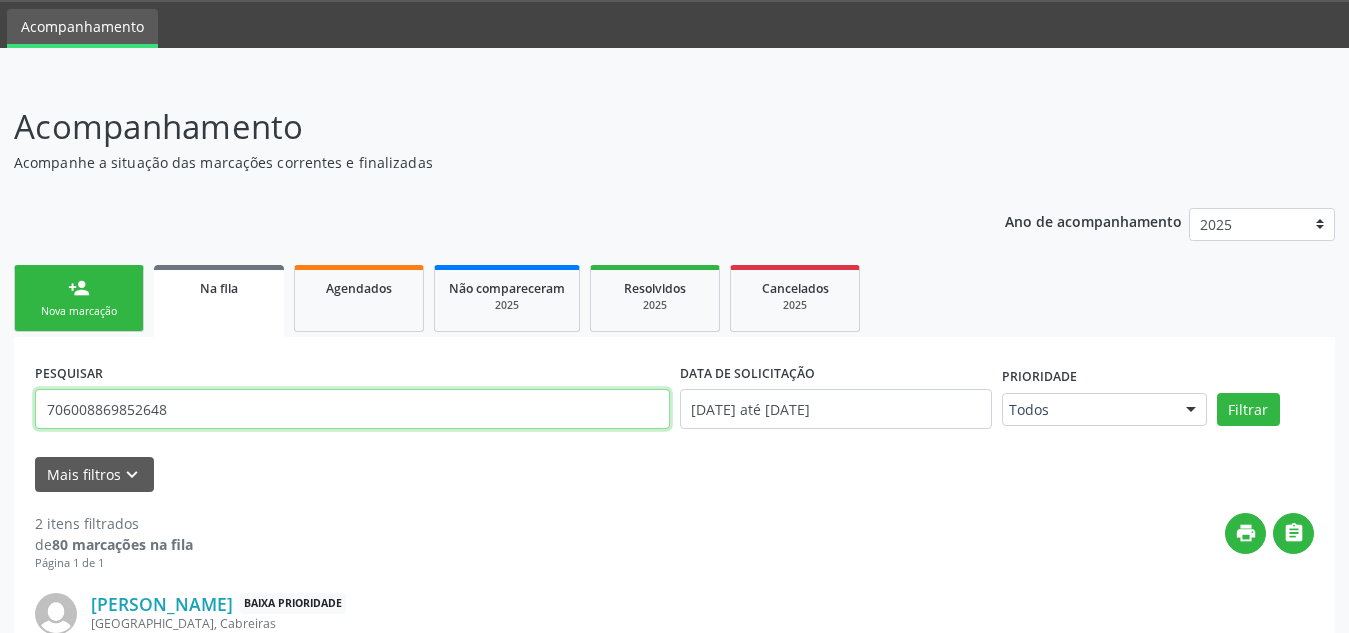 type on "706008869852648" 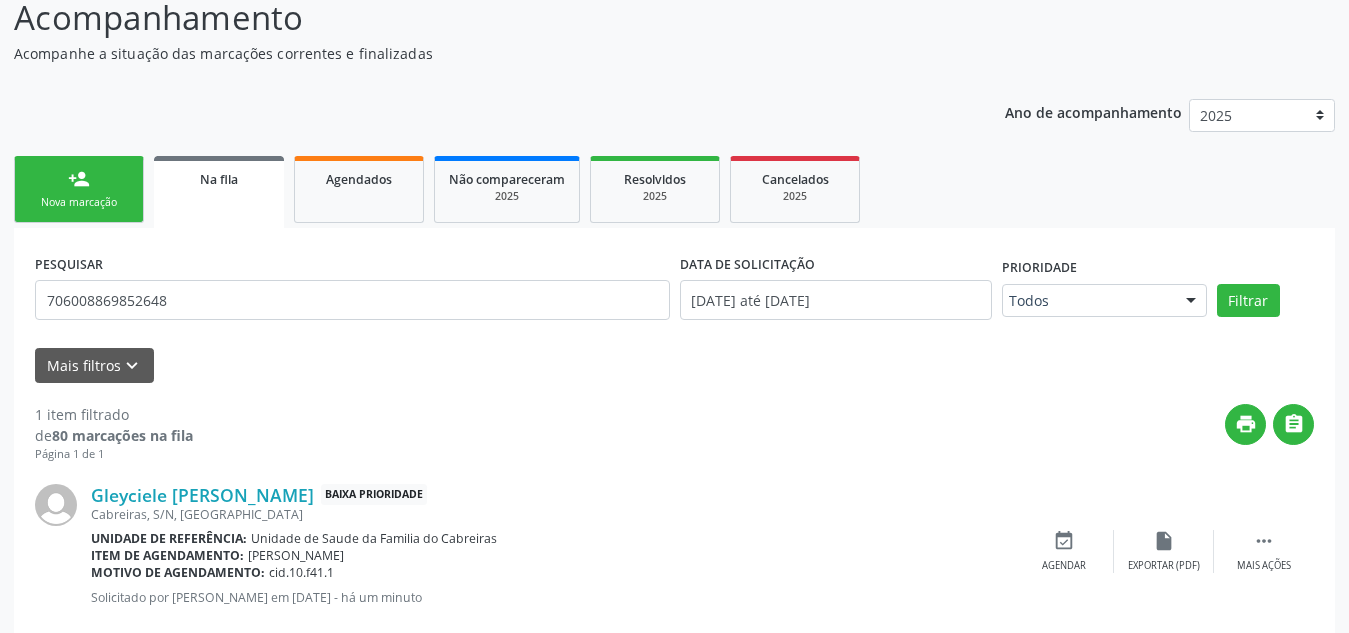 scroll, scrollTop: 214, scrollLeft: 0, axis: vertical 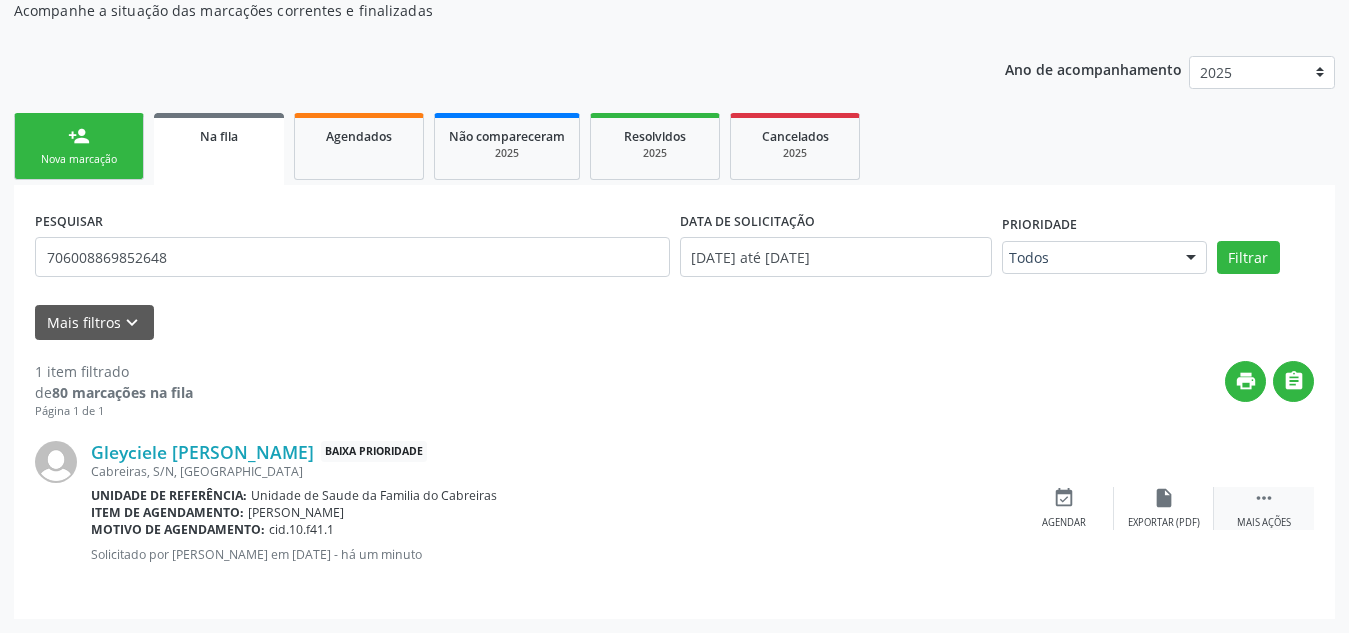 click on "" at bounding box center [1264, 498] 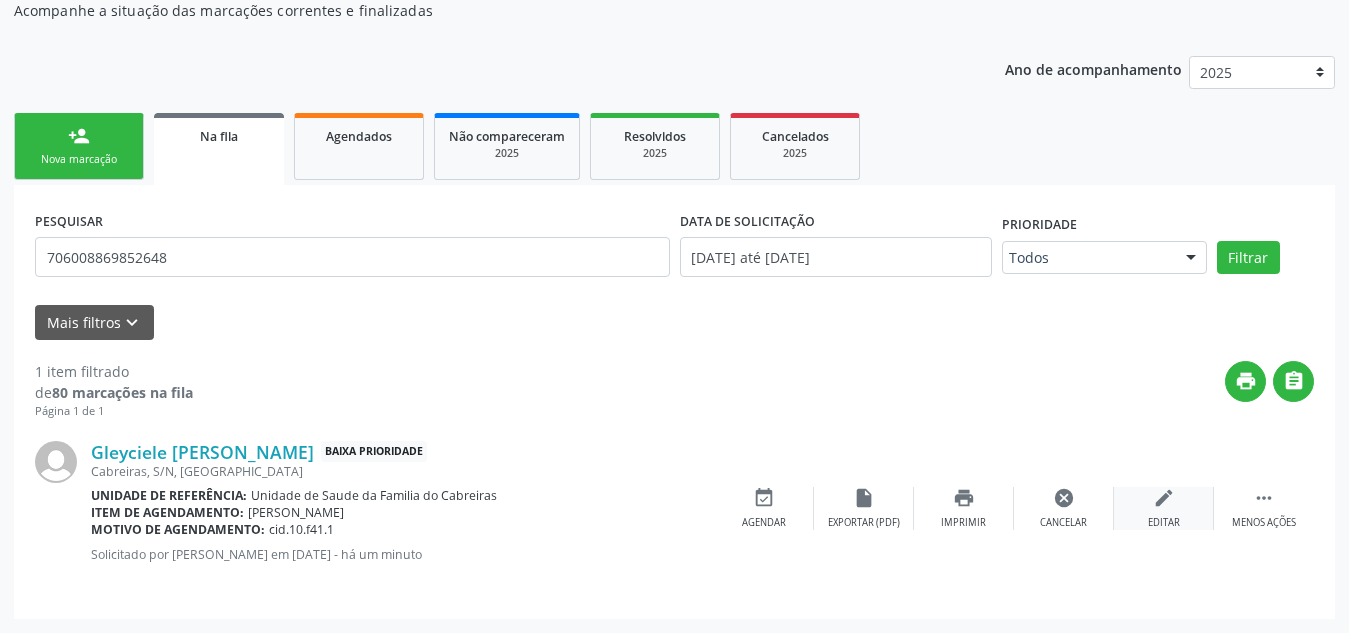 click on "edit" at bounding box center [1164, 498] 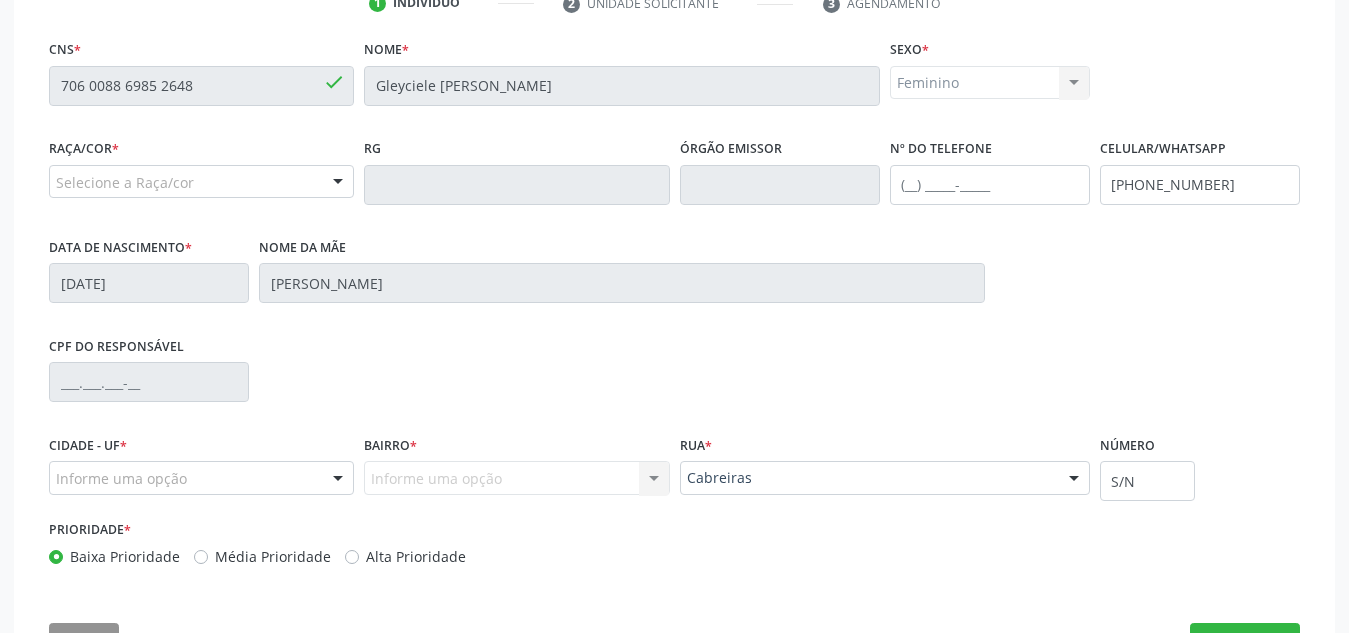 scroll, scrollTop: 506, scrollLeft: 0, axis: vertical 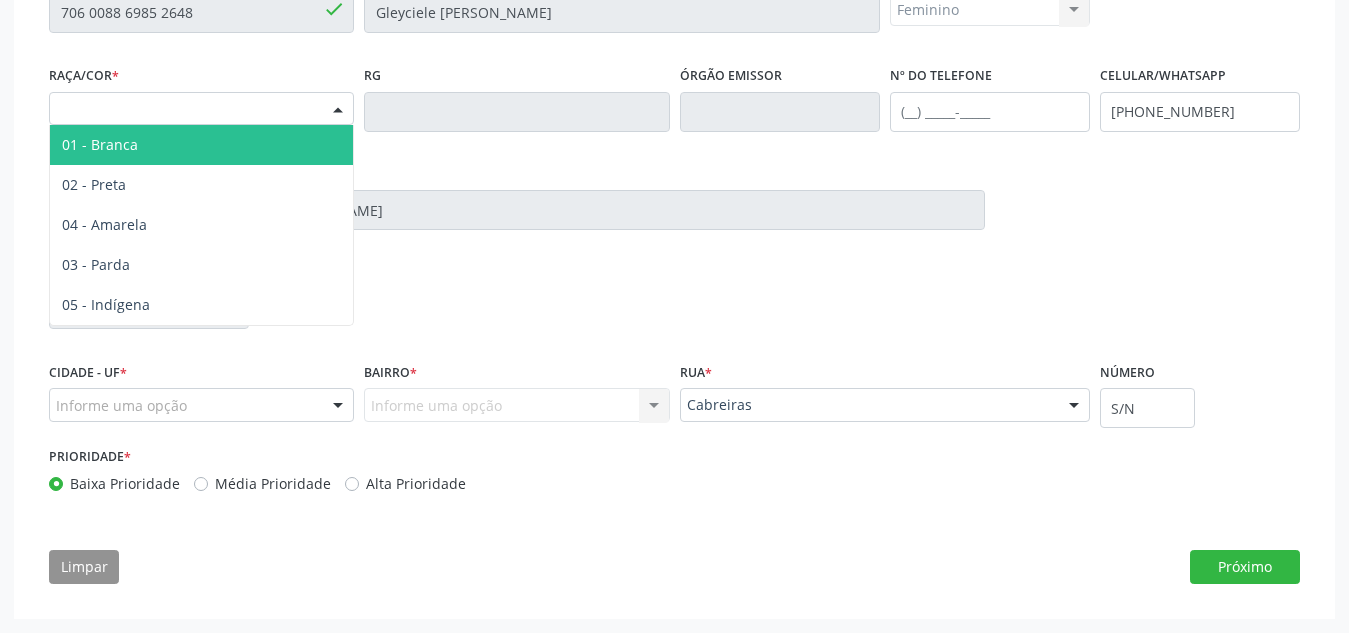 click on "Selecione a Raça/cor" at bounding box center [201, 109] 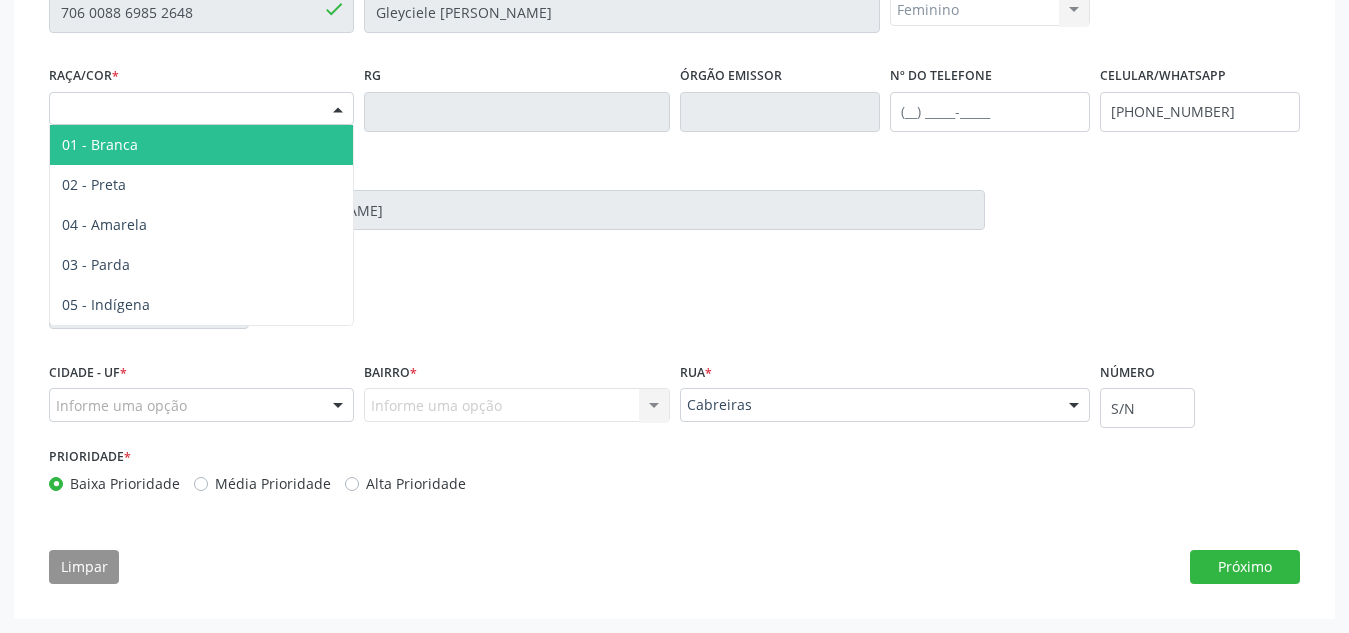 click on "01 - Branca" at bounding box center [201, 145] 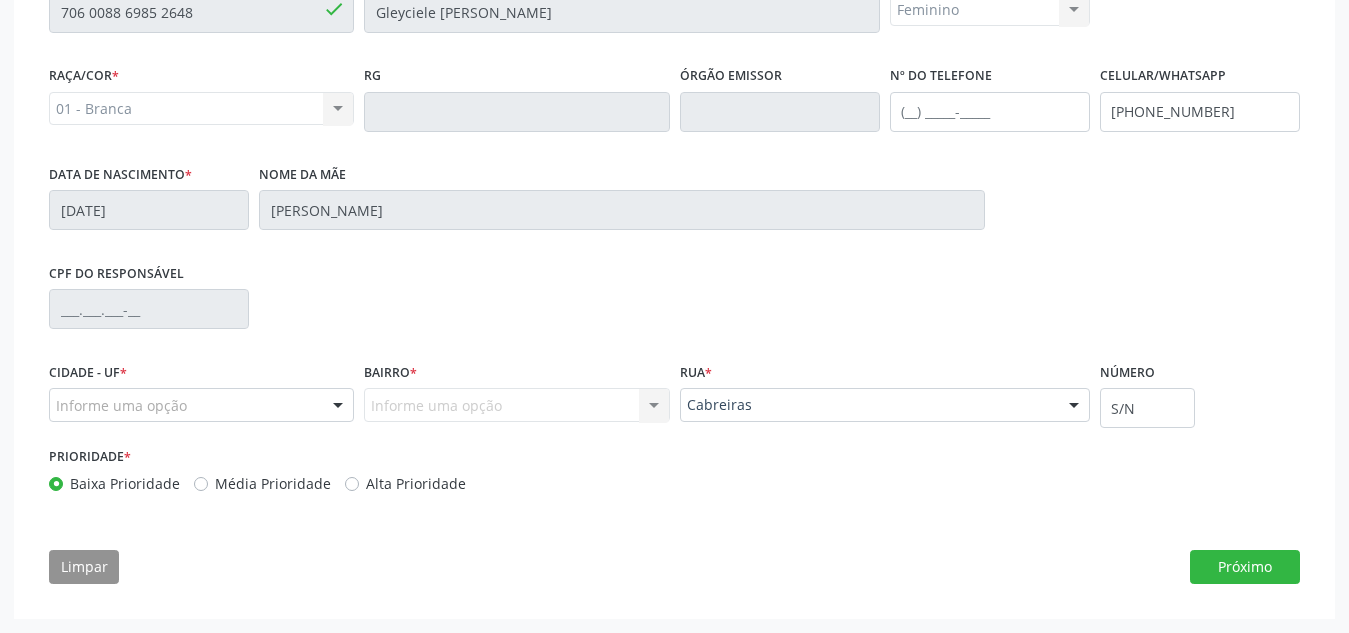 click on "Informe uma opção" at bounding box center [201, 405] 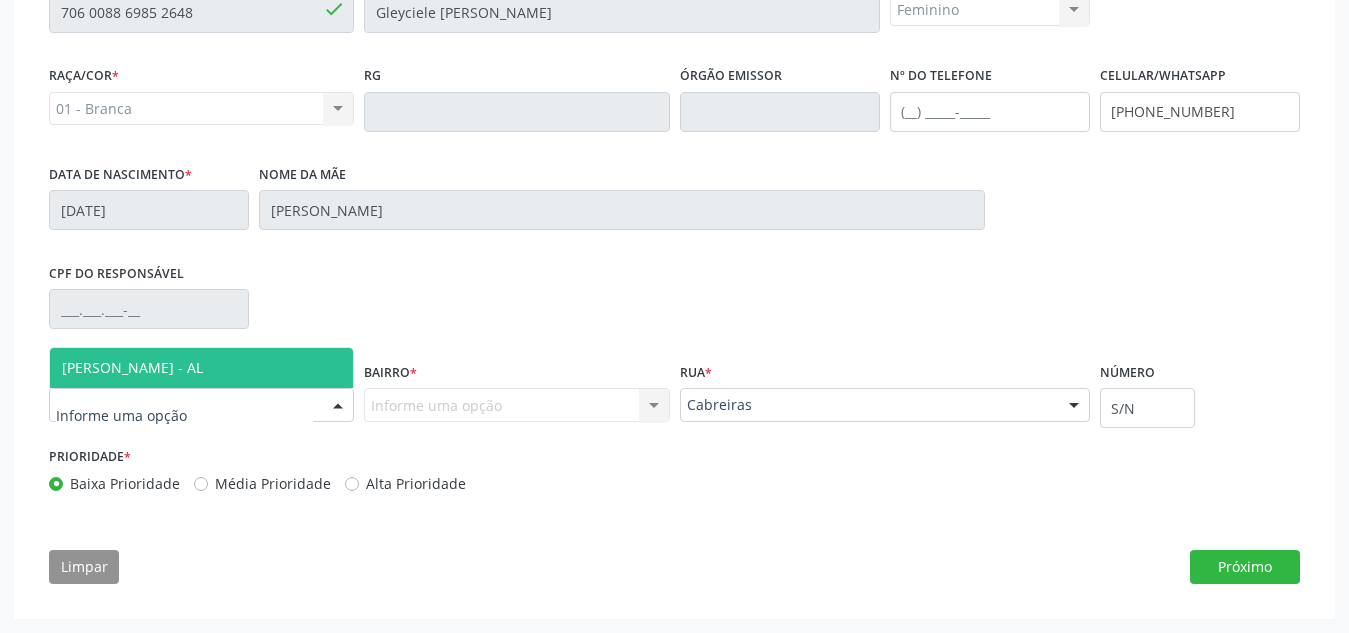 click on "[PERSON_NAME] - AL" at bounding box center (201, 368) 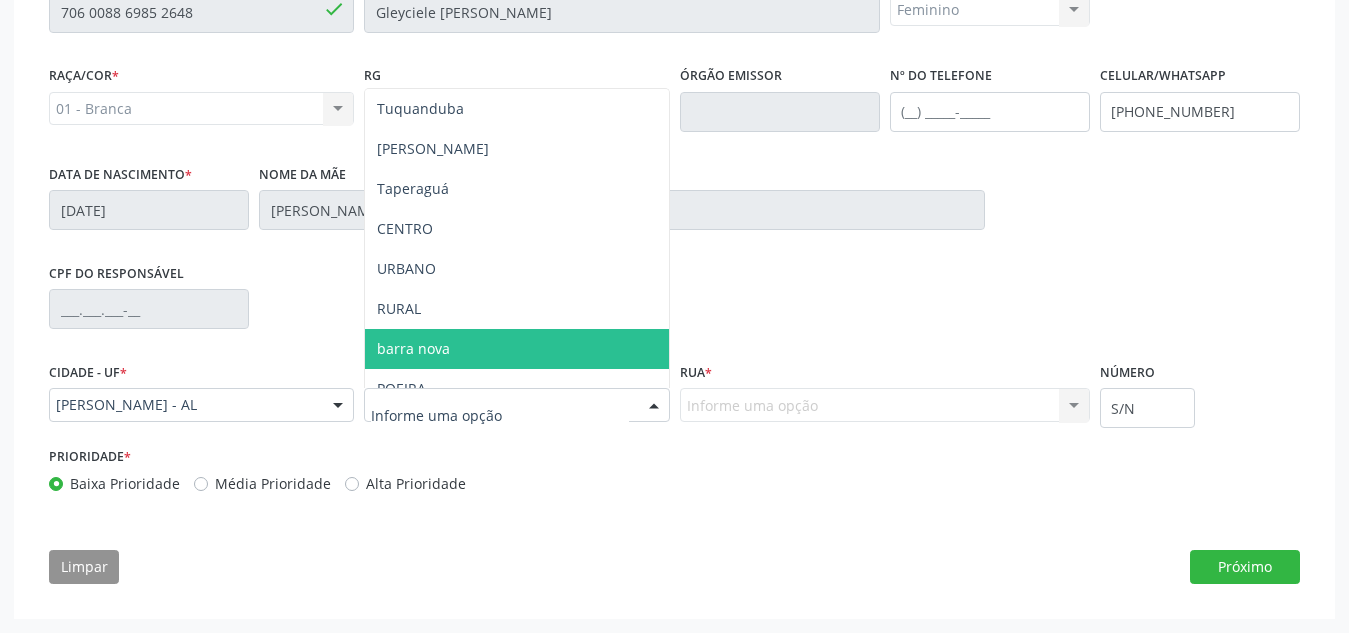 scroll, scrollTop: 275, scrollLeft: 0, axis: vertical 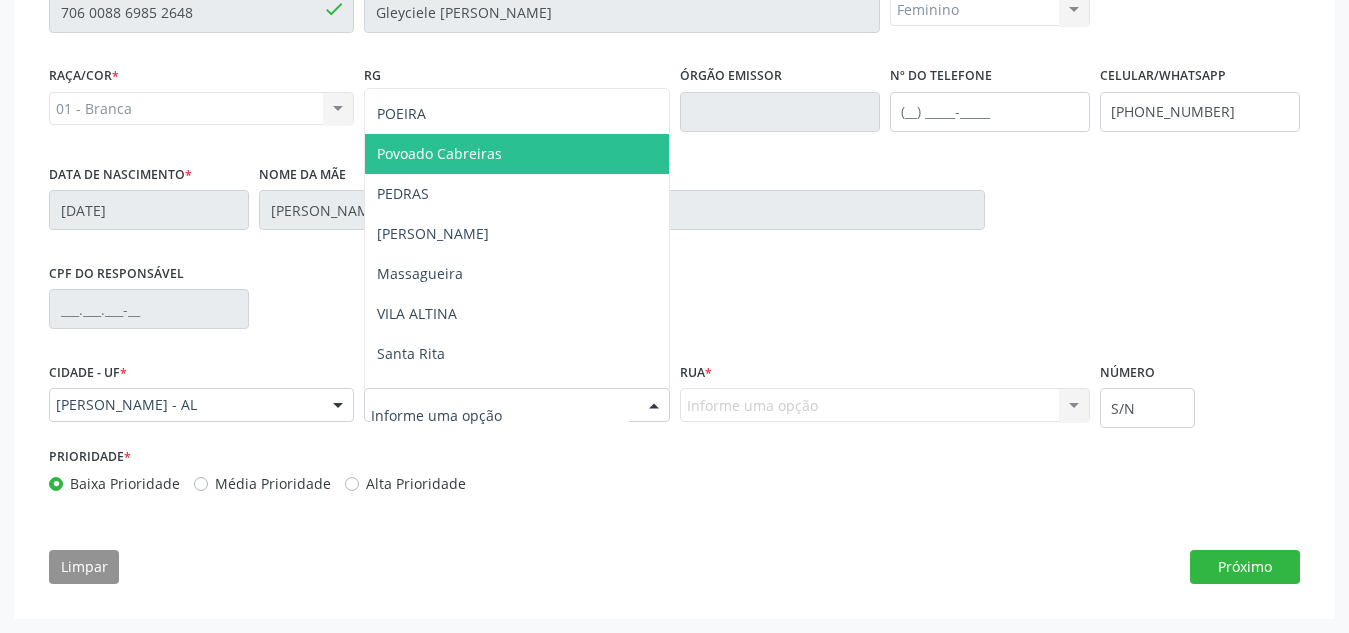 click on "Povoado Cabreiras" at bounding box center [516, 154] 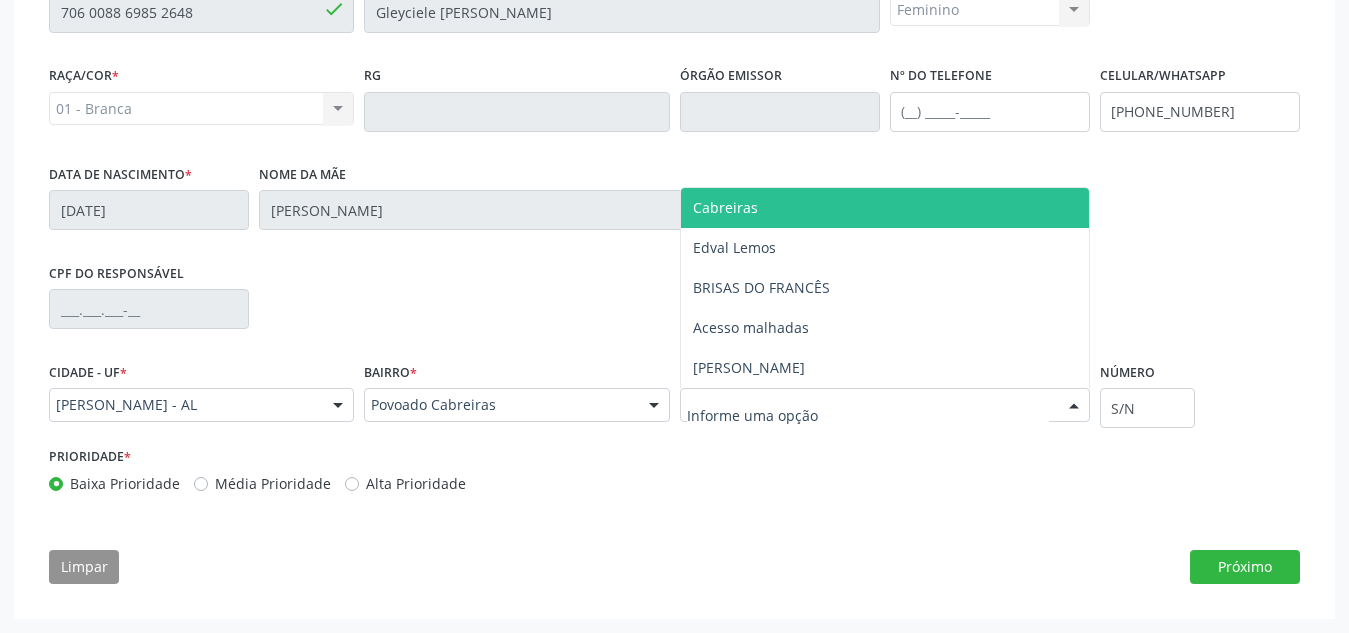 click on "Cabreiras" at bounding box center (725, 207) 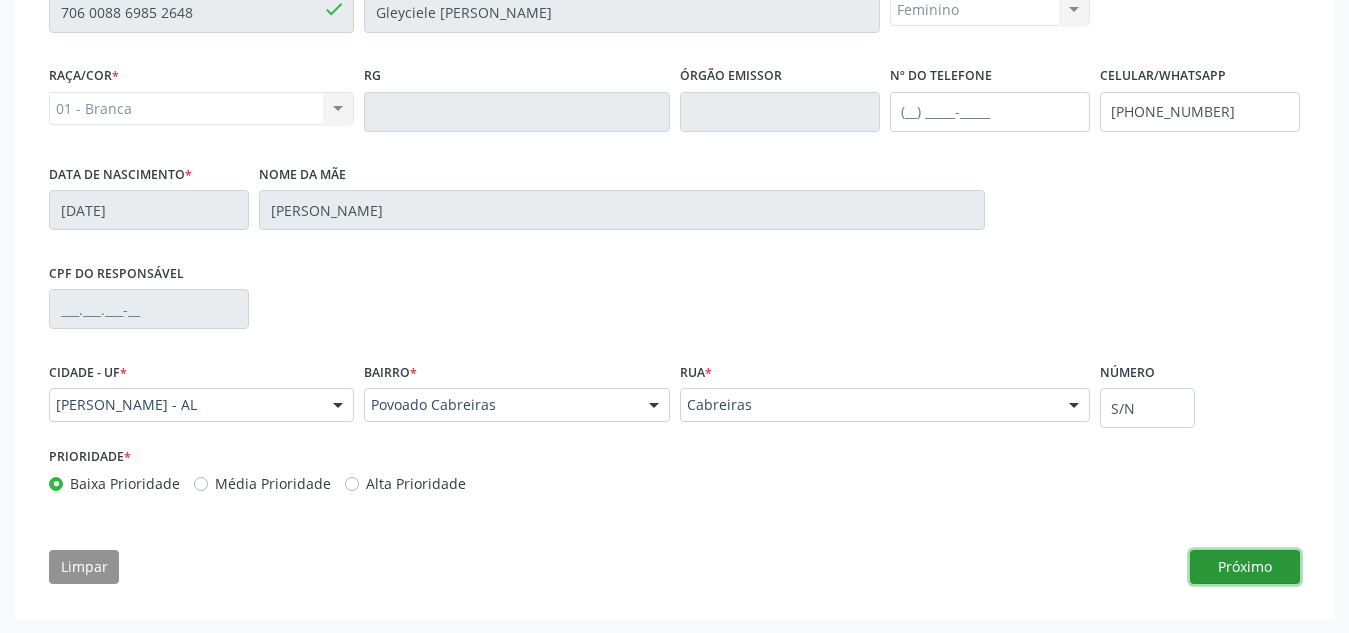 click on "Próximo" at bounding box center [1245, 567] 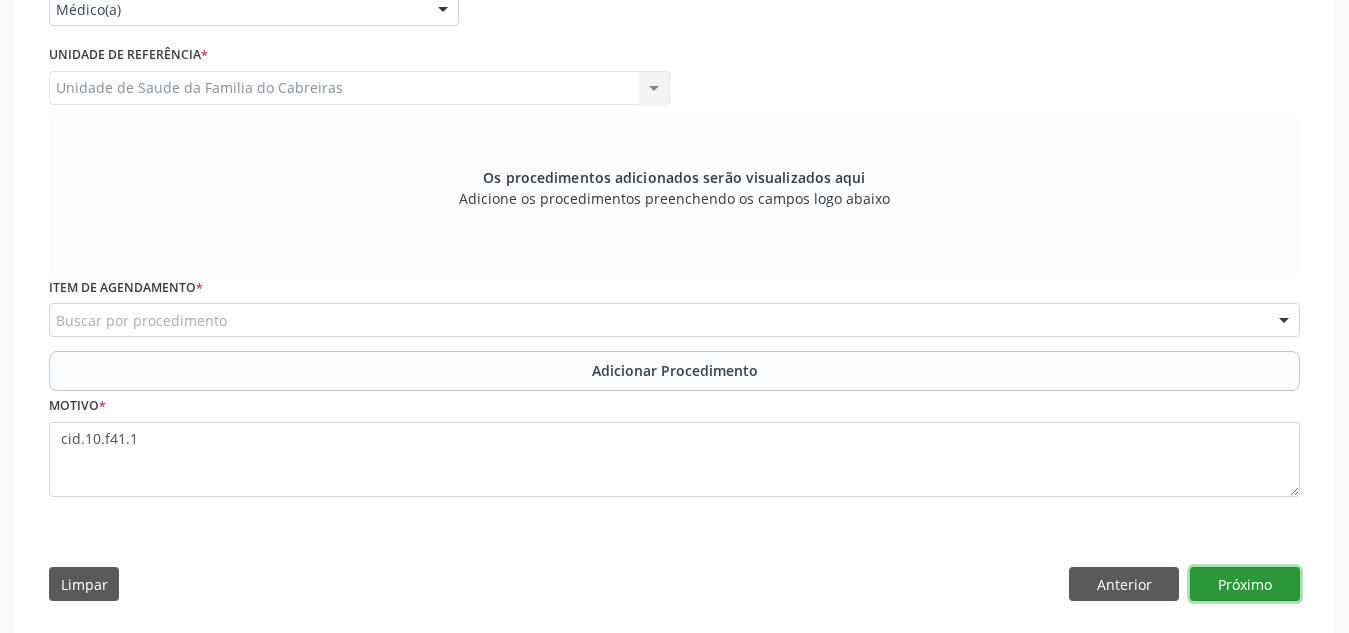click on "Próximo" at bounding box center (1245, 584) 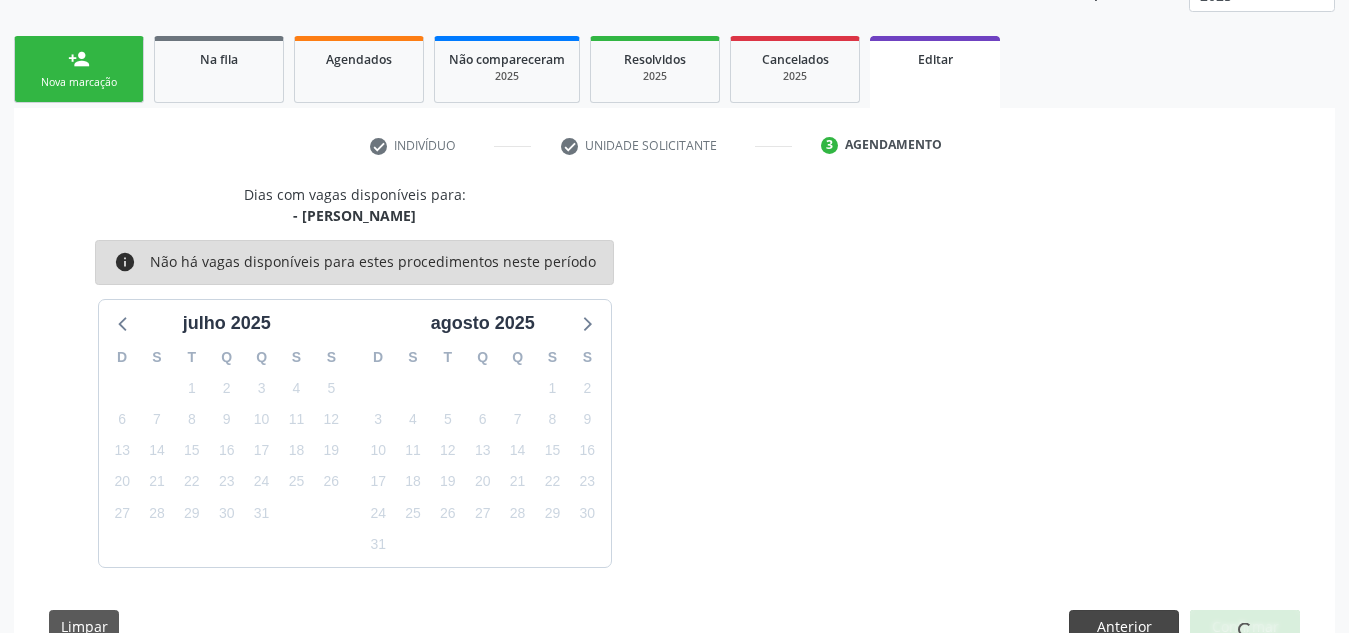 scroll, scrollTop: 350, scrollLeft: 0, axis: vertical 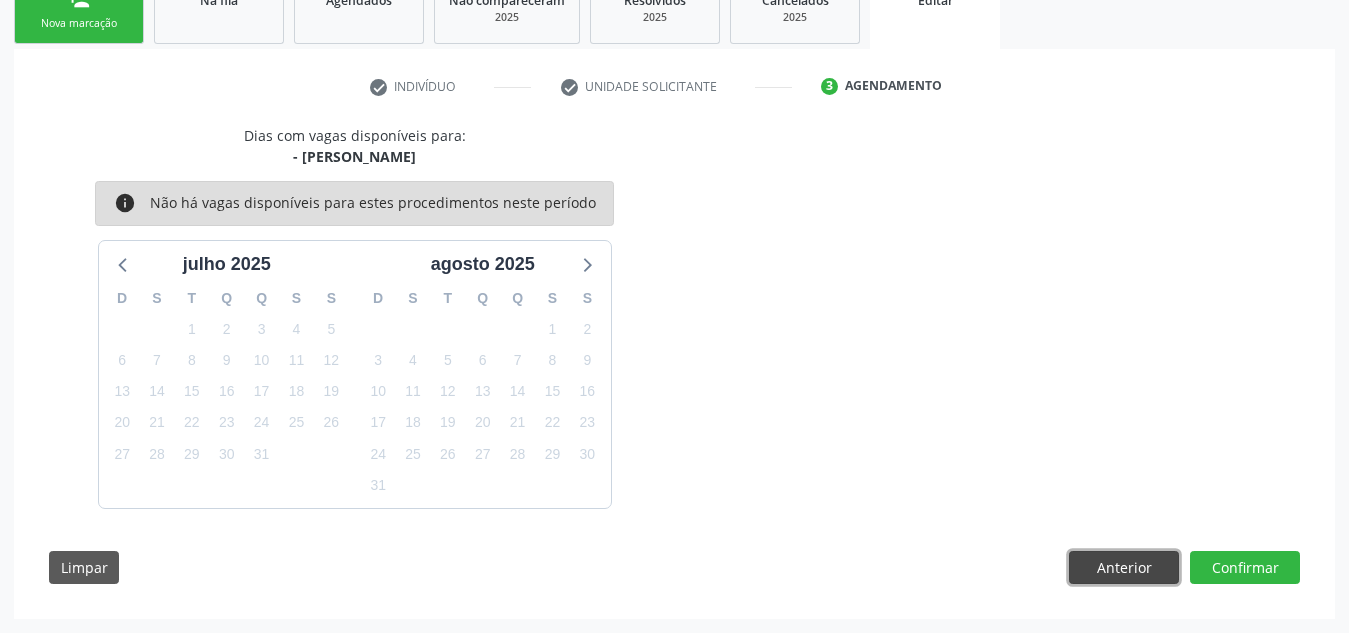 click on "Anterior" at bounding box center [1124, 568] 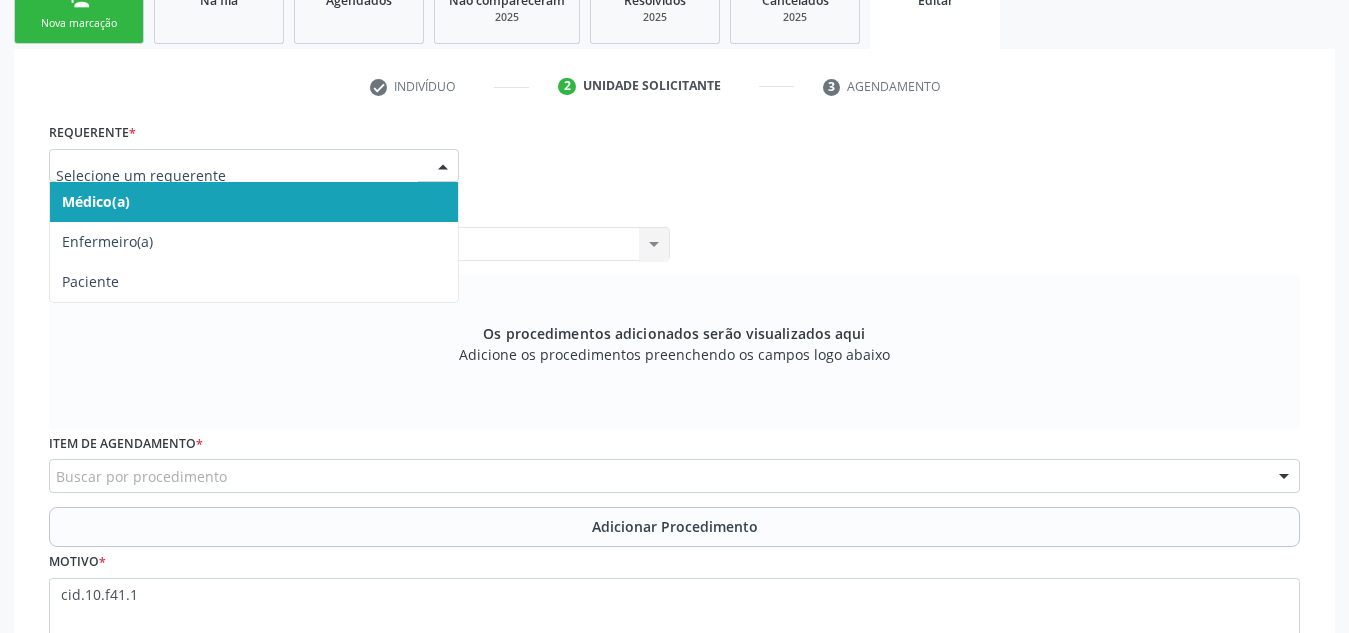 click at bounding box center [443, 167] 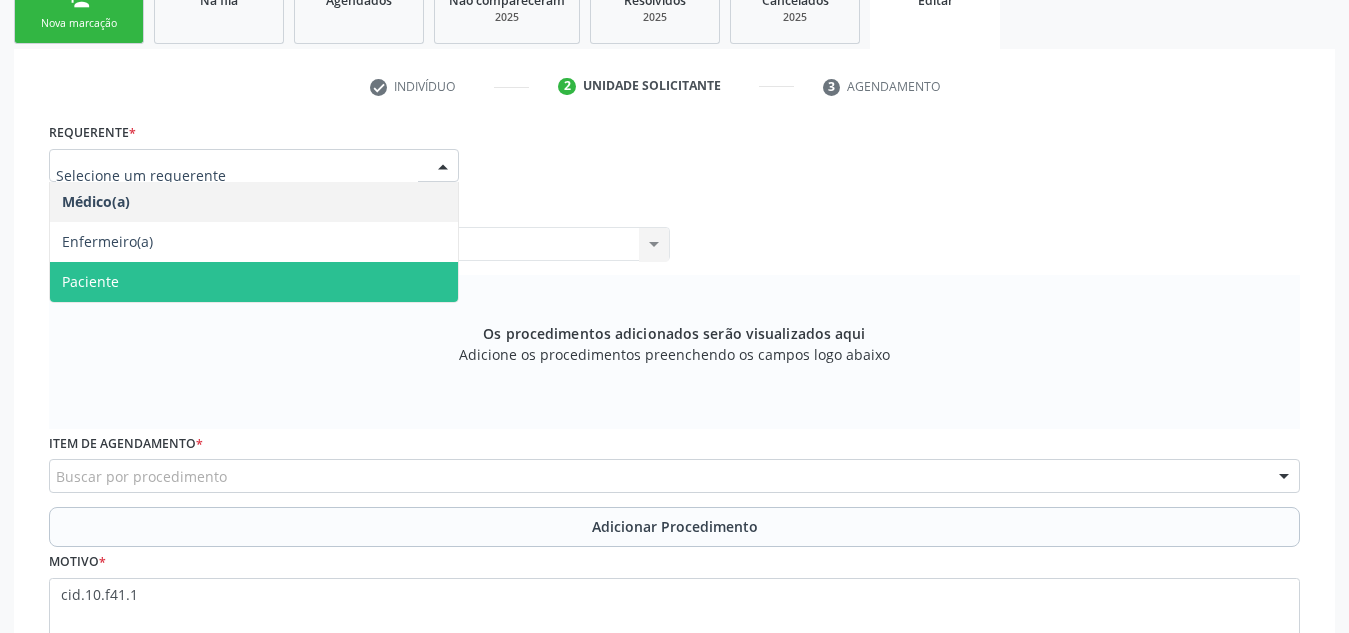 click on "Paciente" at bounding box center [254, 282] 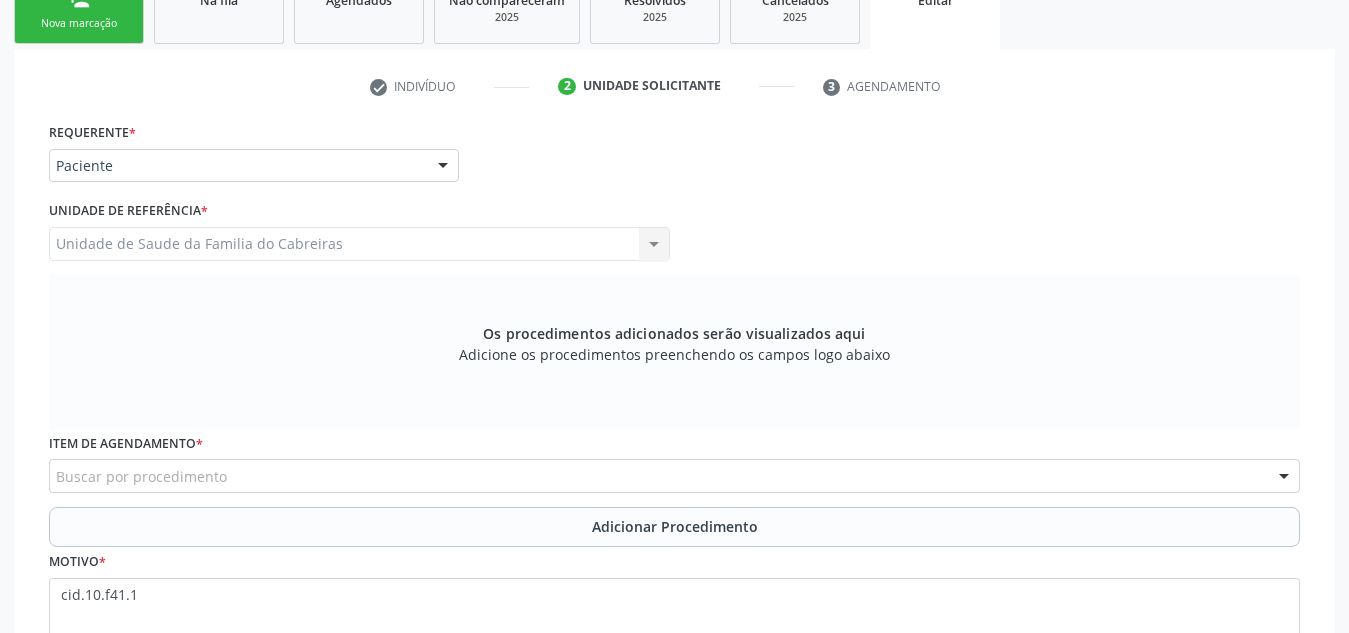 click on "Unidade de Saude da Familia do Cabreiras         Unidade de Saude da Familia do Cabreiras
Nenhum resultado encontrado para: "   "
Não há nenhuma opção para ser exibida." at bounding box center (359, 244) 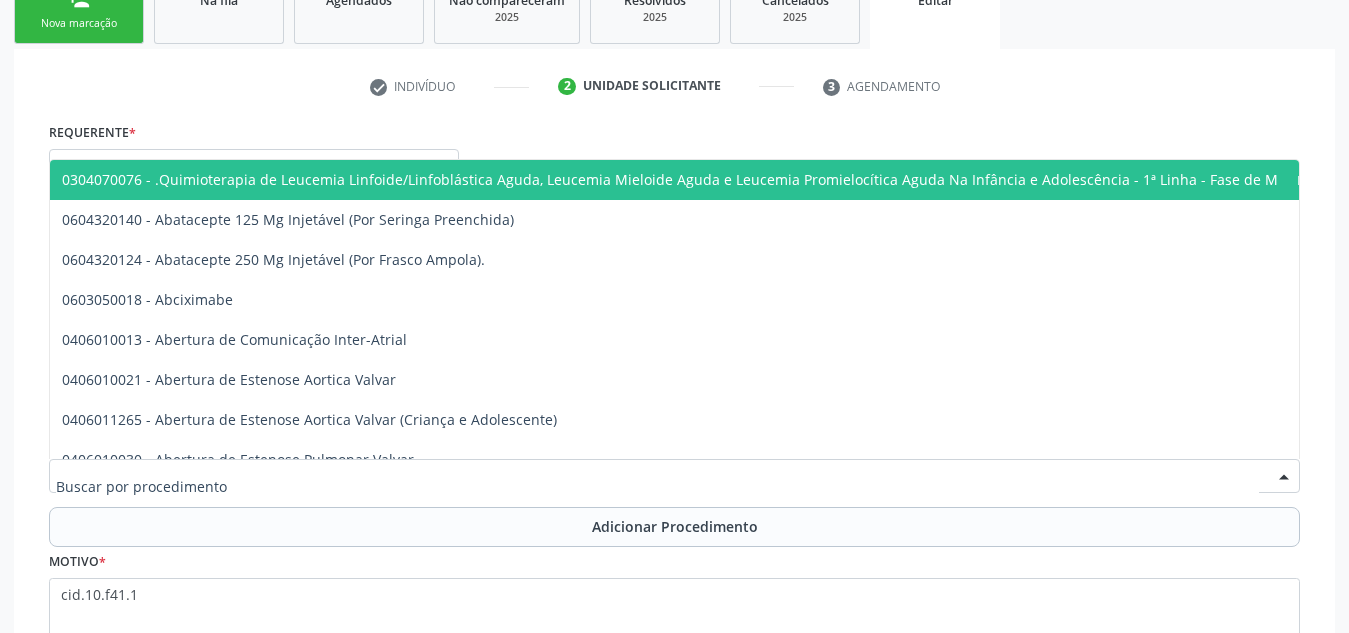 click at bounding box center (674, 476) 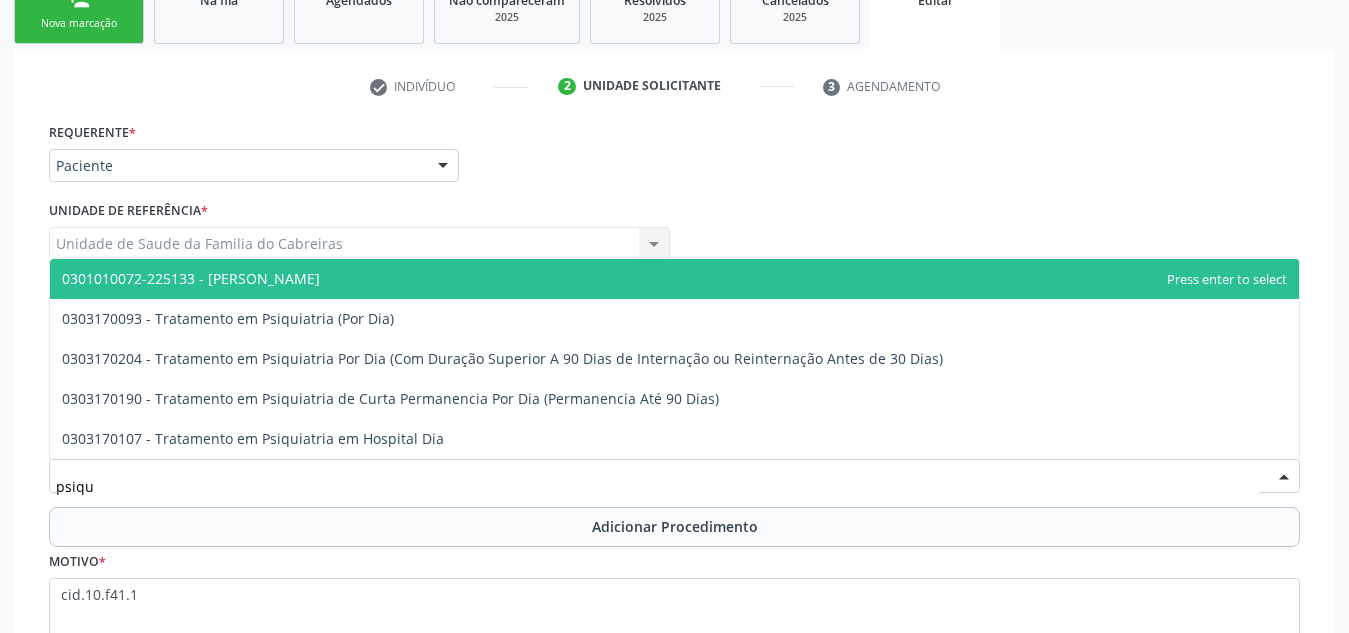 type on "psiqui" 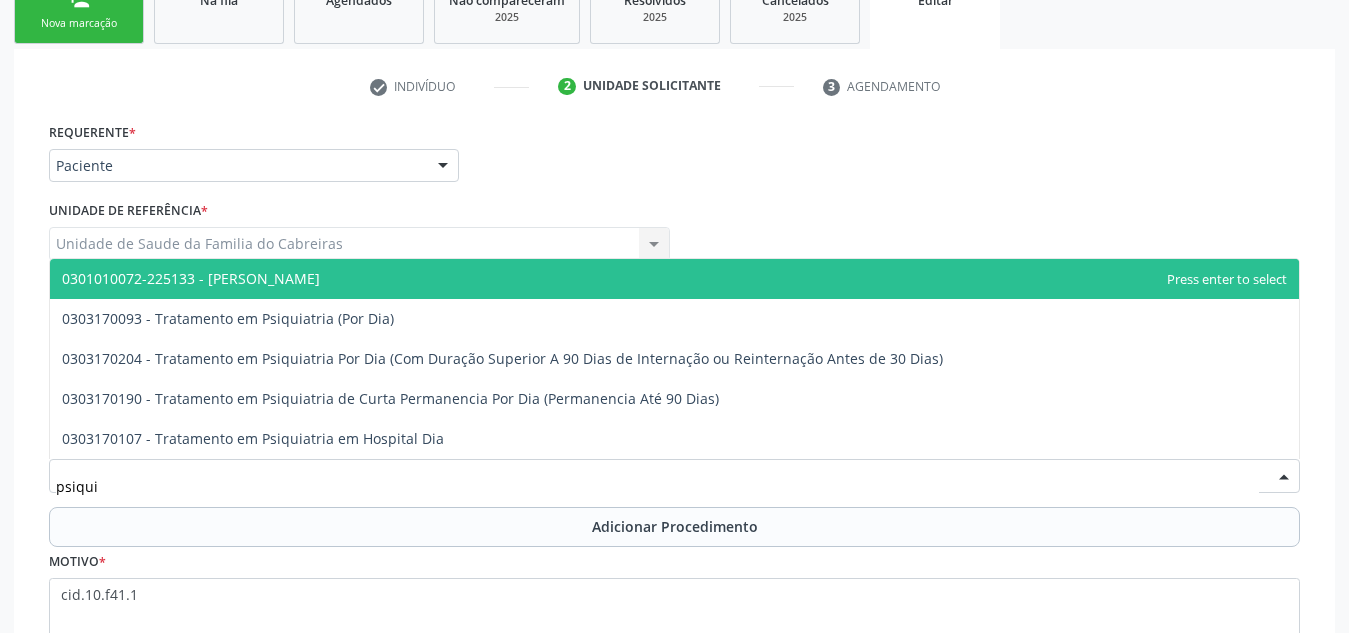 click on "0301010072-225133 - [PERSON_NAME]" at bounding box center [674, 279] 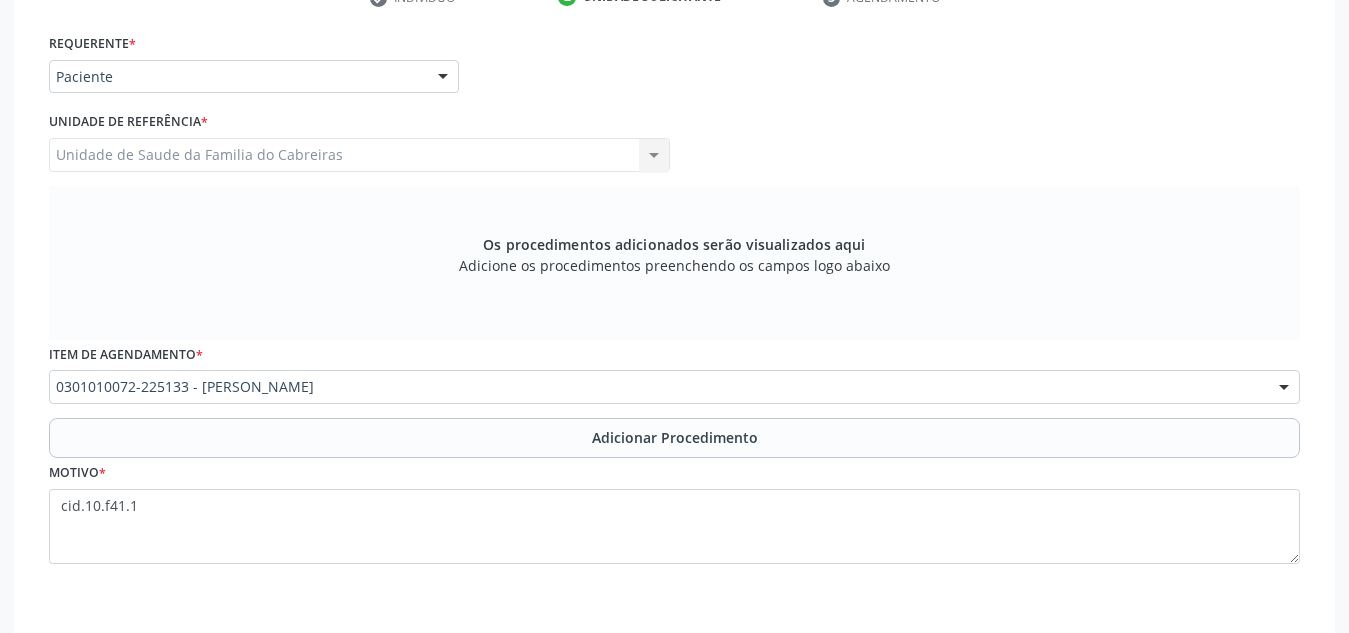 scroll, scrollTop: 523, scrollLeft: 0, axis: vertical 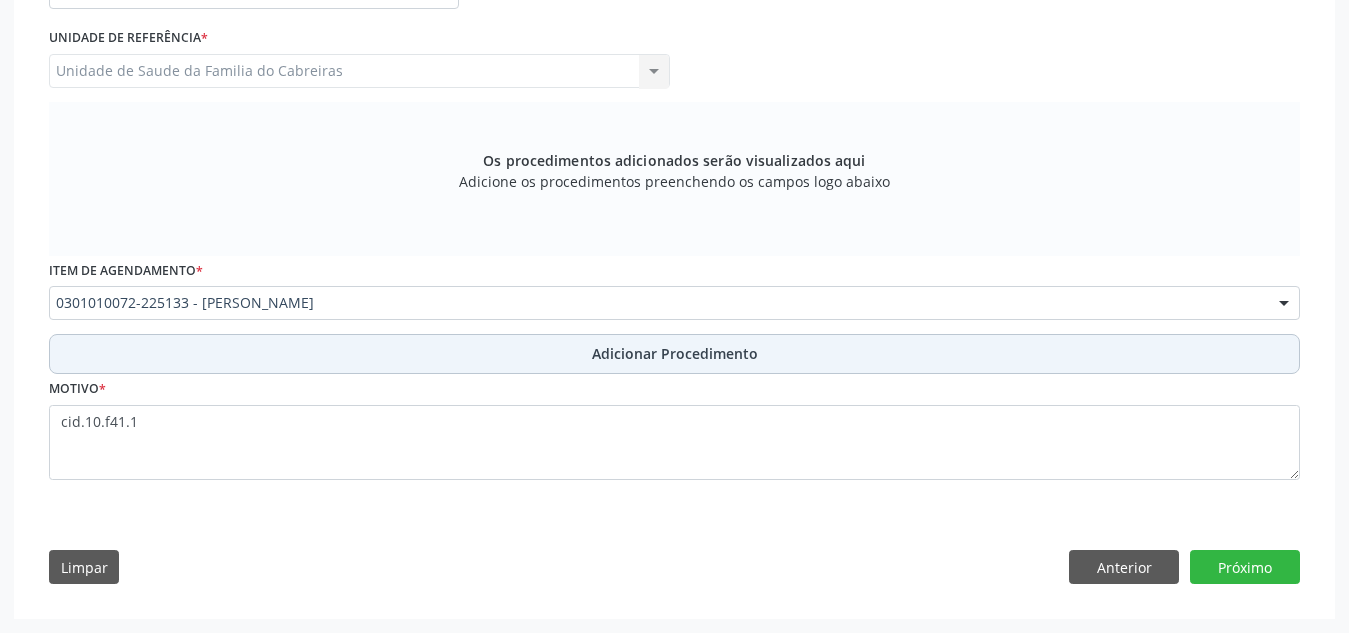 click on "Adicionar Procedimento" at bounding box center [674, 354] 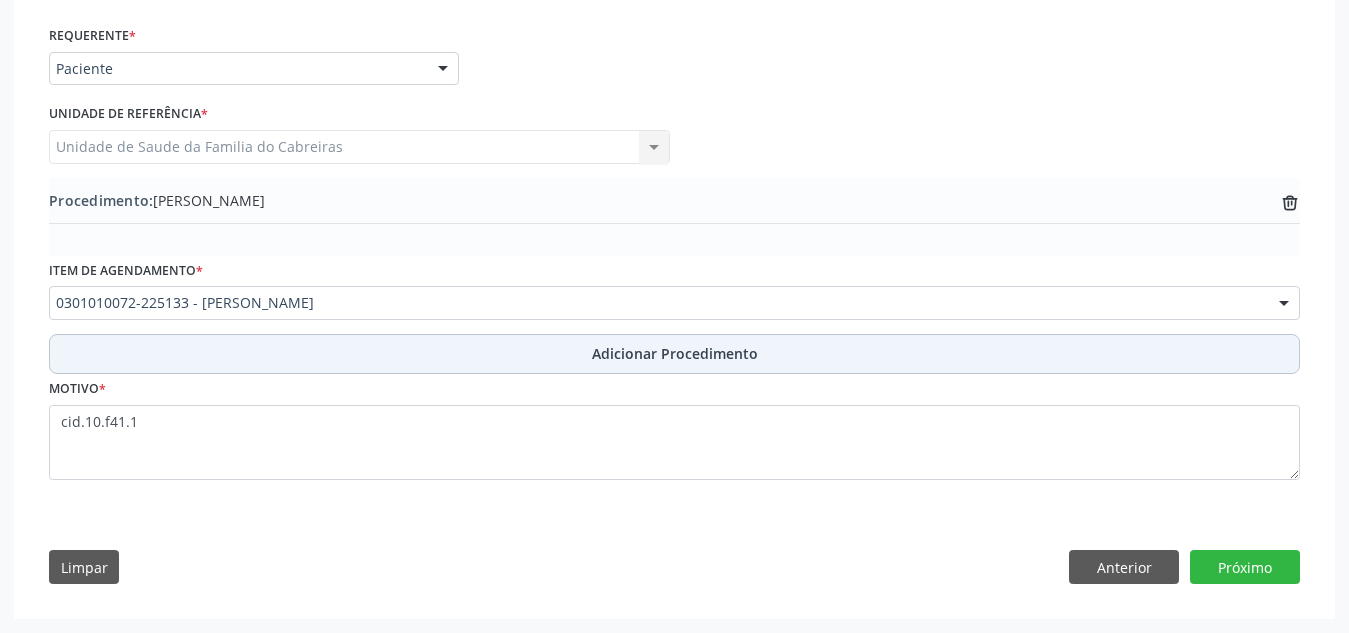 scroll, scrollTop: 447, scrollLeft: 0, axis: vertical 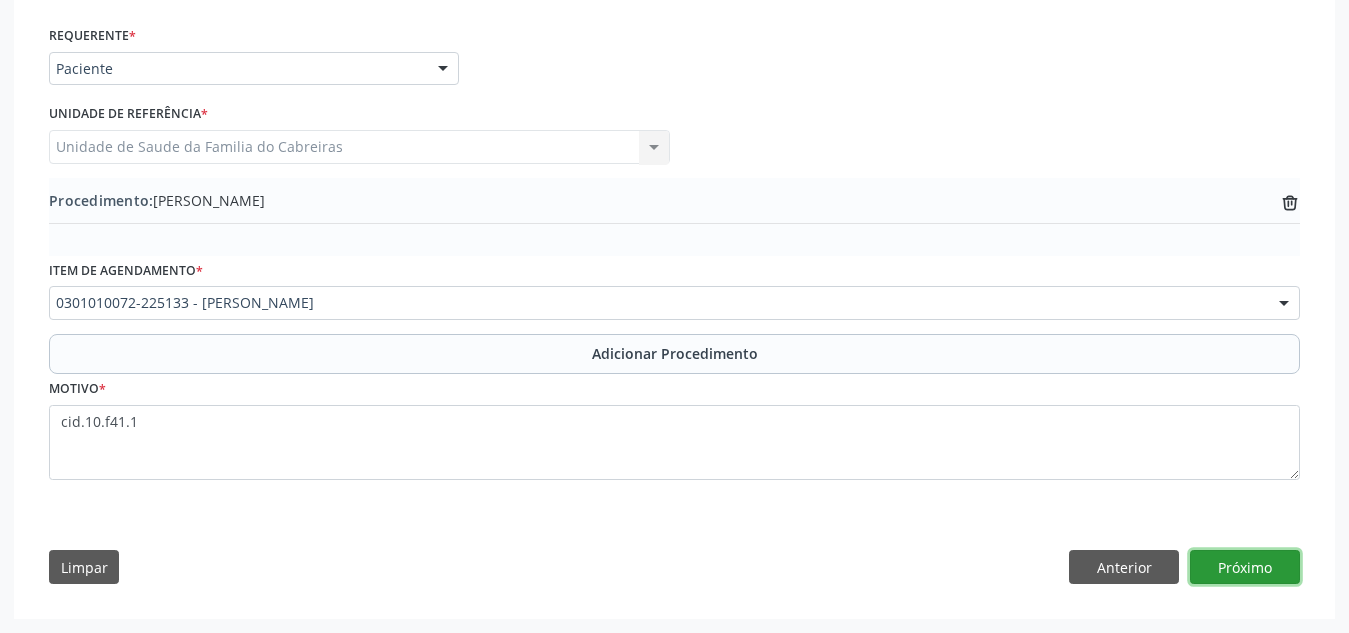 click on "Próximo" at bounding box center [1245, 567] 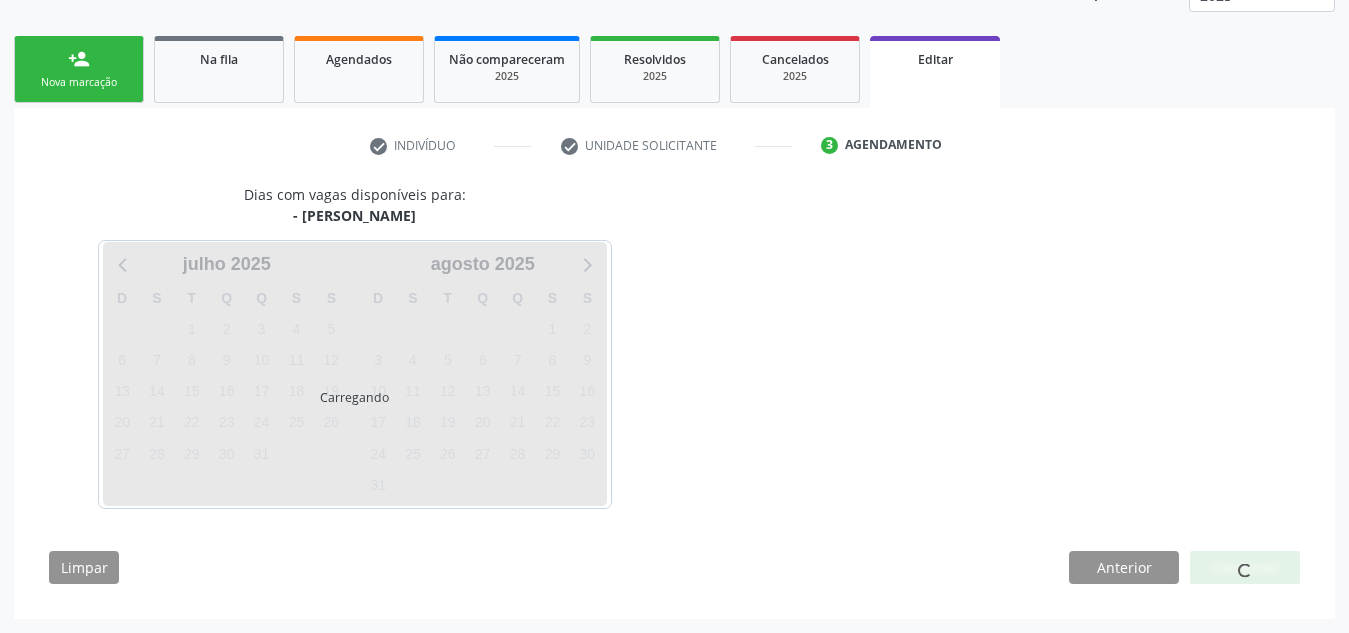scroll, scrollTop: 350, scrollLeft: 0, axis: vertical 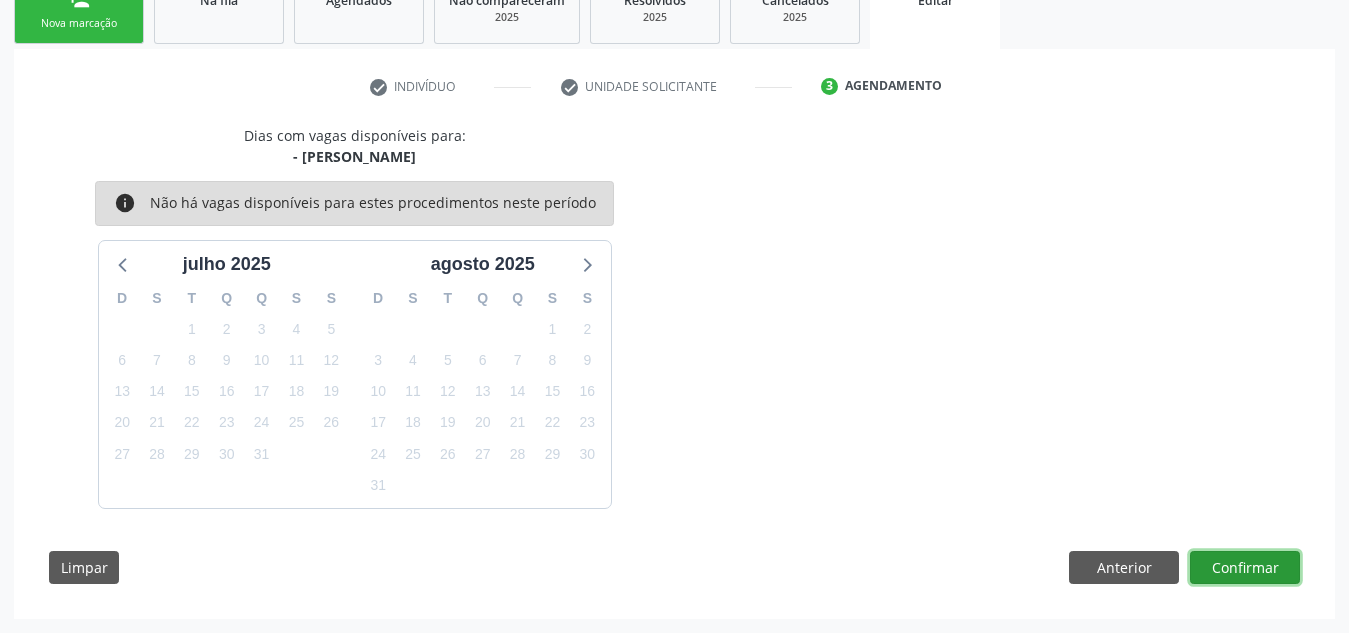 click on "Confirmar" at bounding box center (1245, 568) 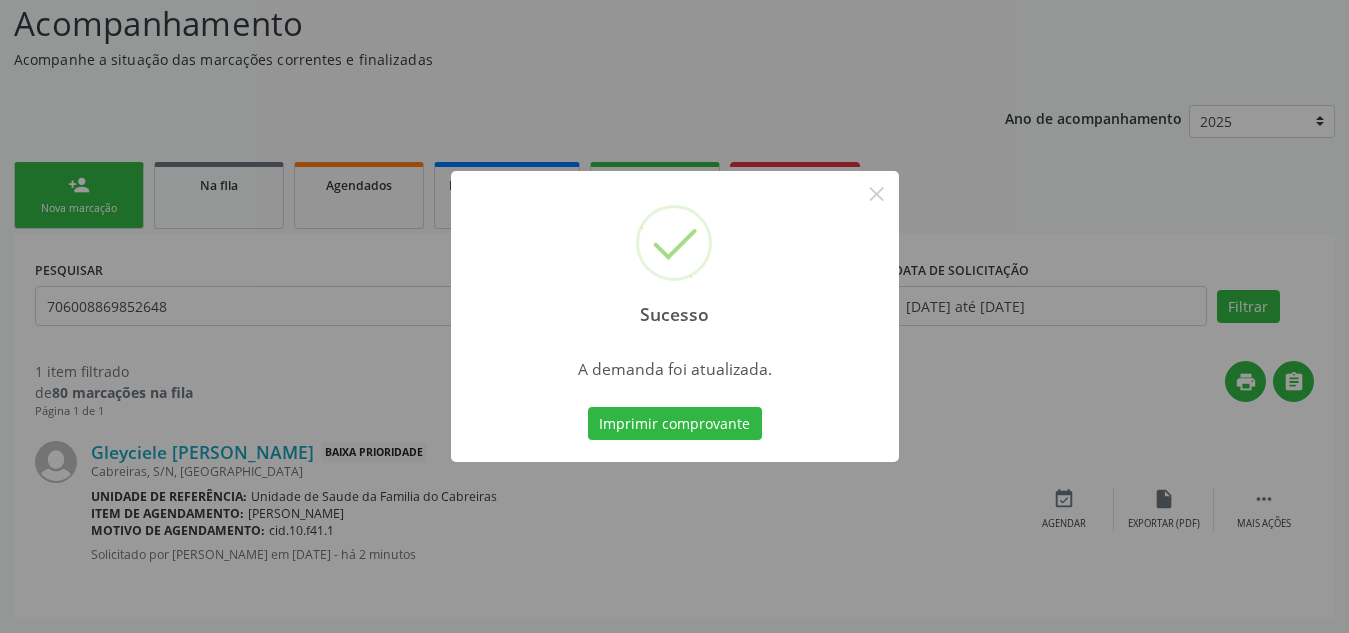 scroll, scrollTop: 0, scrollLeft: 0, axis: both 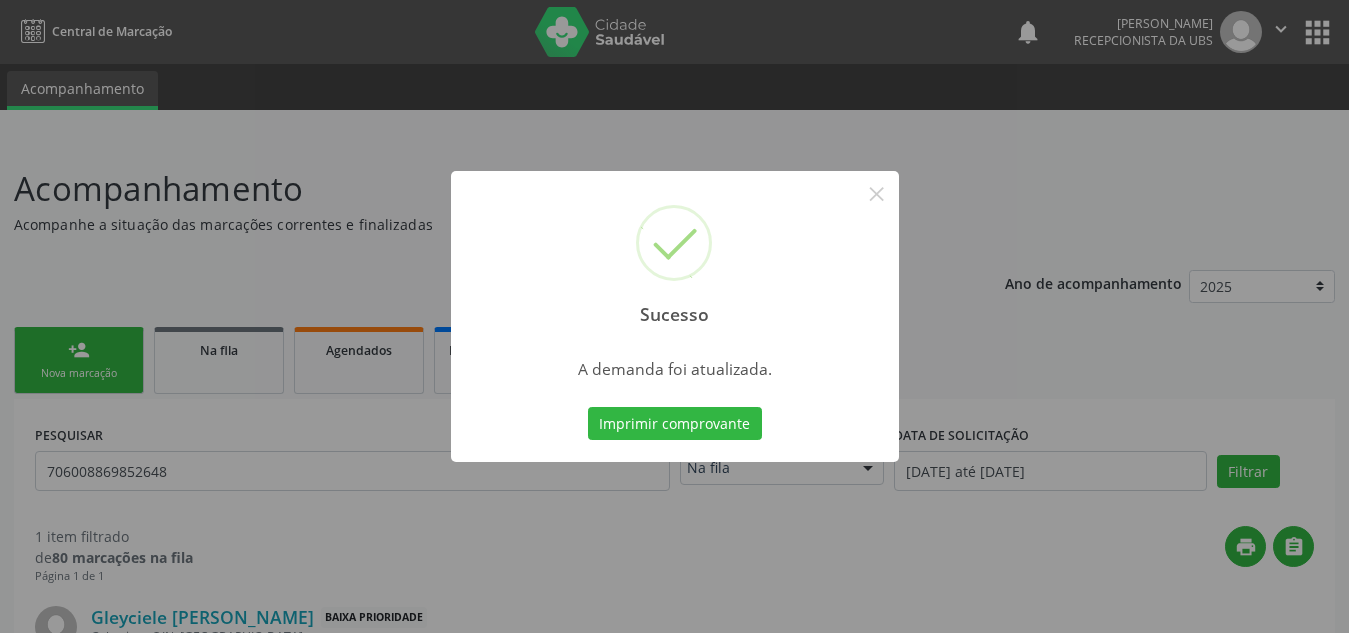 type 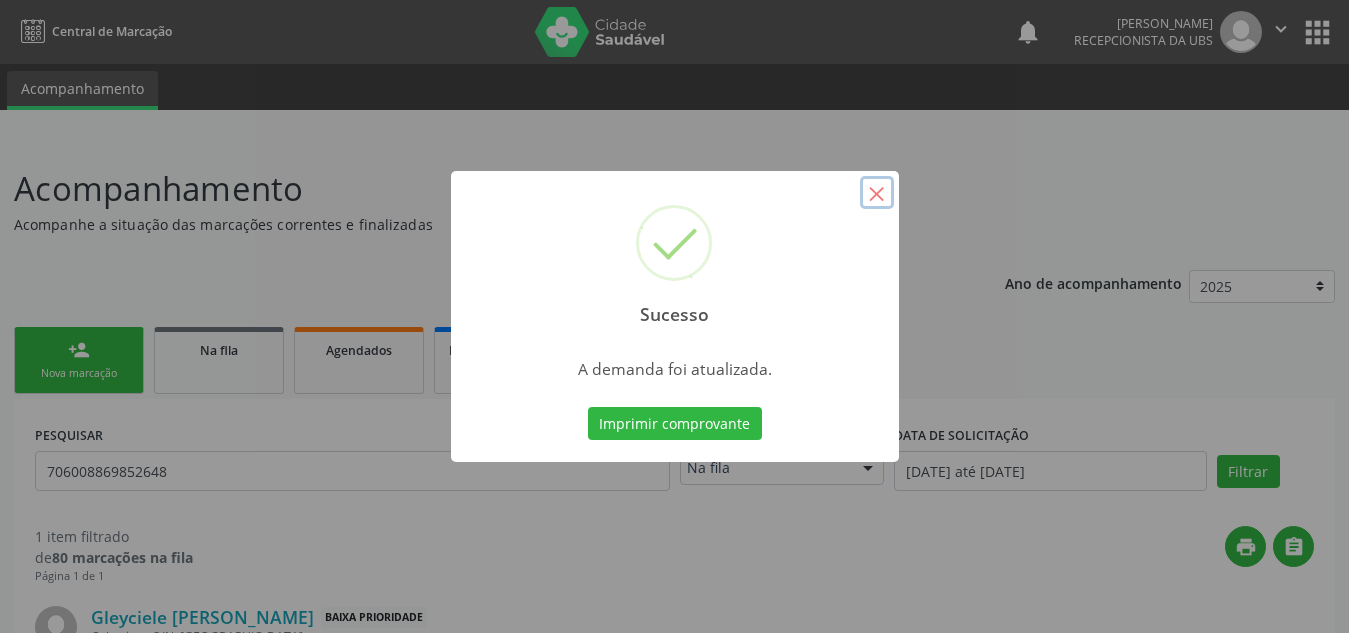 click on "×" at bounding box center [877, 193] 